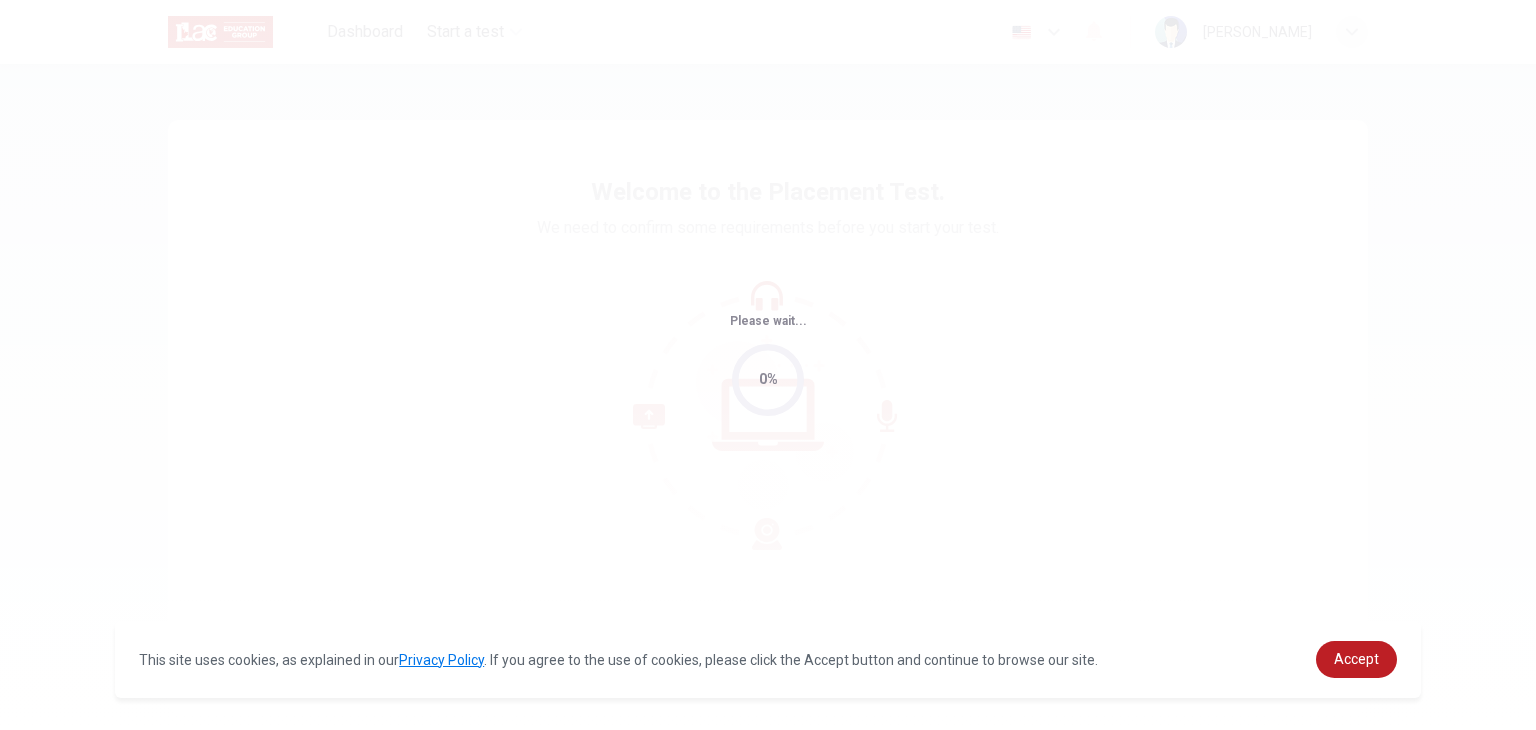 scroll, scrollTop: 0, scrollLeft: 0, axis: both 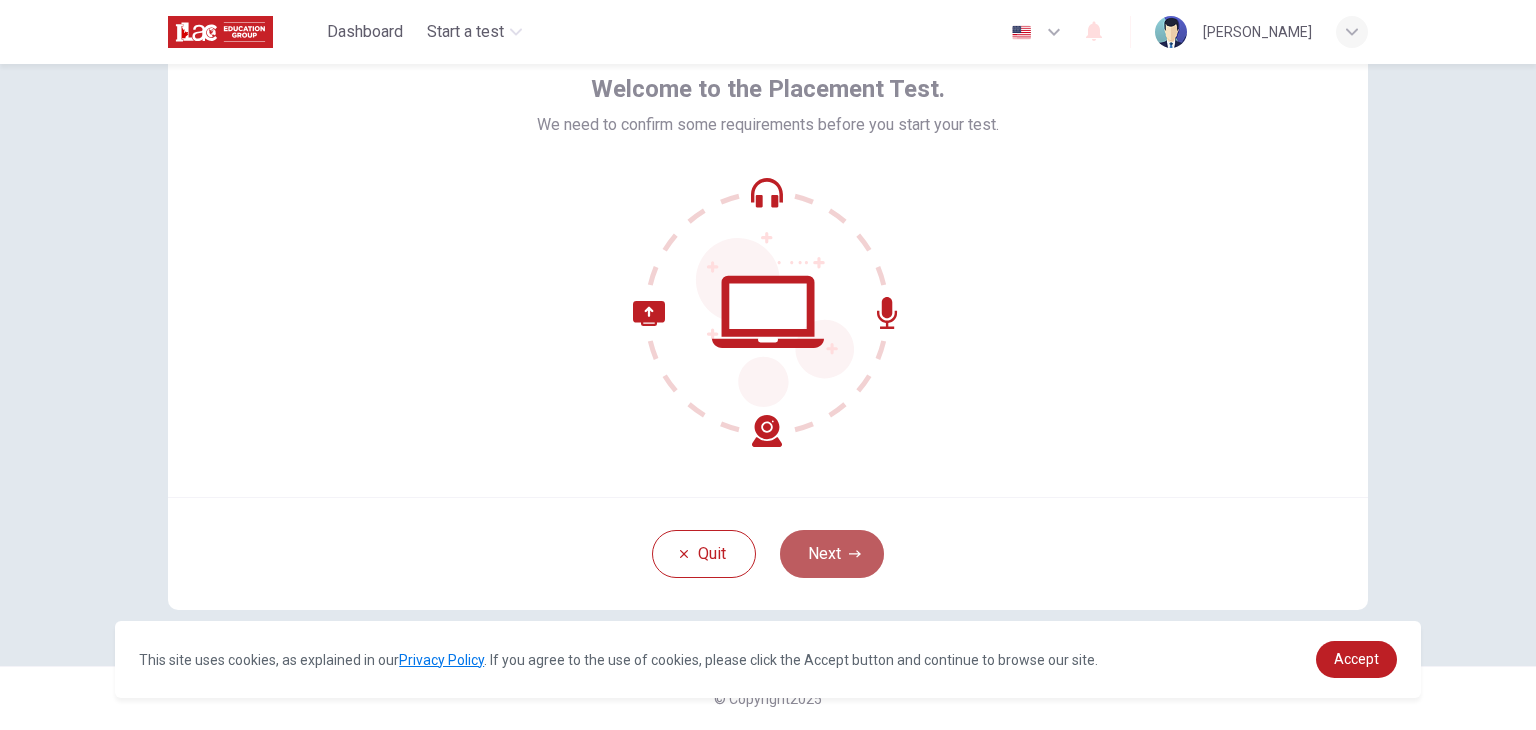 click 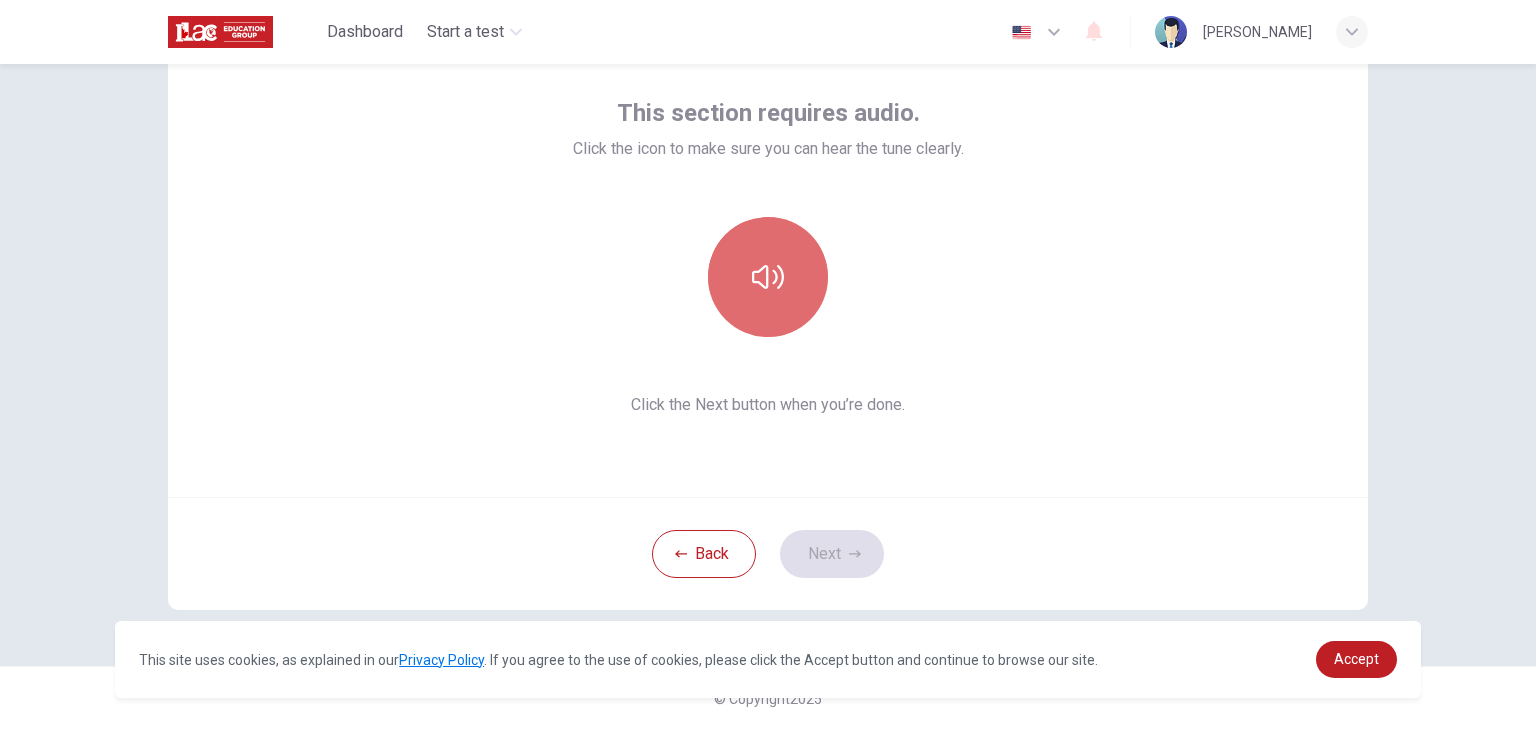 click 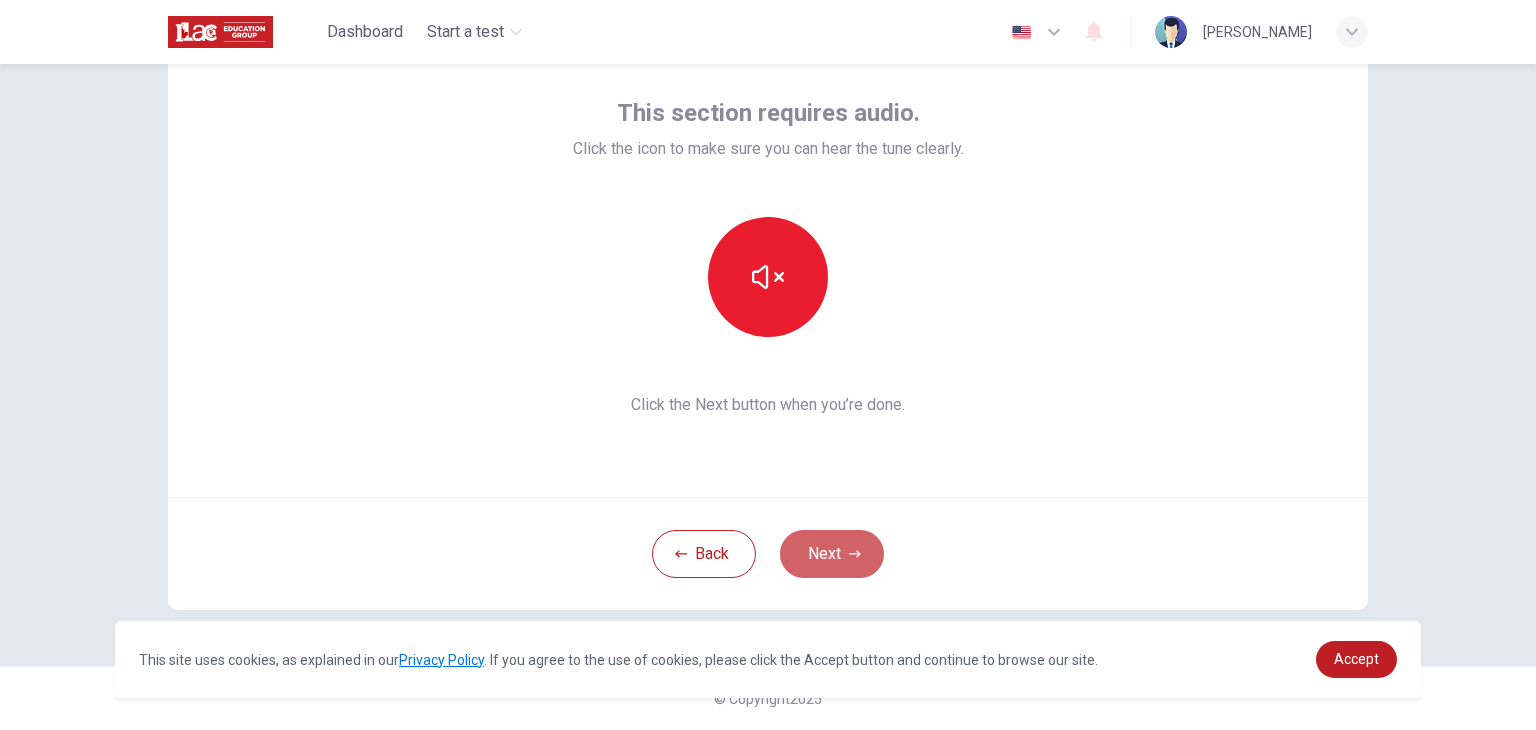 drag, startPoint x: 843, startPoint y: 550, endPoint x: 839, endPoint y: 537, distance: 13.601471 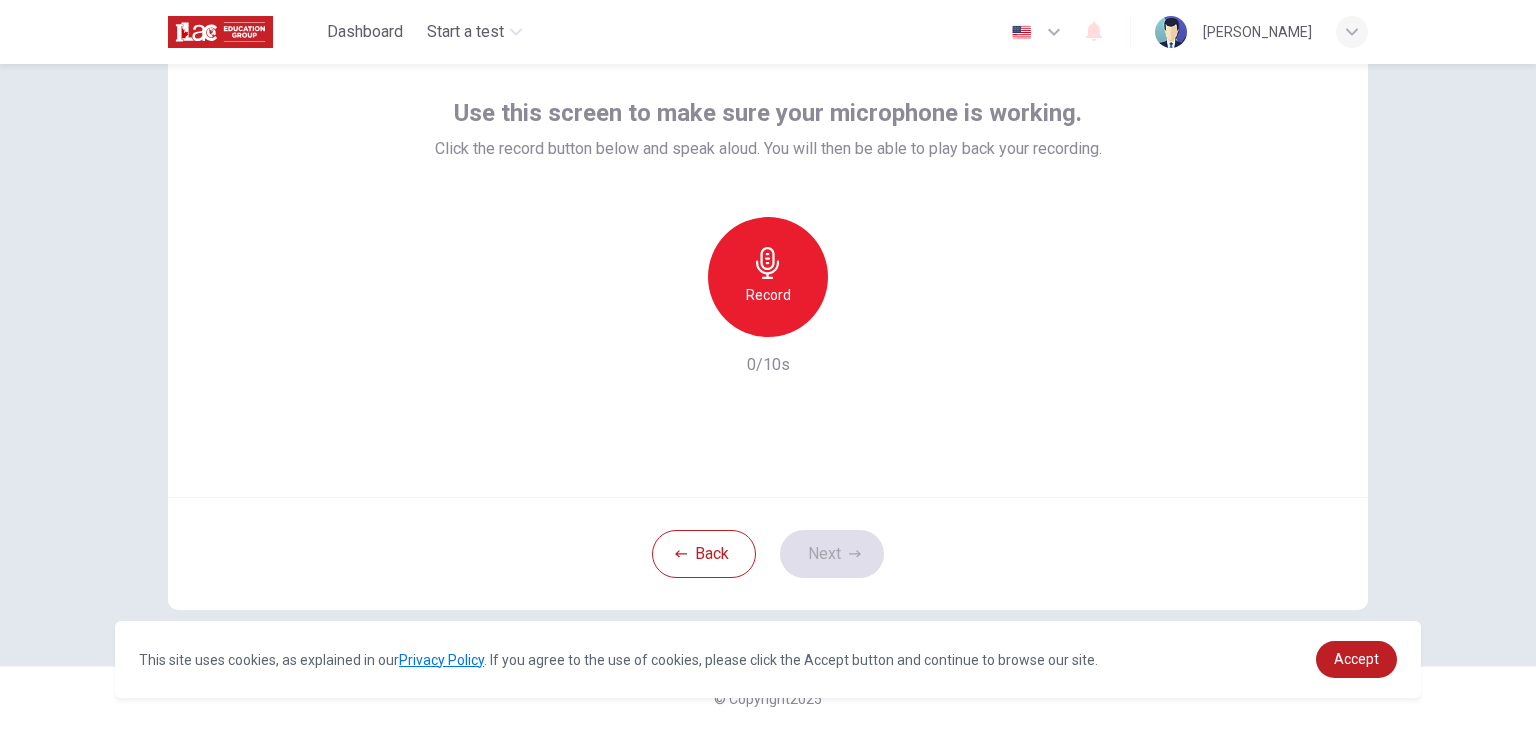 click 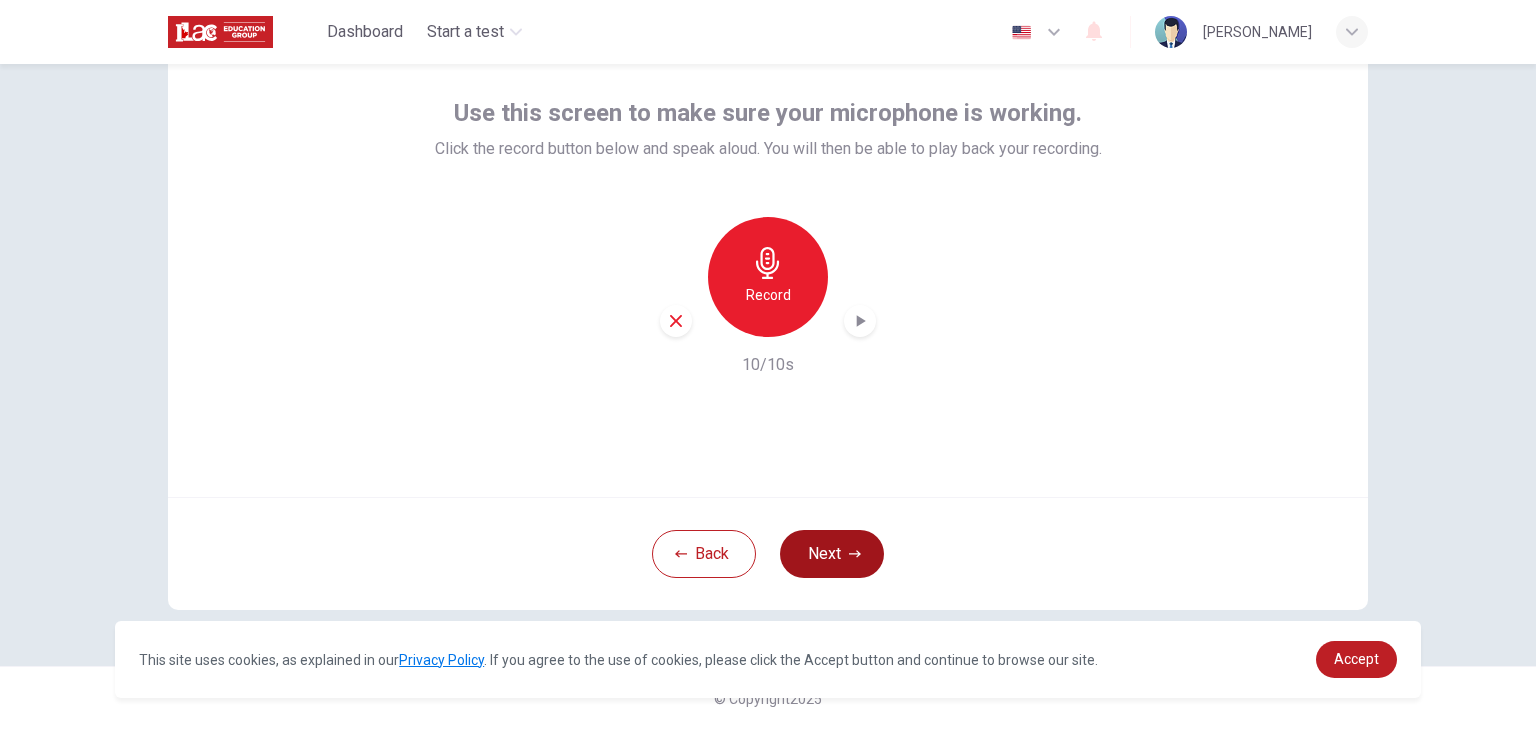 click on "Next" at bounding box center (832, 554) 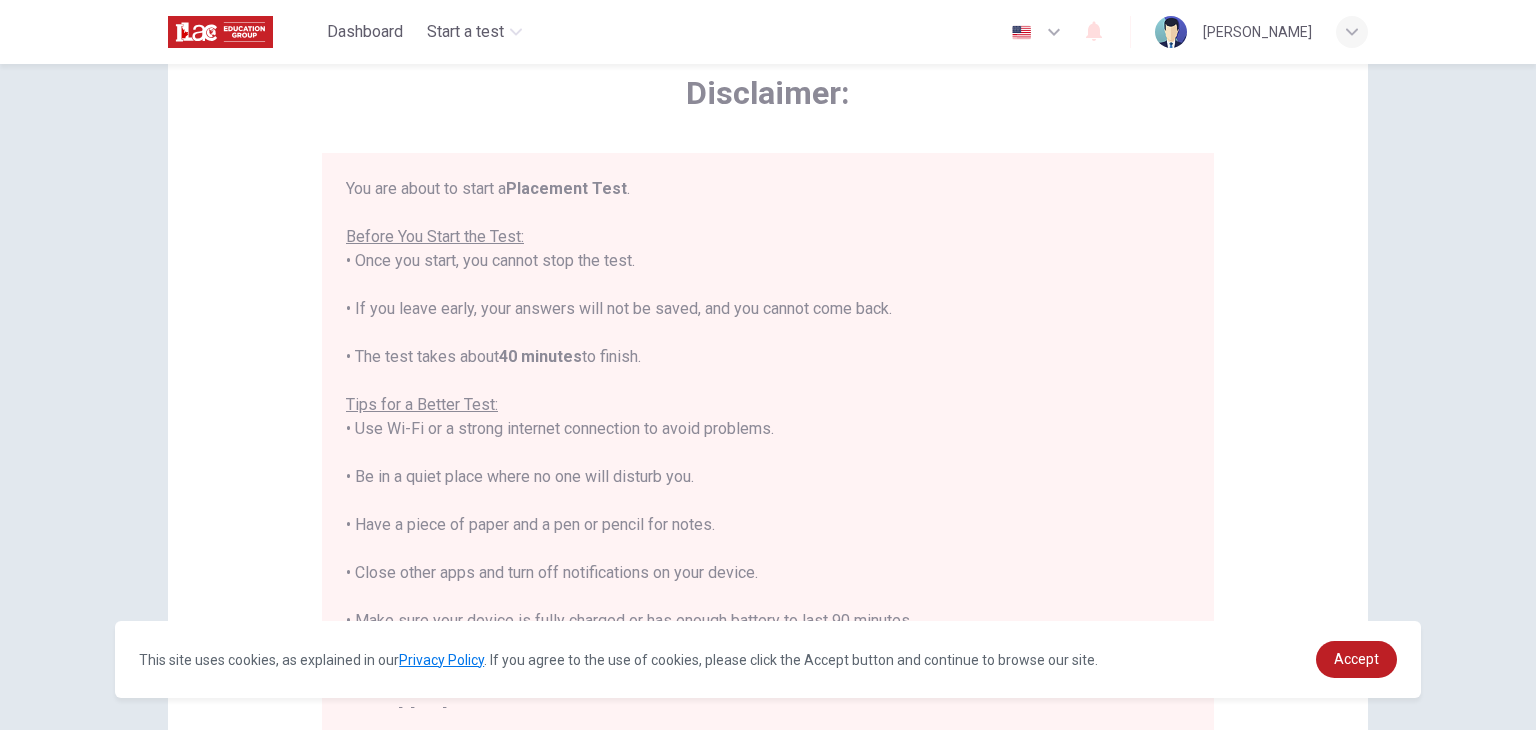 scroll, scrollTop: 23, scrollLeft: 0, axis: vertical 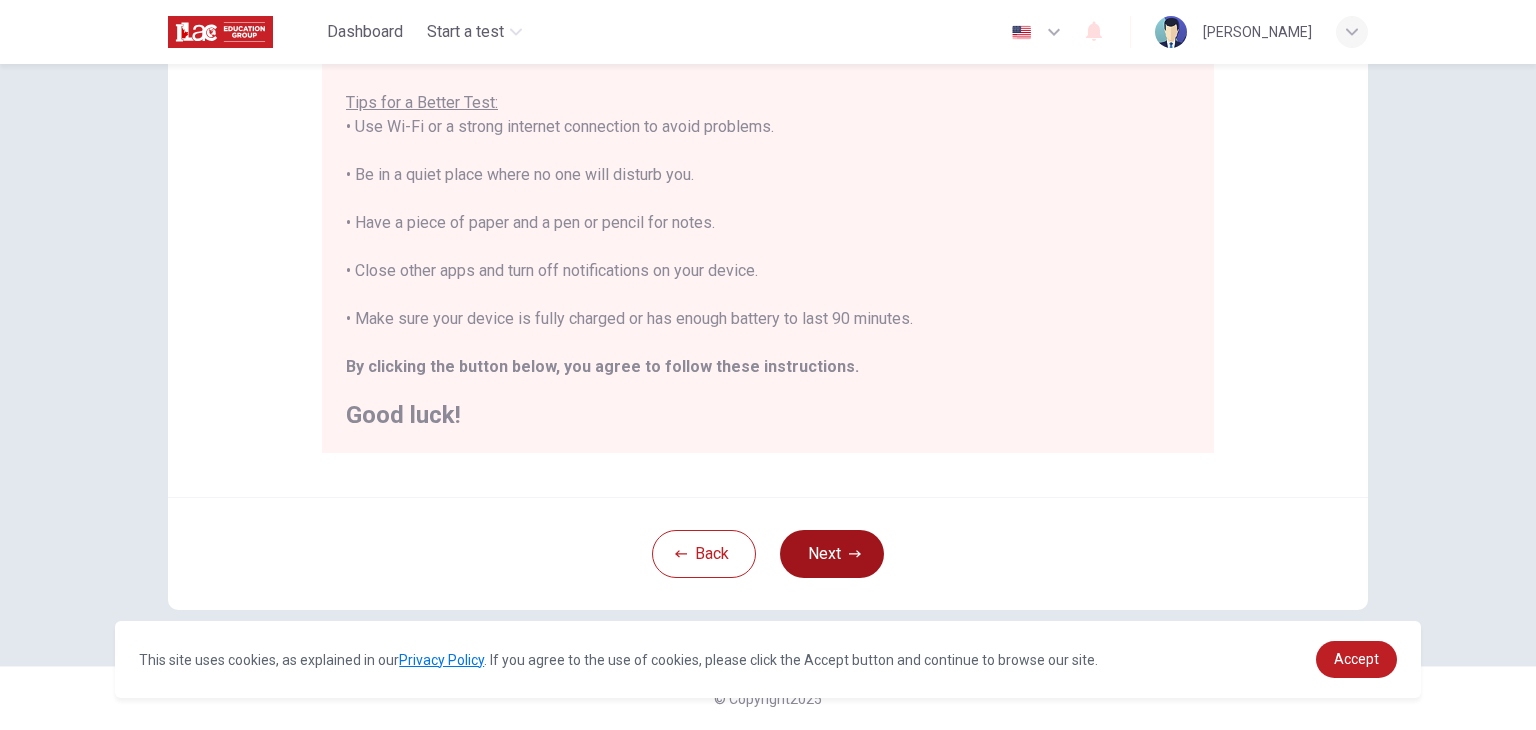 click 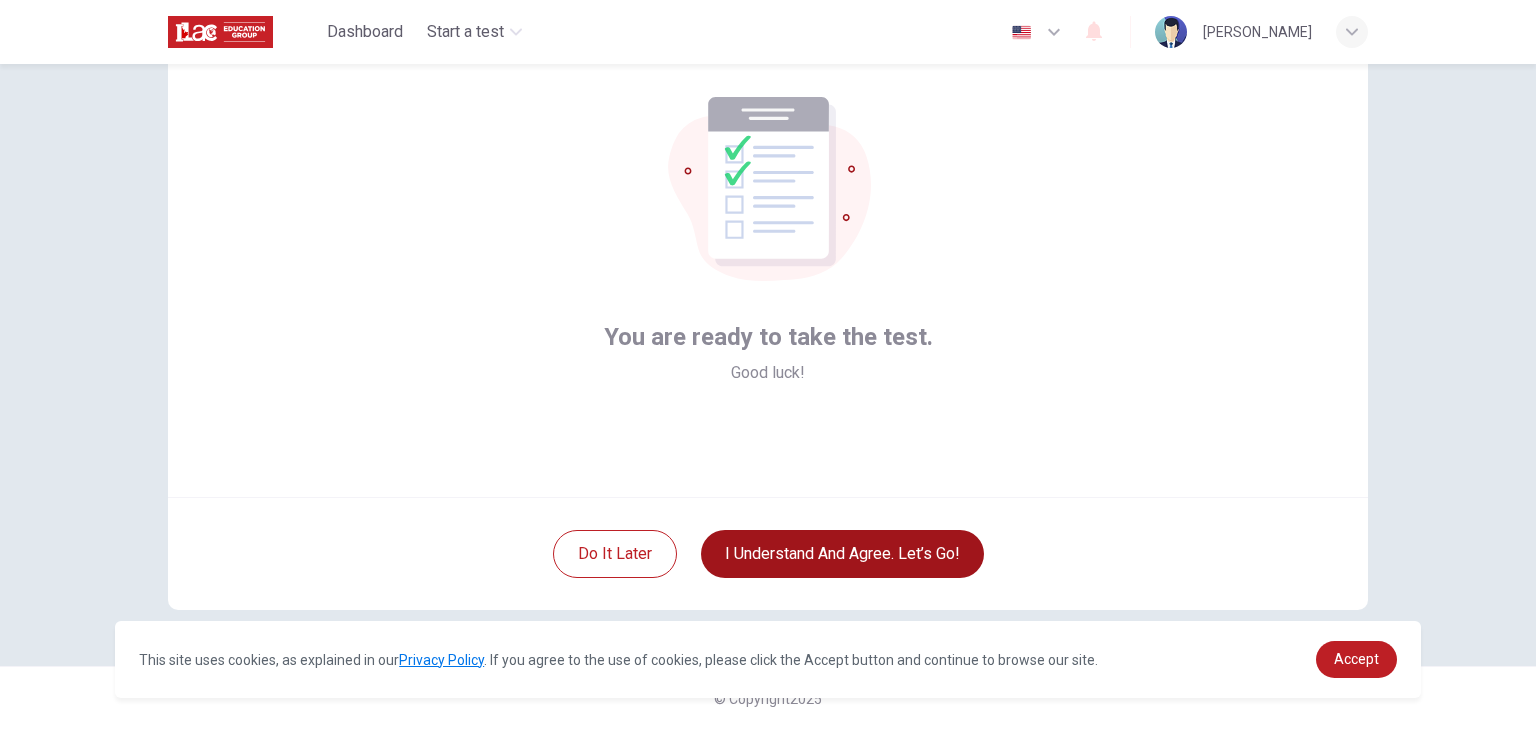 scroll, scrollTop: 103, scrollLeft: 0, axis: vertical 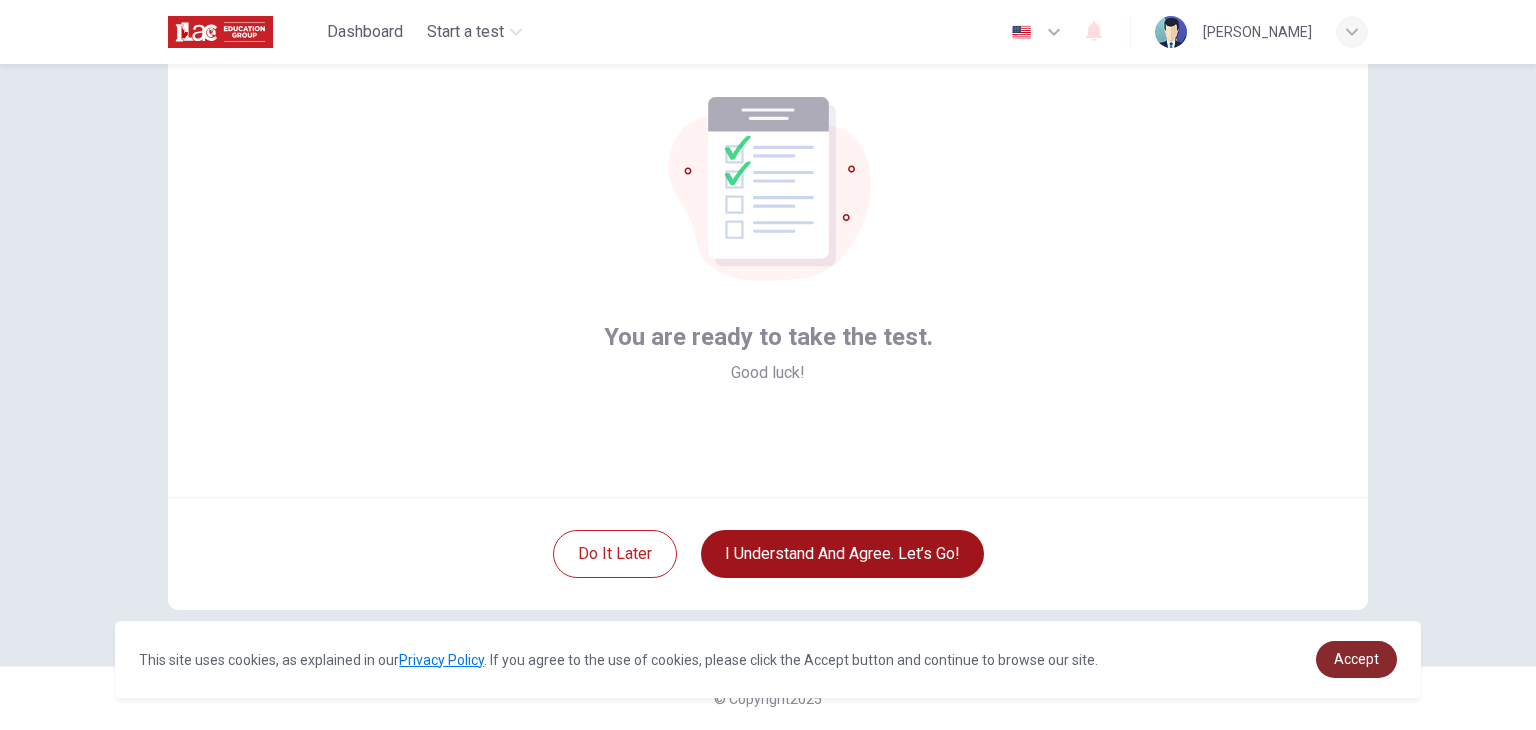 click on "Accept" at bounding box center [1356, 659] 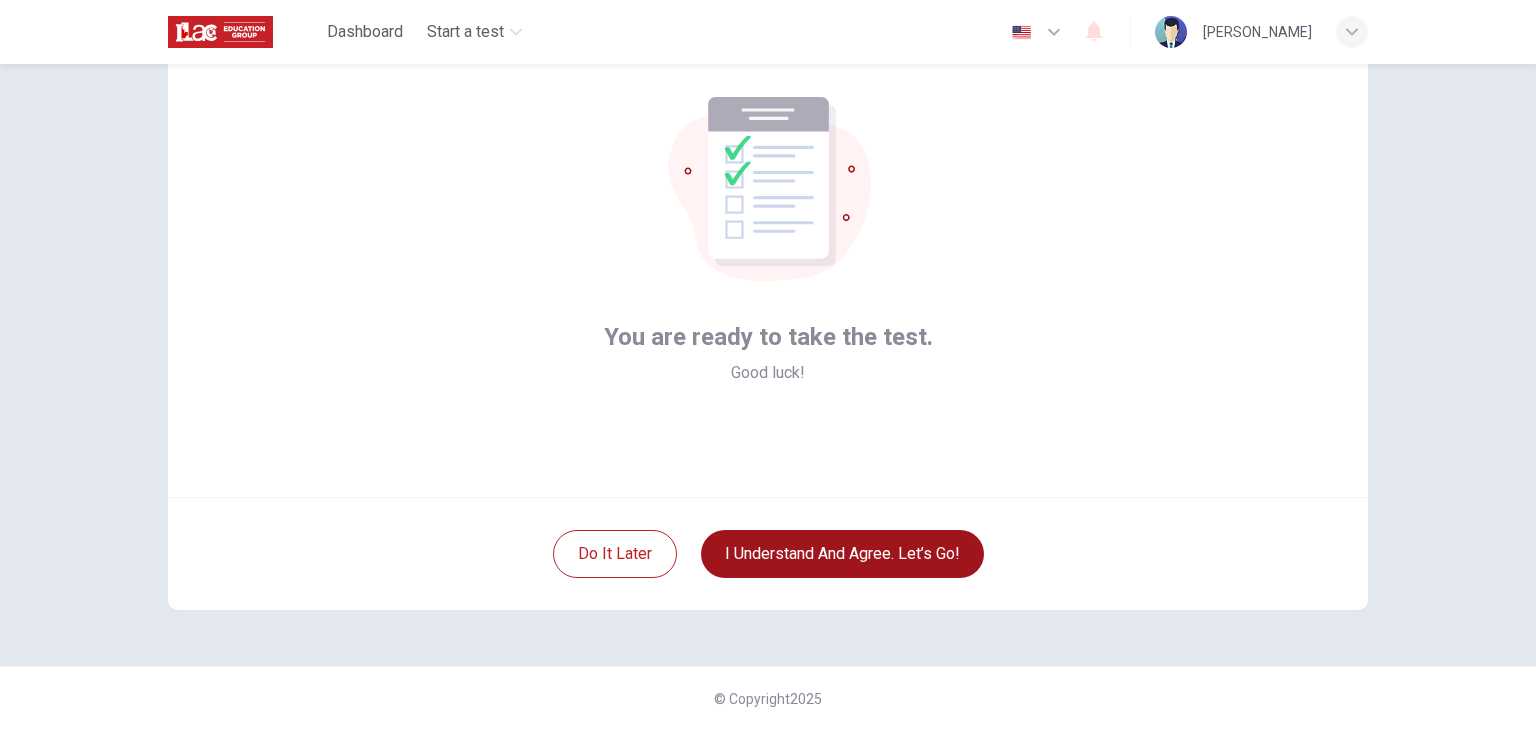 scroll, scrollTop: 0, scrollLeft: 0, axis: both 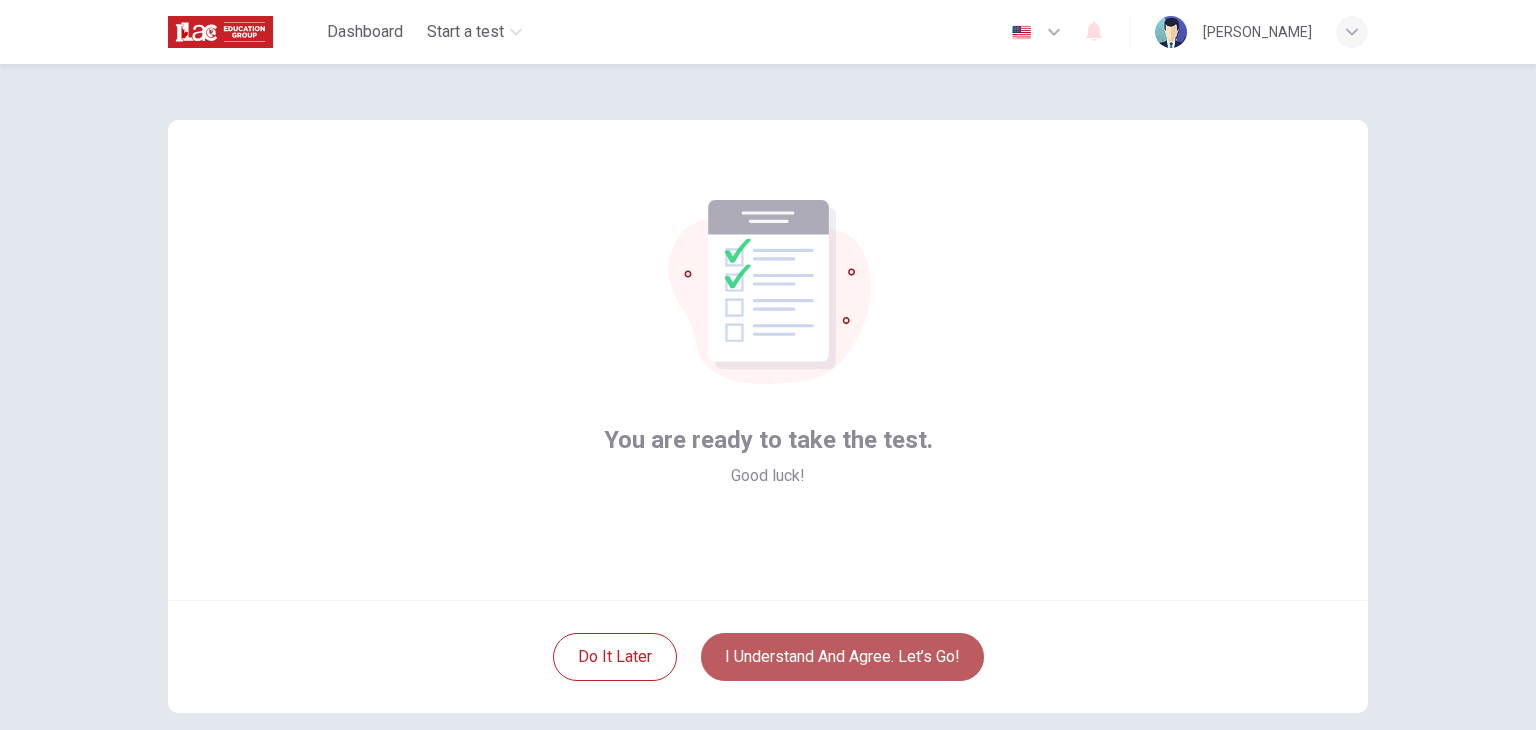 click on "I understand and agree. Let’s go!" at bounding box center [842, 657] 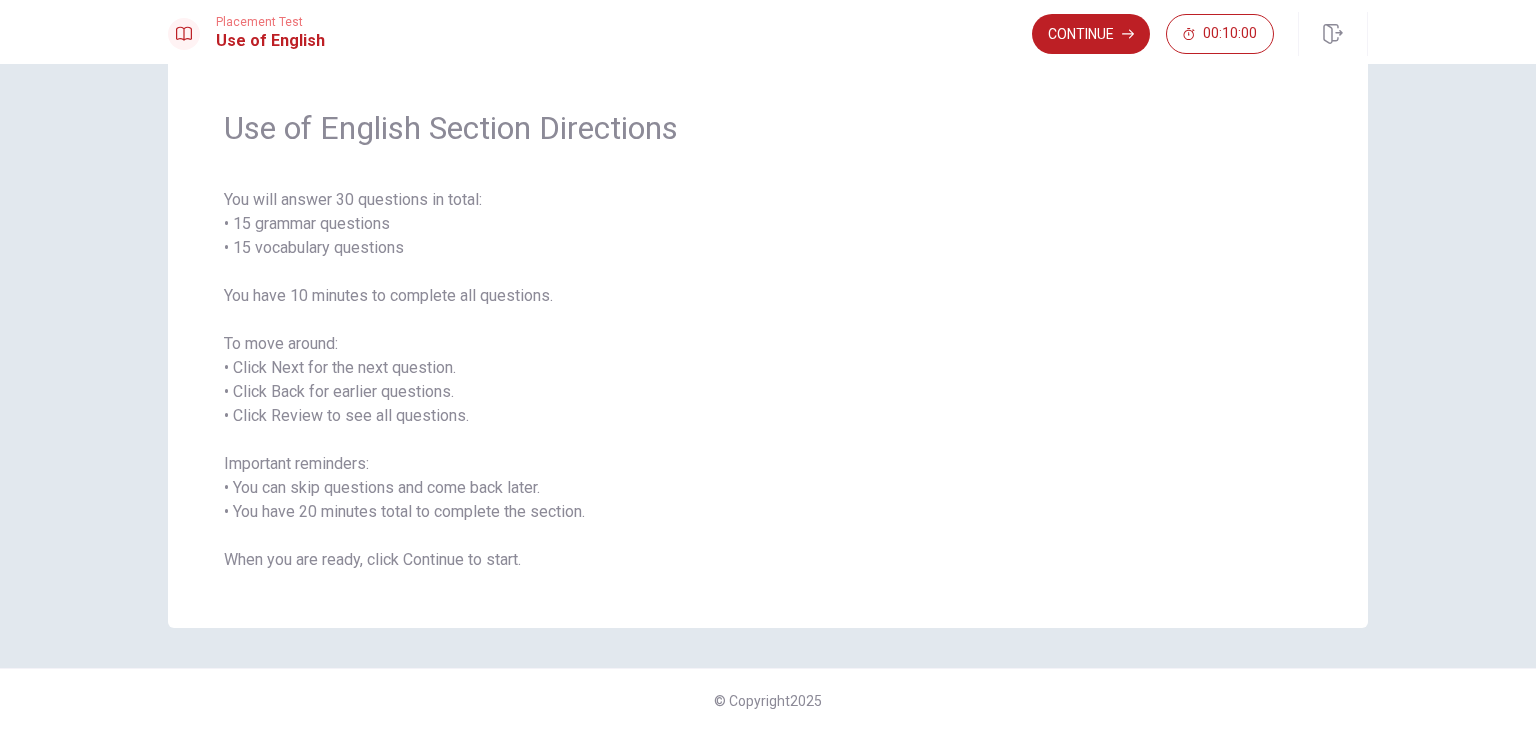 scroll, scrollTop: 54, scrollLeft: 0, axis: vertical 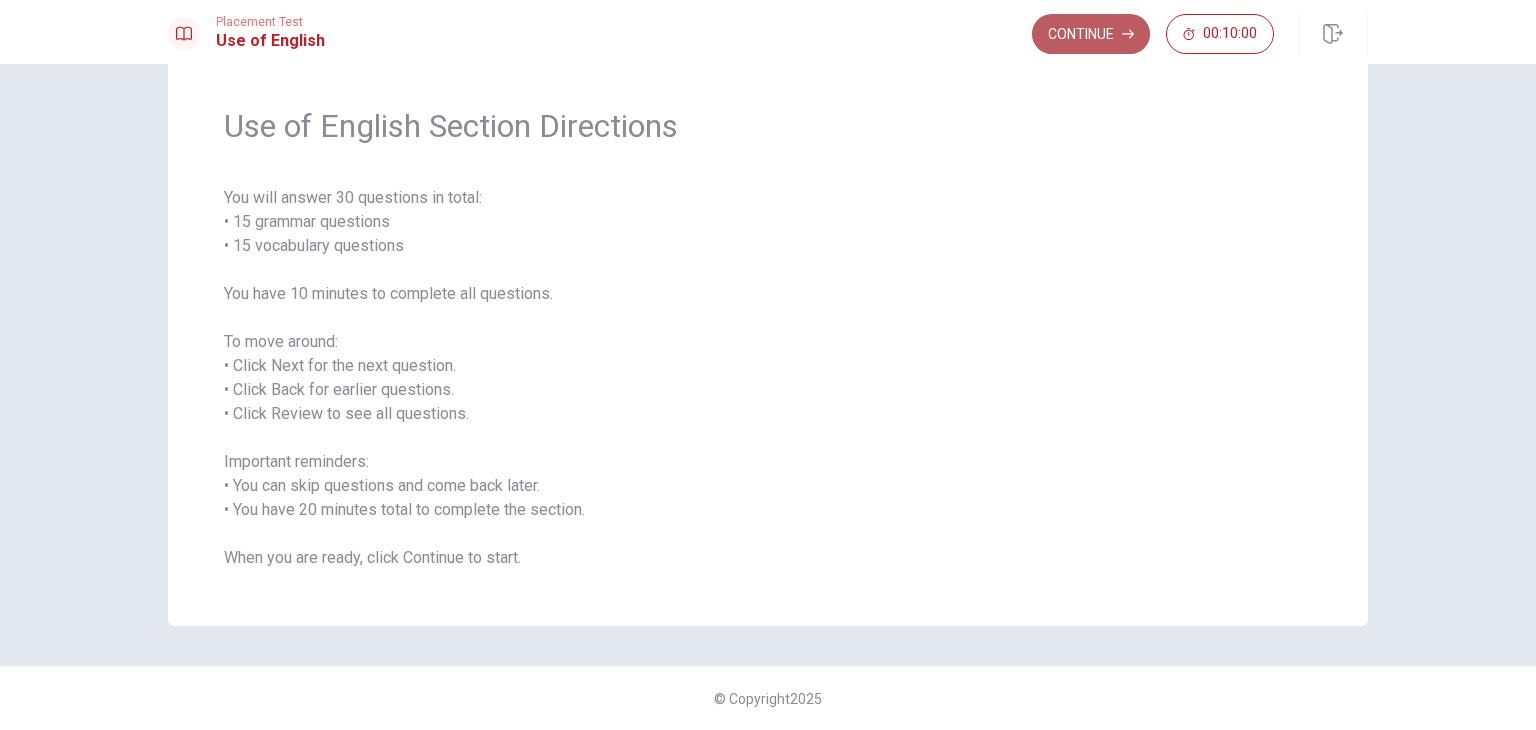 click on "Continue" at bounding box center [1091, 34] 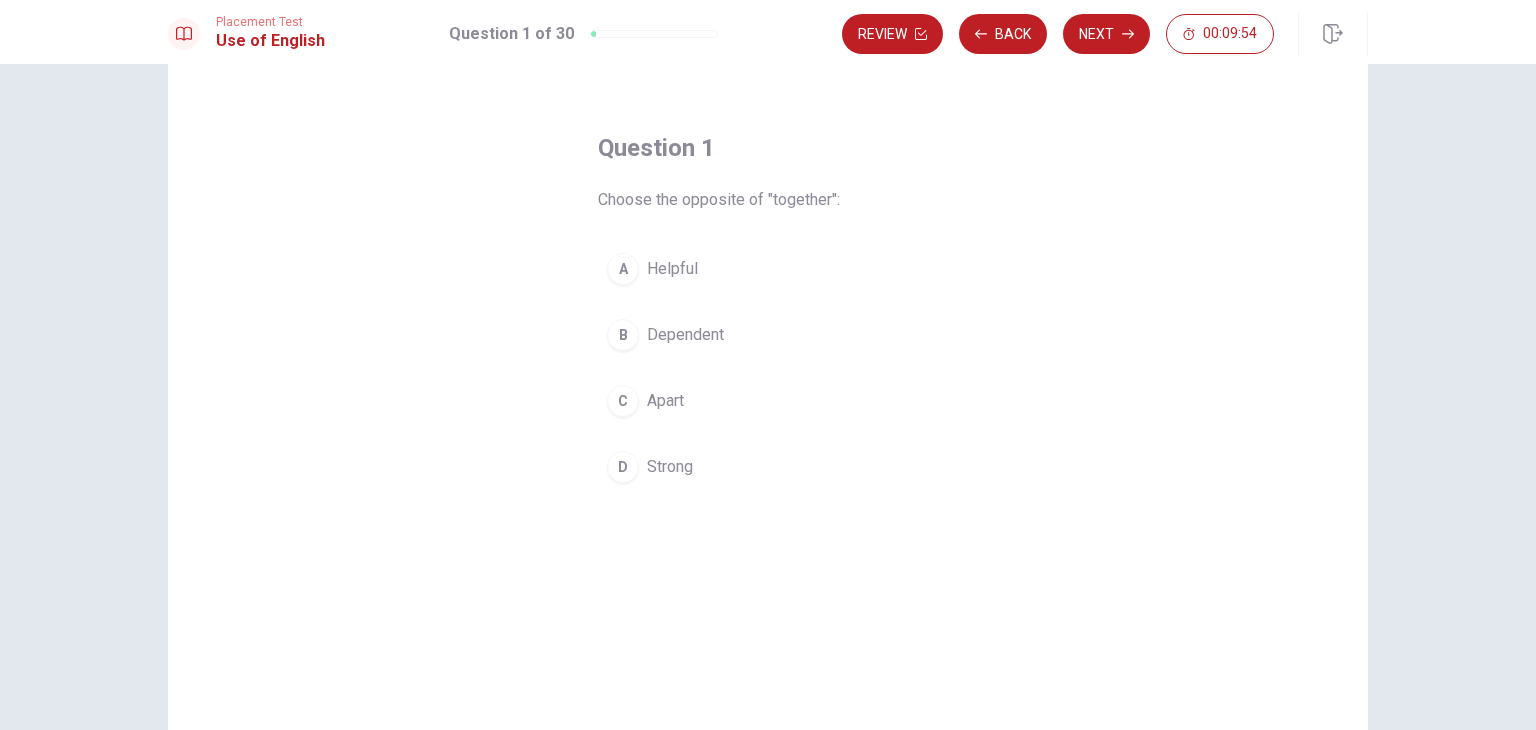 click on "Apart" at bounding box center [665, 401] 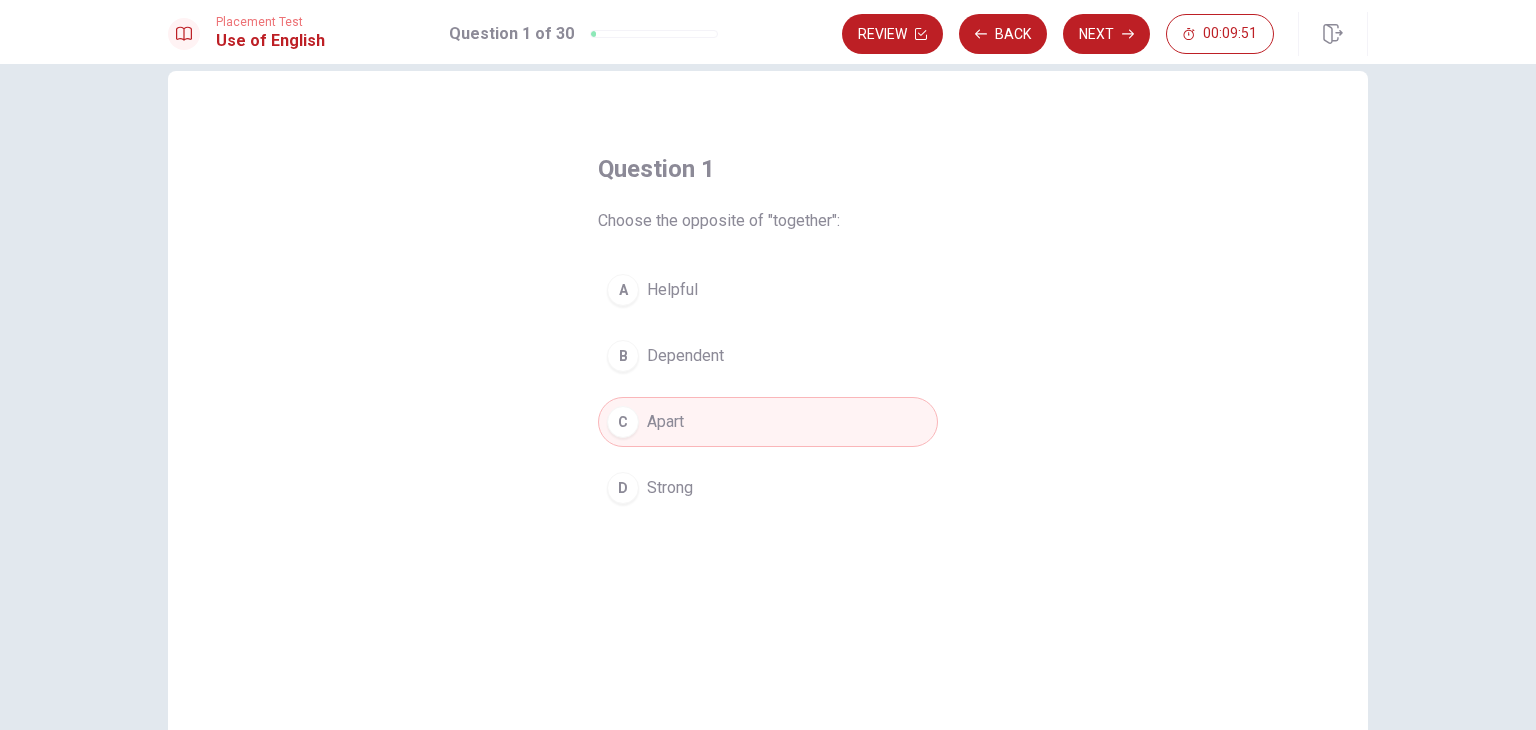scroll, scrollTop: 32, scrollLeft: 0, axis: vertical 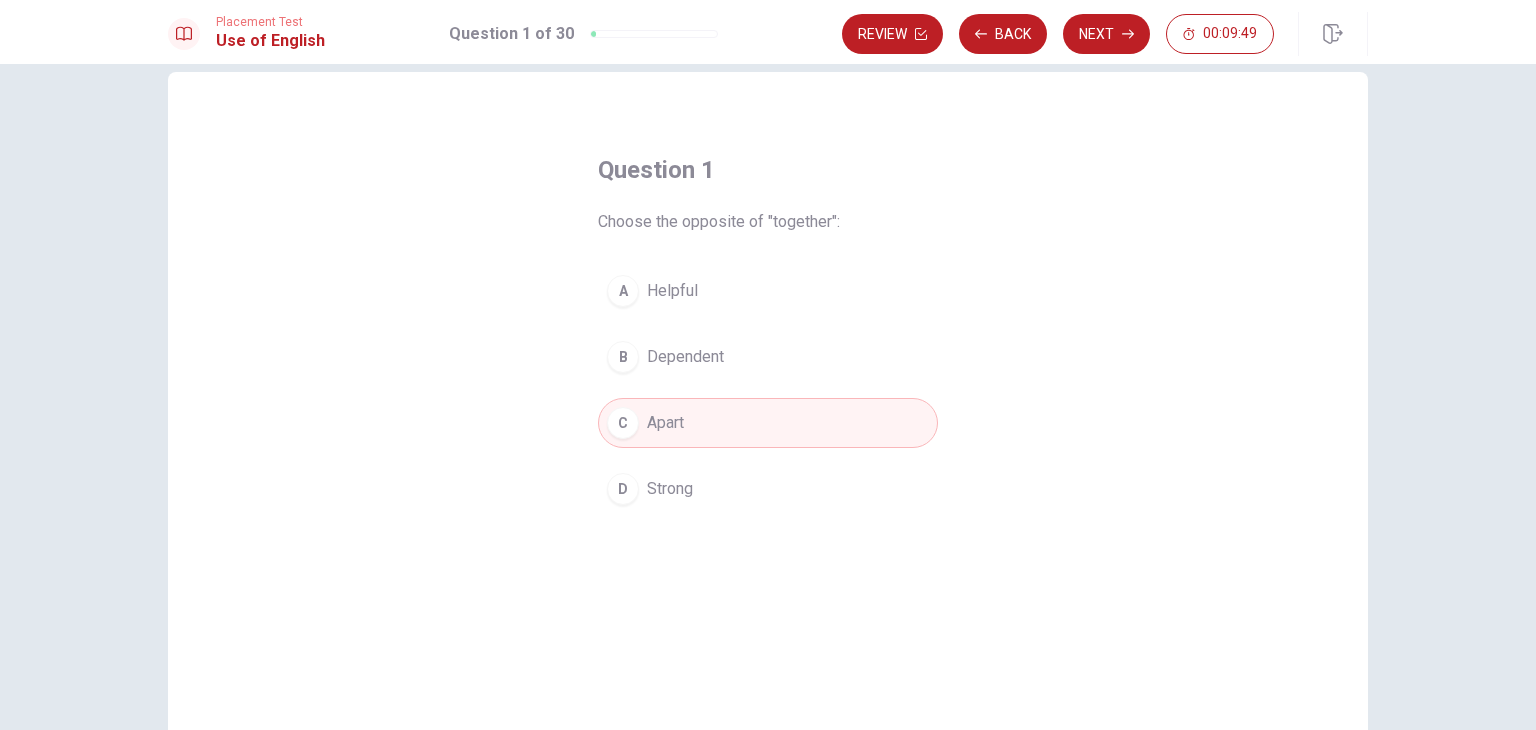 click on "B Dependent" at bounding box center [768, 357] 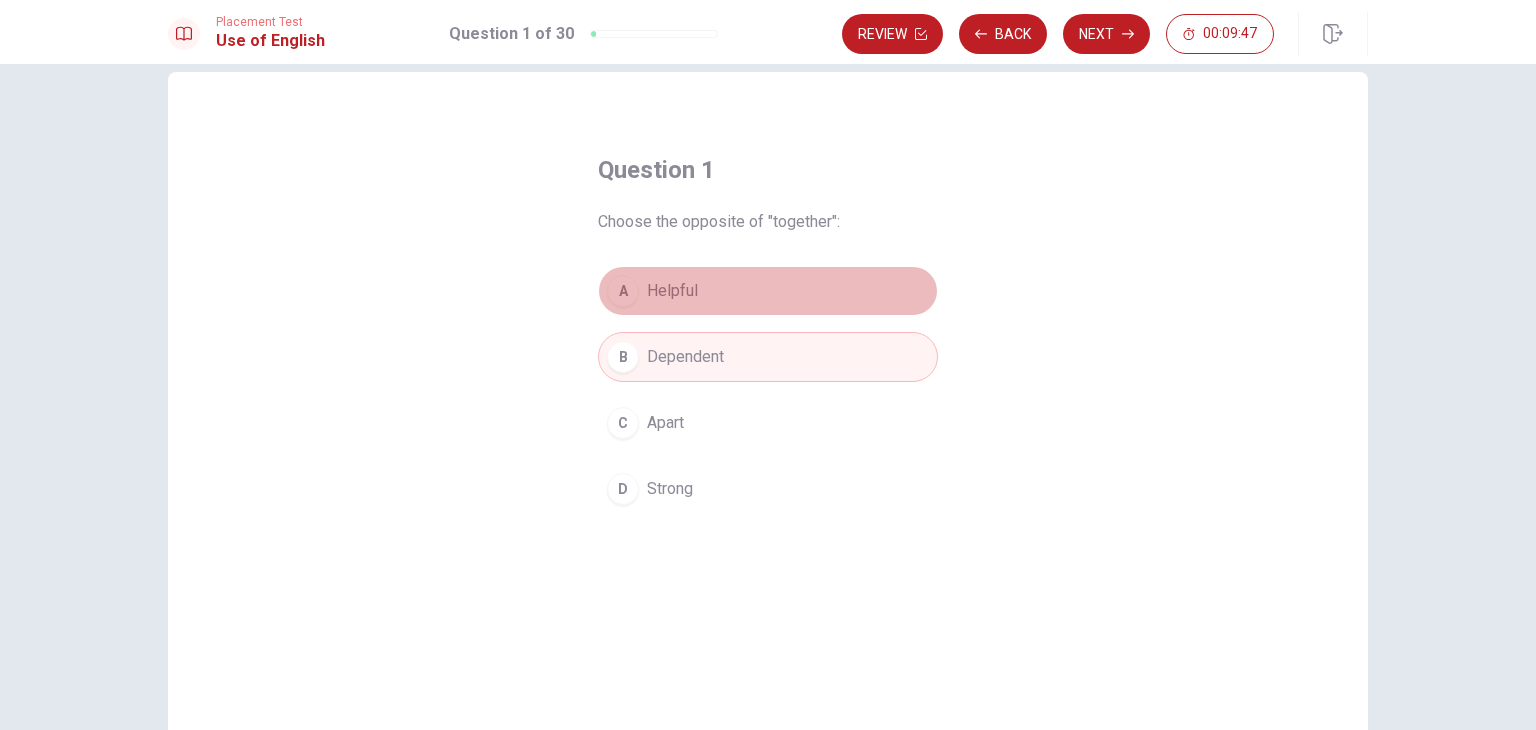 click on "Helpful" at bounding box center [672, 291] 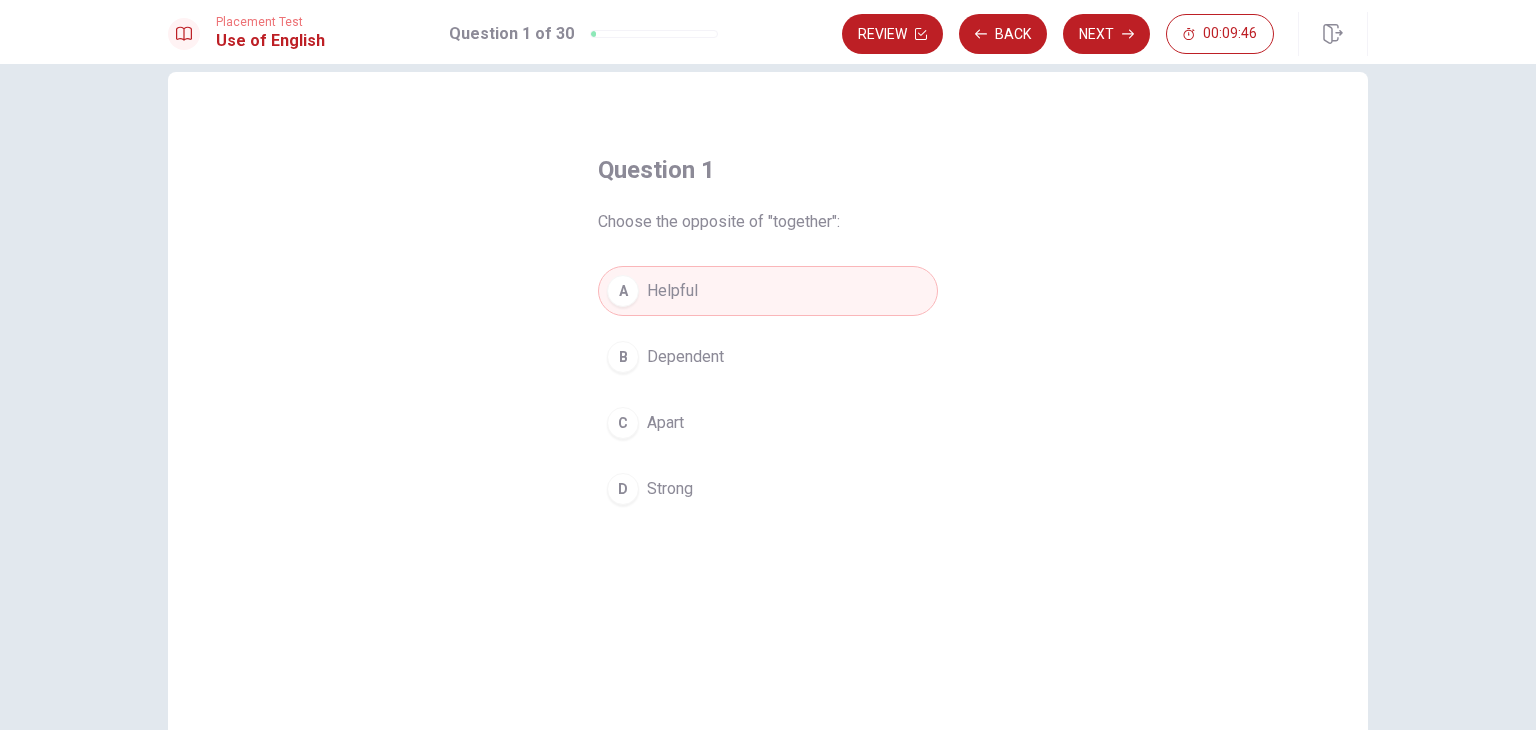 click on "D Strong" at bounding box center [768, 489] 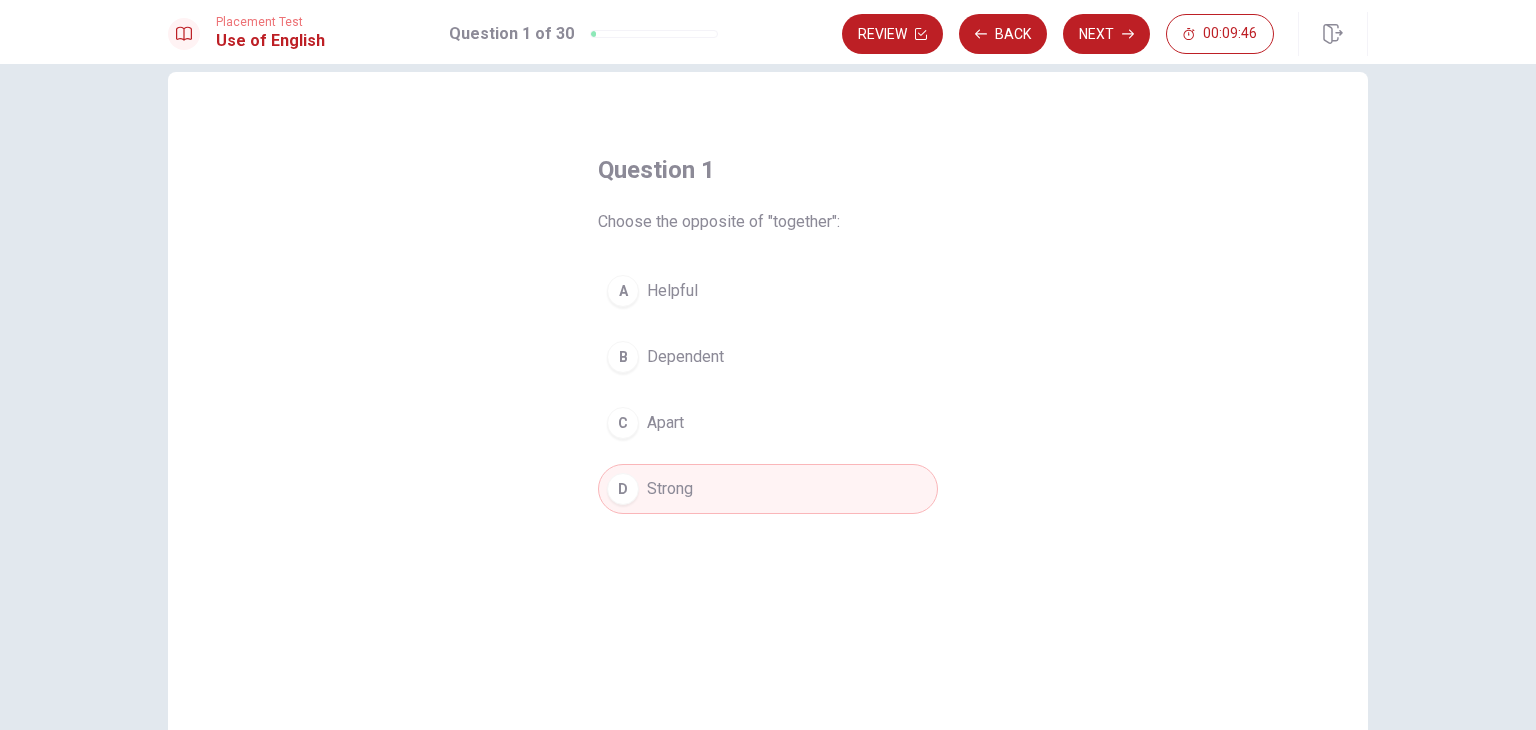 click on "Apart" at bounding box center [665, 423] 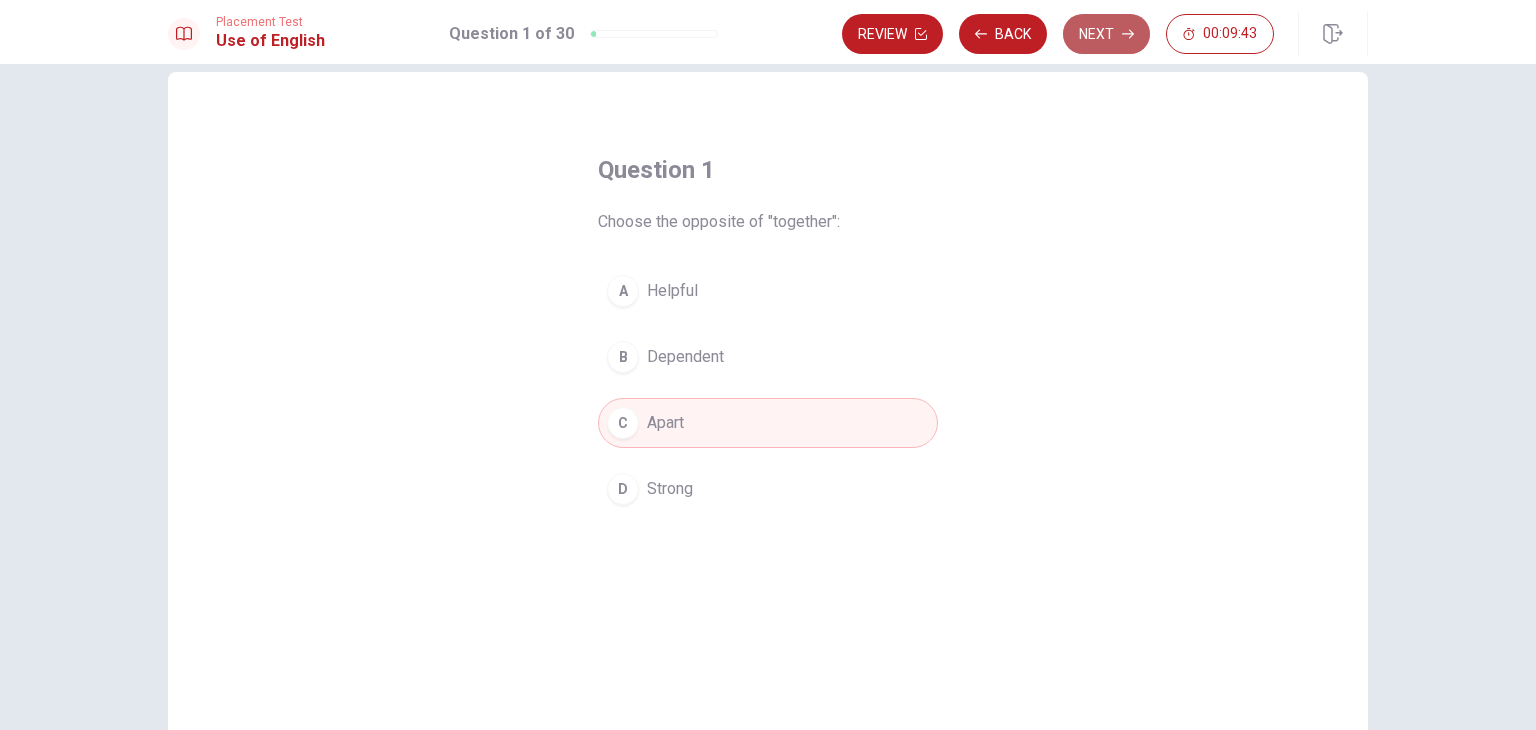 click on "Next" at bounding box center [1106, 34] 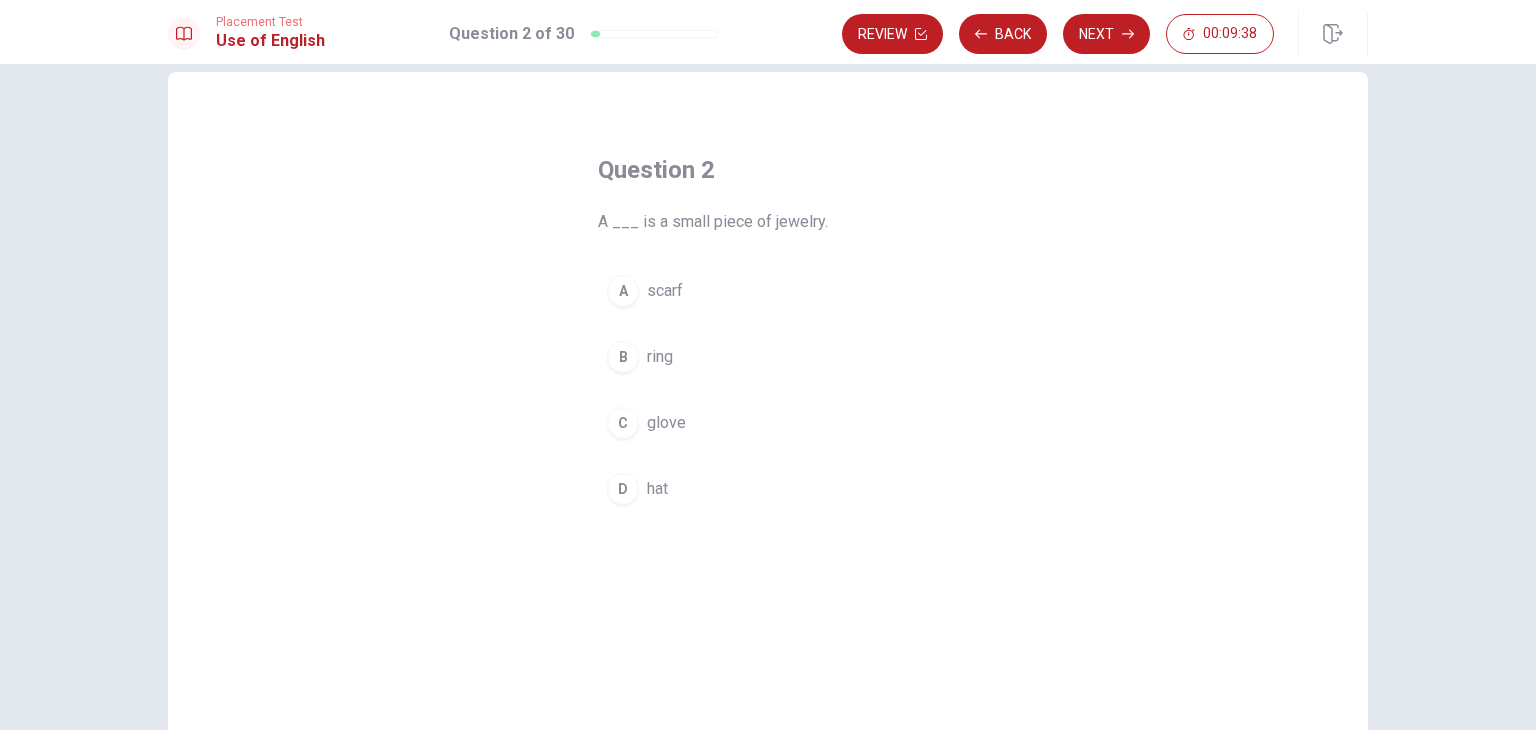 click on "B ring" at bounding box center [768, 357] 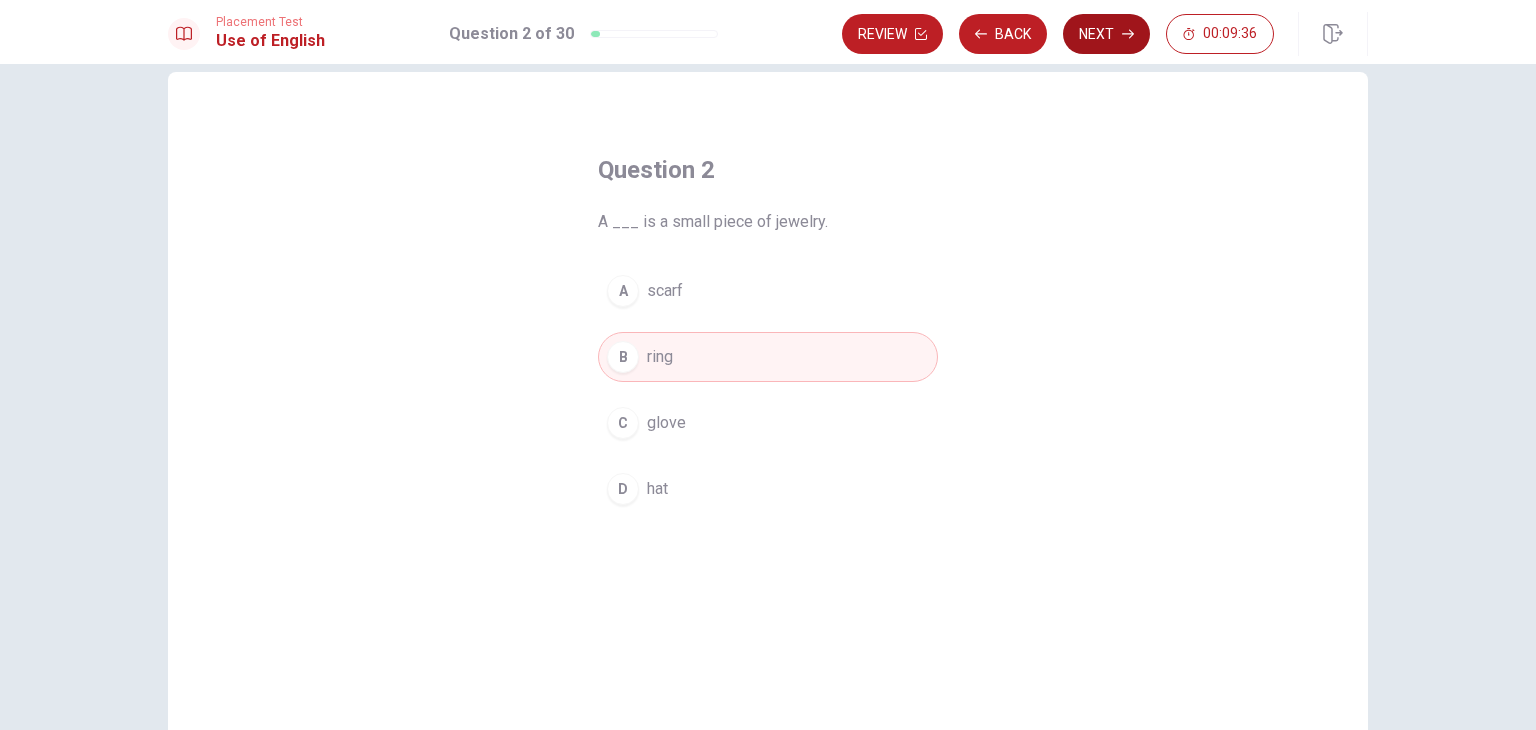 click on "Next" at bounding box center [1106, 34] 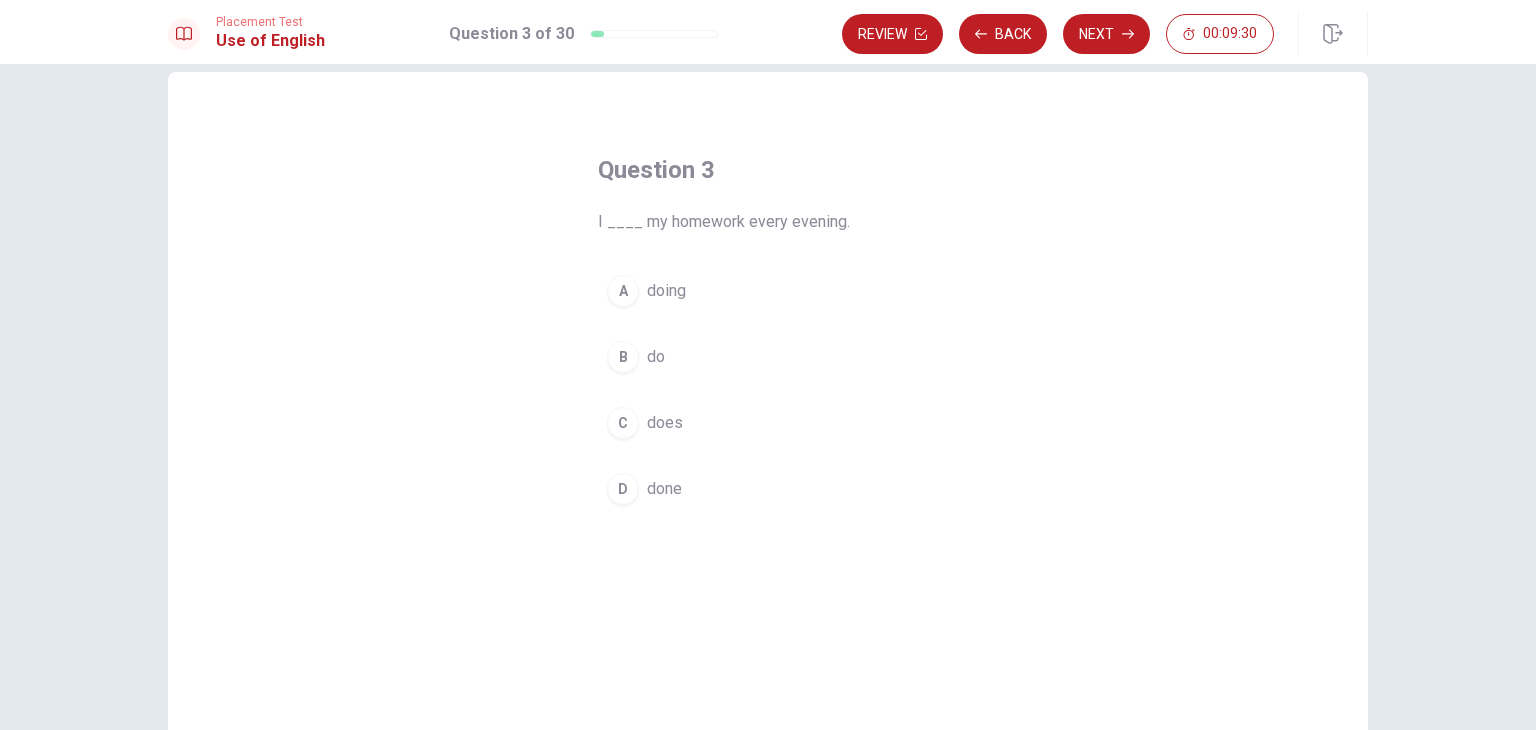 click on "do" at bounding box center [656, 357] 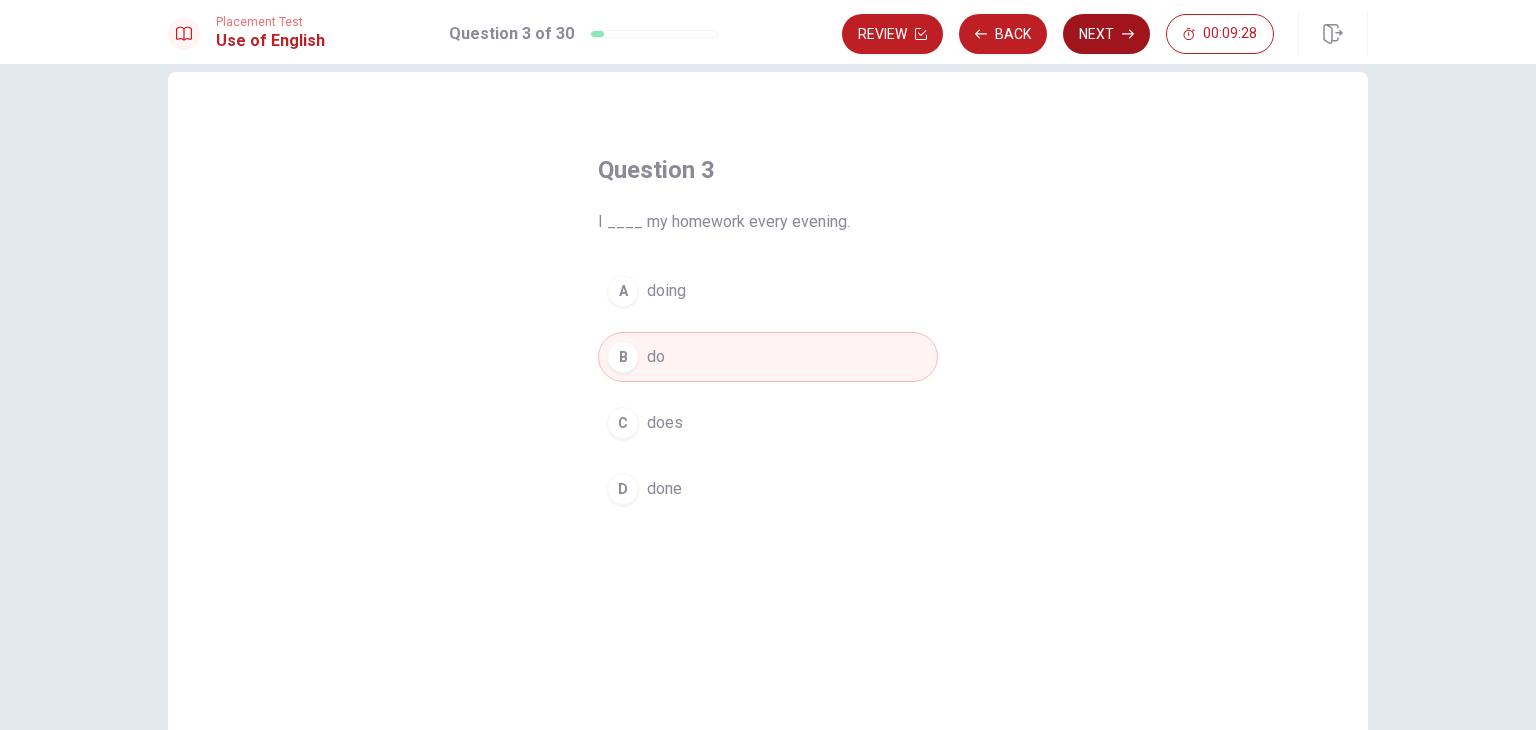 click on "Next" at bounding box center (1106, 34) 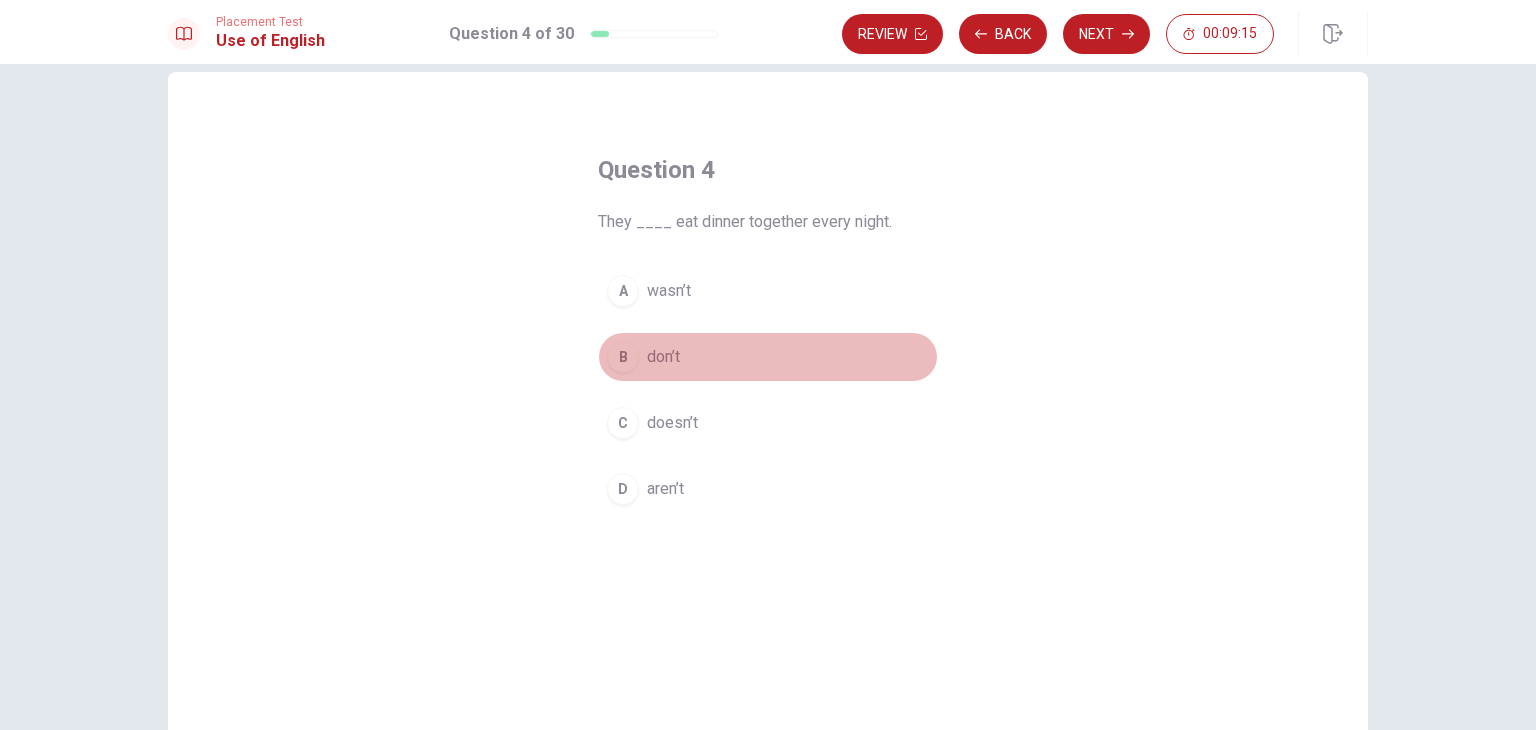 click on "don’t" at bounding box center (663, 357) 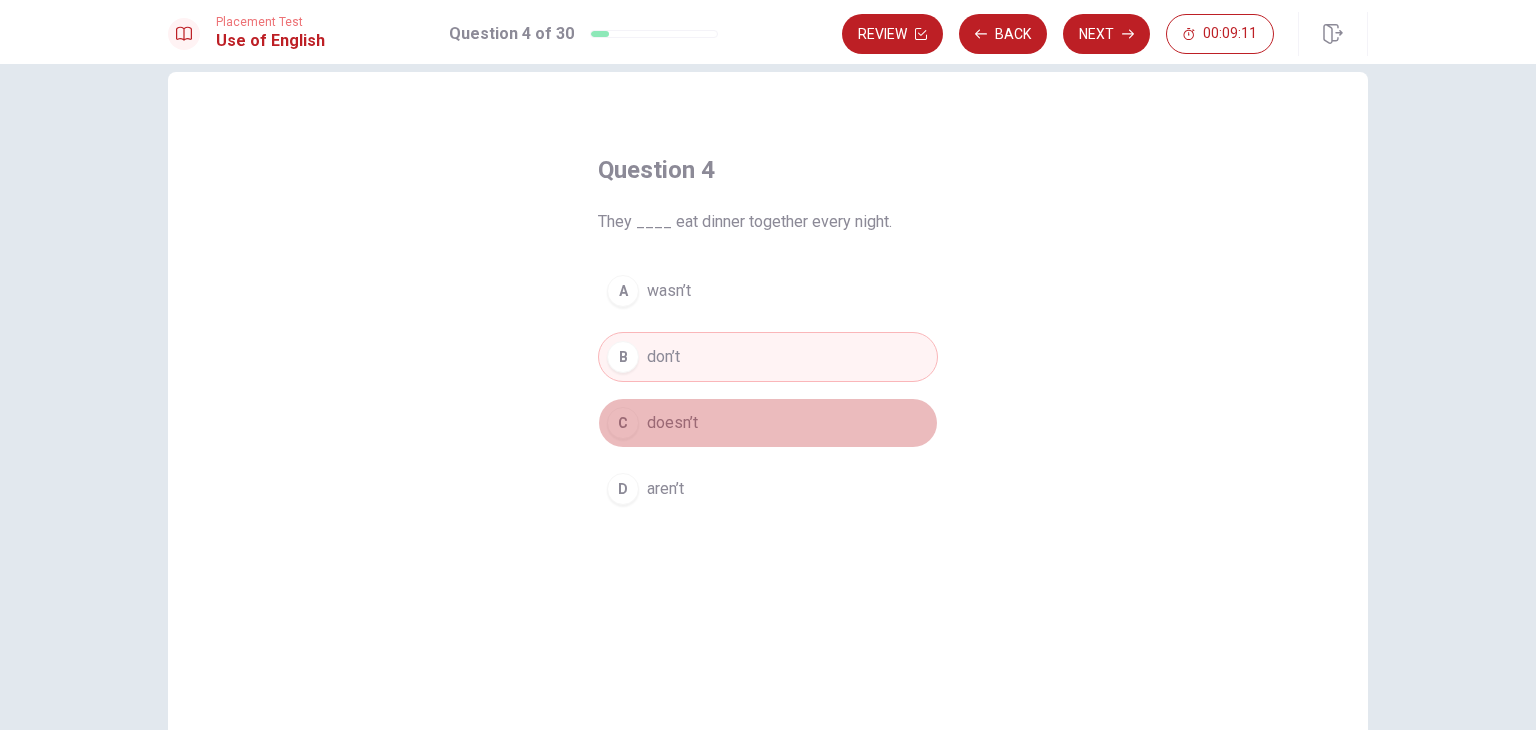 click on "doesn’t" at bounding box center (672, 423) 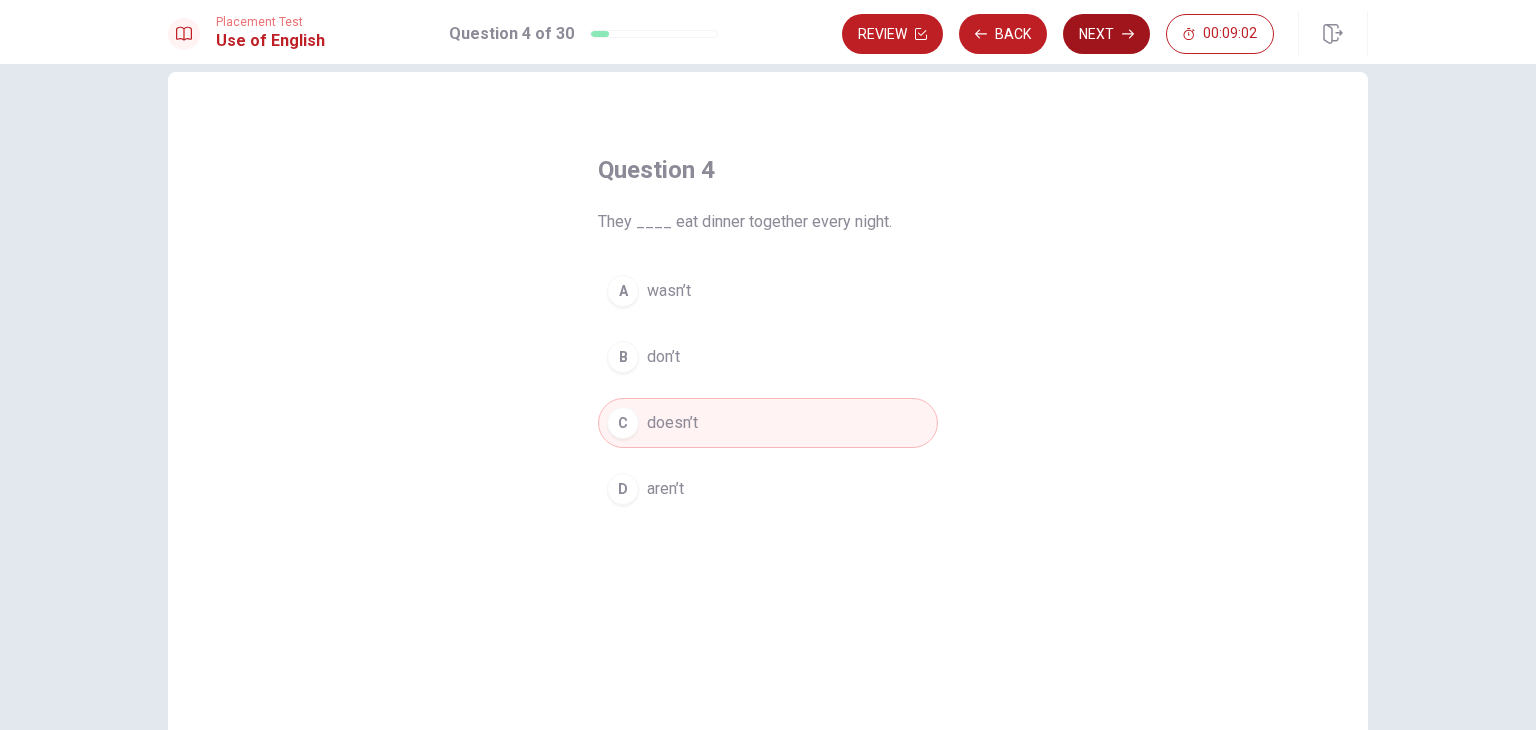 click on "Next" at bounding box center [1106, 34] 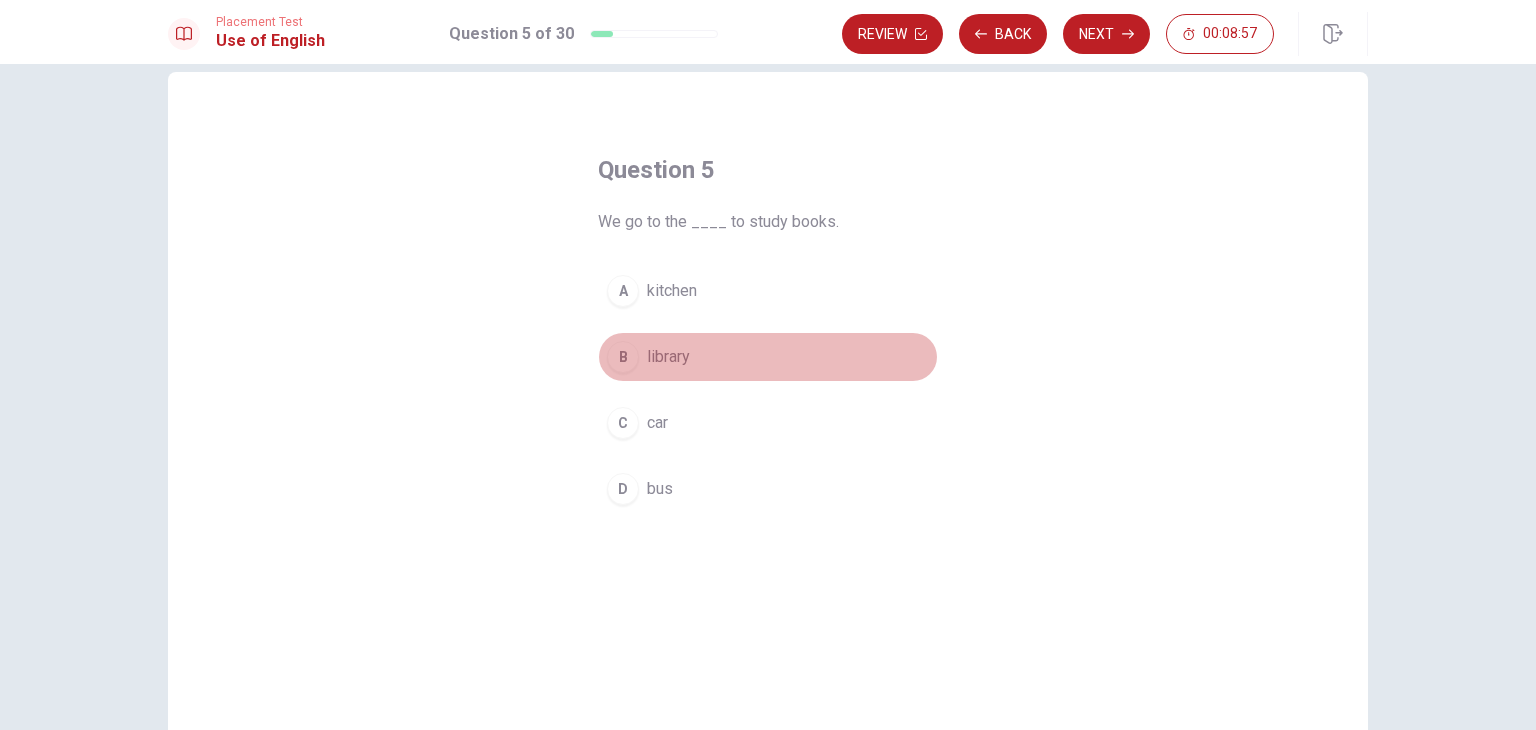click on "library" at bounding box center (668, 357) 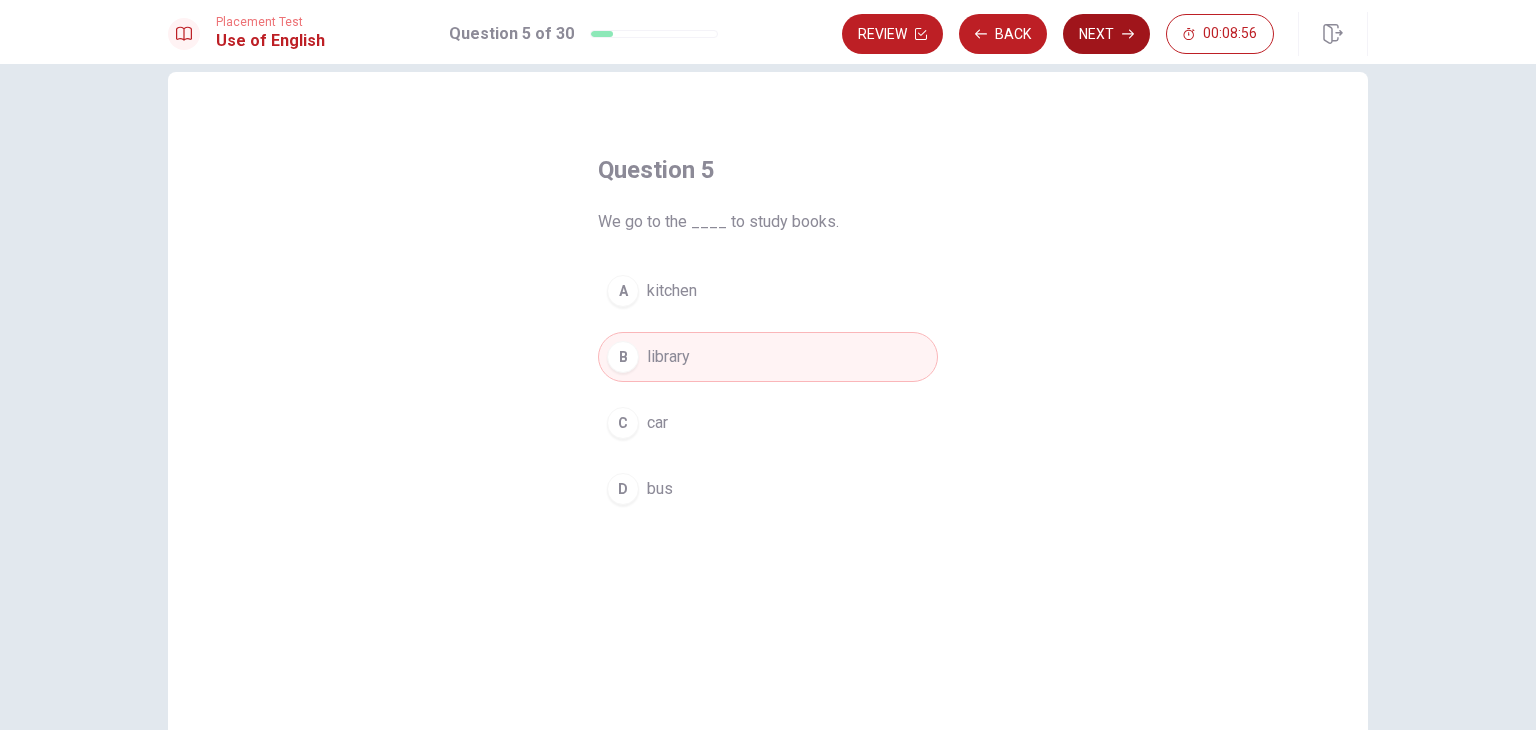 click on "Next" at bounding box center (1106, 34) 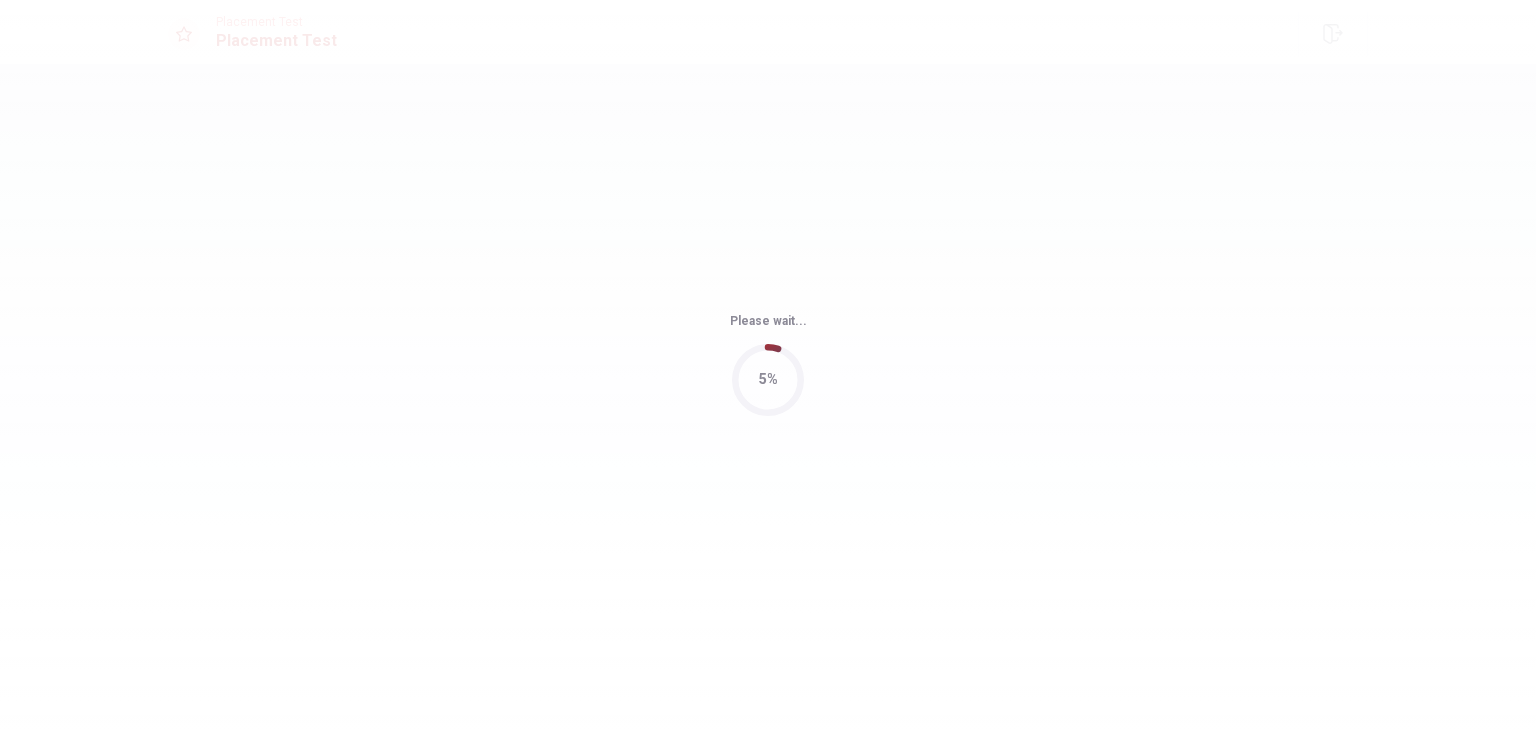 scroll, scrollTop: 0, scrollLeft: 0, axis: both 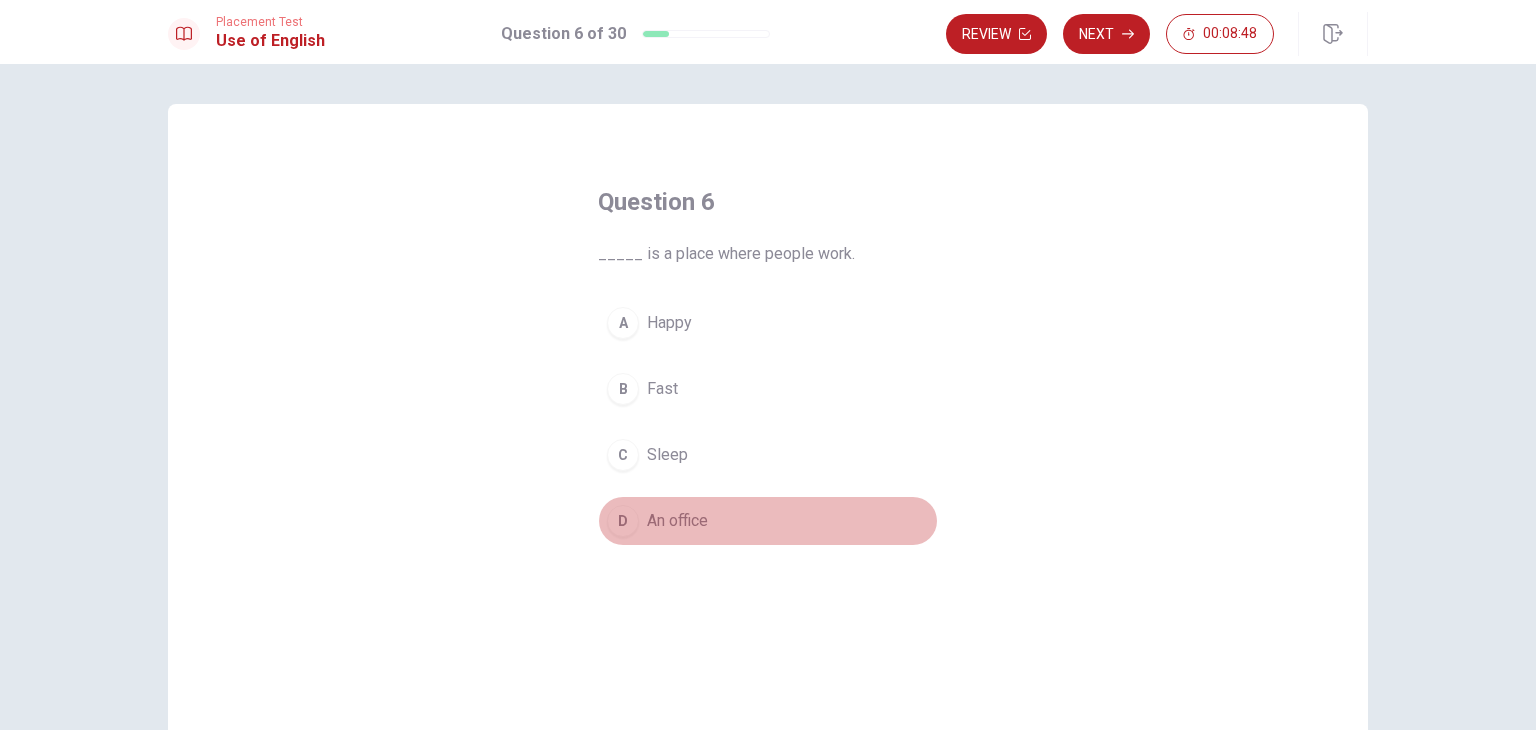click on "An office" at bounding box center (677, 521) 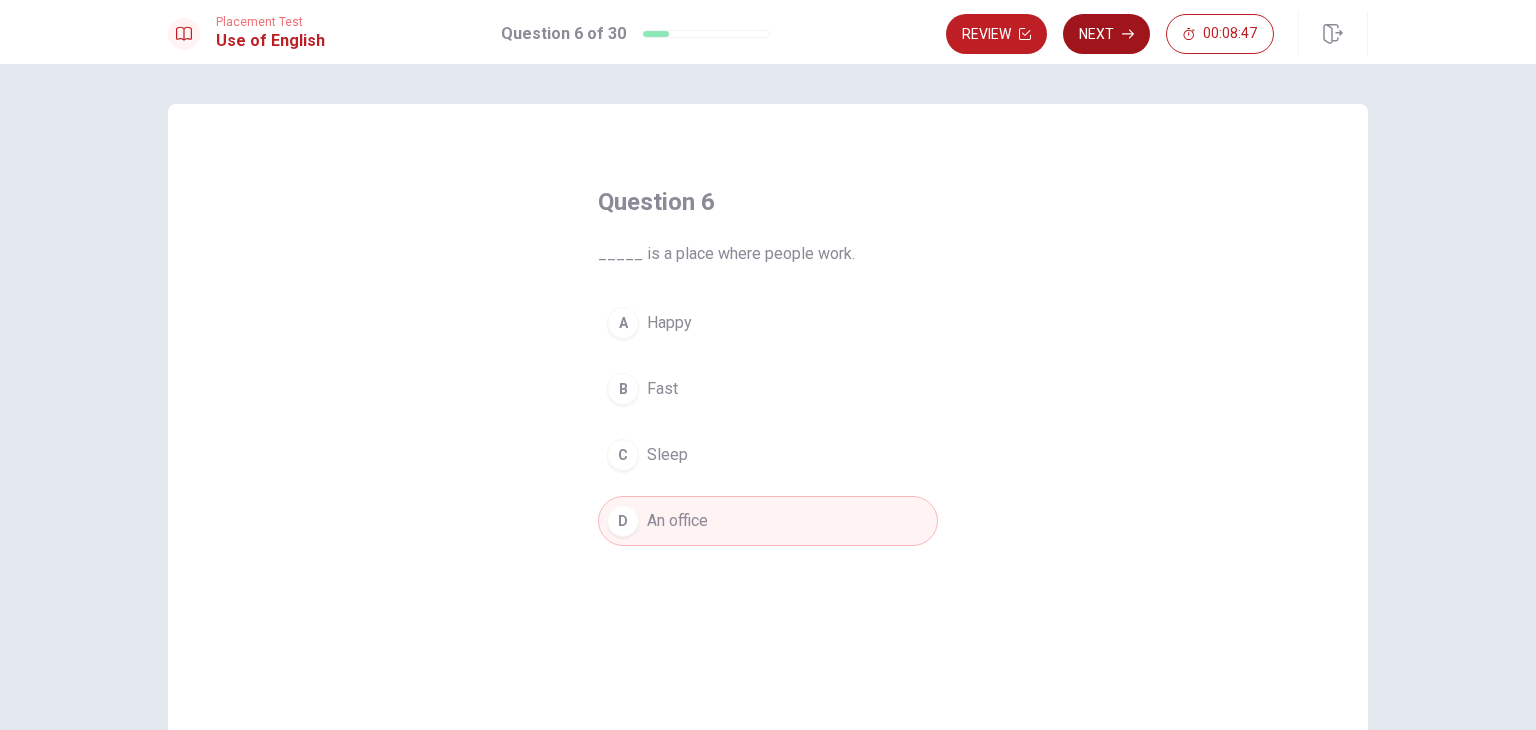 click 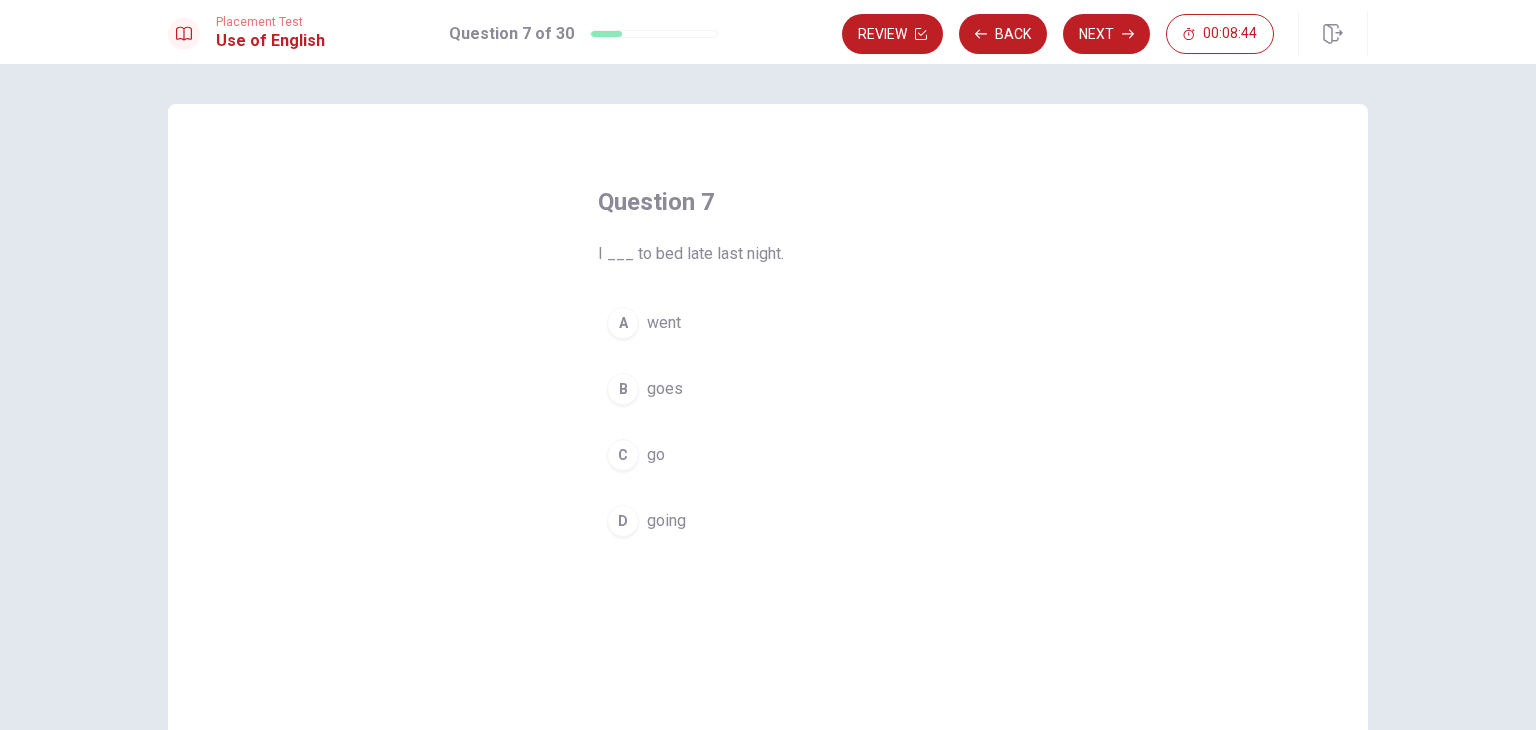 click on "went" at bounding box center [664, 323] 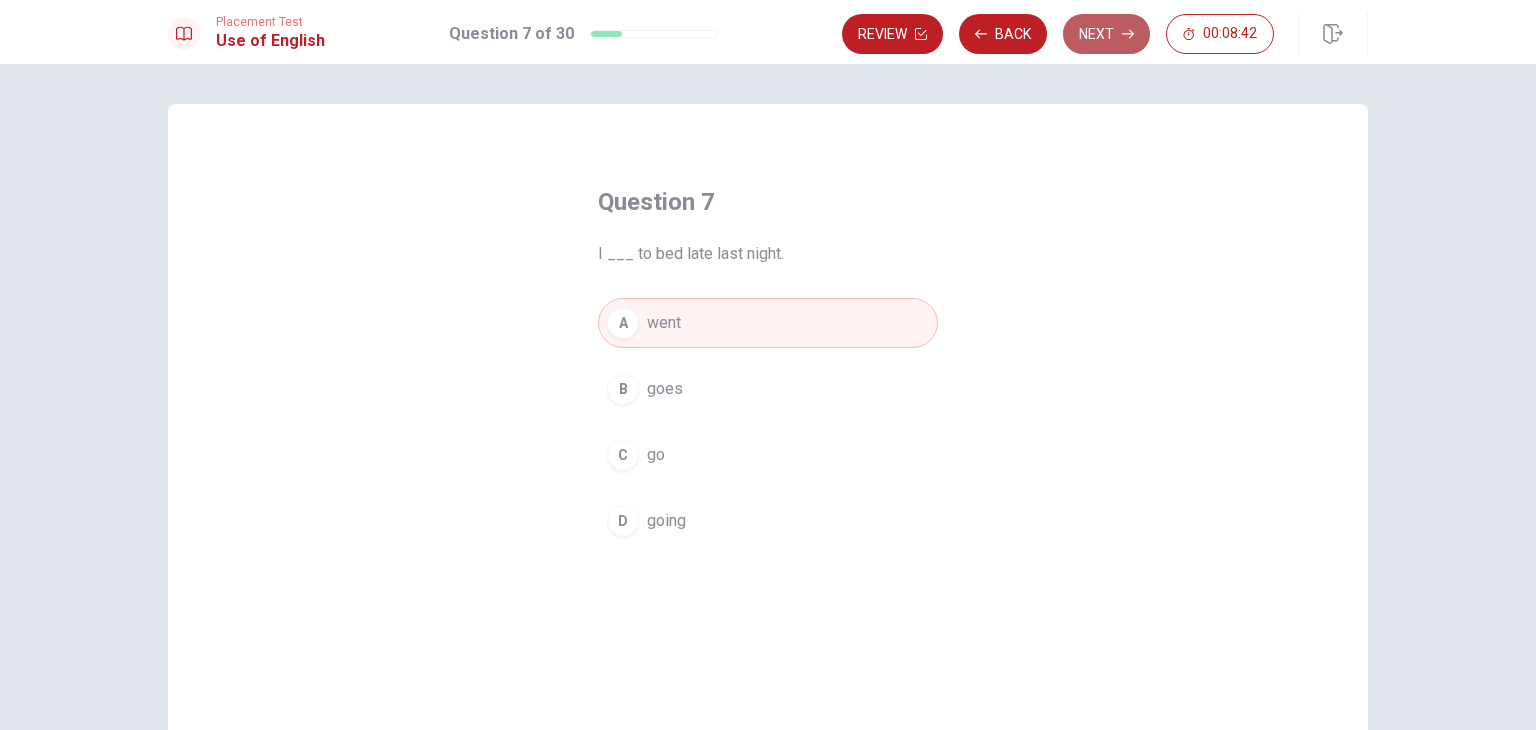 click 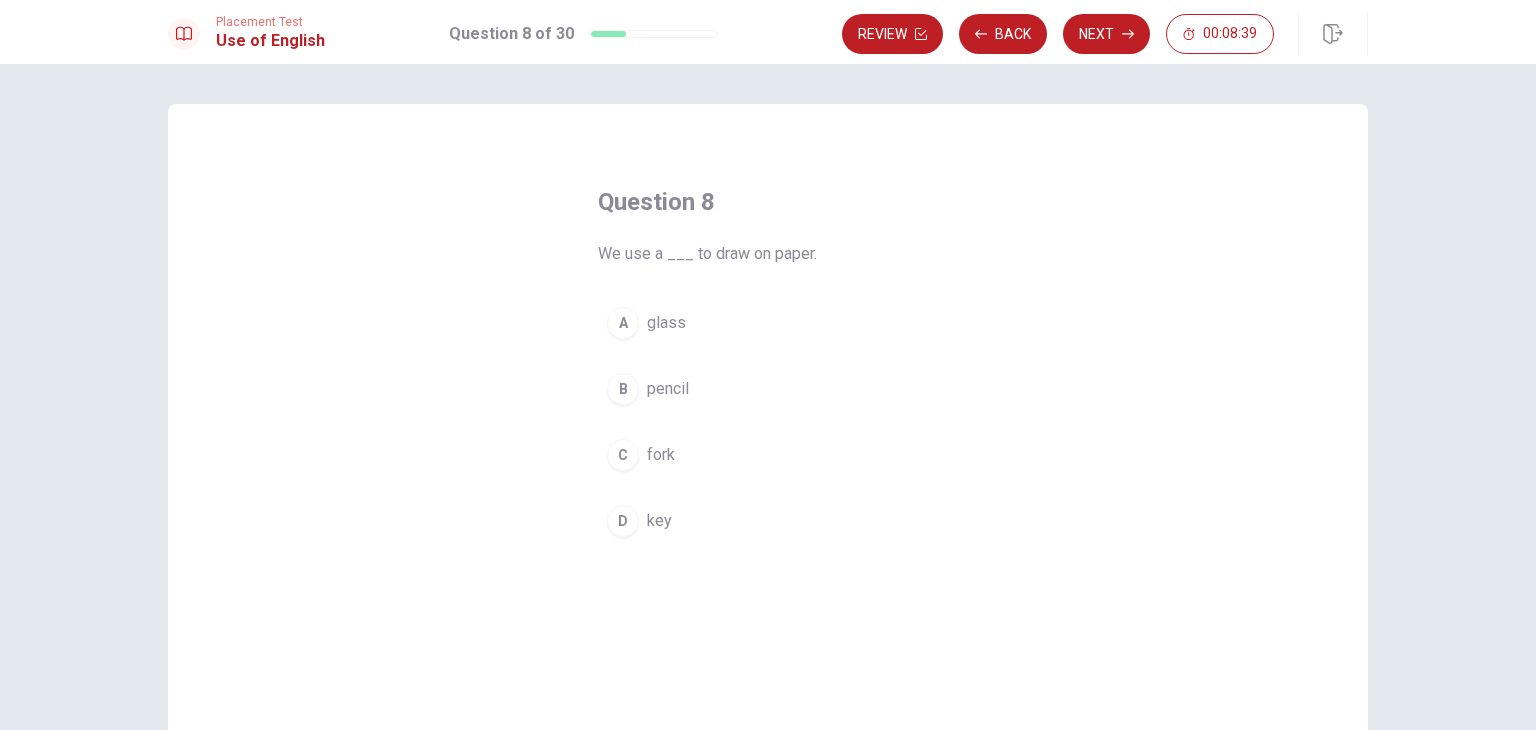 click on "pencil" at bounding box center [668, 389] 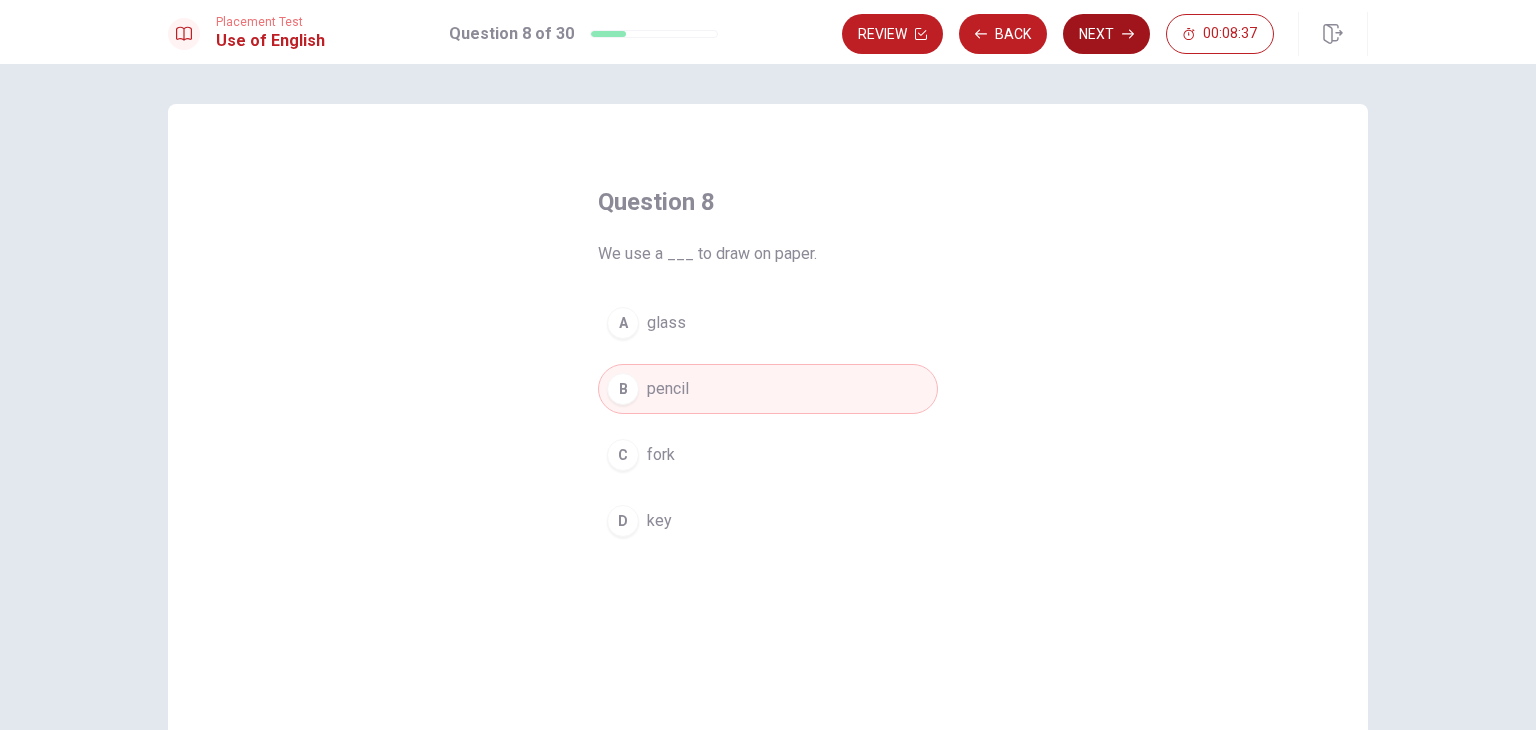 click 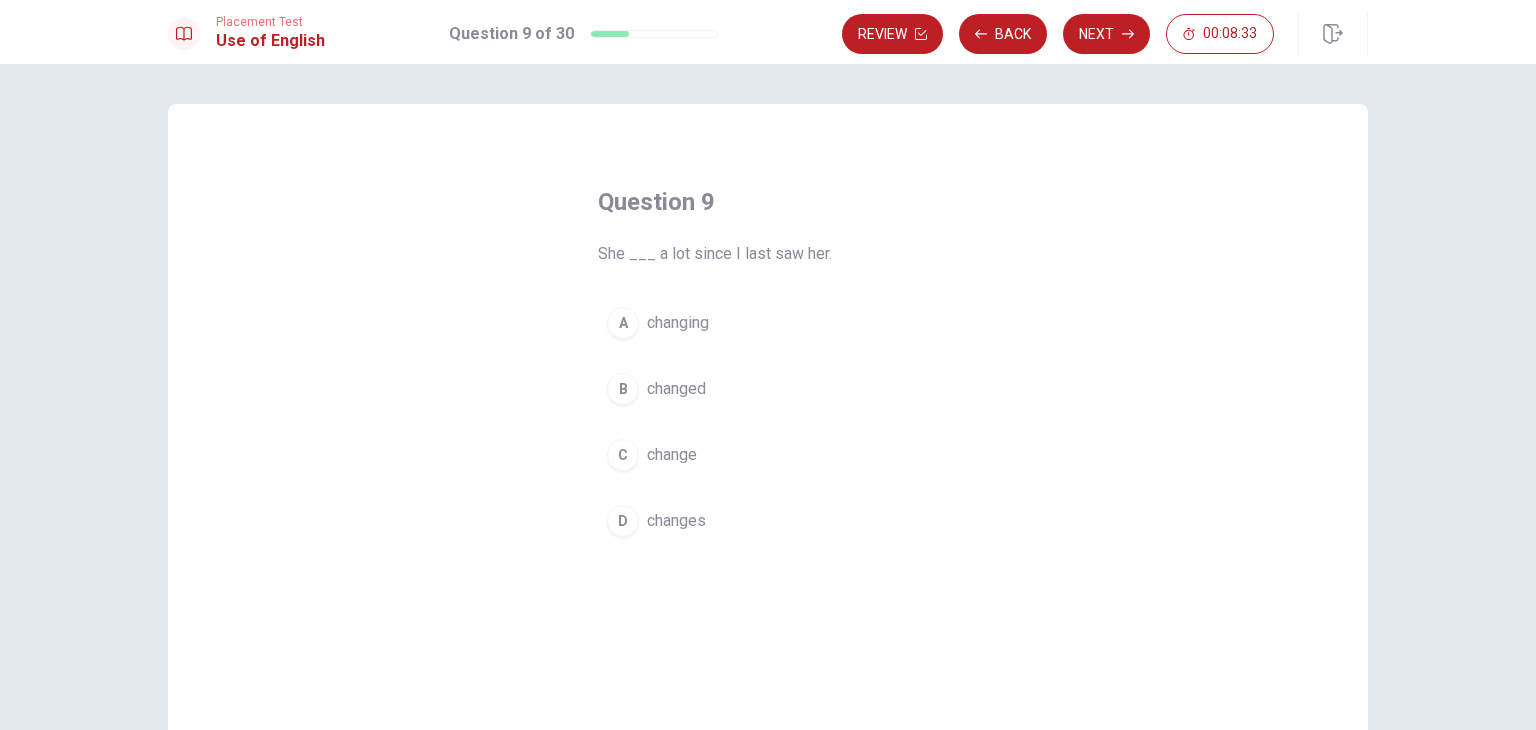 click on "changed" at bounding box center (676, 389) 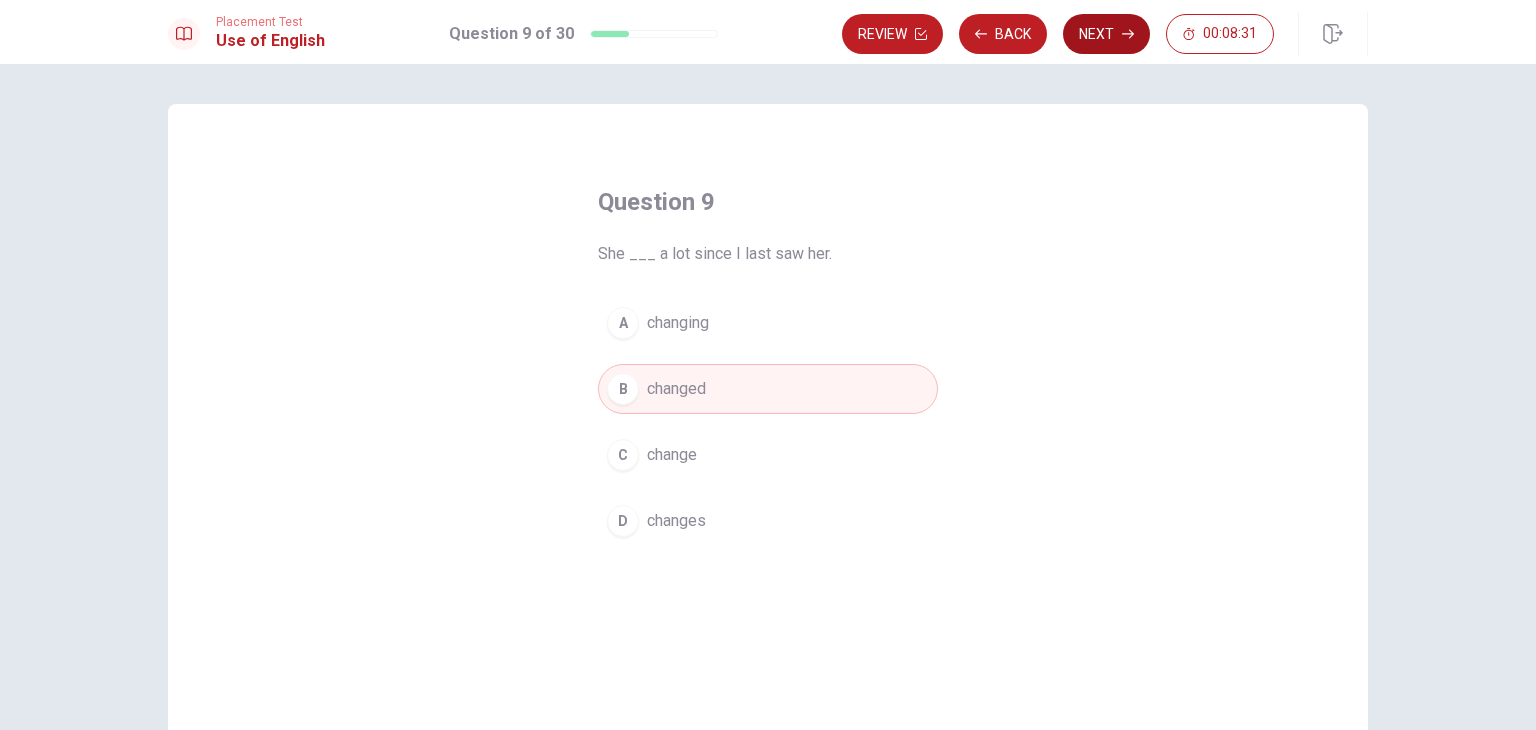 click on "Next" at bounding box center (1106, 34) 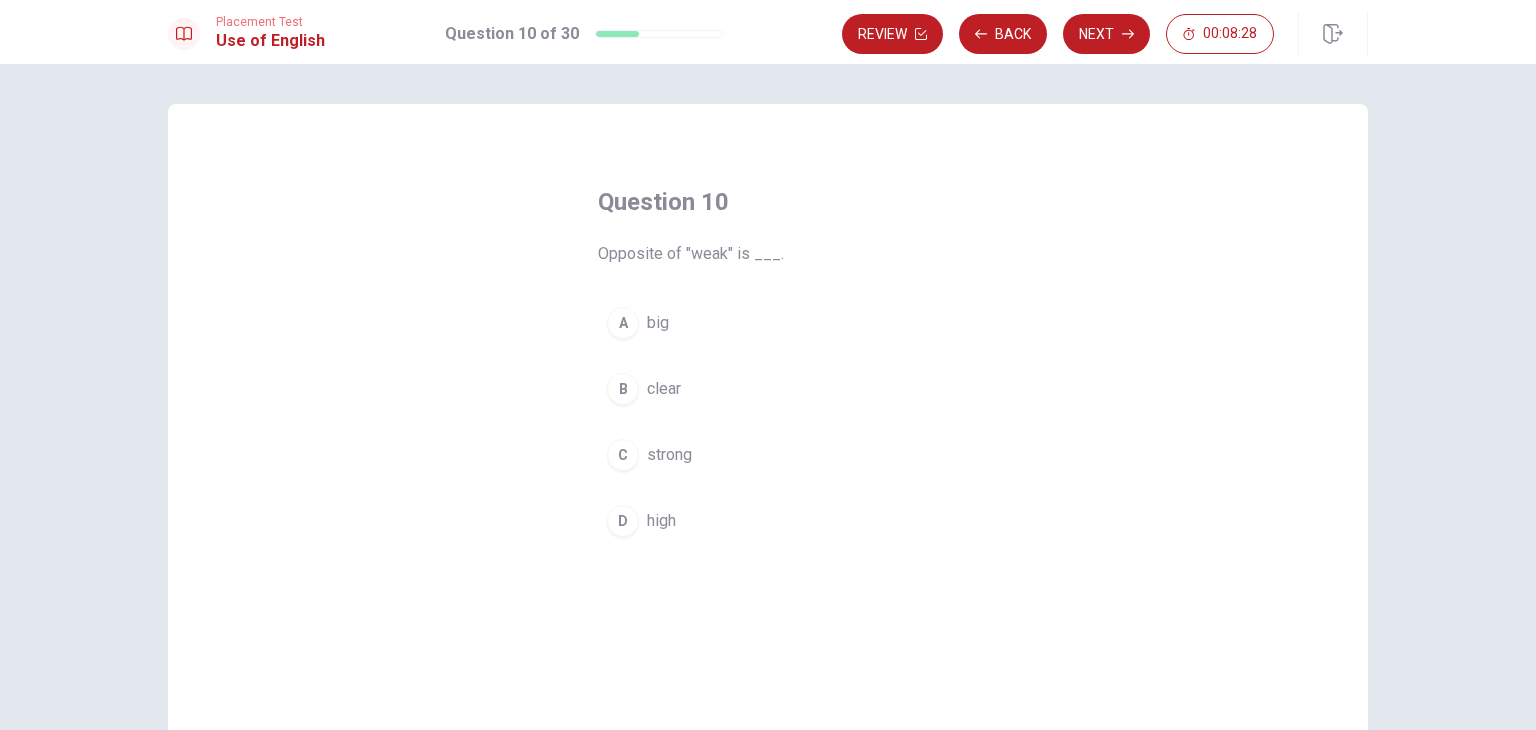 click on "C strong" at bounding box center [768, 455] 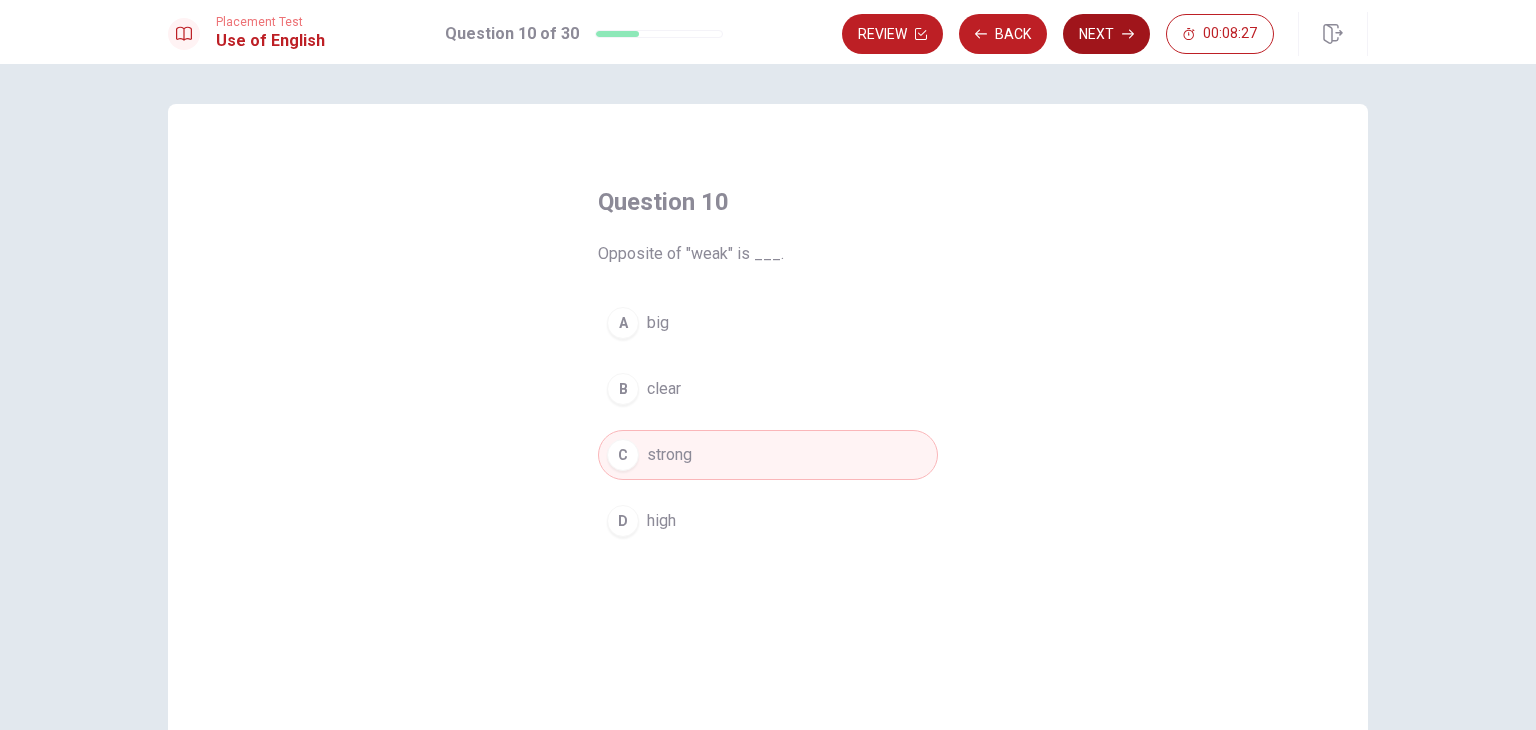click on "Next" at bounding box center [1106, 34] 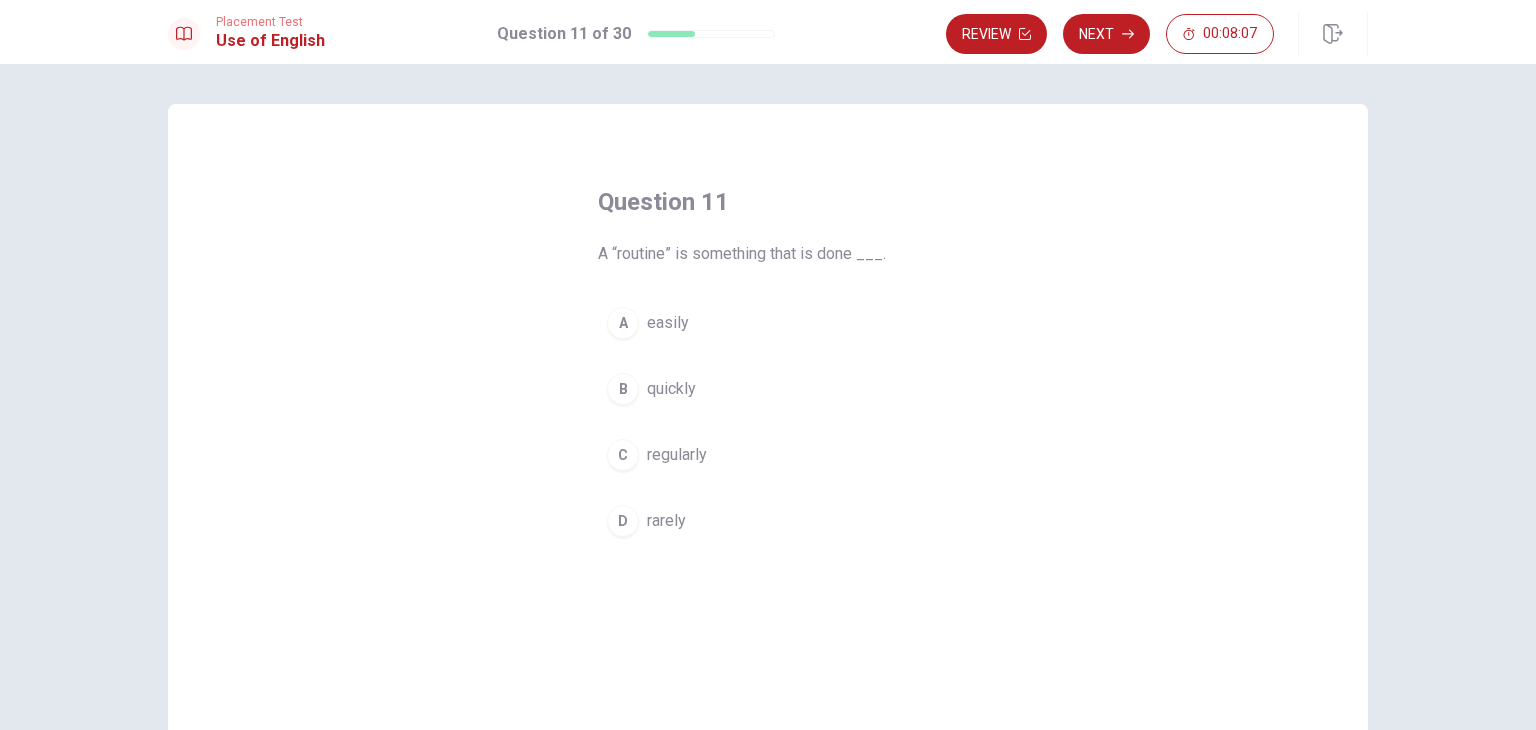 click on "regularly" at bounding box center (677, 455) 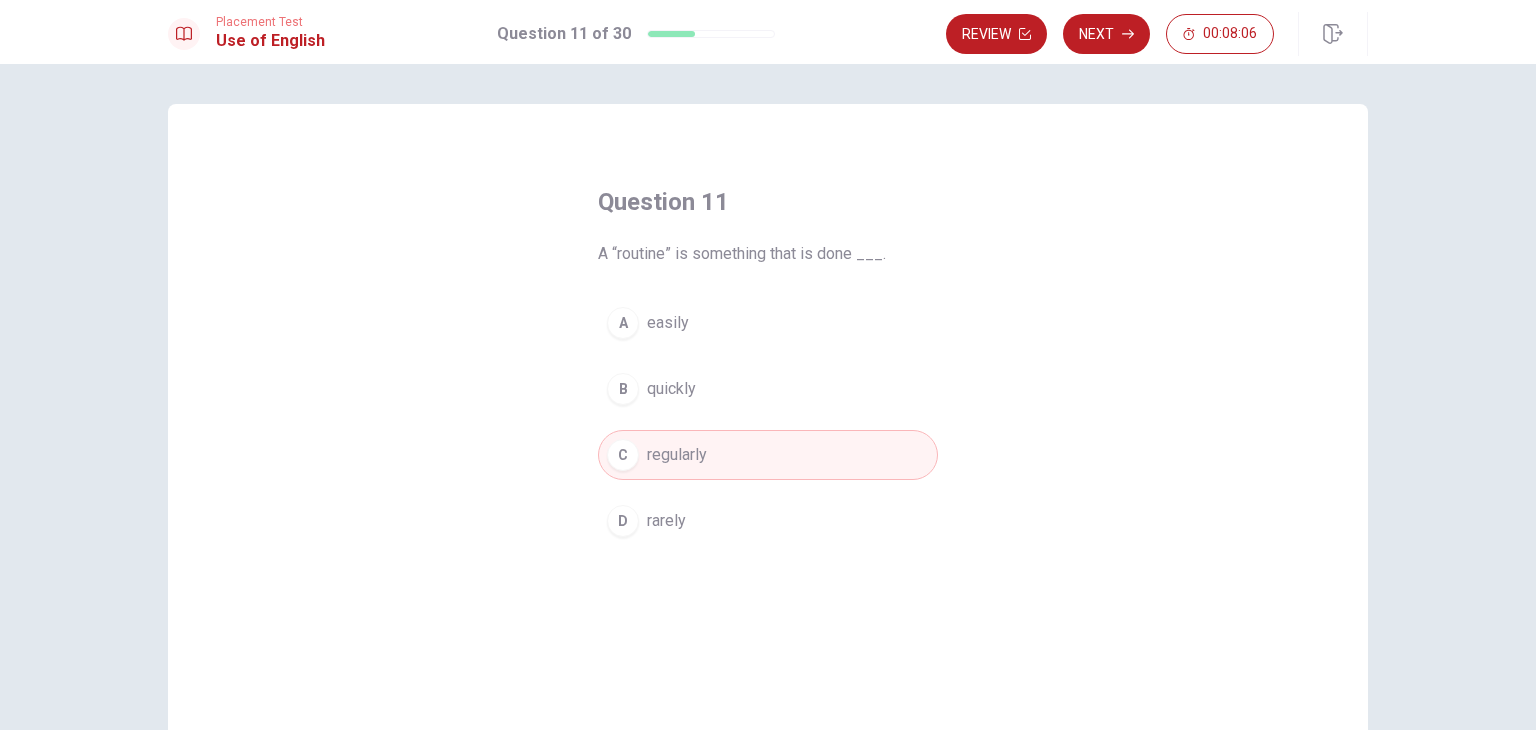 click on "C regularly" at bounding box center [768, 455] 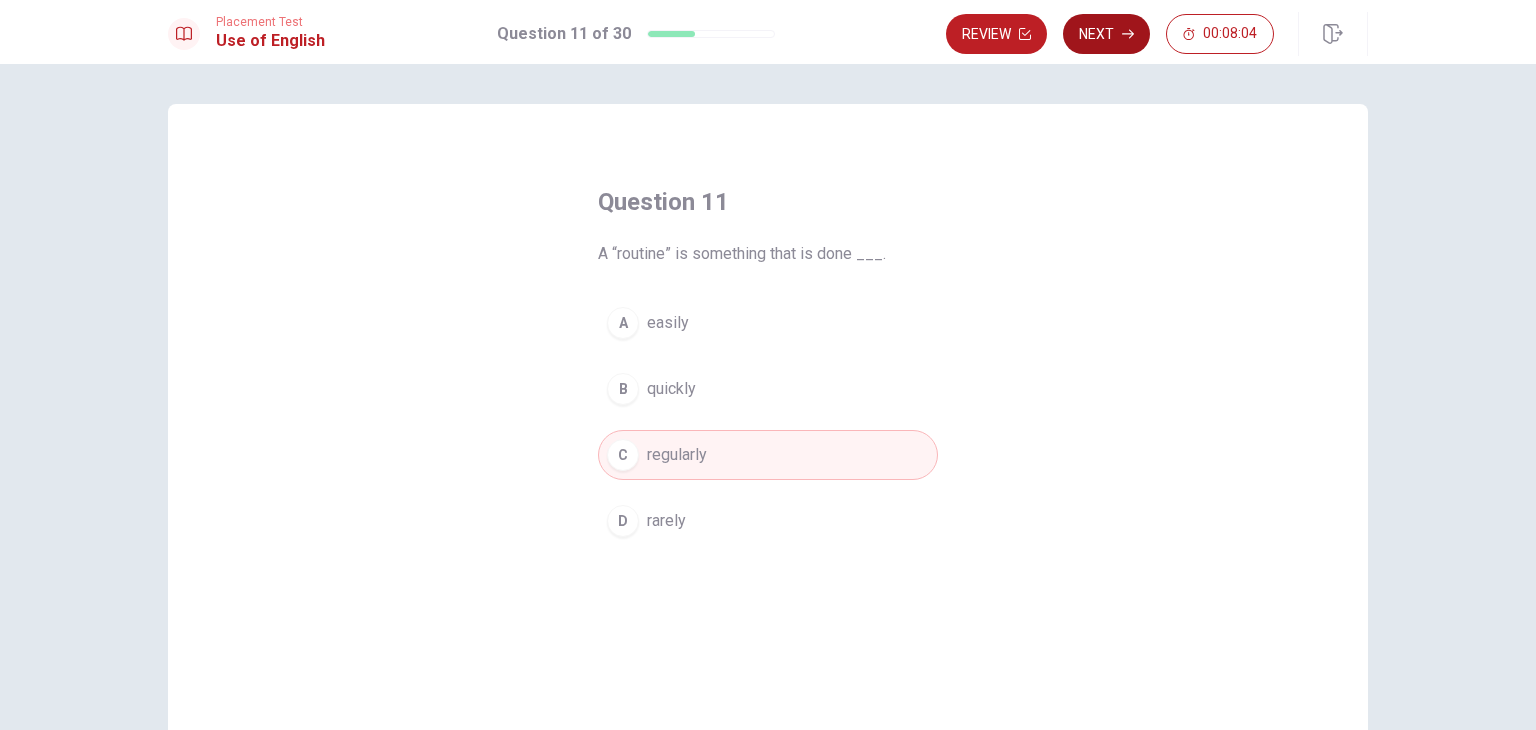 click on "Next" at bounding box center [1106, 34] 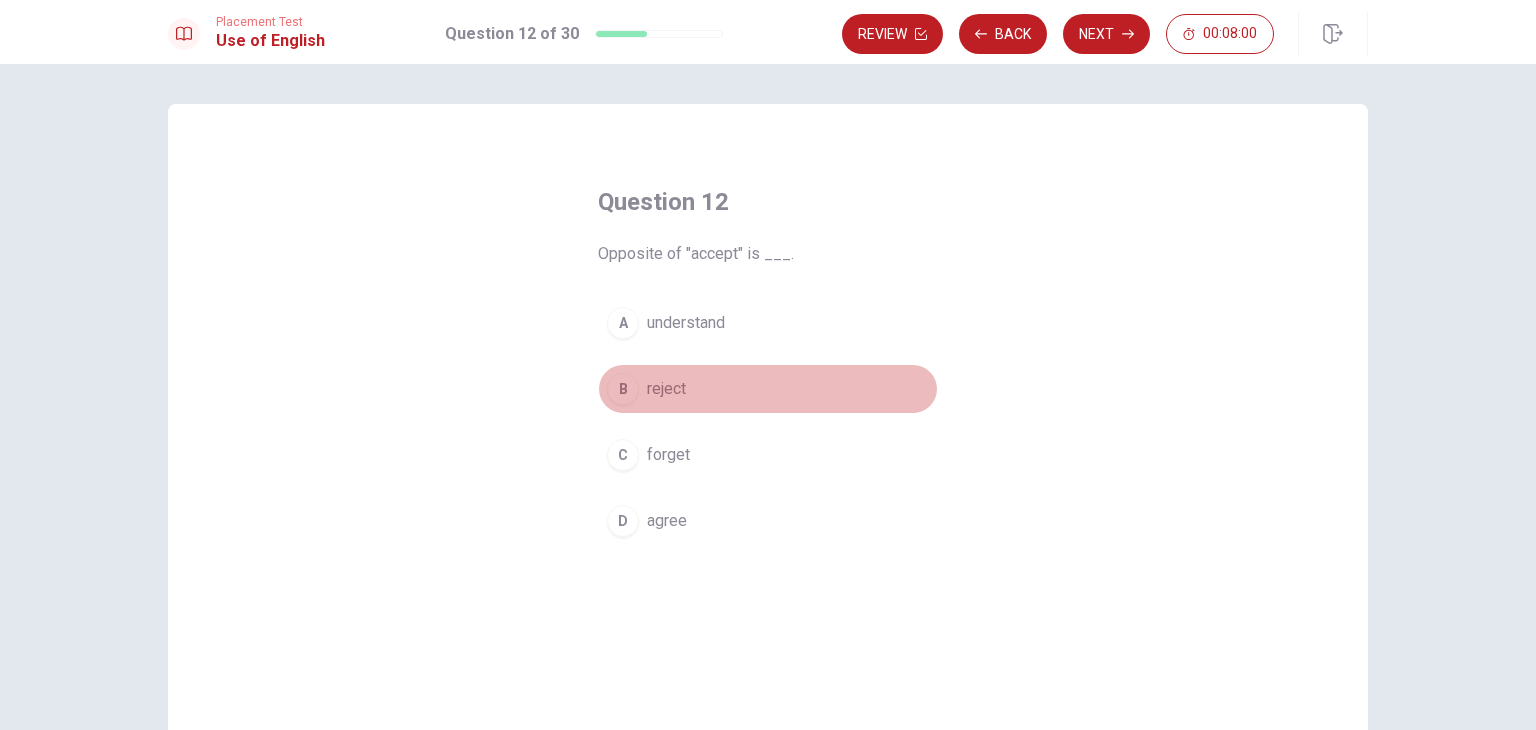 click on "reject" at bounding box center (666, 389) 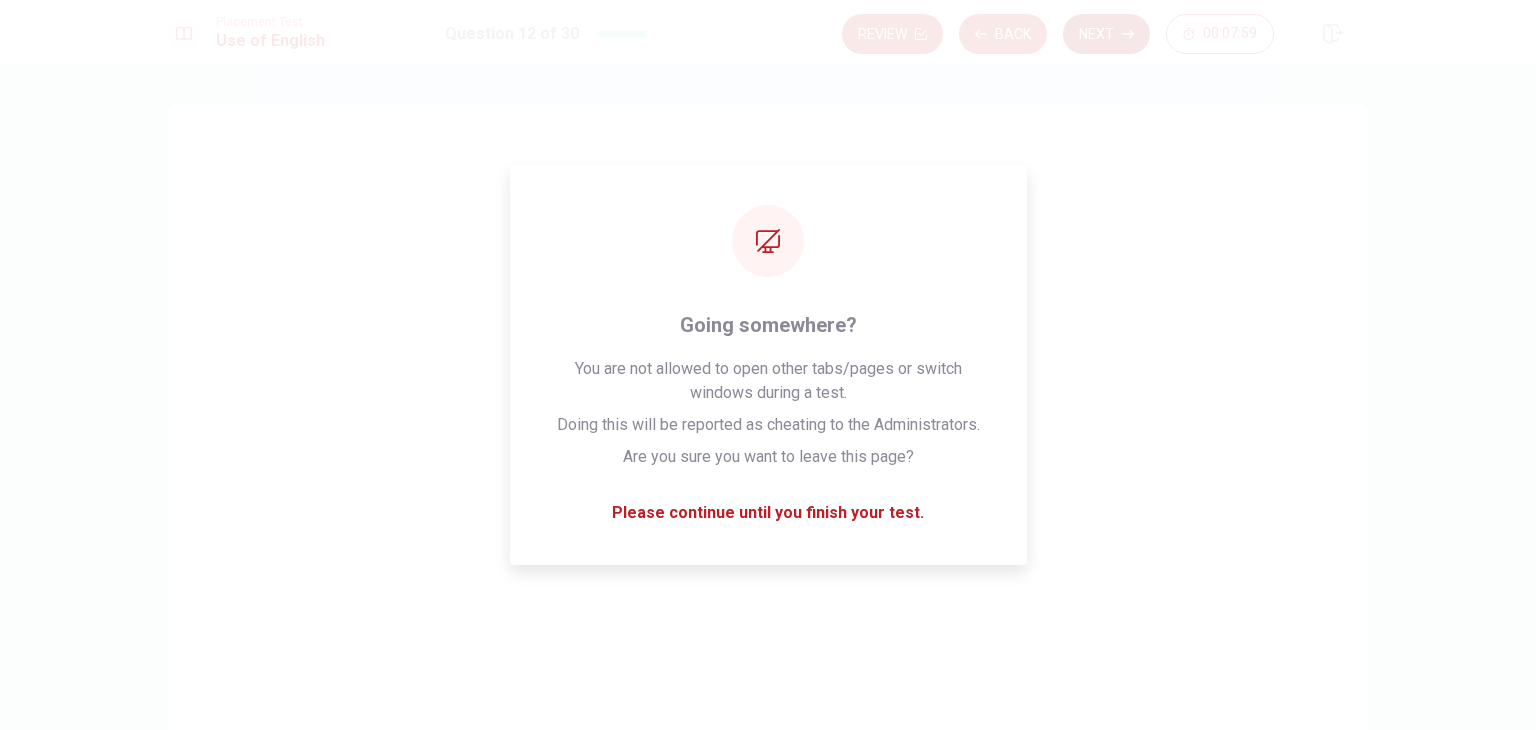 click on "Next" at bounding box center (1106, 34) 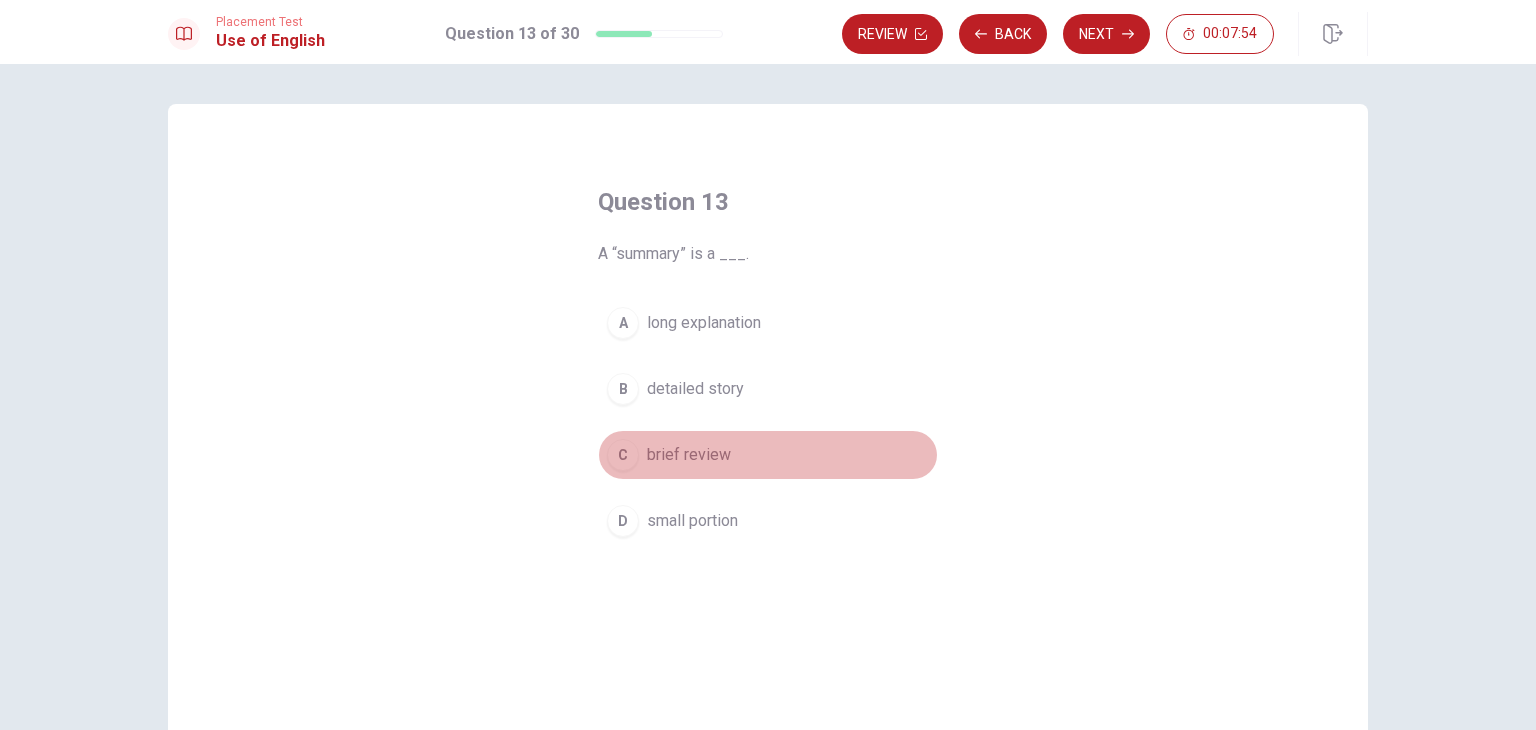 click on "brief review" at bounding box center [689, 455] 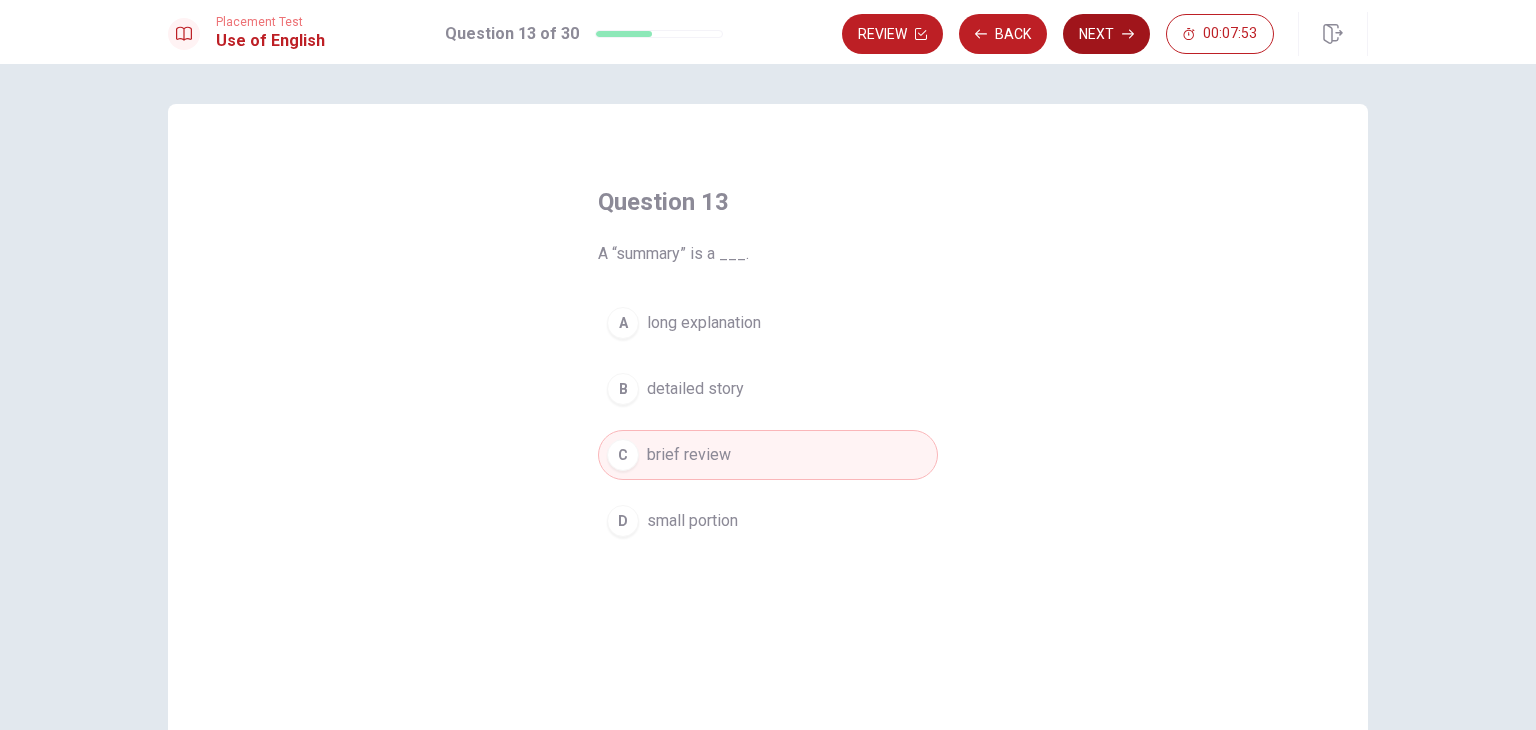 click on "Next" at bounding box center [1106, 34] 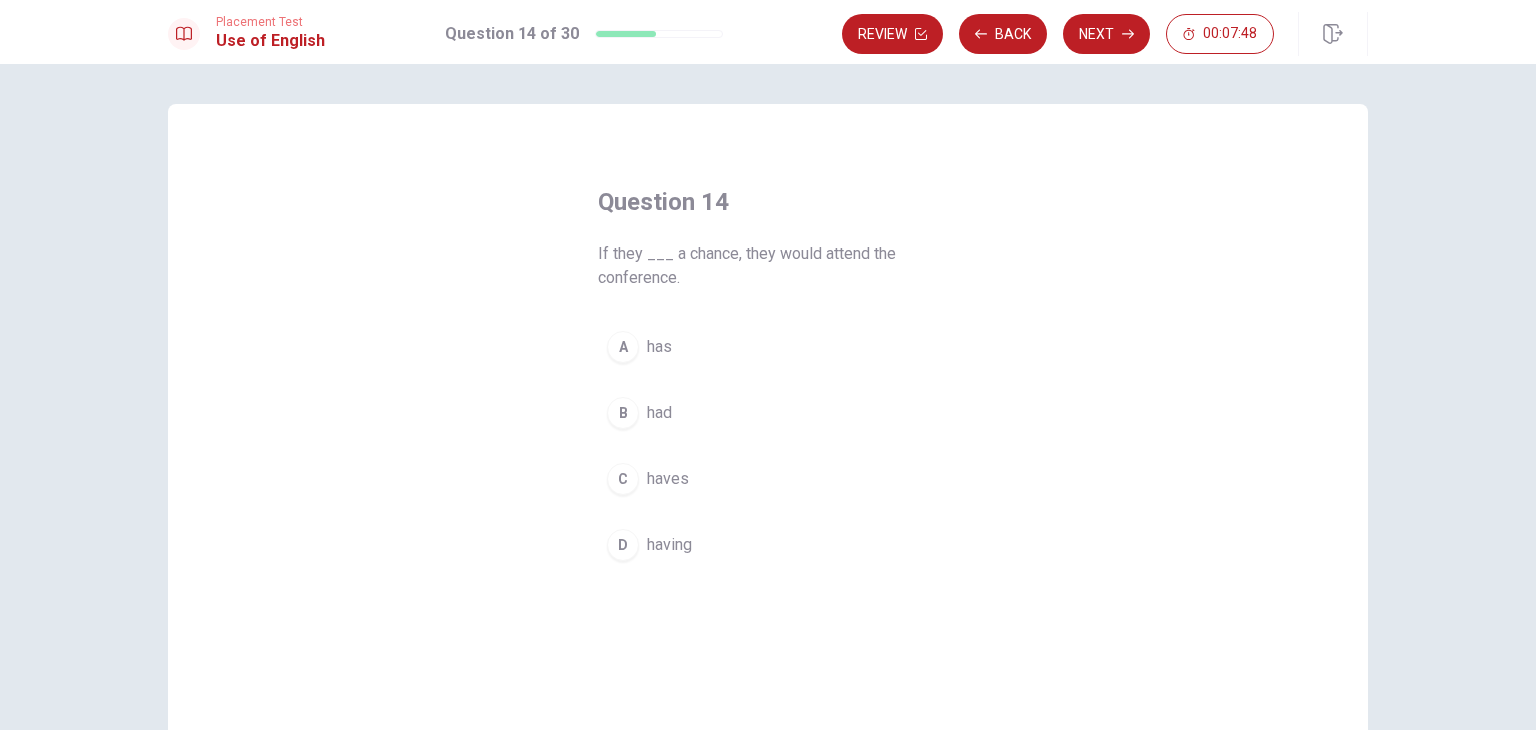 click on "had" at bounding box center (659, 413) 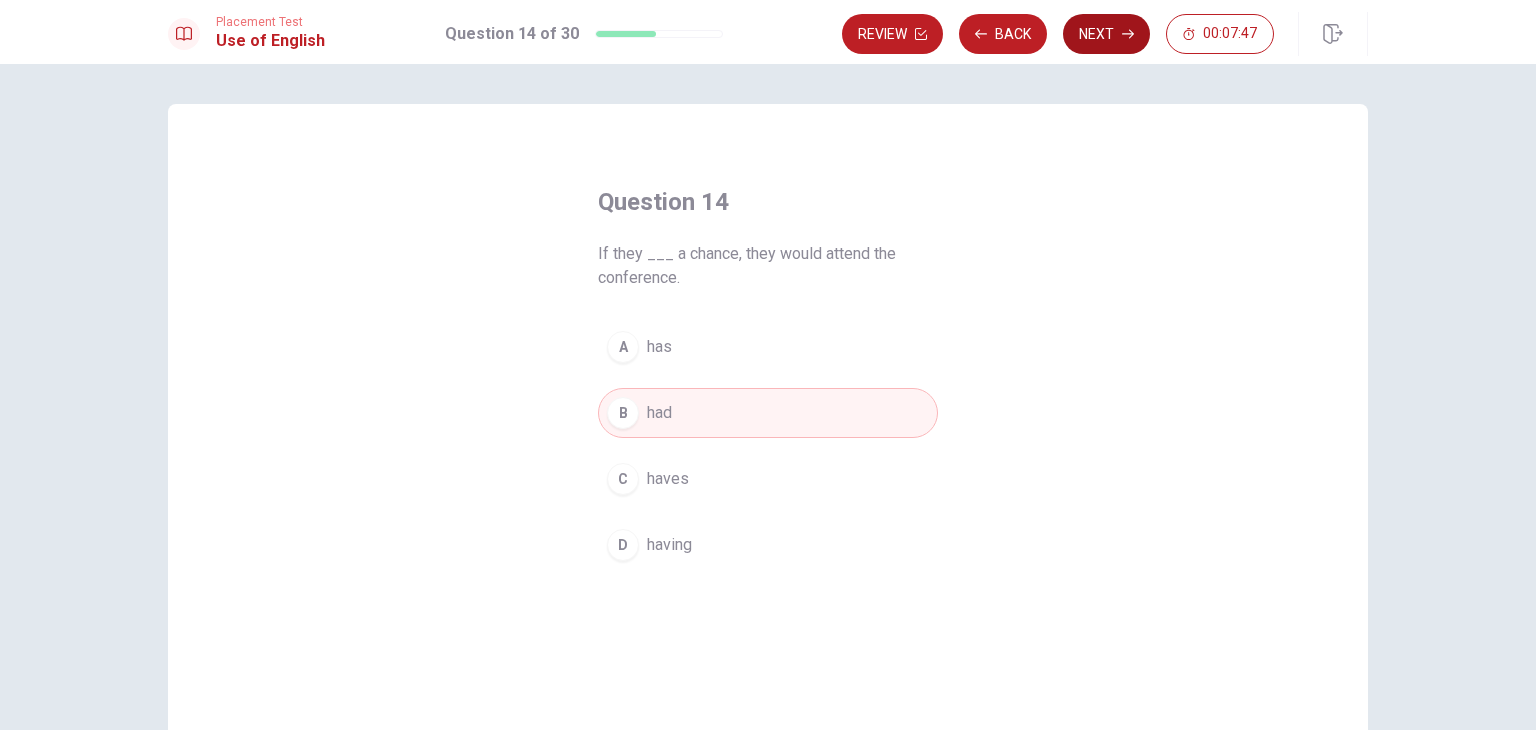 click 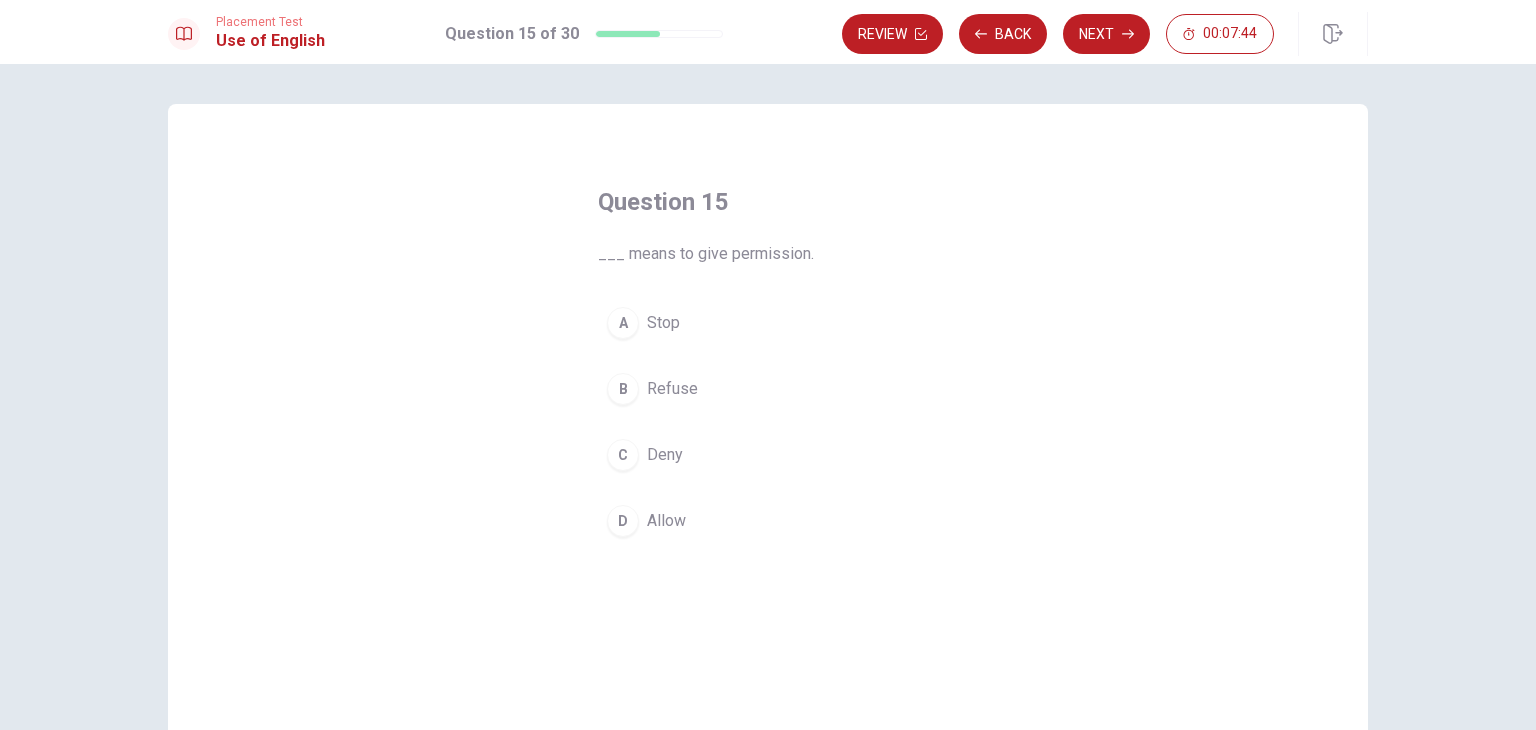click on "Allow" at bounding box center (666, 521) 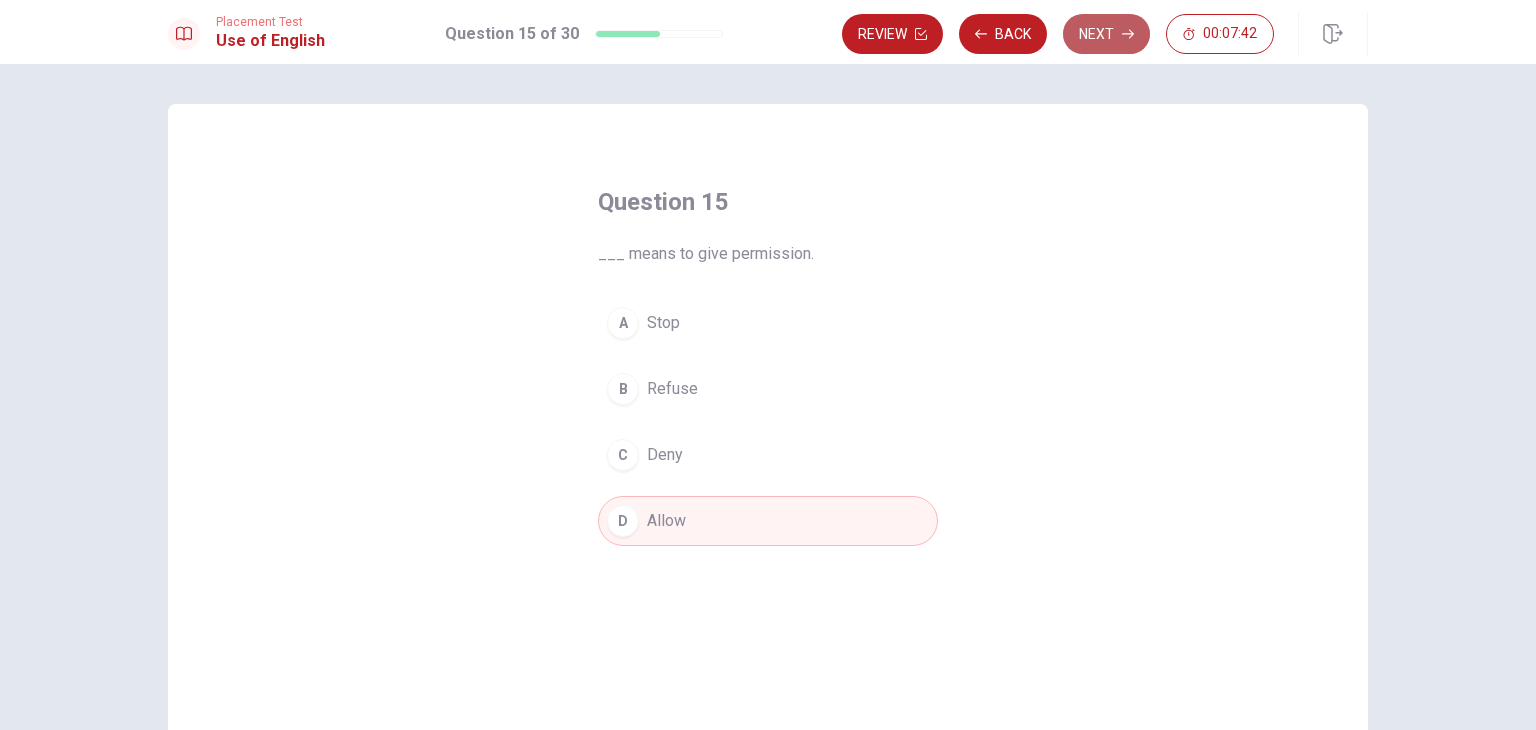 click on "Next" at bounding box center (1106, 34) 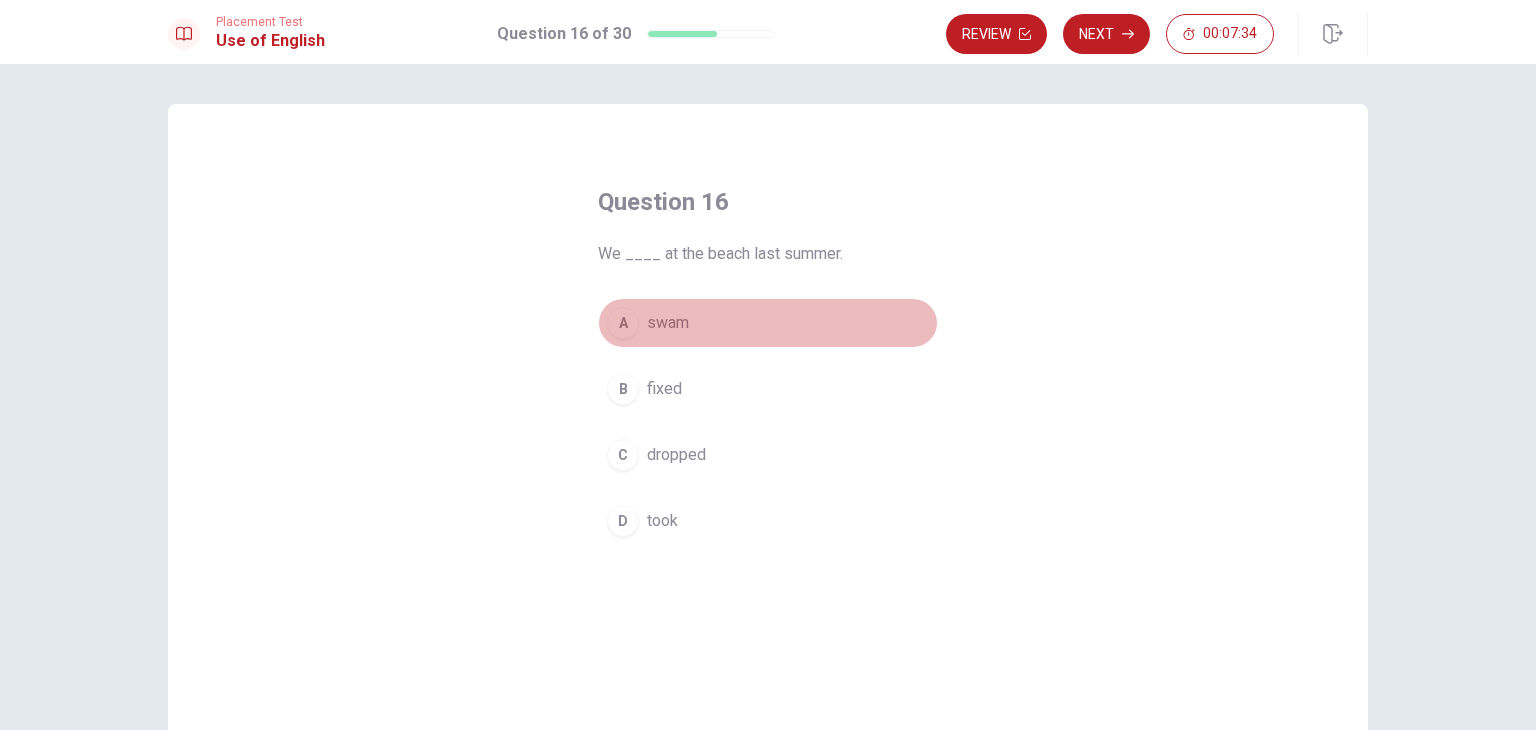 click on "swam" at bounding box center [668, 323] 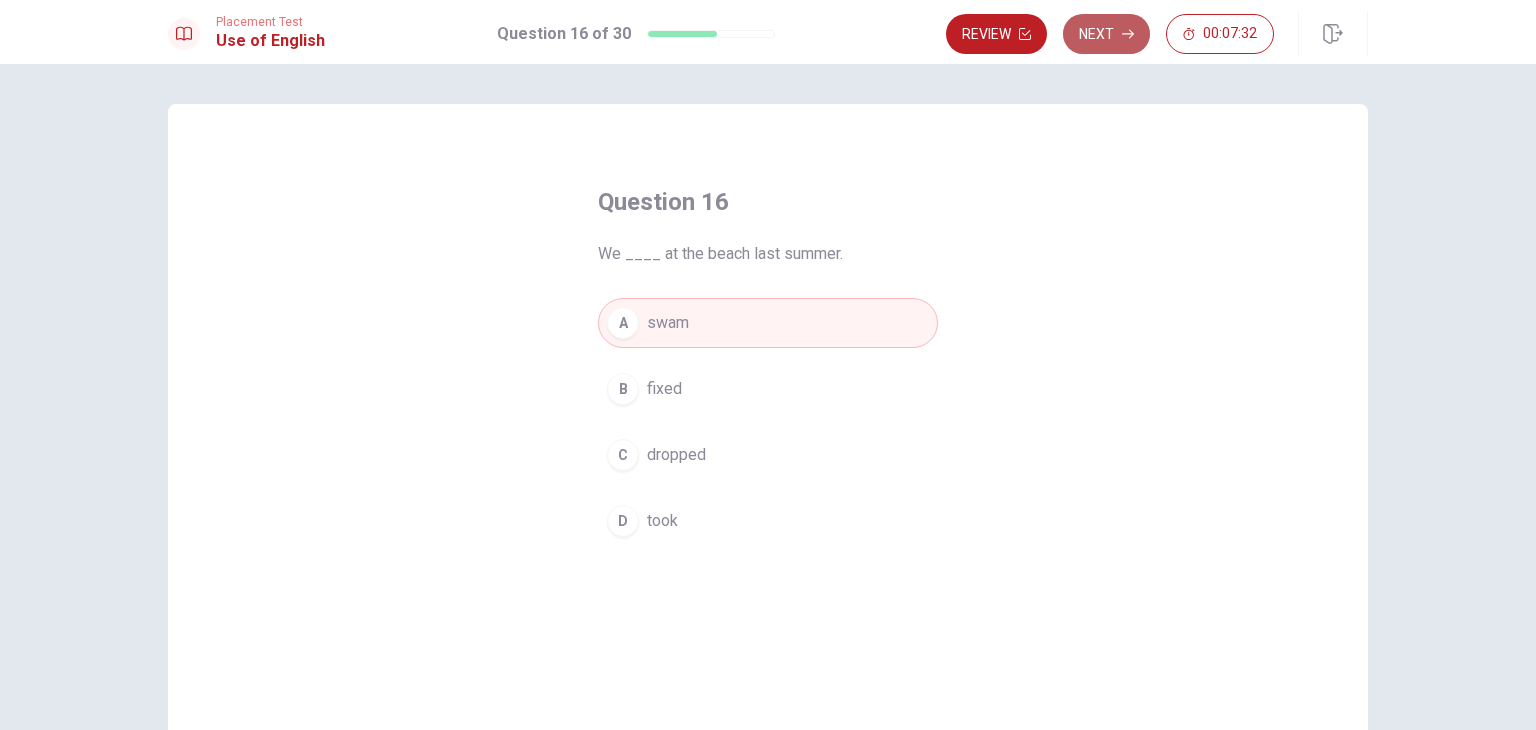 click on "Next" at bounding box center (1106, 34) 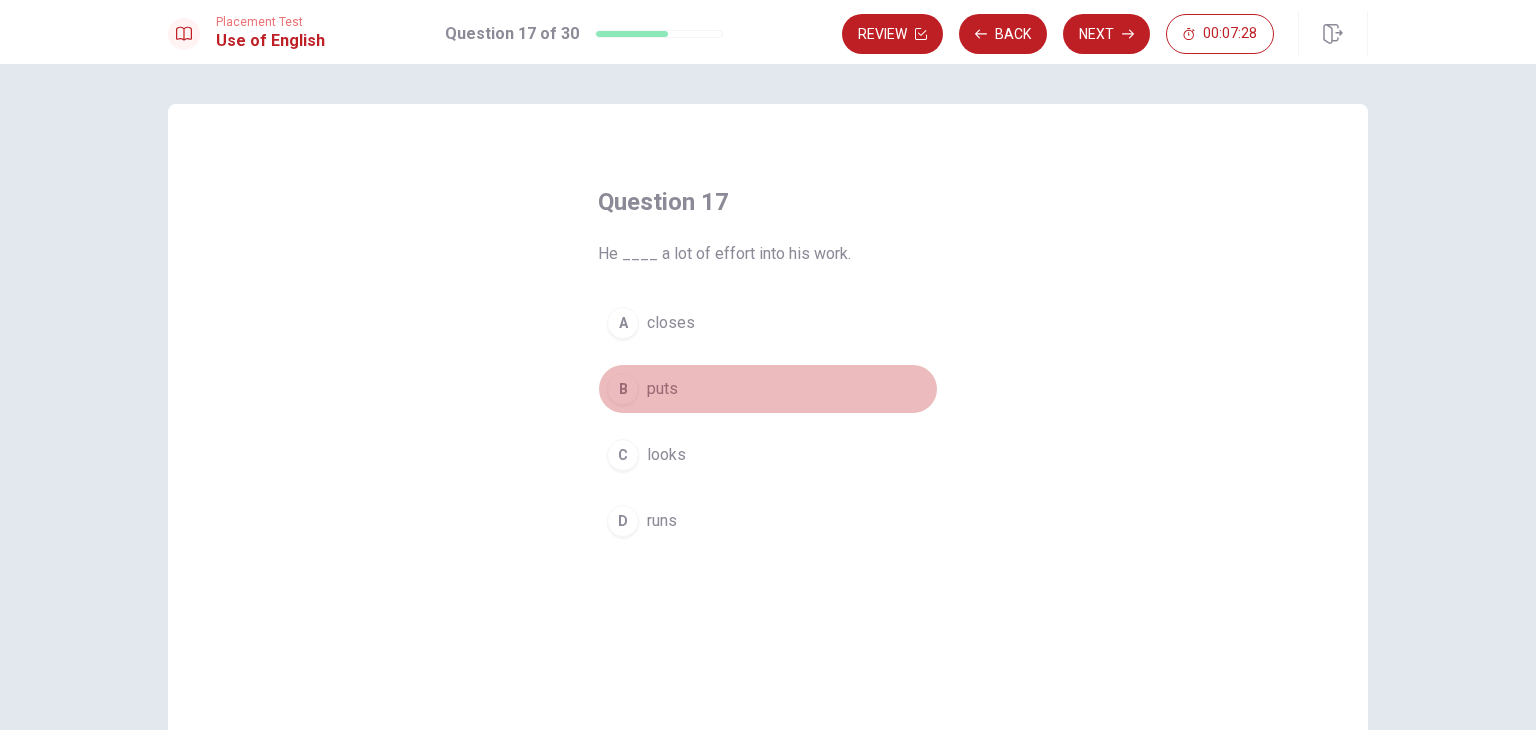 click on "B puts" at bounding box center (768, 389) 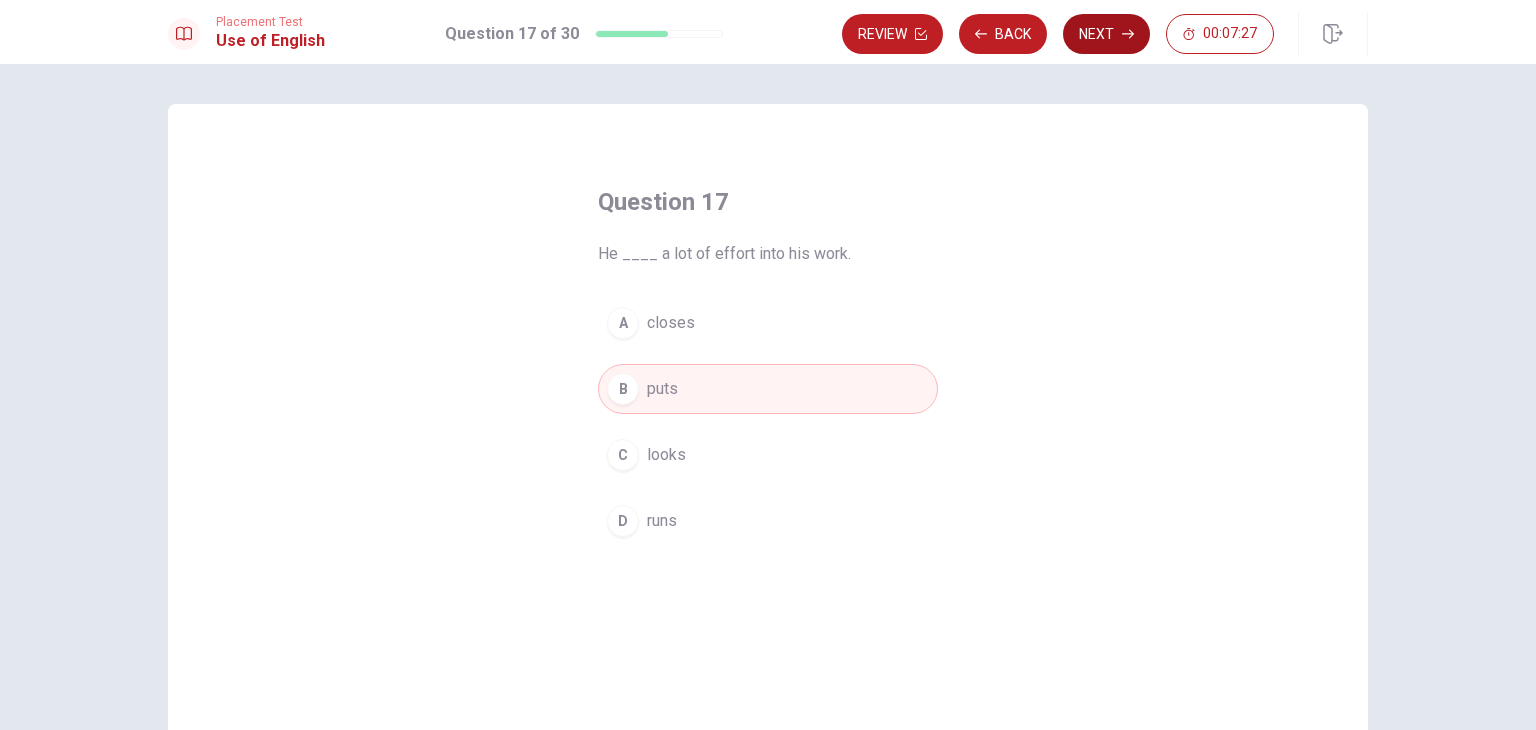 click on "Next" at bounding box center (1106, 34) 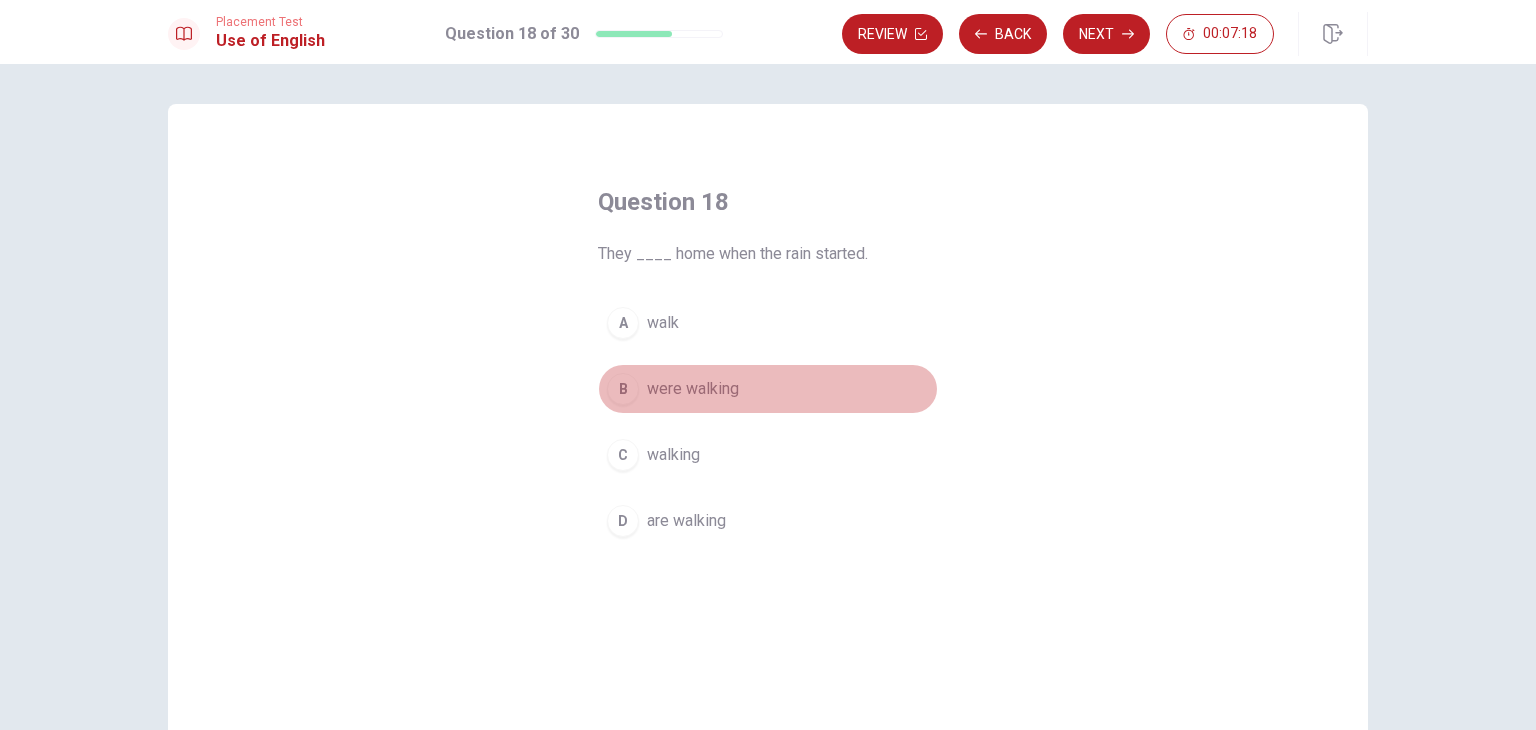 click on "were walking" at bounding box center (693, 389) 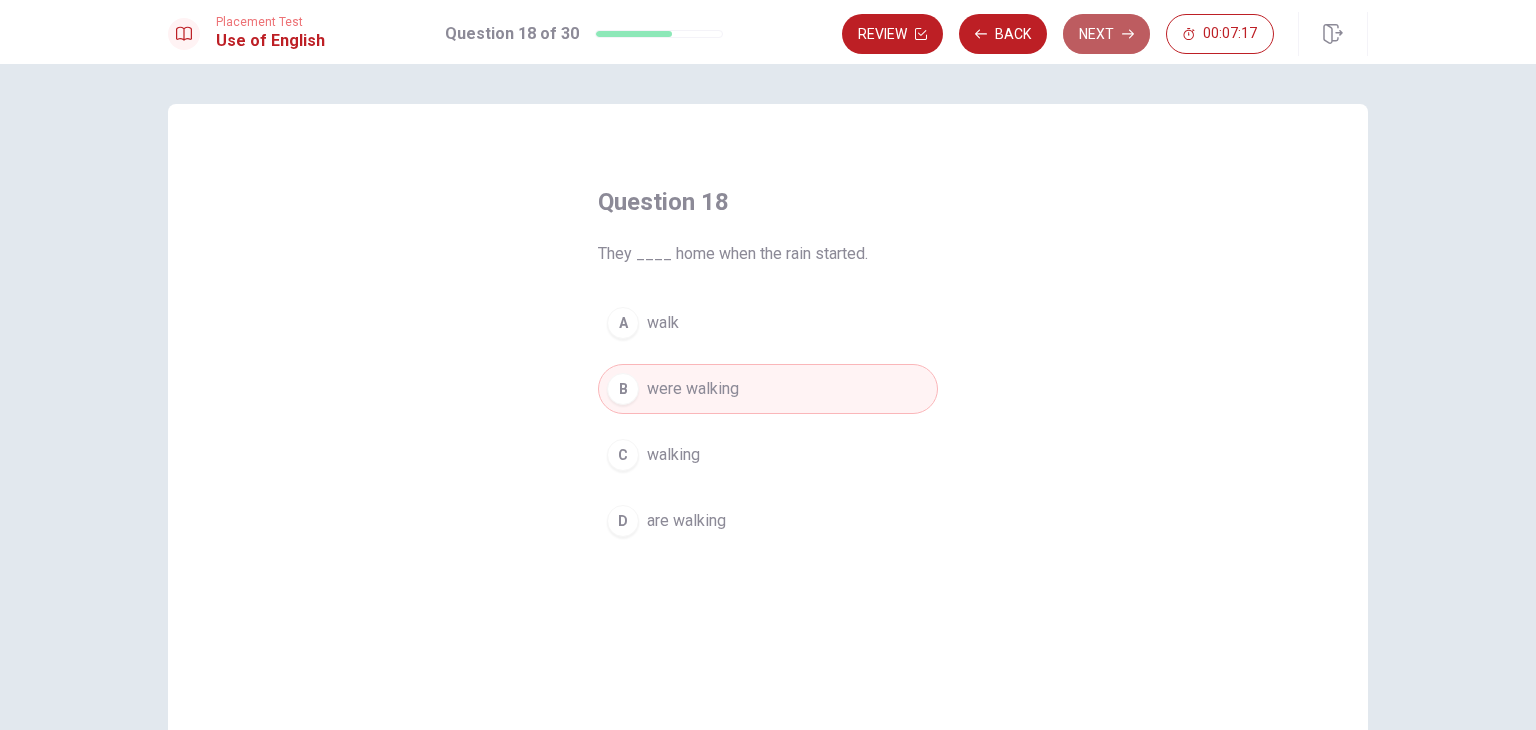 click 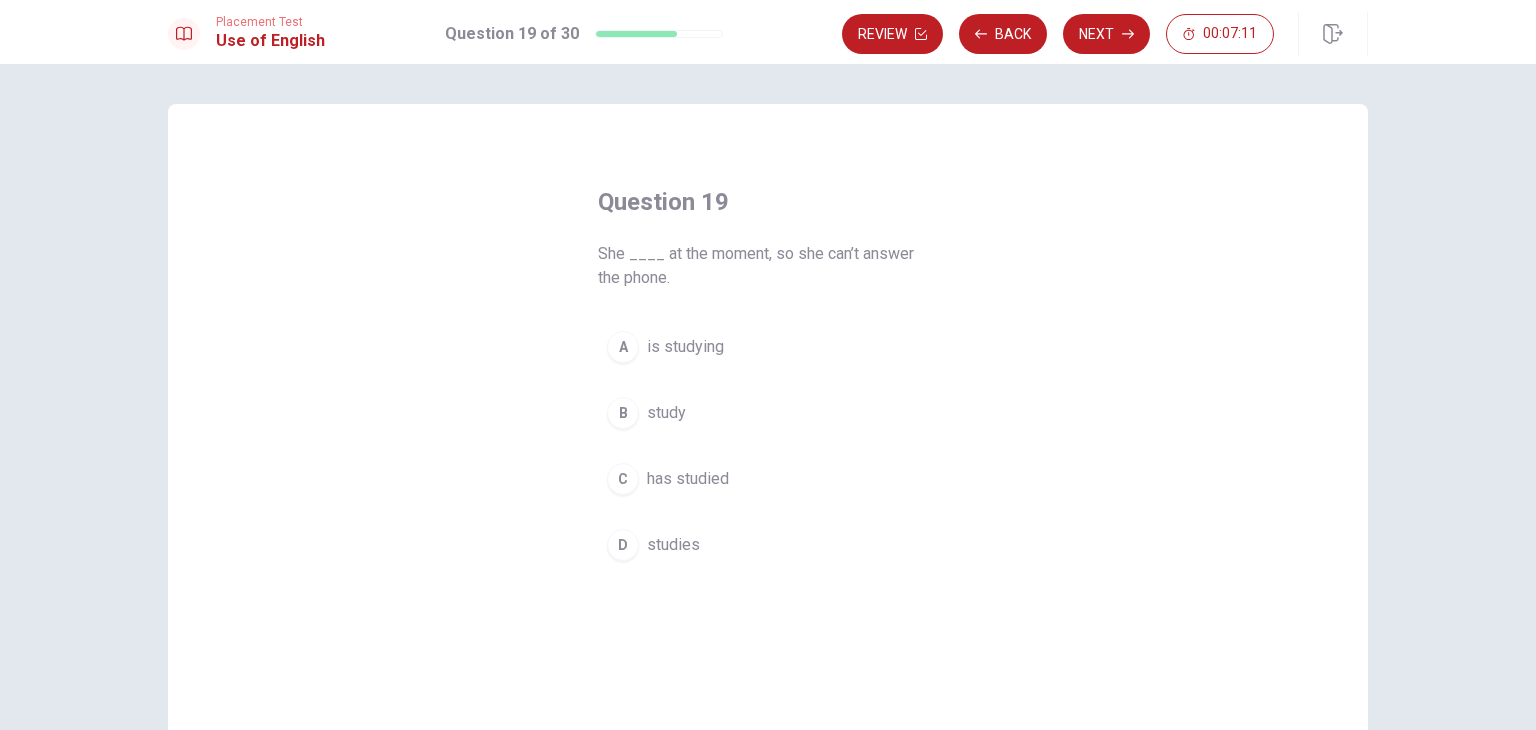 click on "is studying" at bounding box center (685, 347) 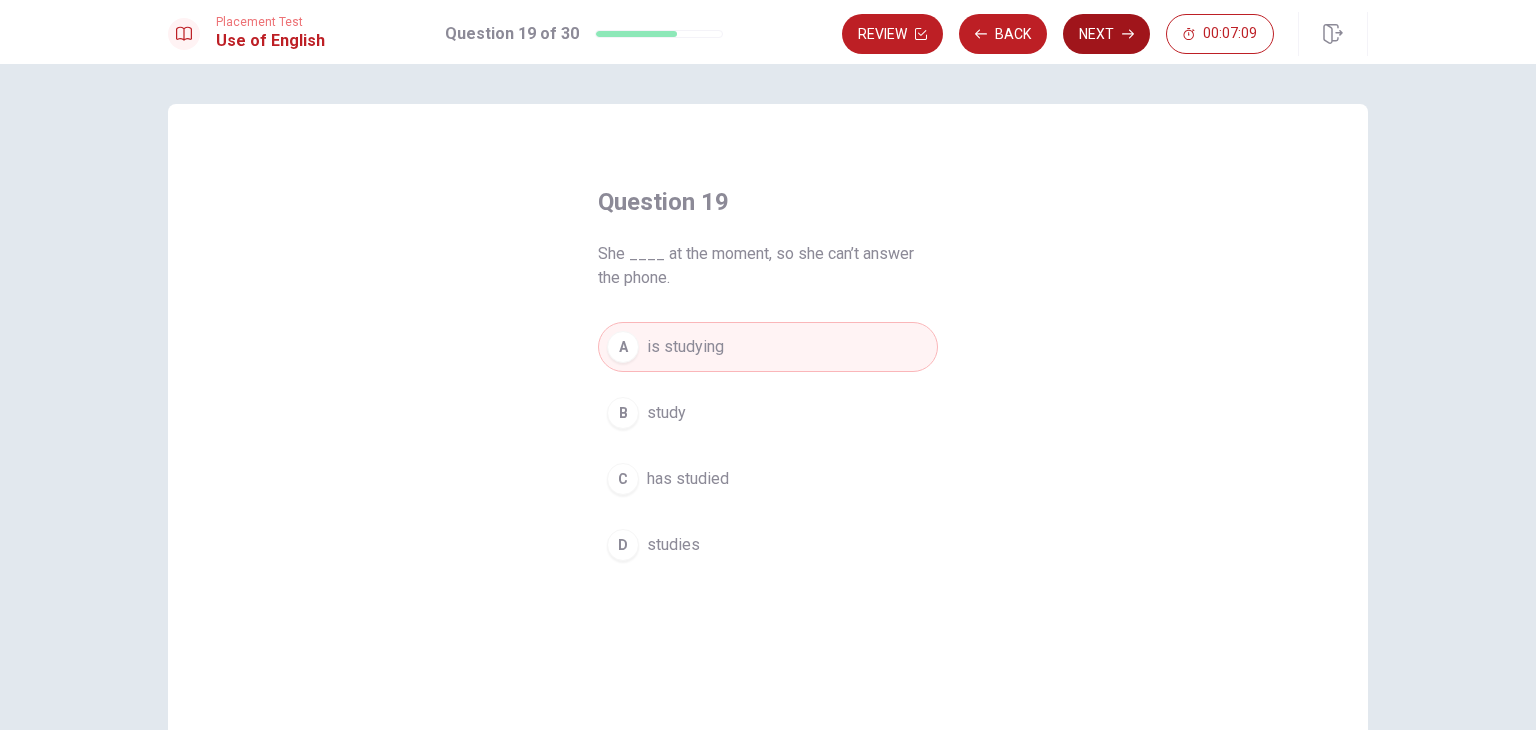 click on "Next" at bounding box center [1106, 34] 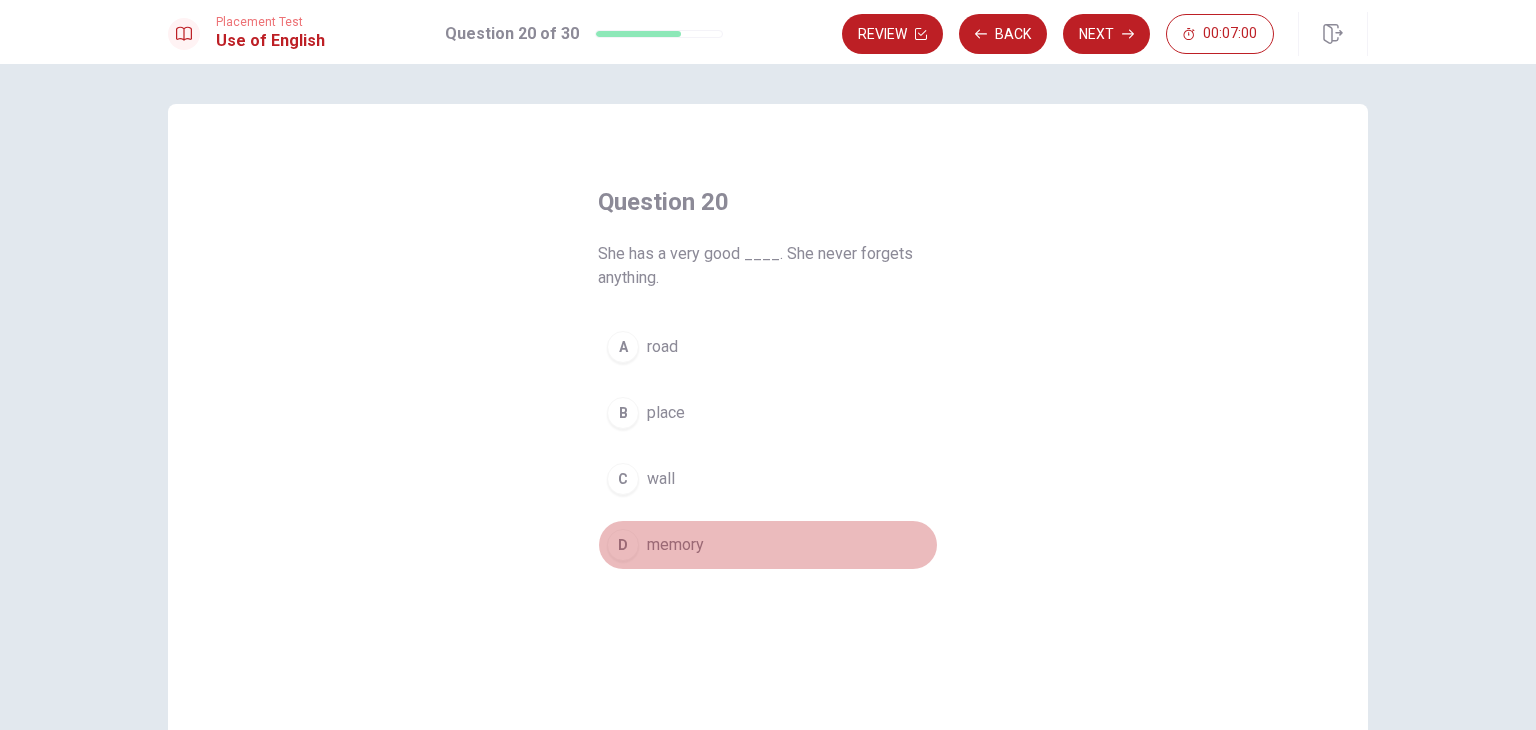 click on "D memory" at bounding box center (768, 545) 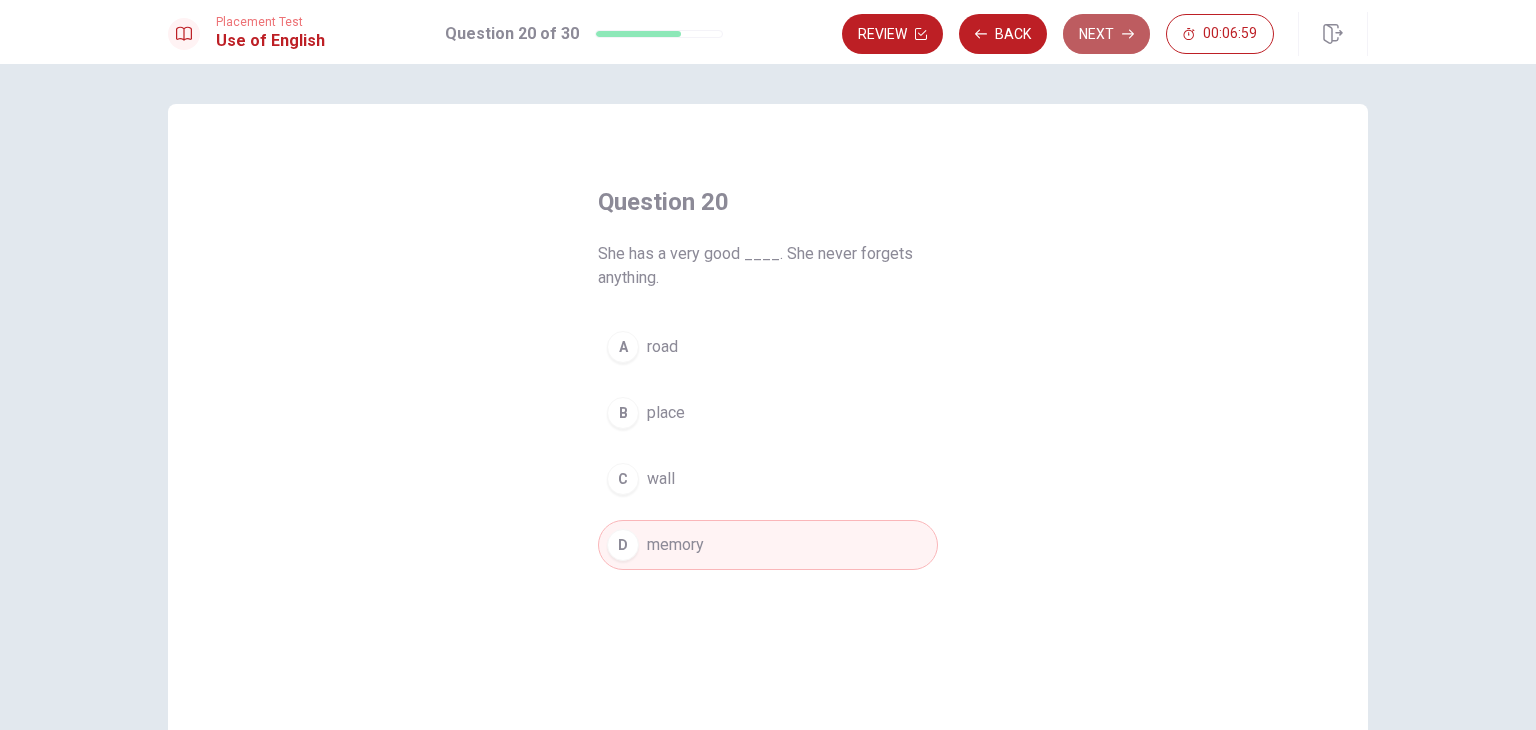 click on "Next" at bounding box center (1106, 34) 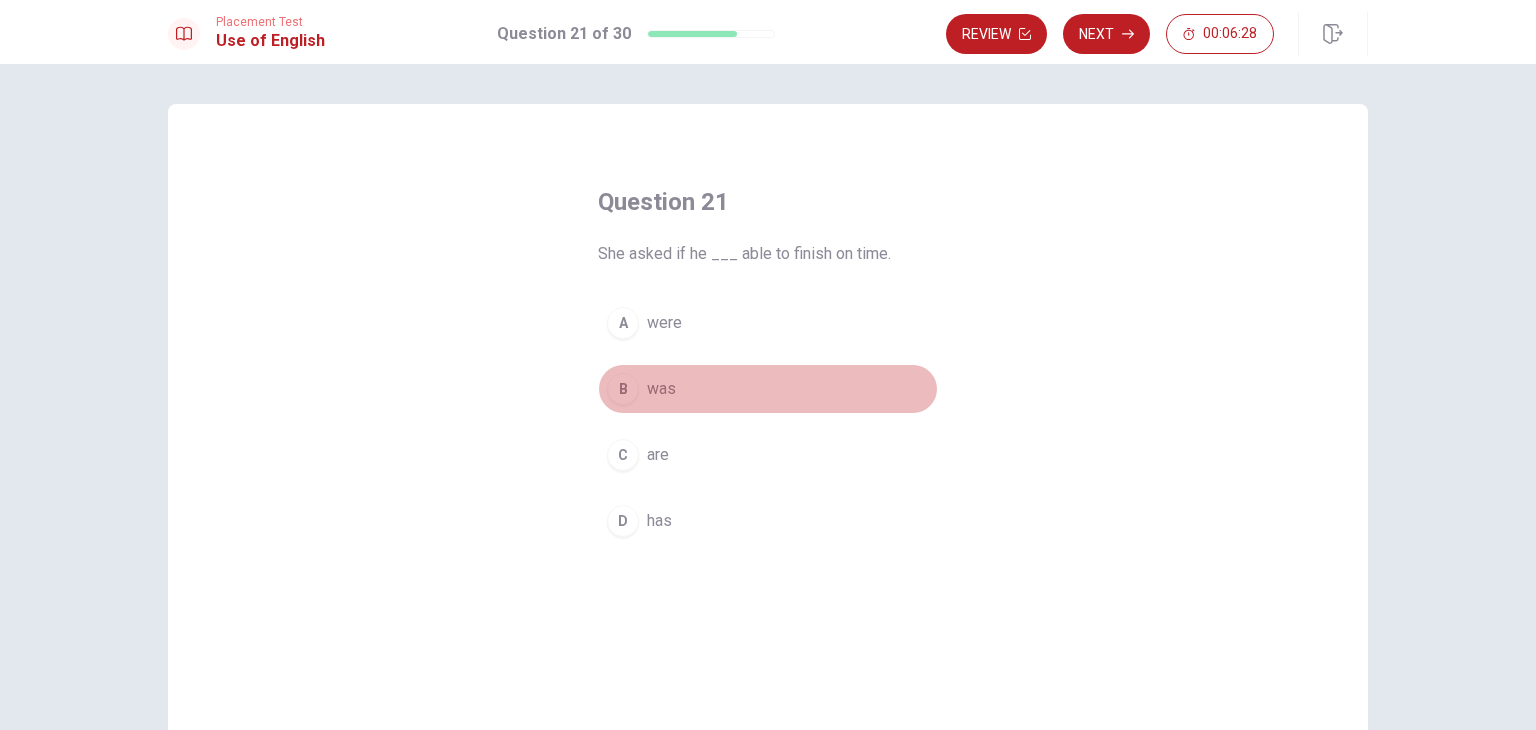 click on "was" at bounding box center [661, 389] 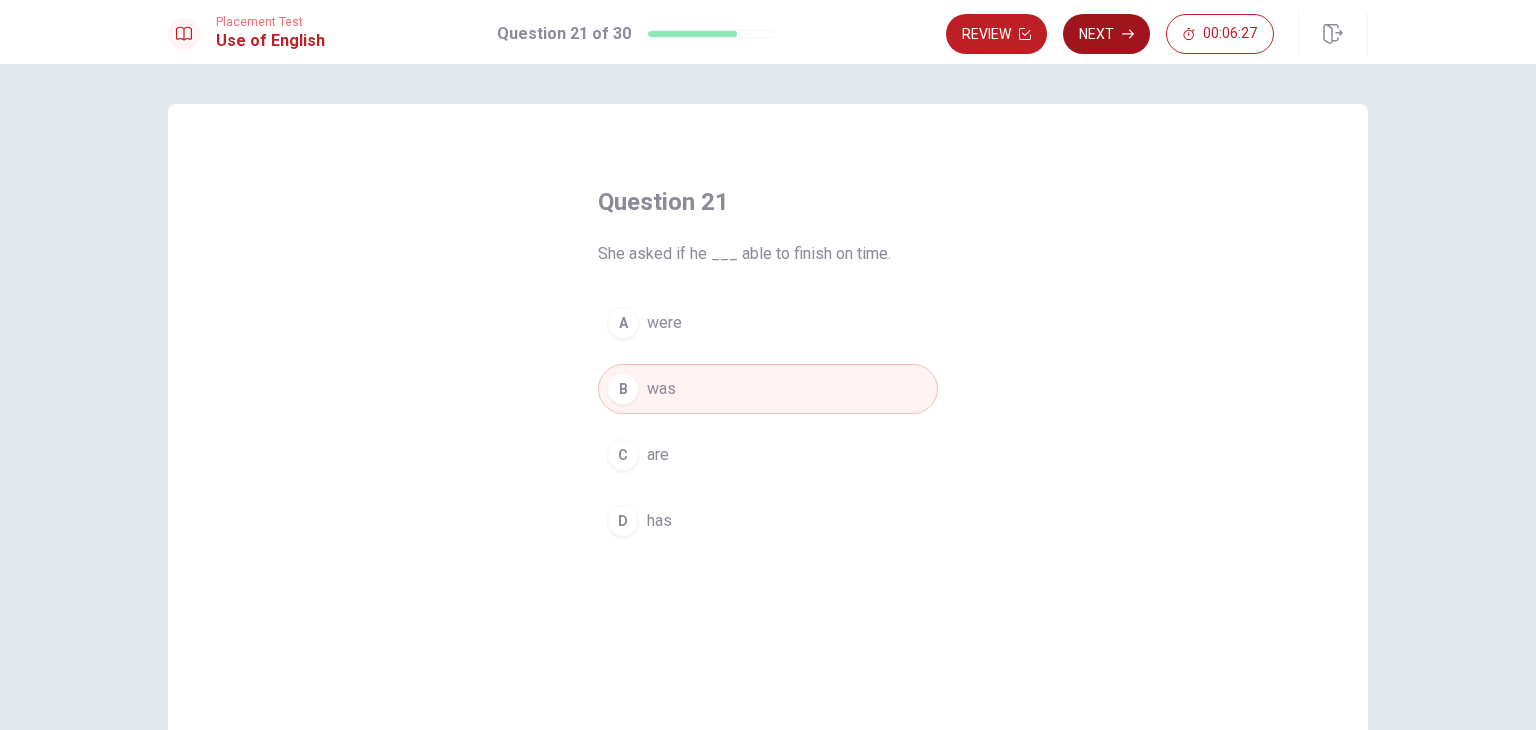 click on "Next" at bounding box center [1106, 34] 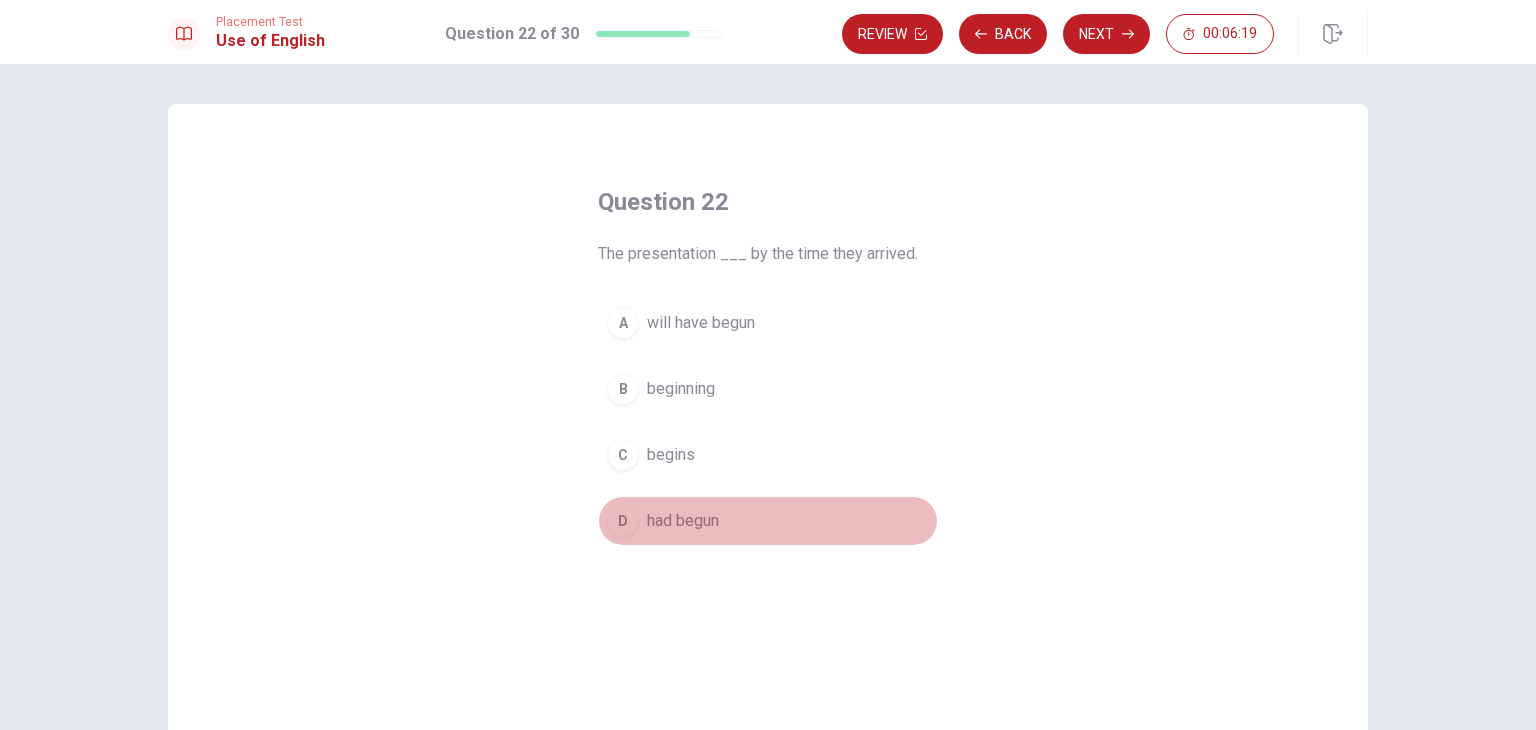 click on "had begun" at bounding box center [683, 521] 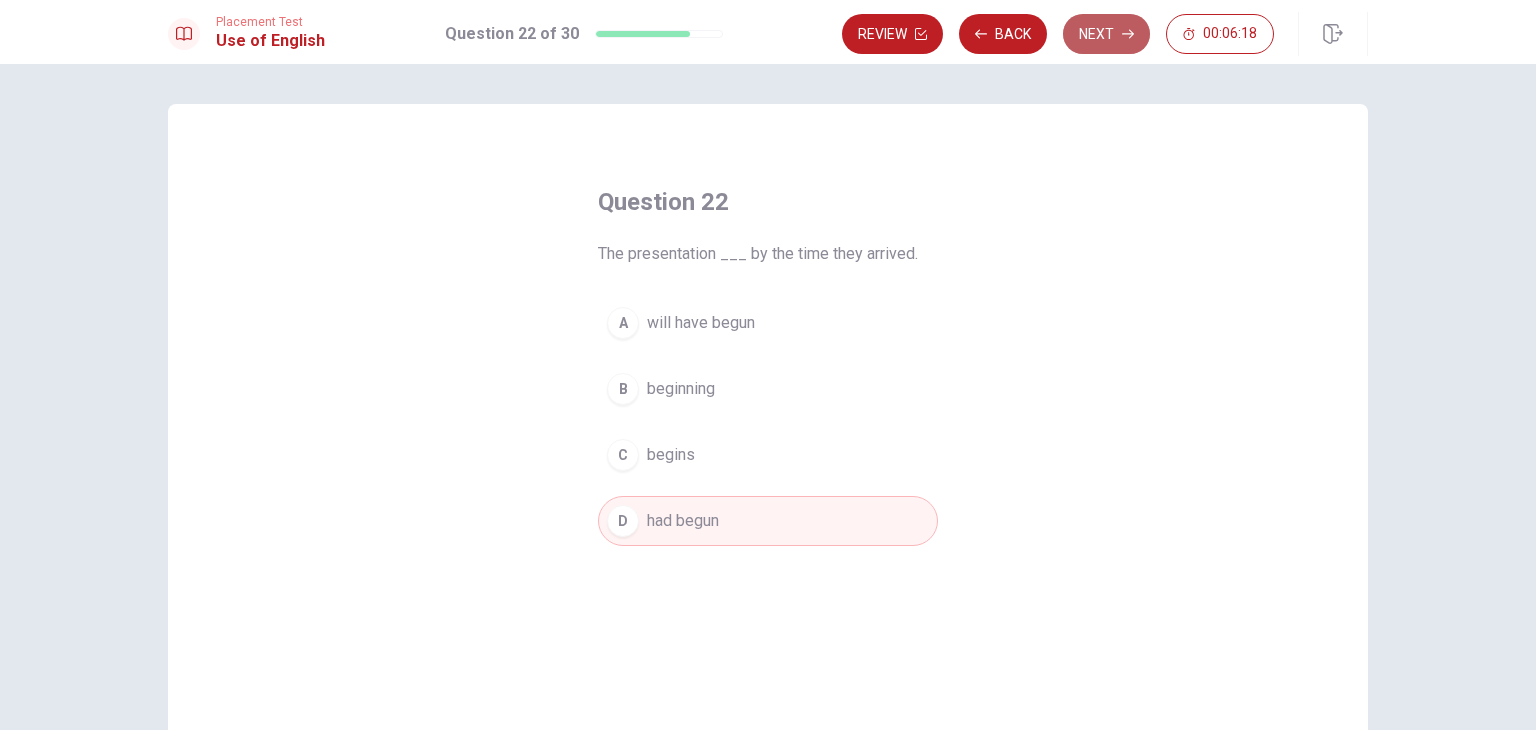 click on "Next" at bounding box center (1106, 34) 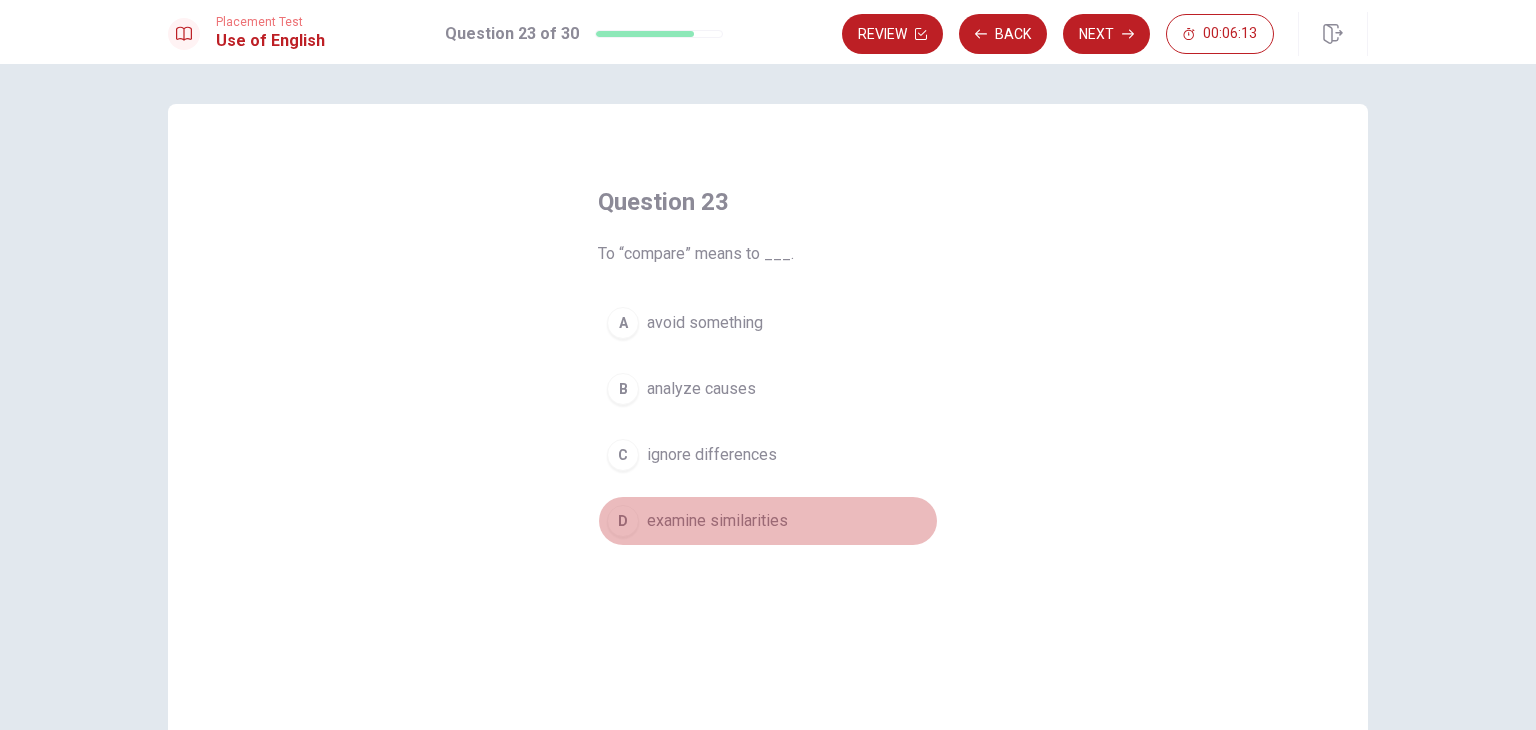click on "D examine similarities" at bounding box center [768, 521] 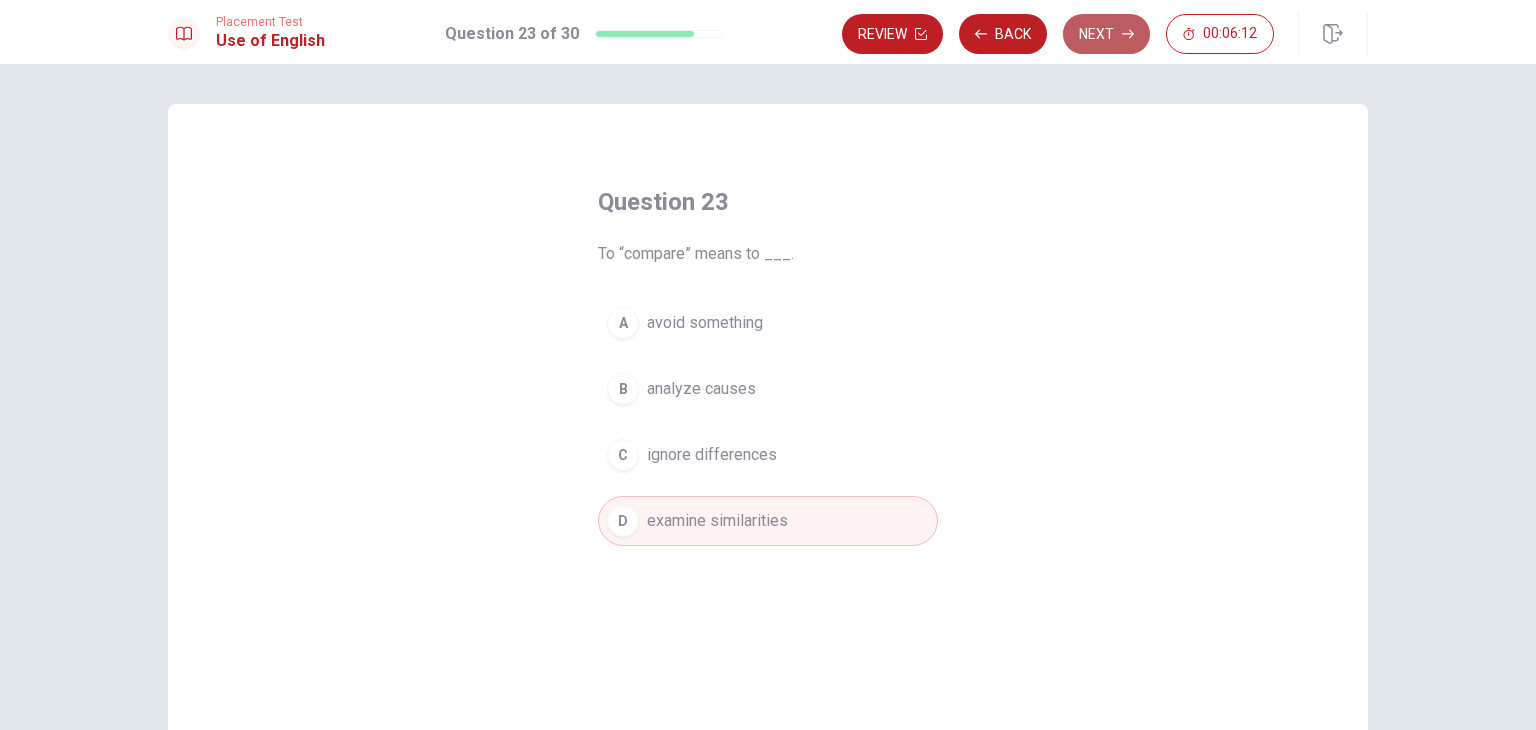 click on "Next" at bounding box center (1106, 34) 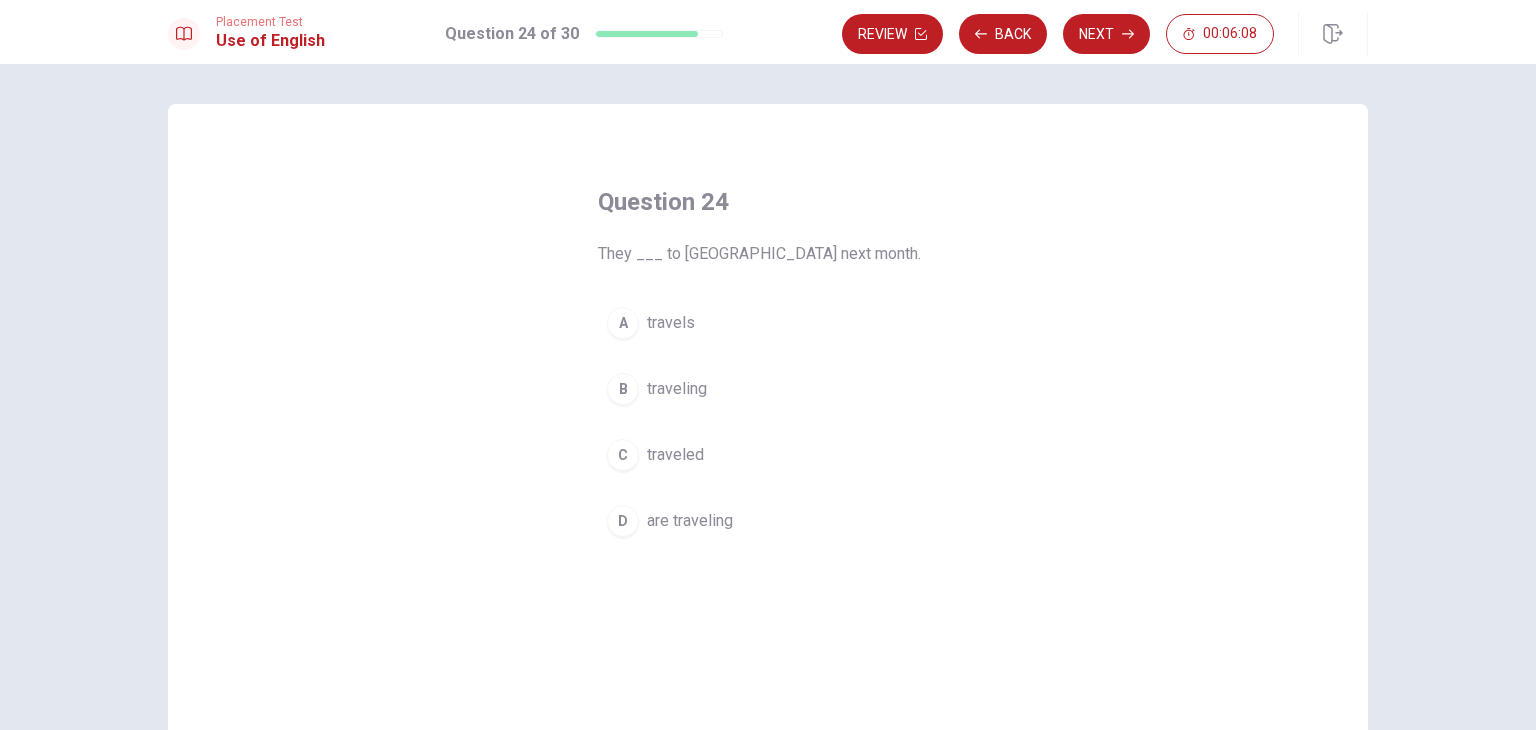 click on "C traveled" at bounding box center [768, 455] 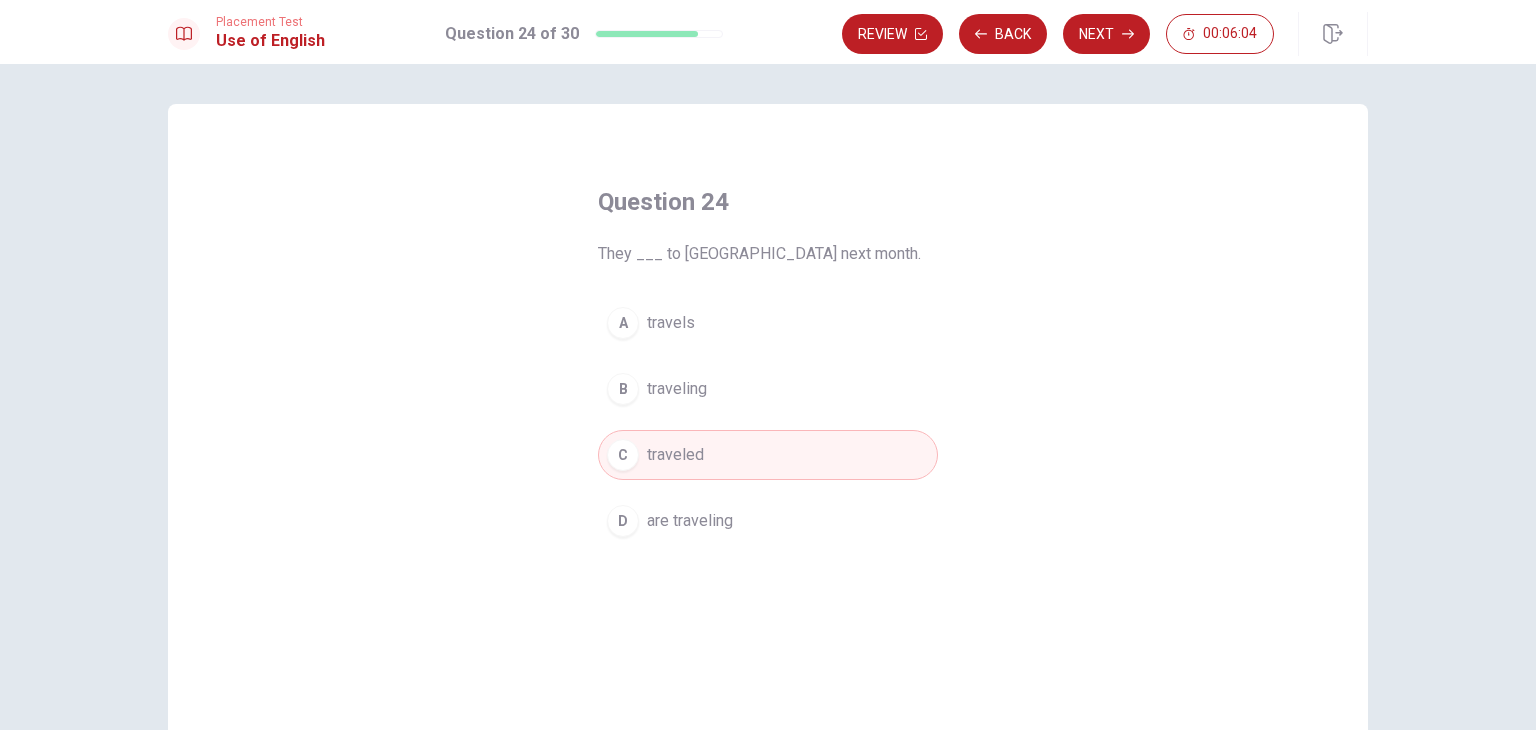 click on "are traveling" at bounding box center (690, 521) 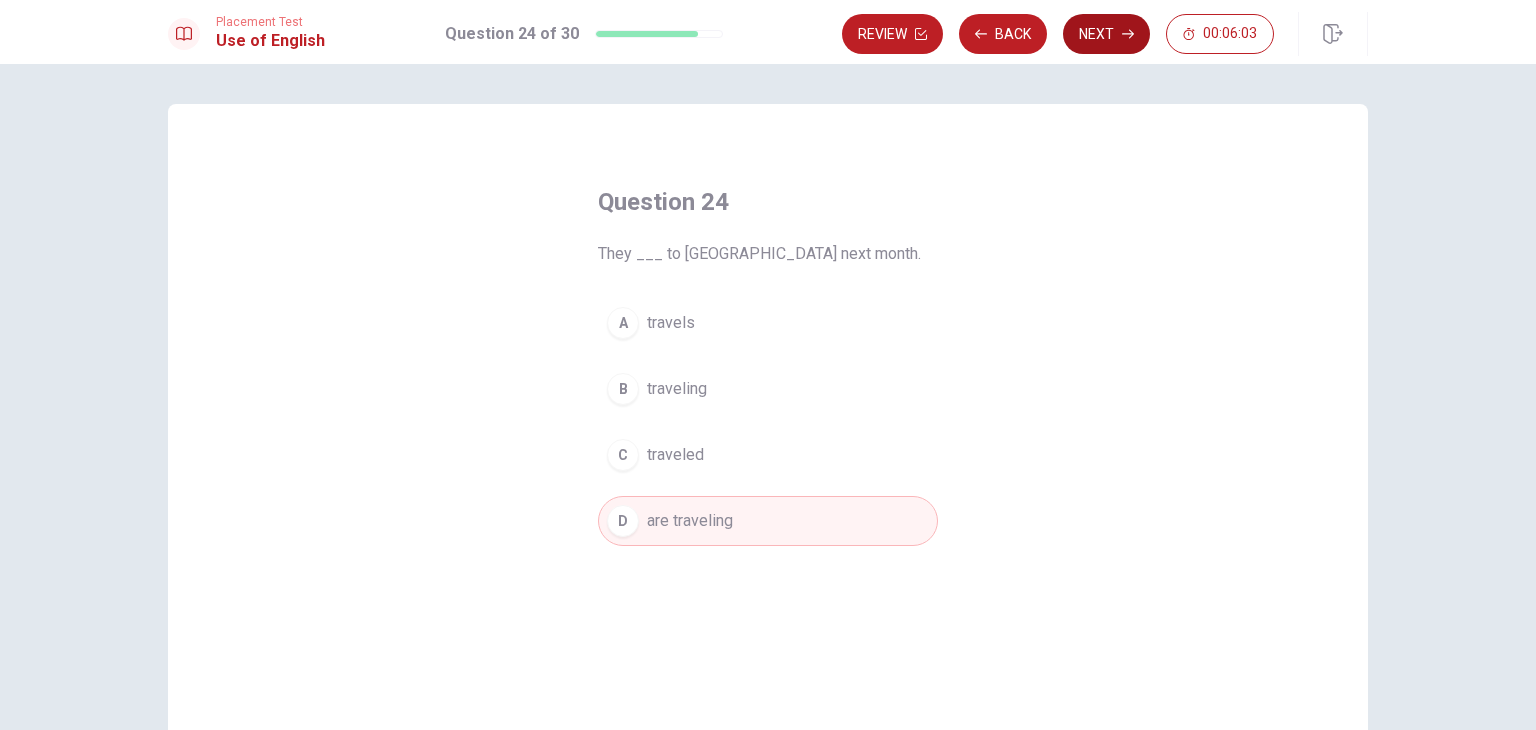click on "Next" at bounding box center (1106, 34) 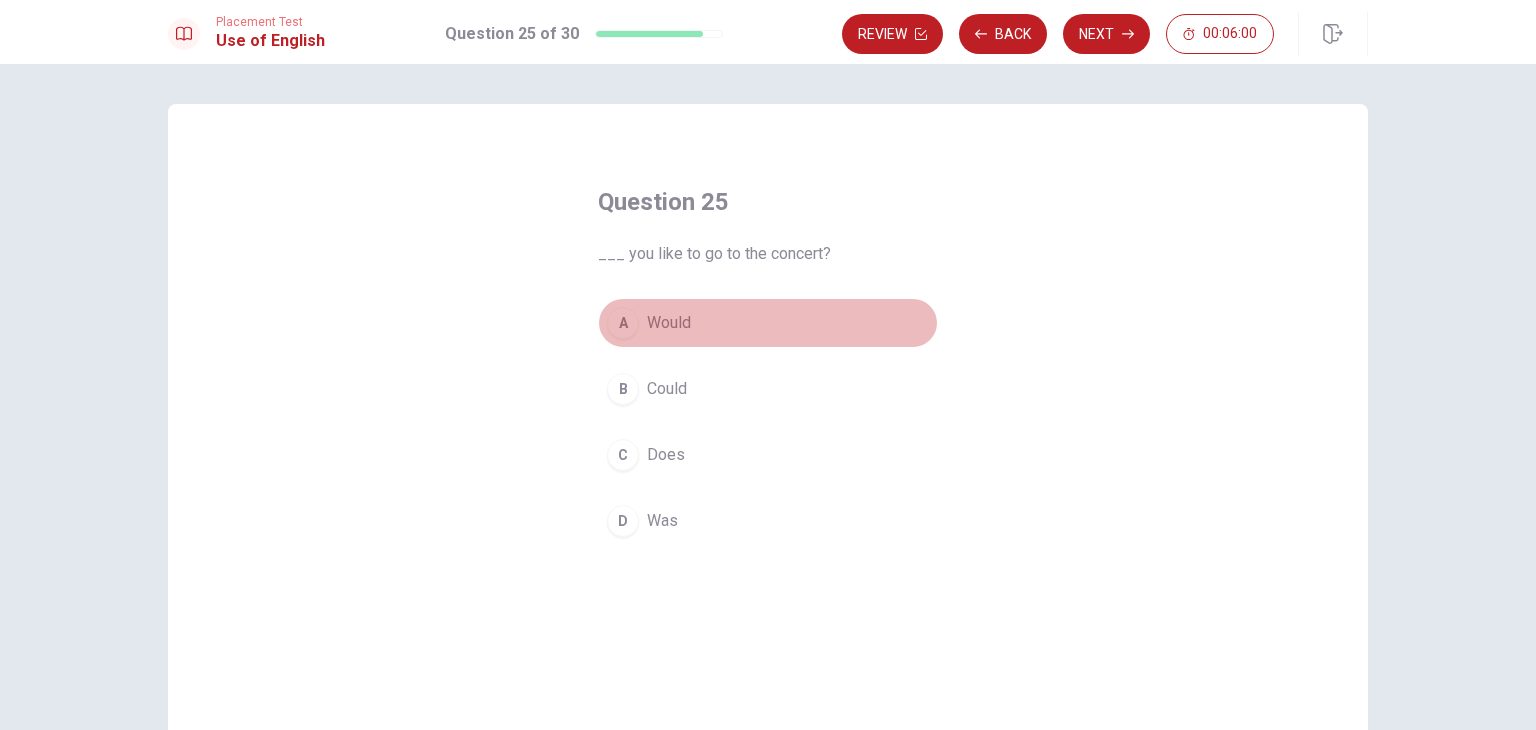 click on "Would" at bounding box center (669, 323) 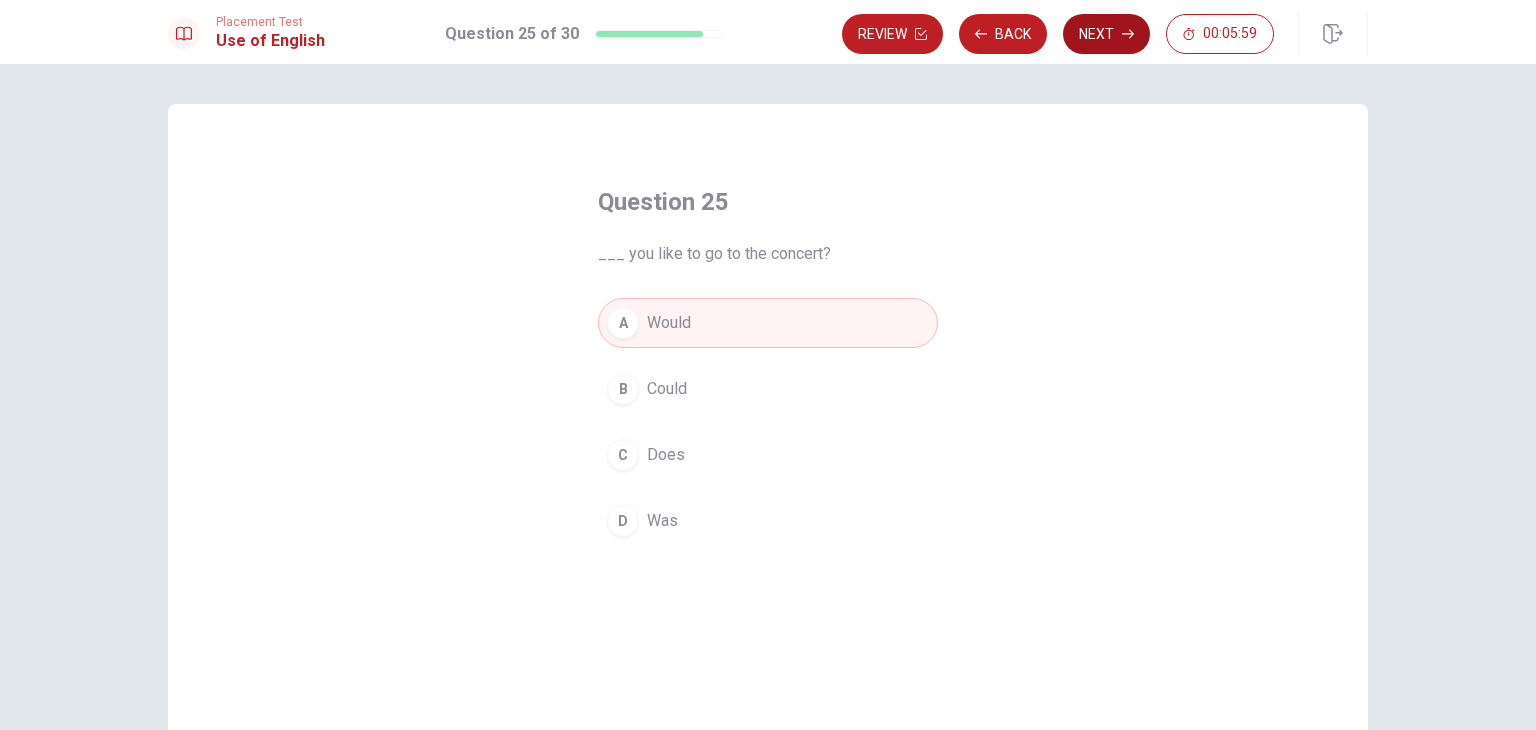 click on "Next" at bounding box center [1106, 34] 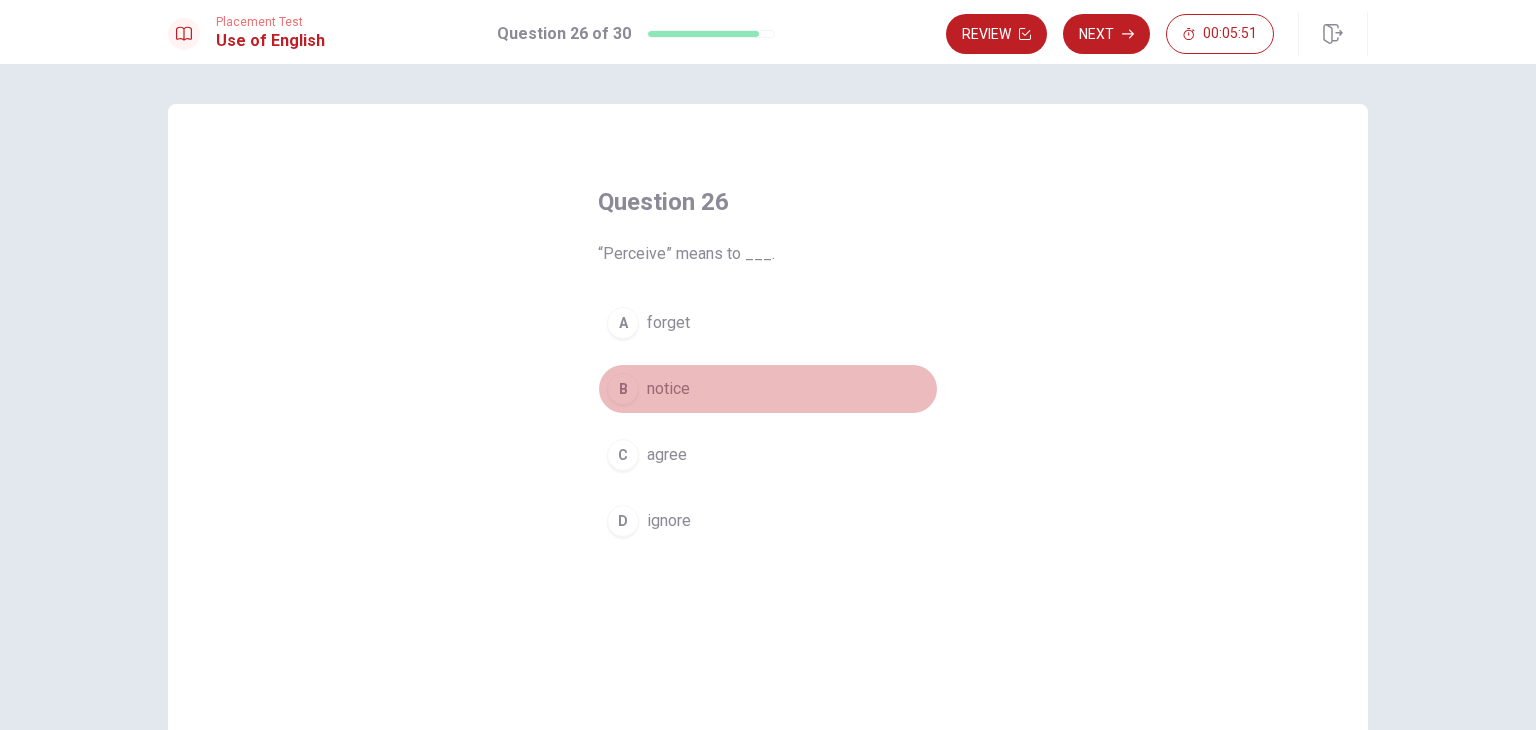 click on "notice" at bounding box center (668, 389) 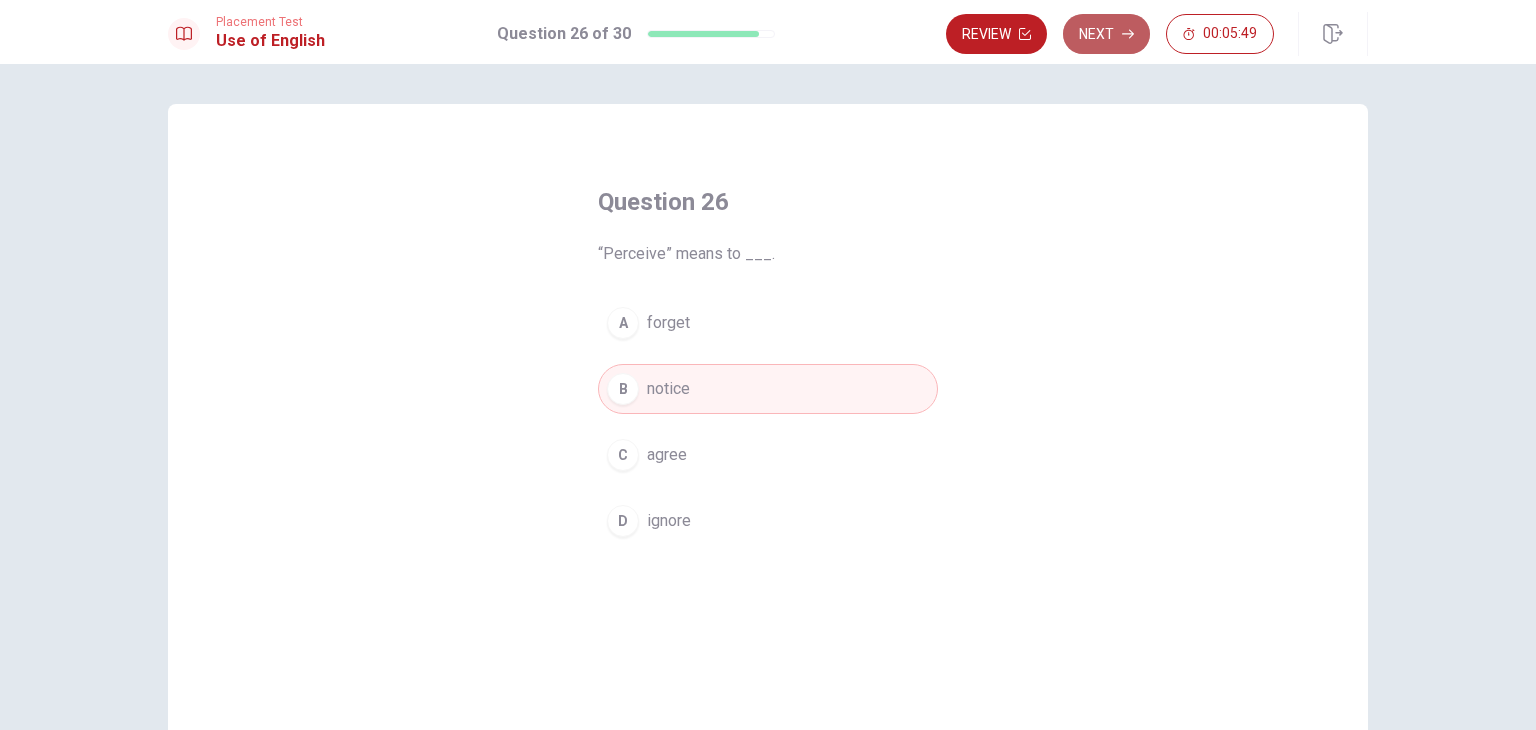 click on "Next" at bounding box center [1106, 34] 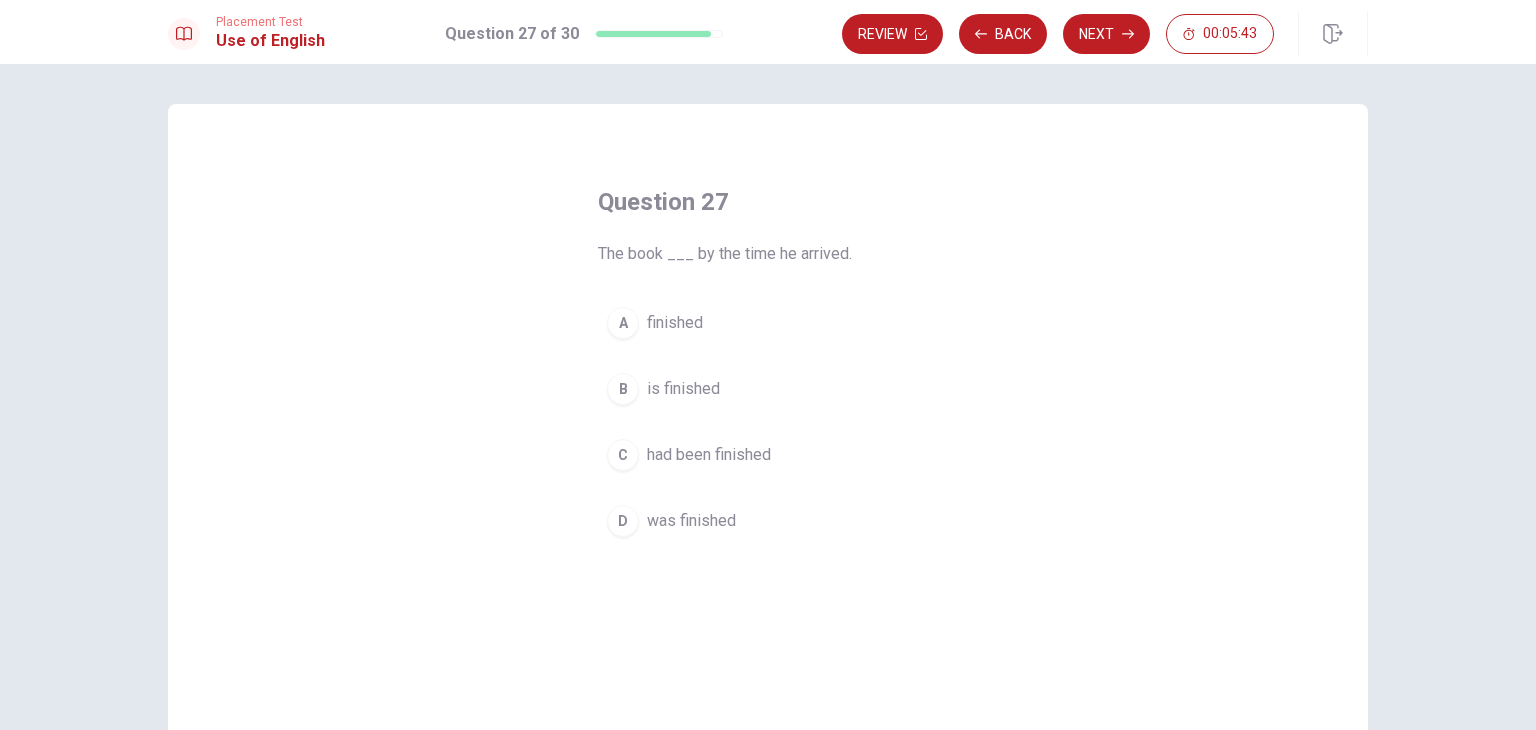 click on "was finished" at bounding box center (691, 521) 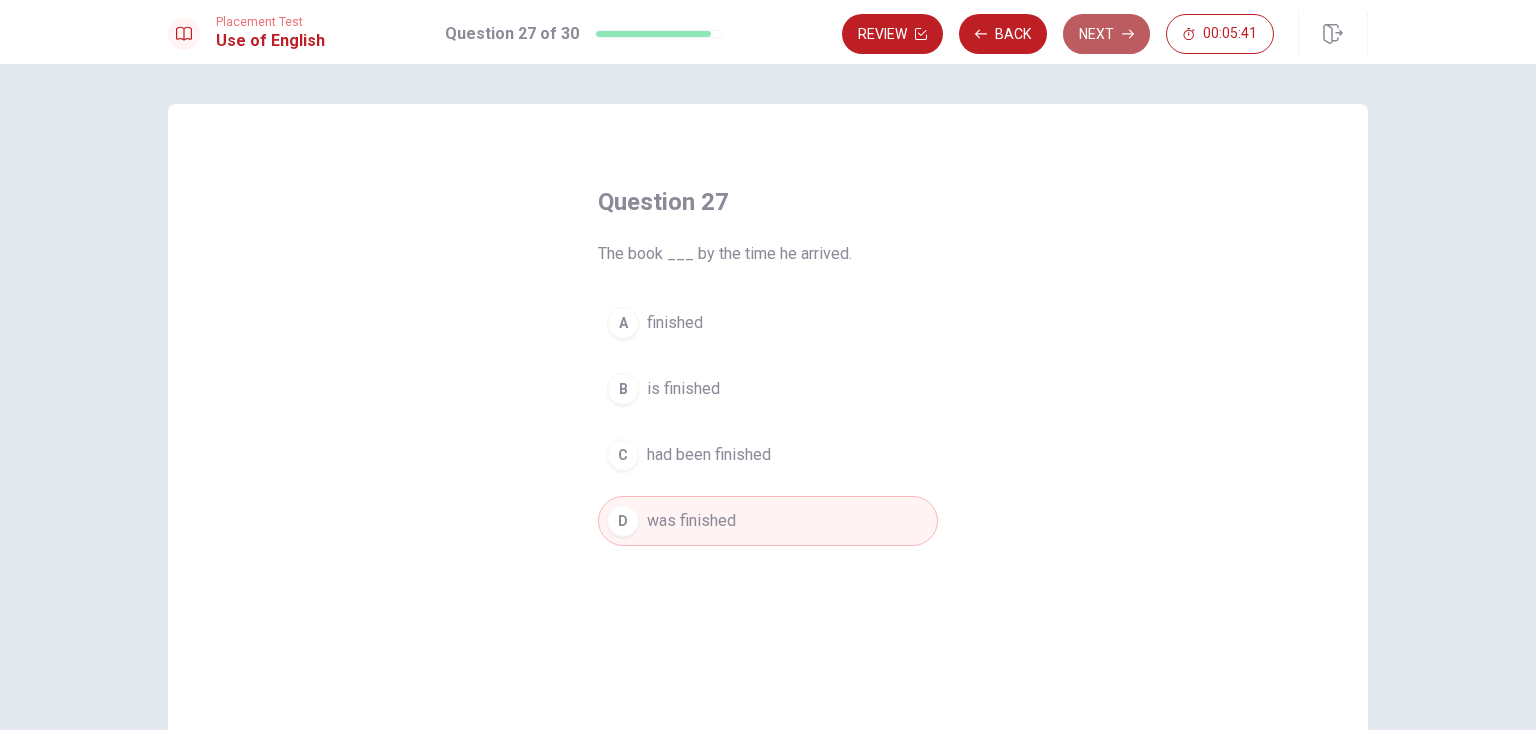 click on "Next" at bounding box center [1106, 34] 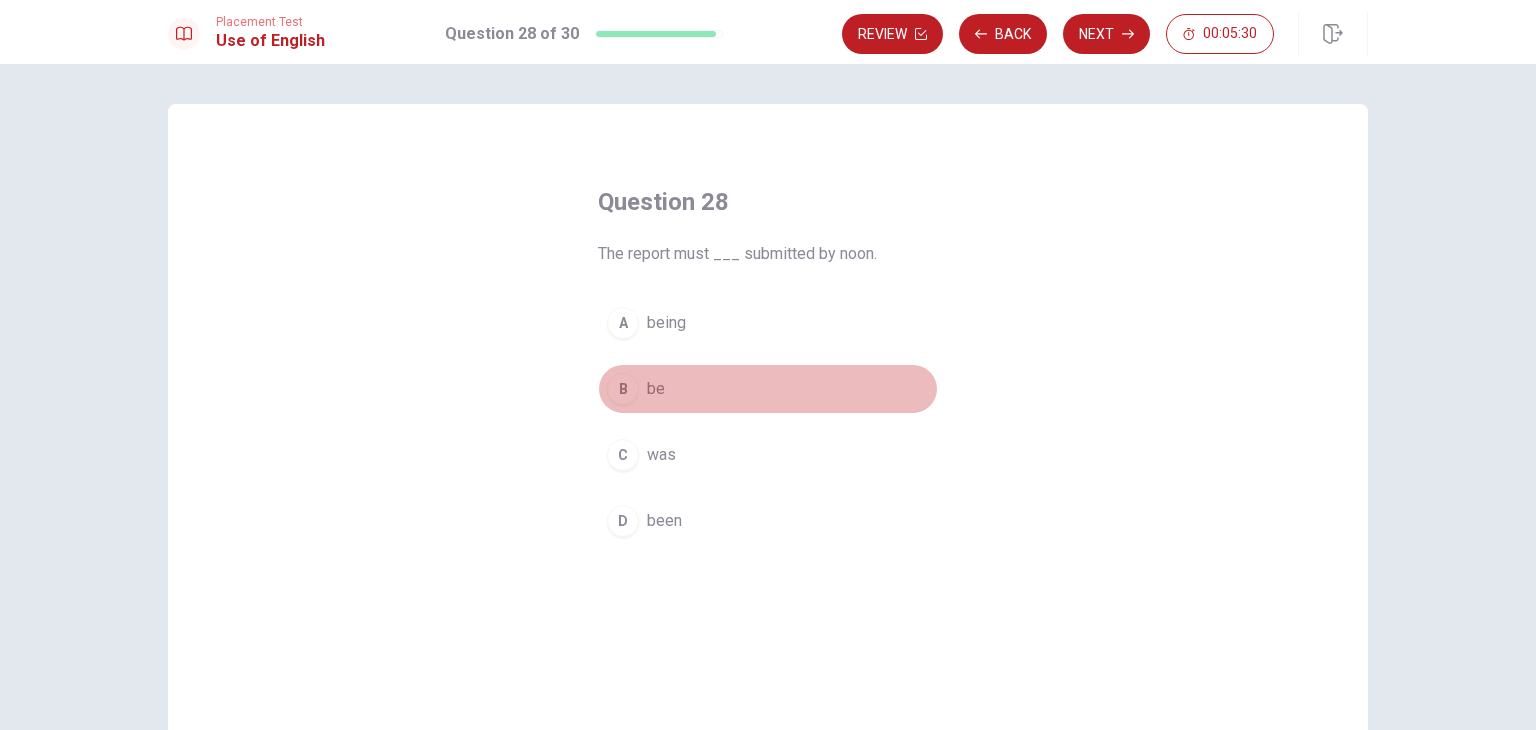 click on "B be" at bounding box center [768, 389] 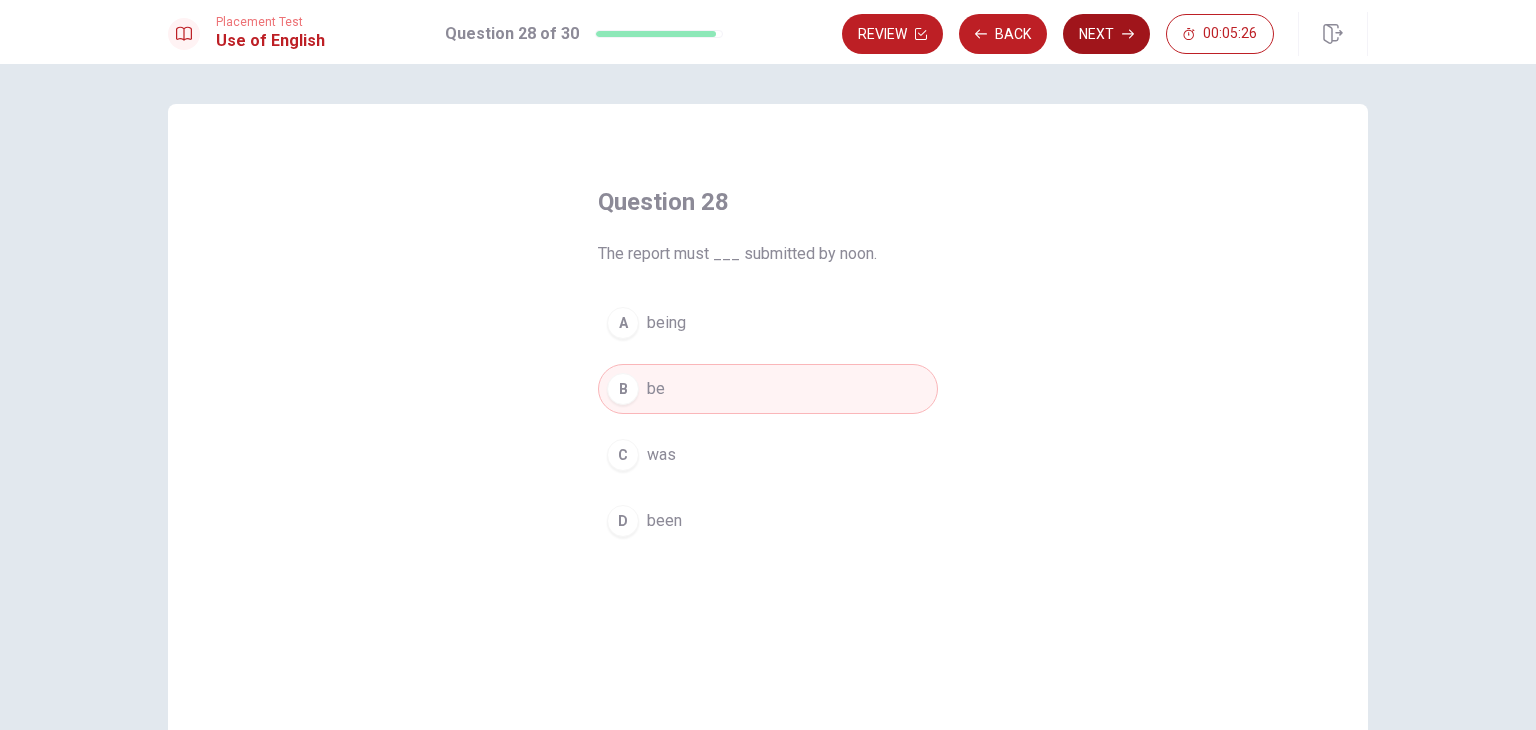 click on "Next" at bounding box center (1106, 34) 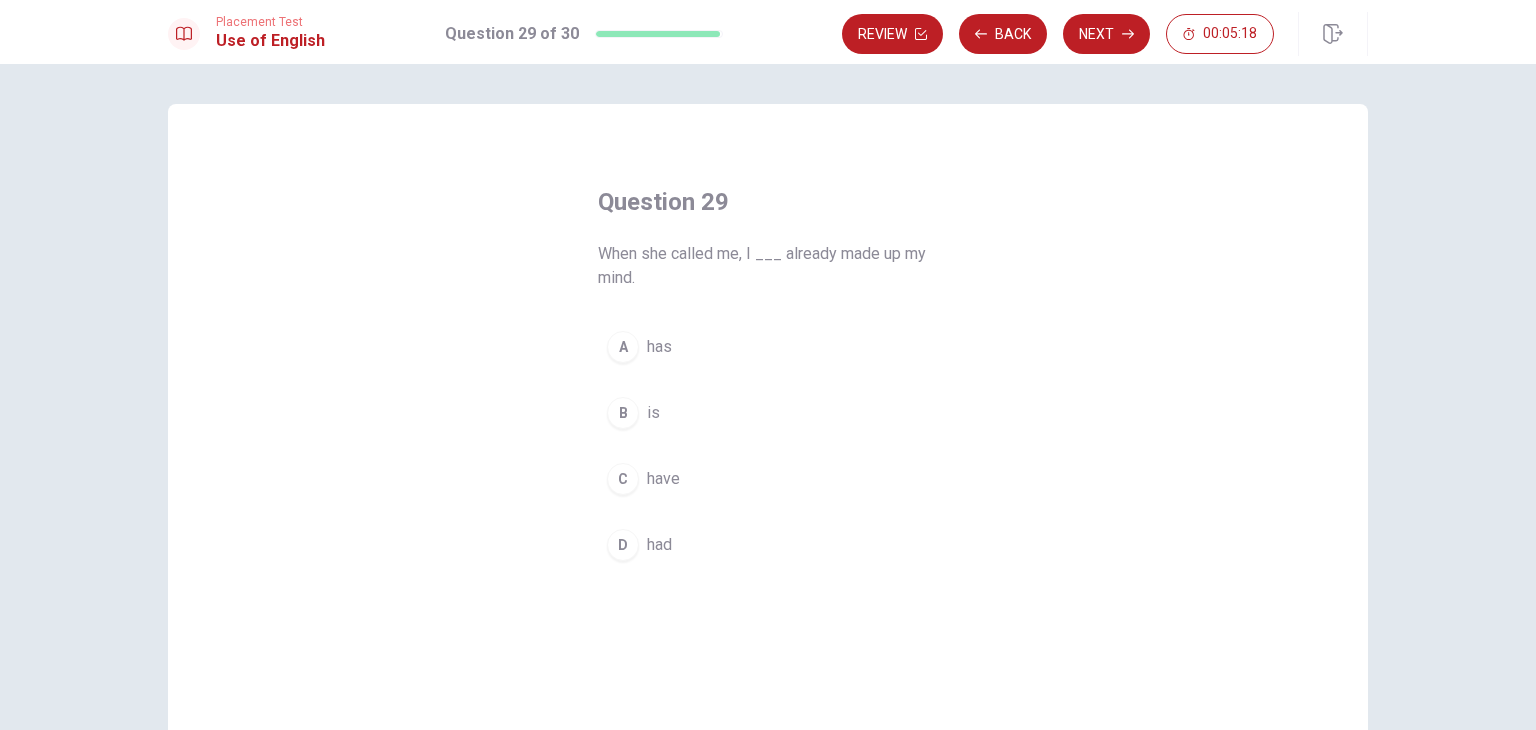 click on "had" at bounding box center (659, 545) 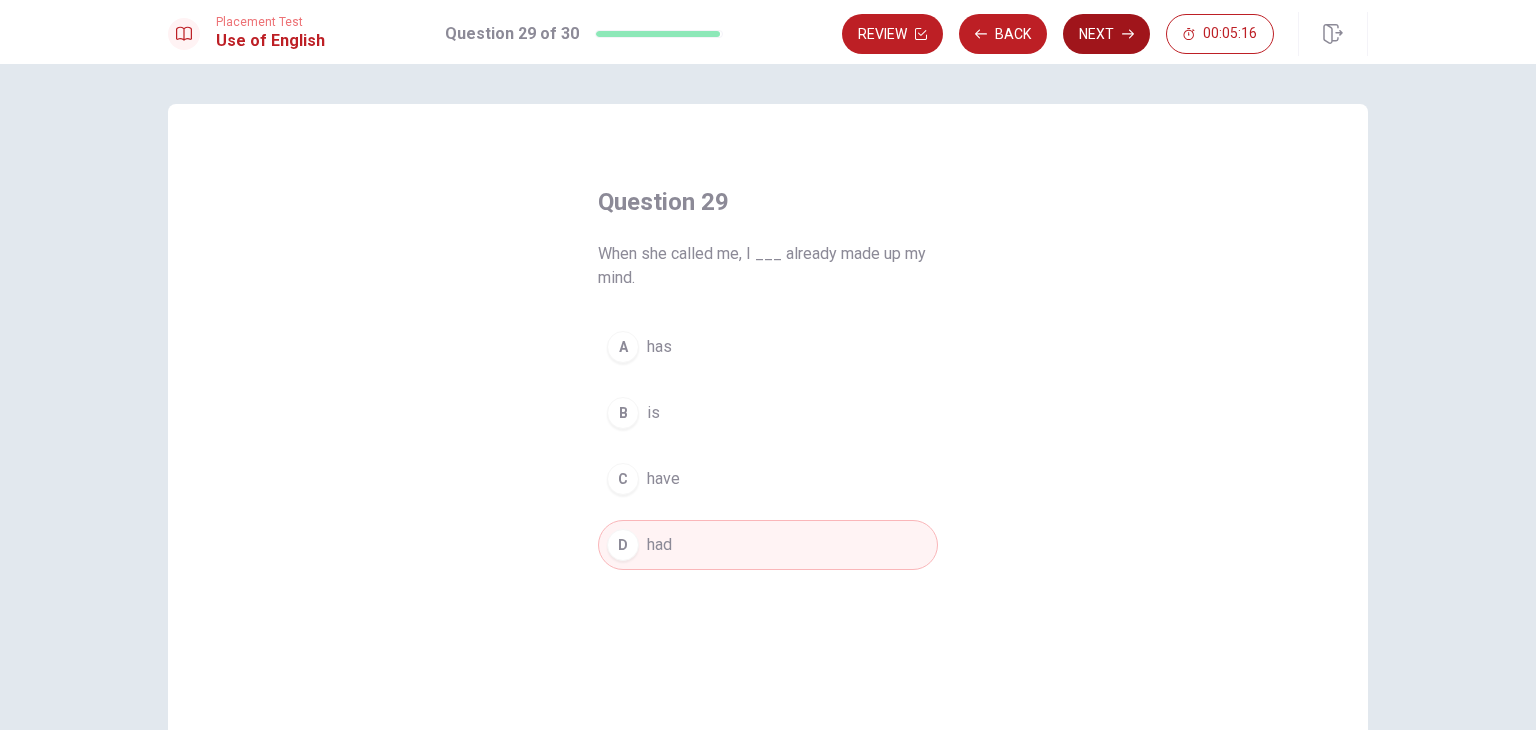 click on "Next" at bounding box center (1106, 34) 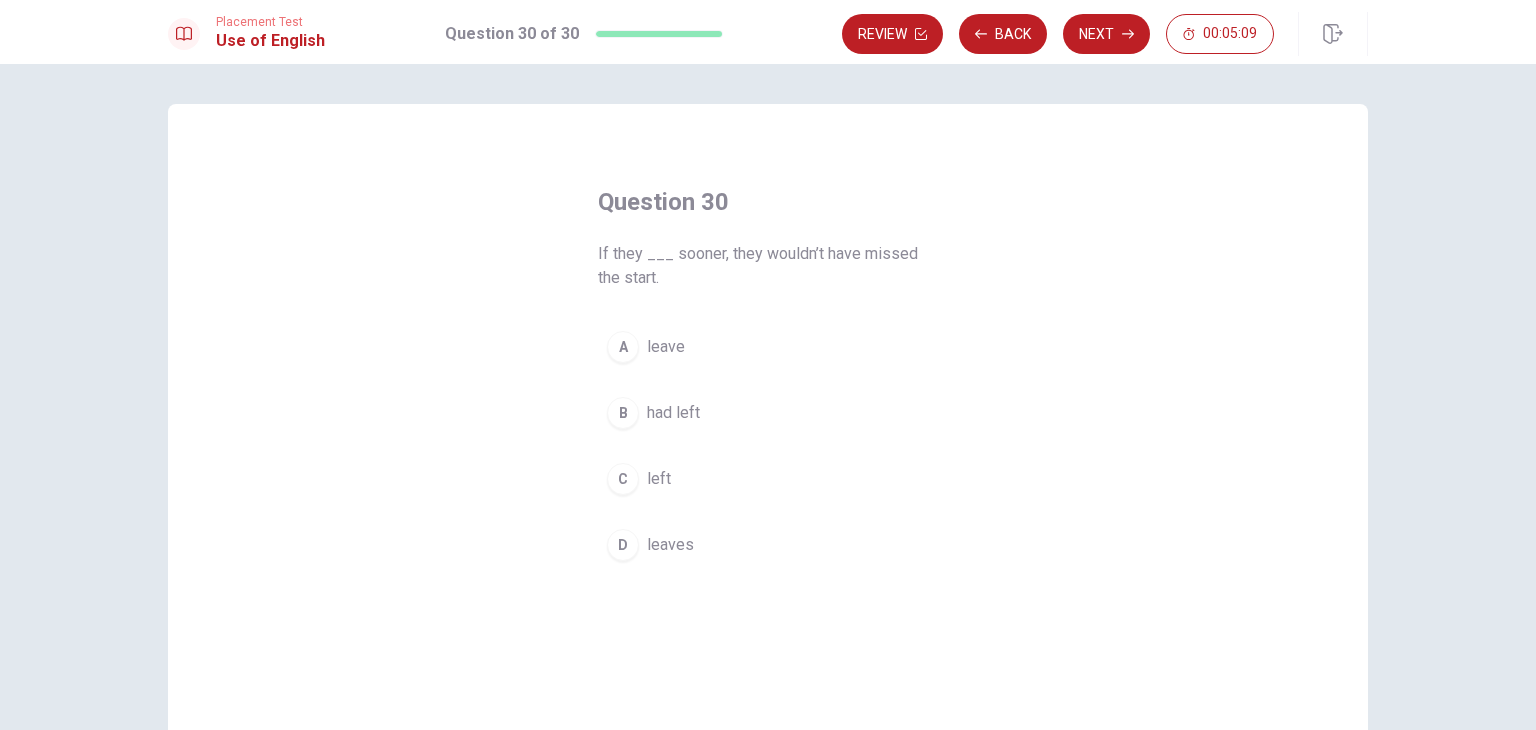 click on "left" at bounding box center (659, 479) 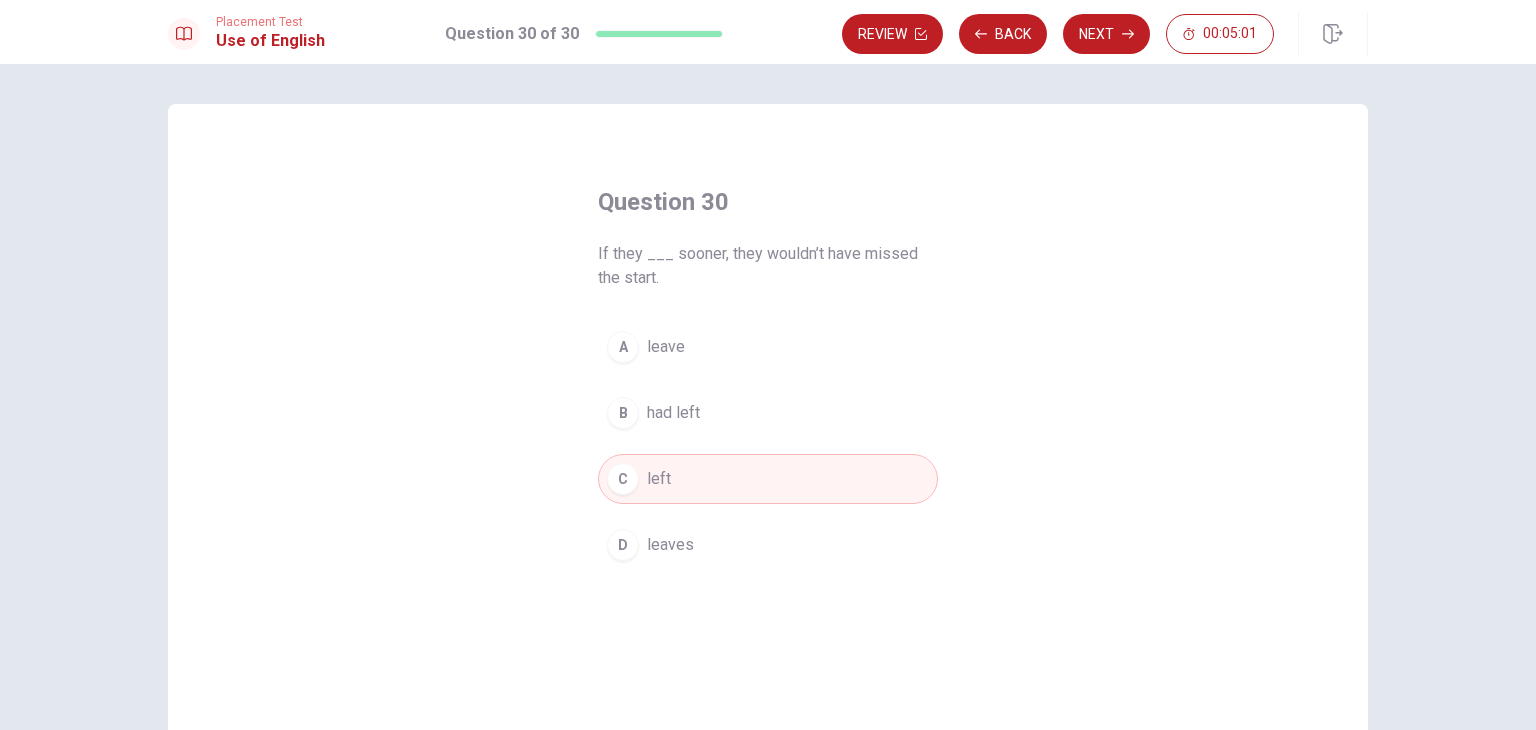 click on "had left" at bounding box center [673, 413] 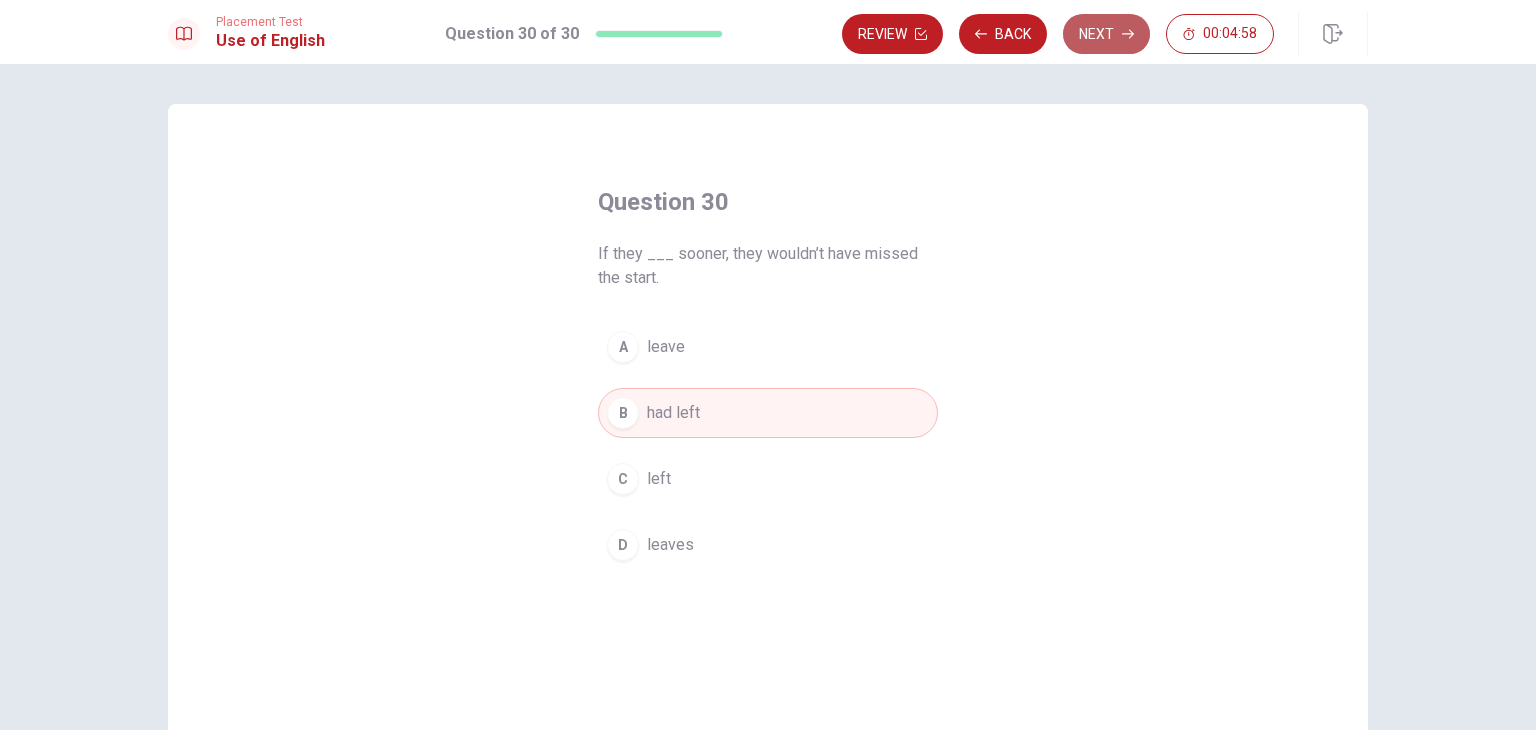 click on "Next" at bounding box center (1106, 34) 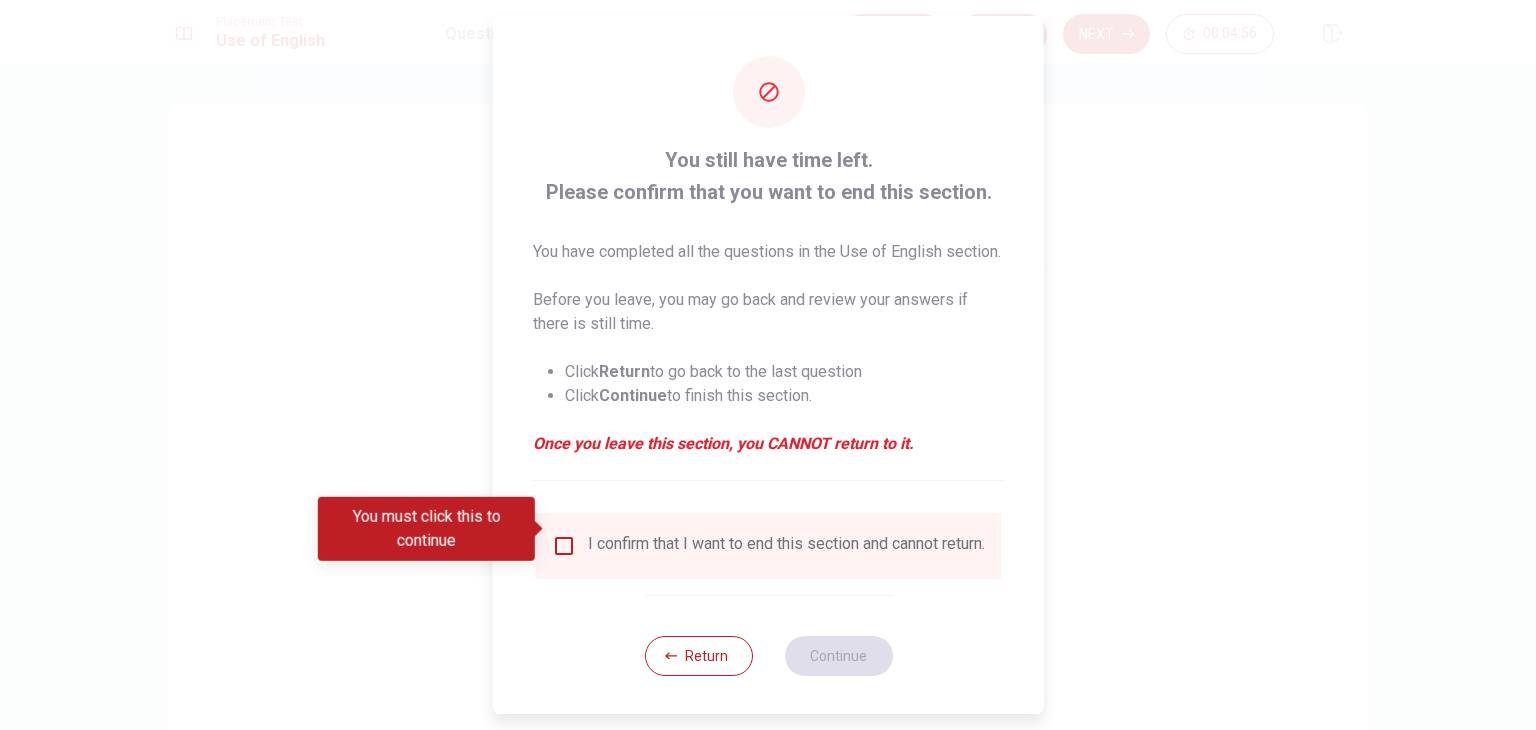 scroll, scrollTop: 40, scrollLeft: 0, axis: vertical 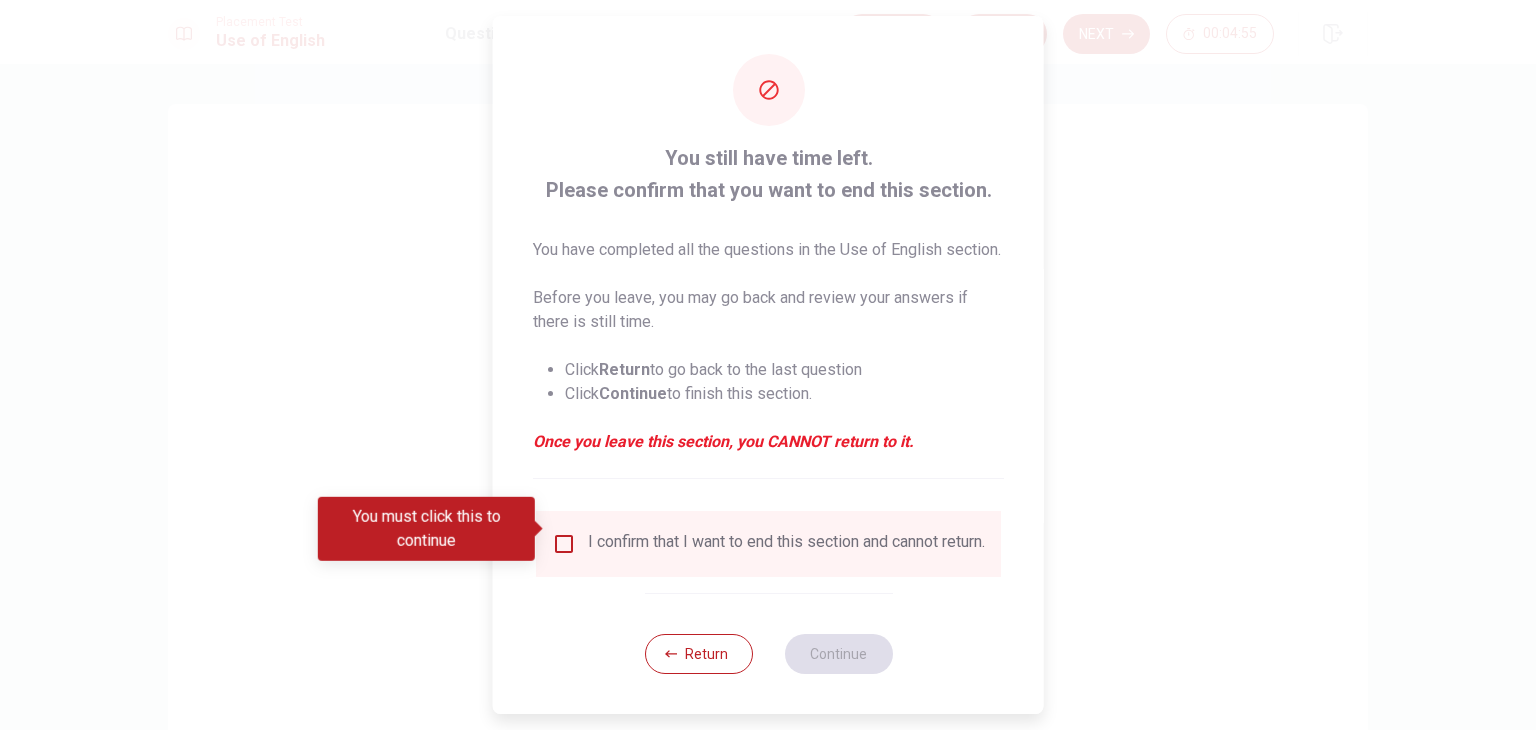 click on "I confirm that I want to end this section and cannot return." at bounding box center [786, 544] 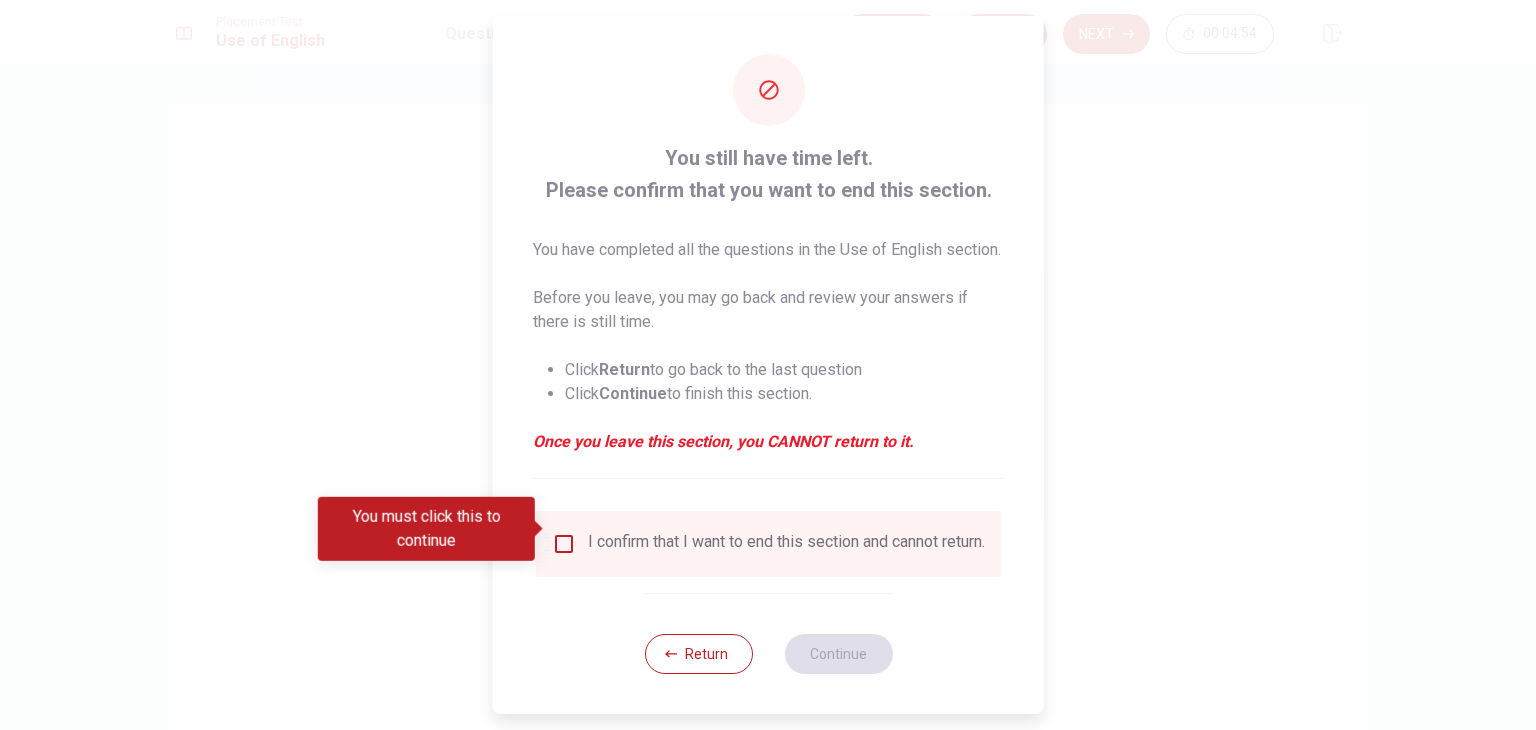 click at bounding box center (564, 544) 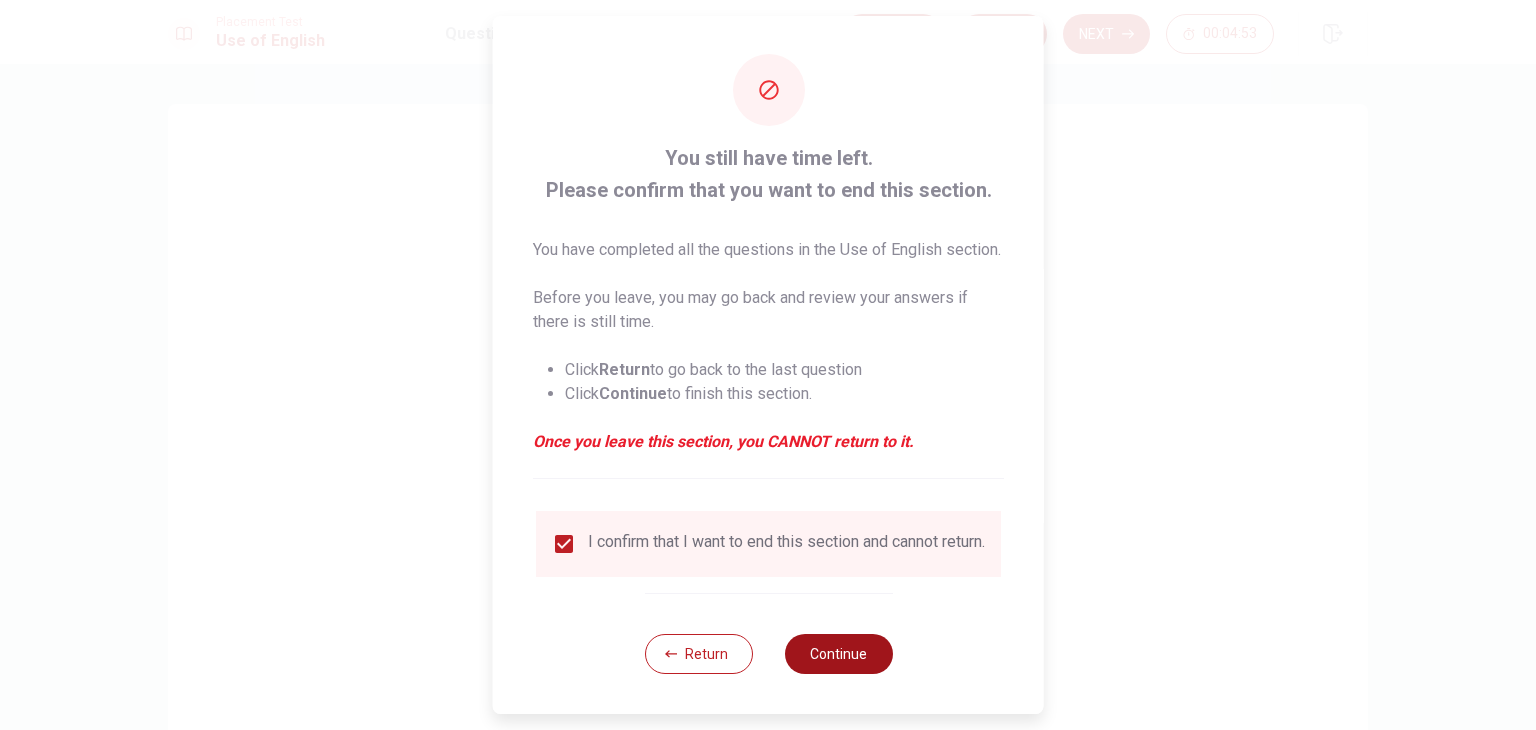 click on "Continue" at bounding box center (838, 654) 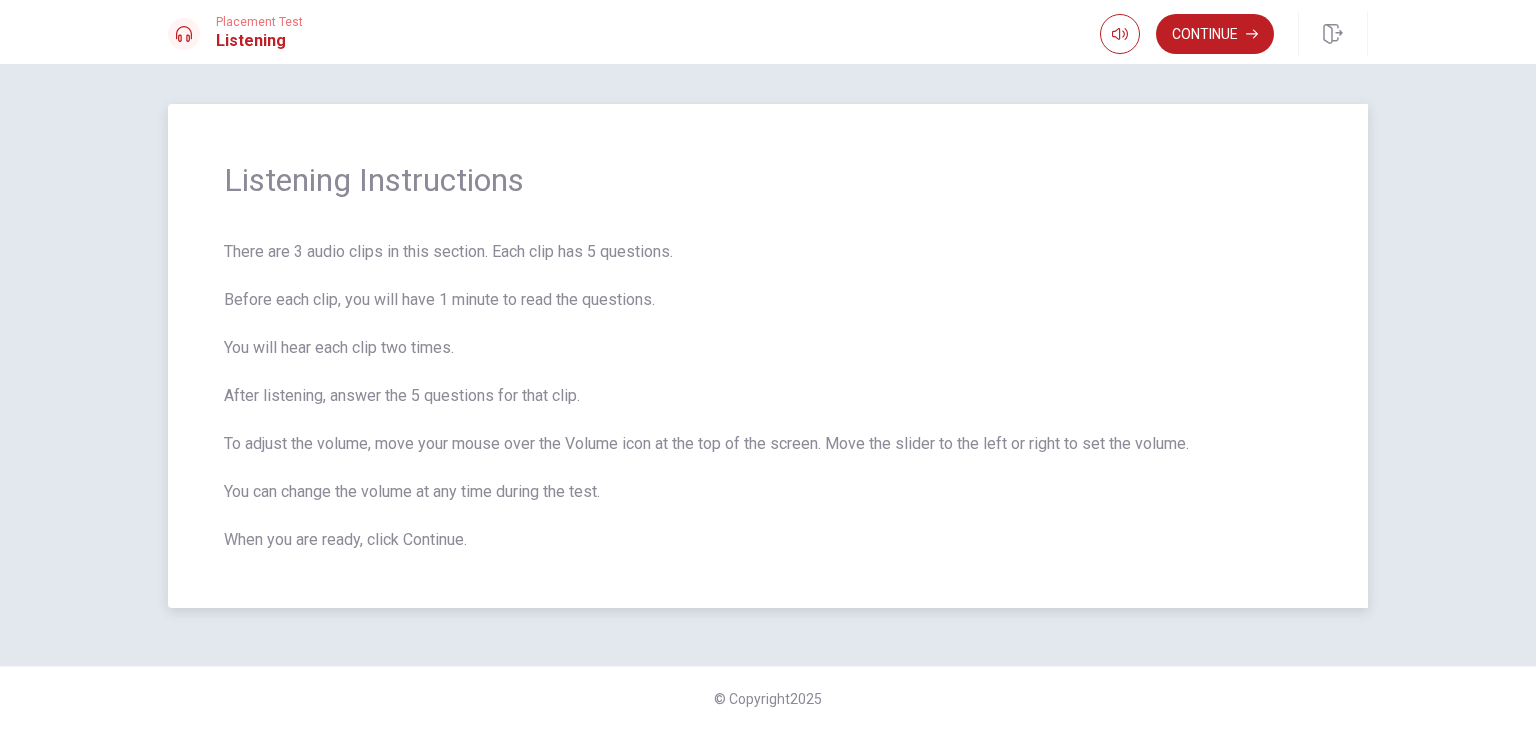 click on "Listening Instructions
There are 3 audio clips in this section. Each clip has 5 questions.
Before each clip, you will have 1 minute to read the questions.
You will hear each clip two times.
After listening, answer the 5 questions for that clip.
To adjust the volume, move your mouse over the Volume icon at the top of the screen. Move the slider to the left or right to set the volume.
You can change the volume at any time during the test.
When you are ready, click Continue." at bounding box center [768, 356] 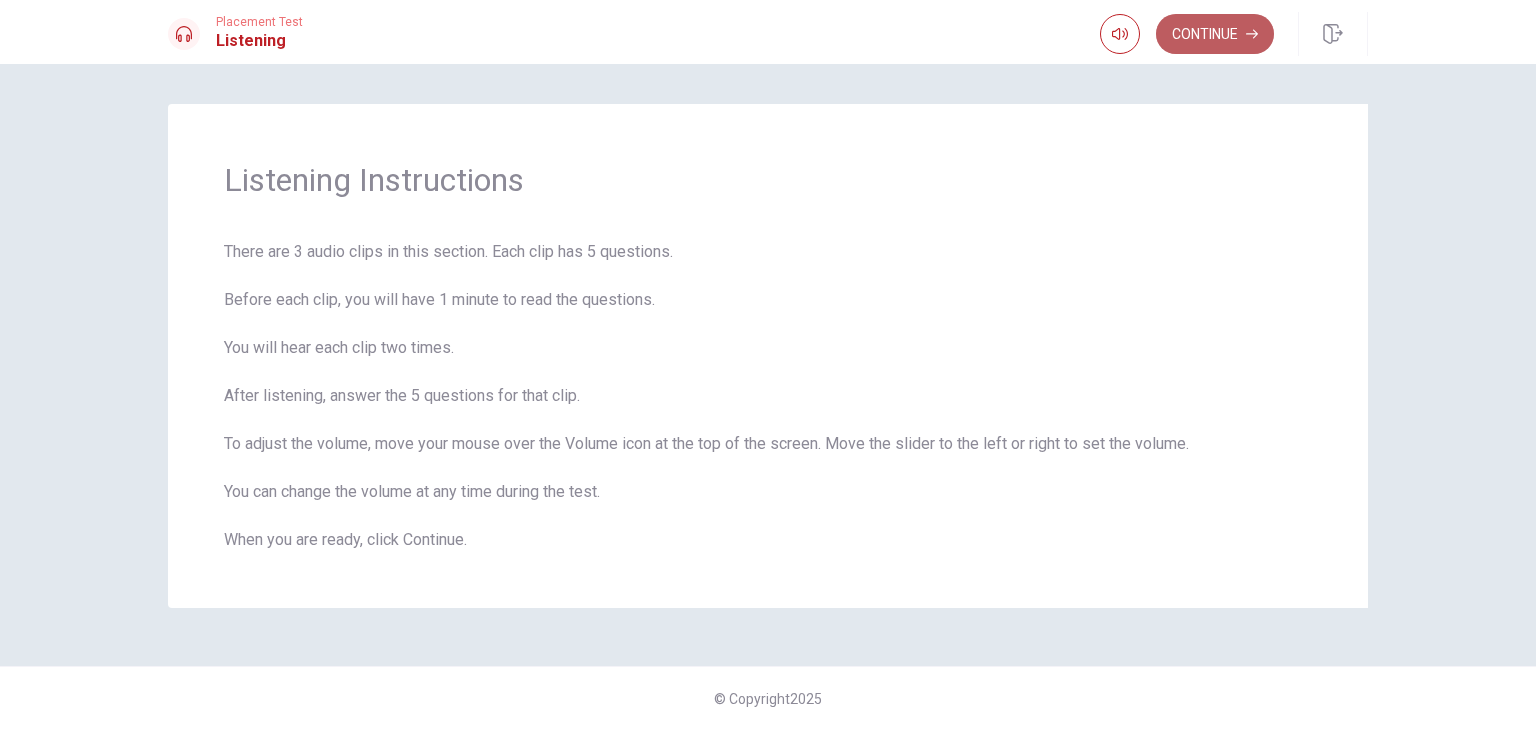click on "Continue" at bounding box center [1215, 34] 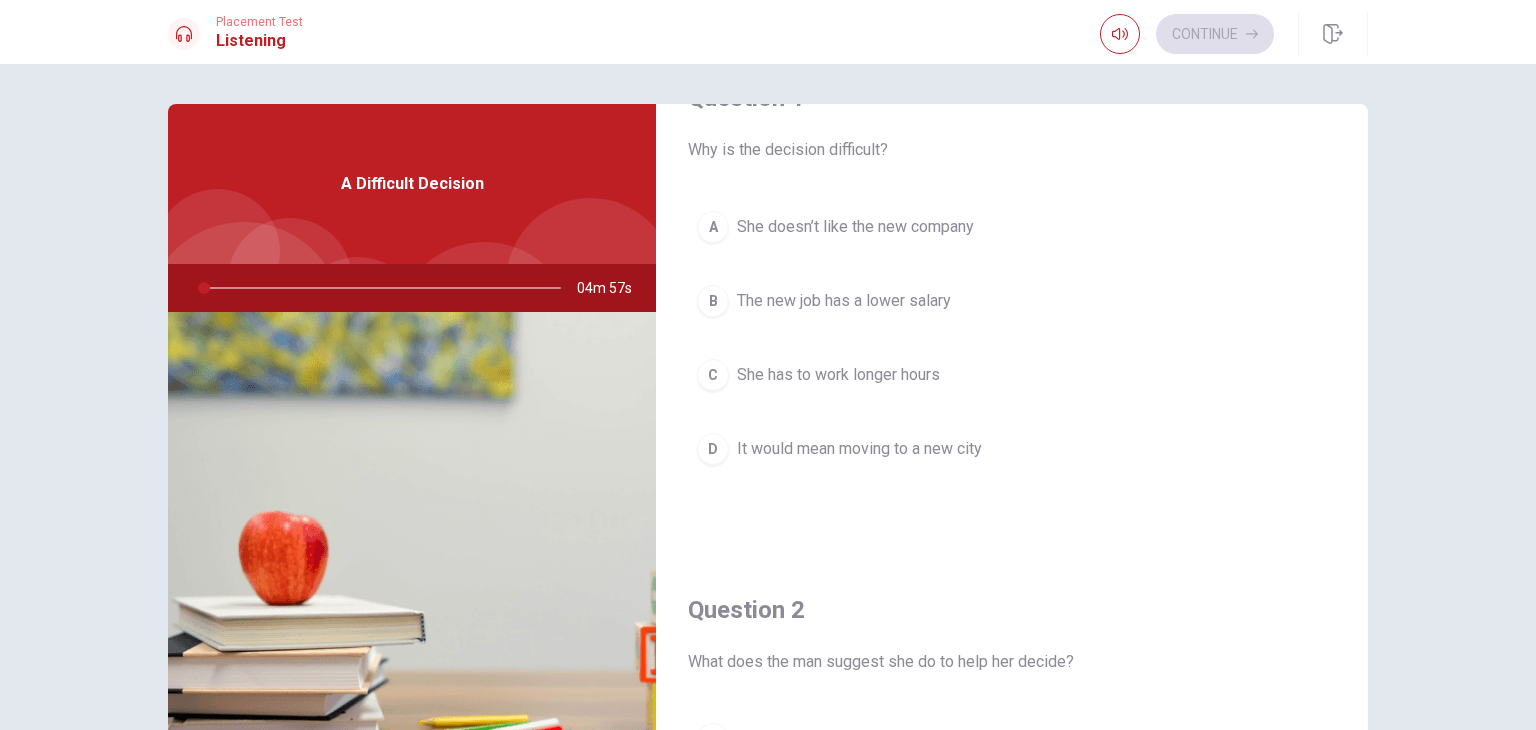 scroll, scrollTop: 74, scrollLeft: 0, axis: vertical 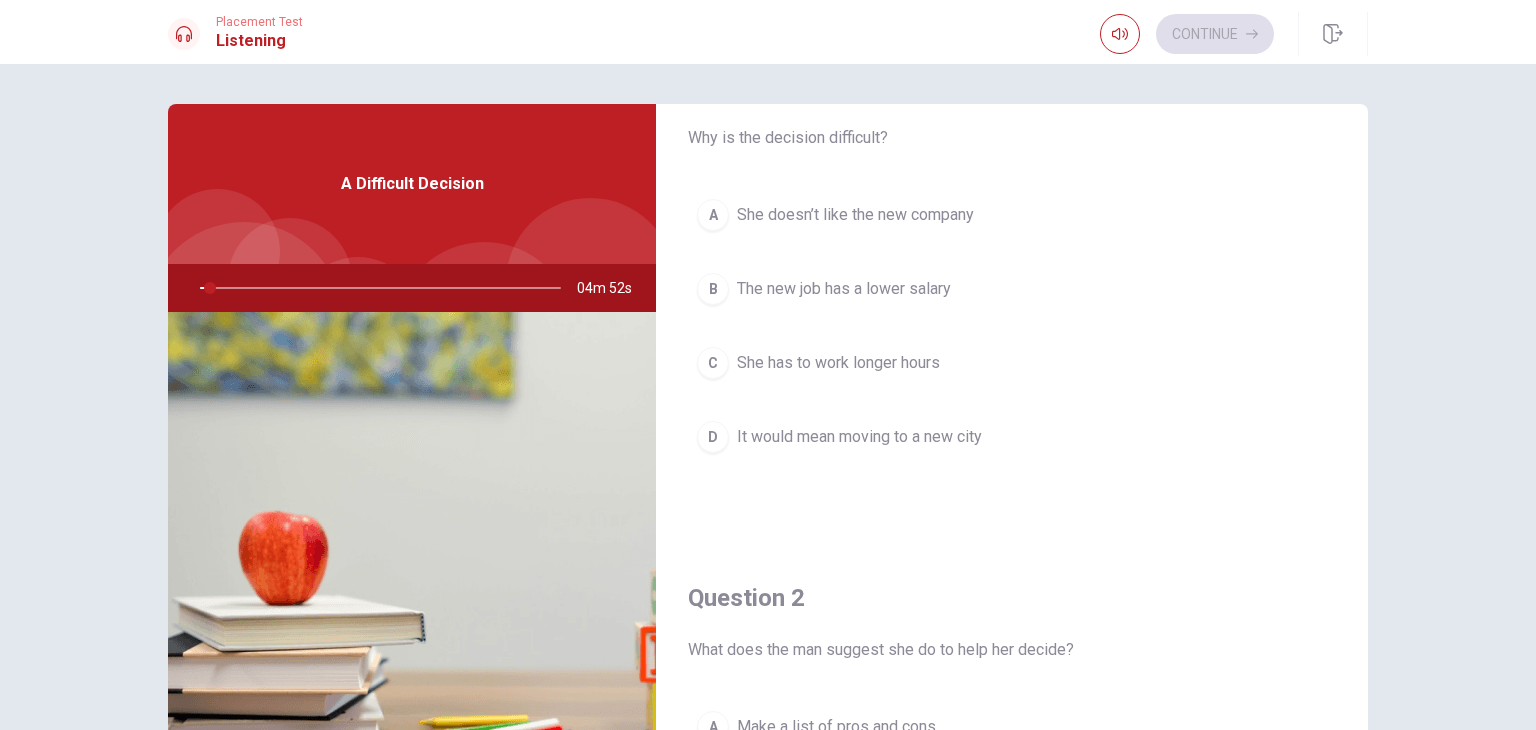 click on "Why is the decision difficult?" at bounding box center [1012, 138] 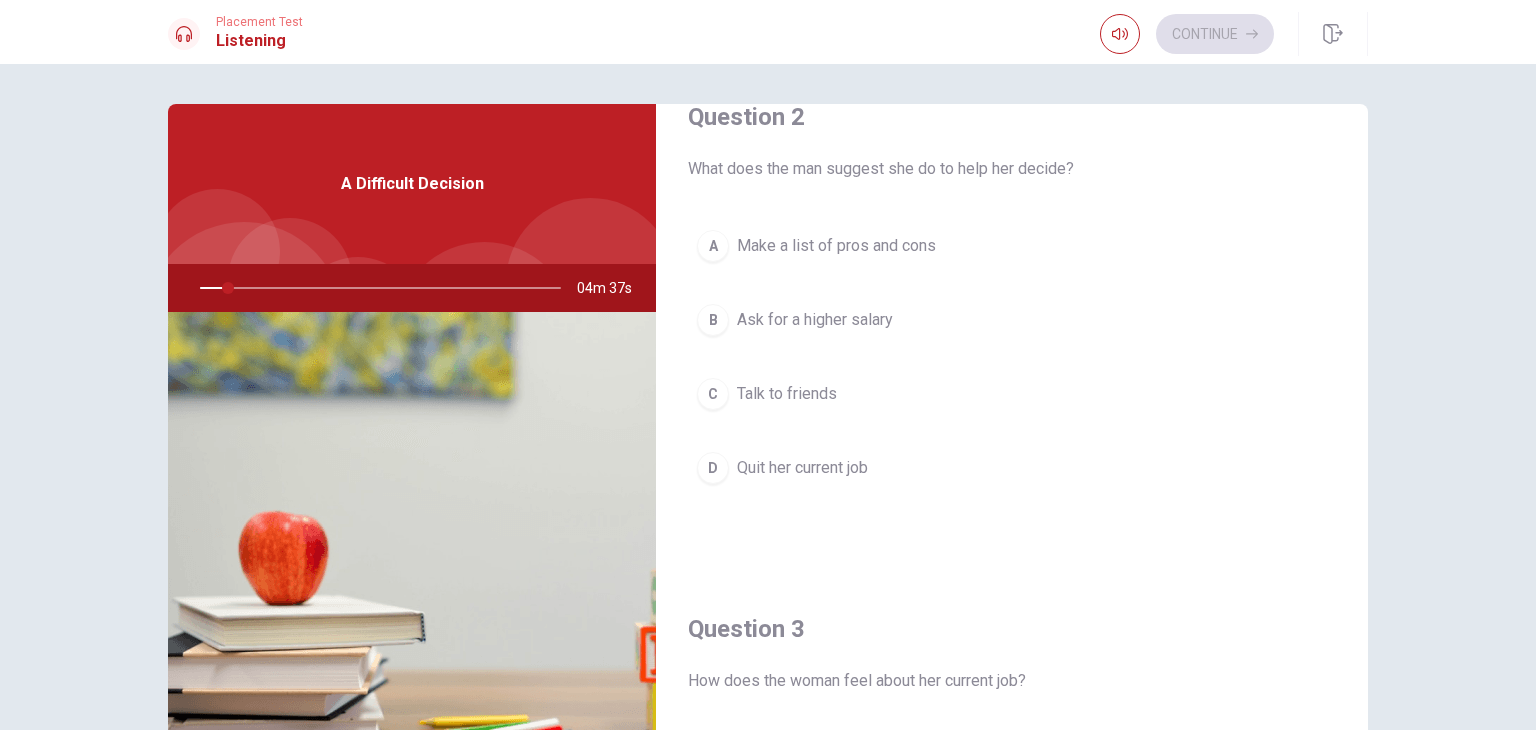 scroll, scrollTop: 0, scrollLeft: 0, axis: both 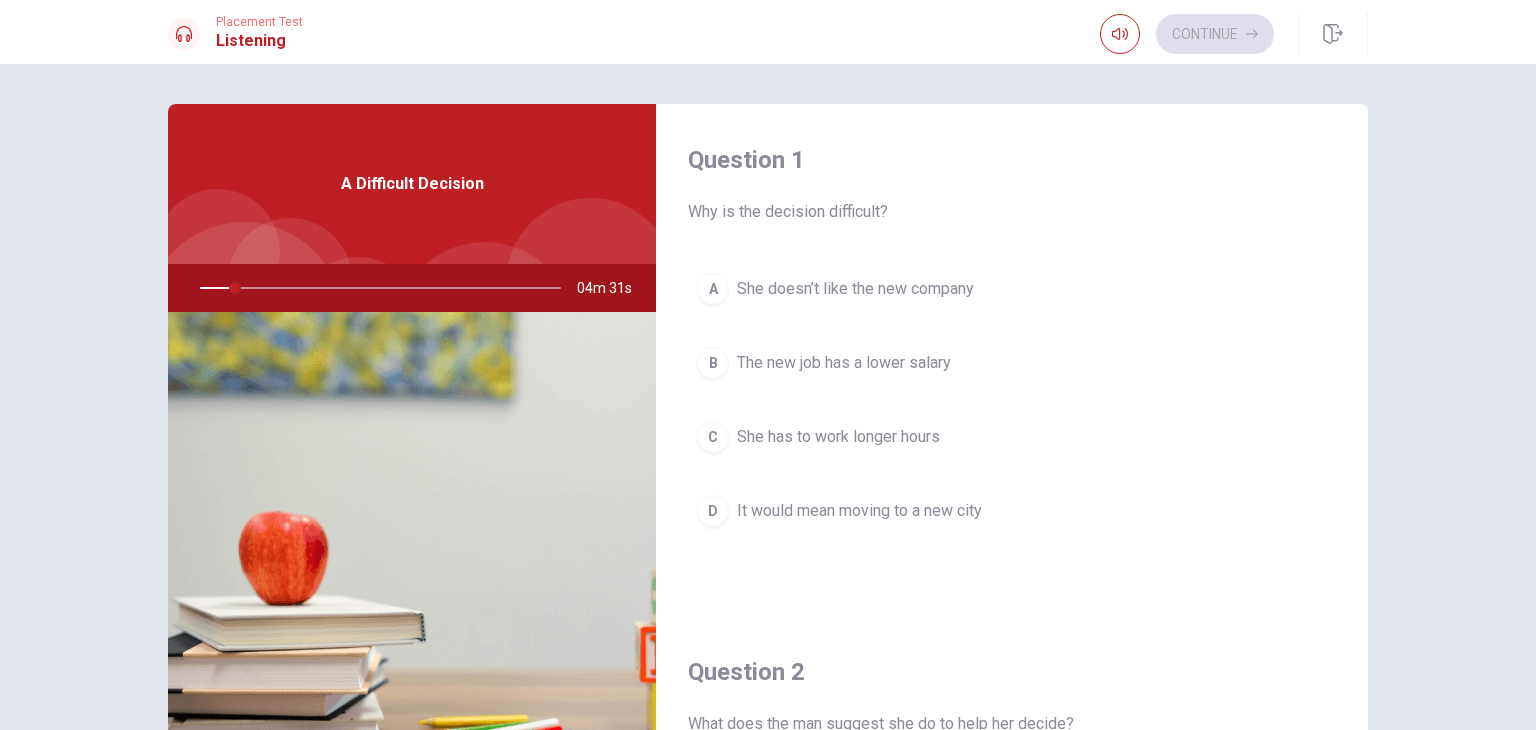 click at bounding box center [376, 288] 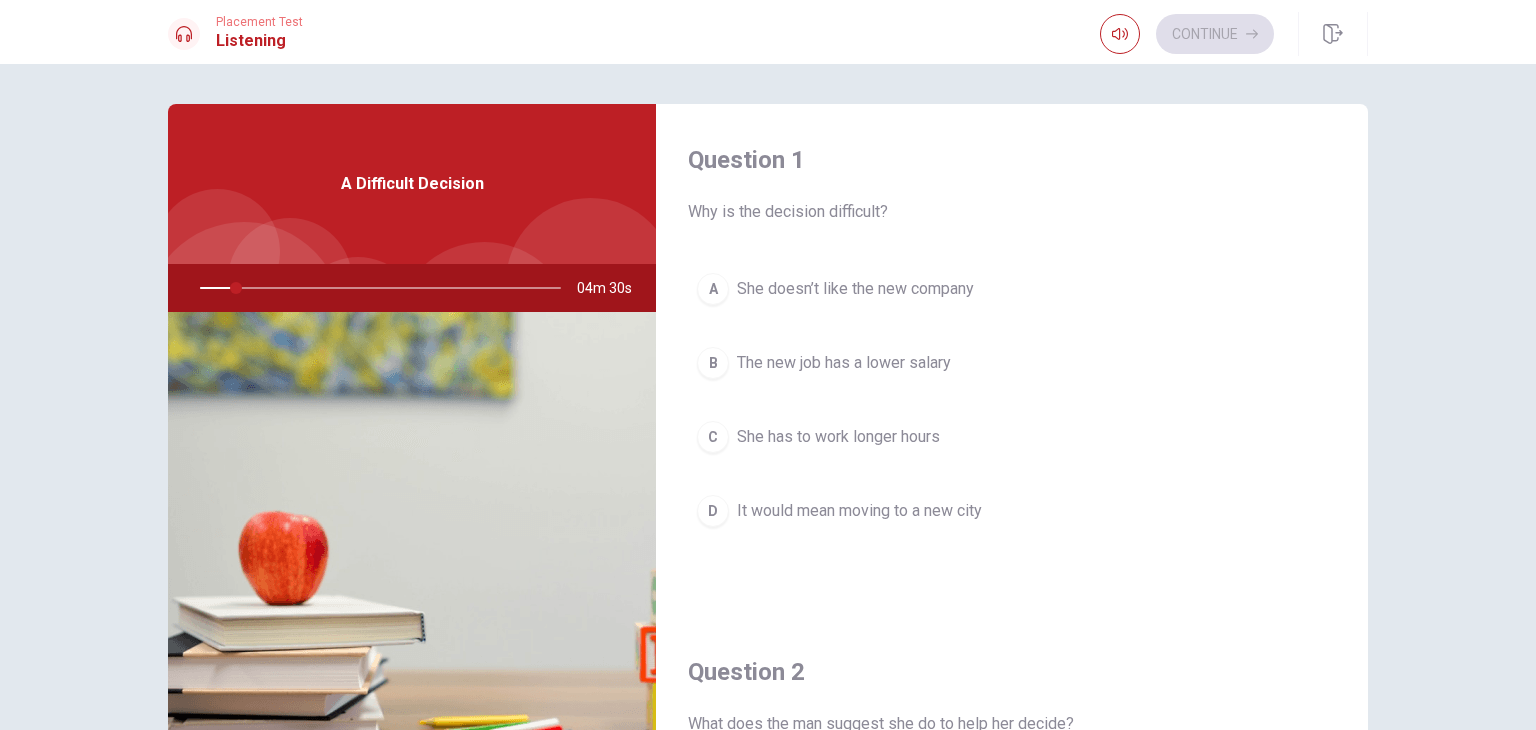 click at bounding box center [376, 288] 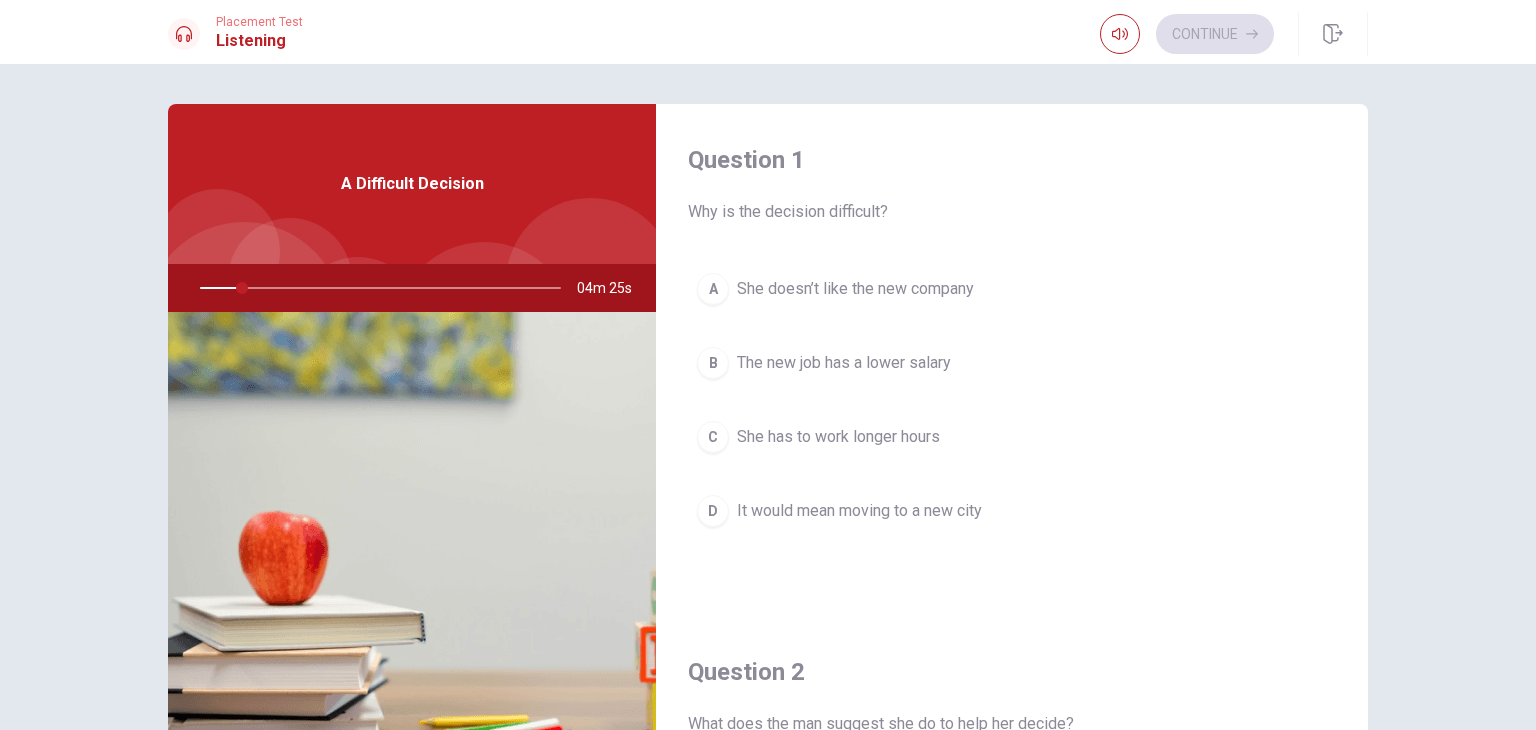 drag, startPoint x: 236, startPoint y: 287, endPoint x: 264, endPoint y: 290, distance: 28.160255 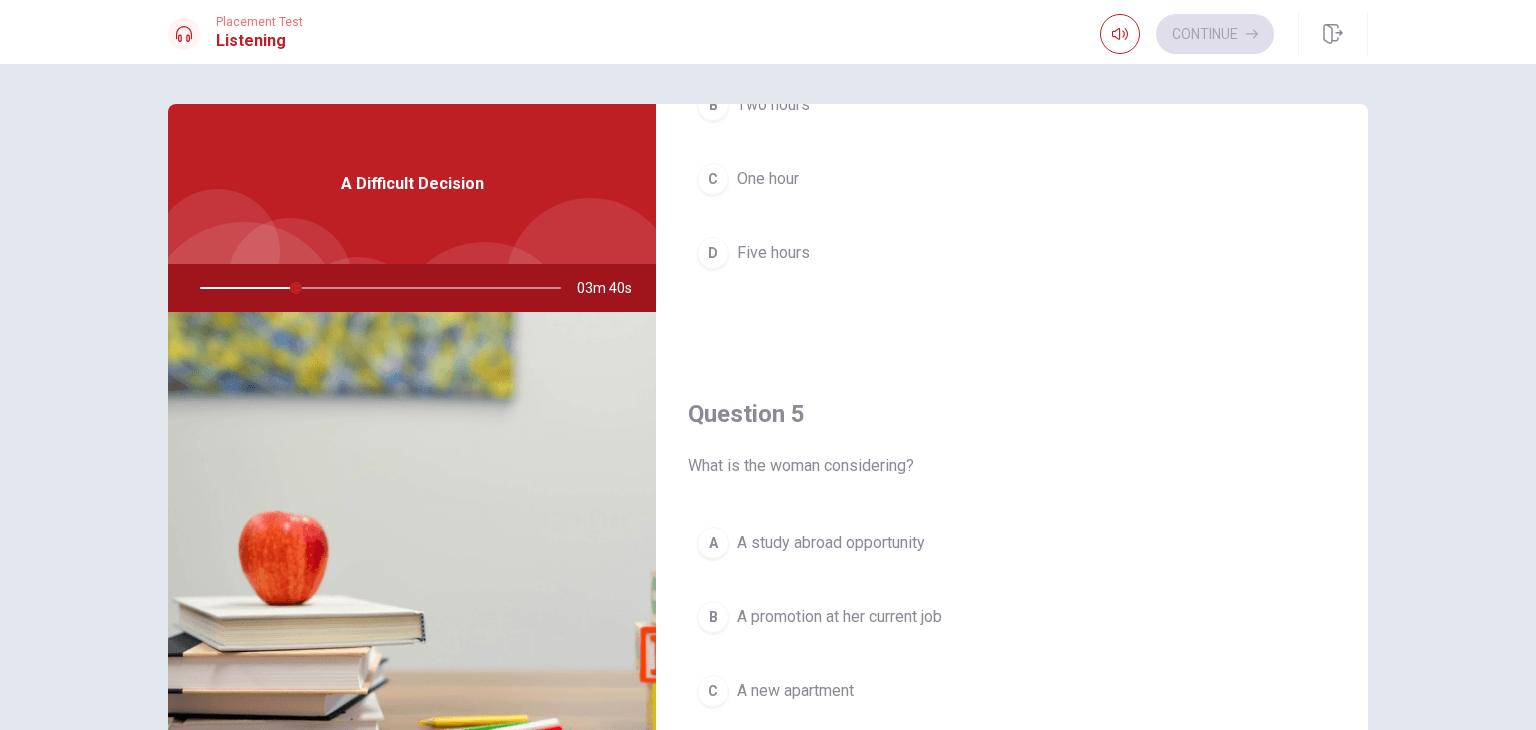 scroll, scrollTop: 1856, scrollLeft: 0, axis: vertical 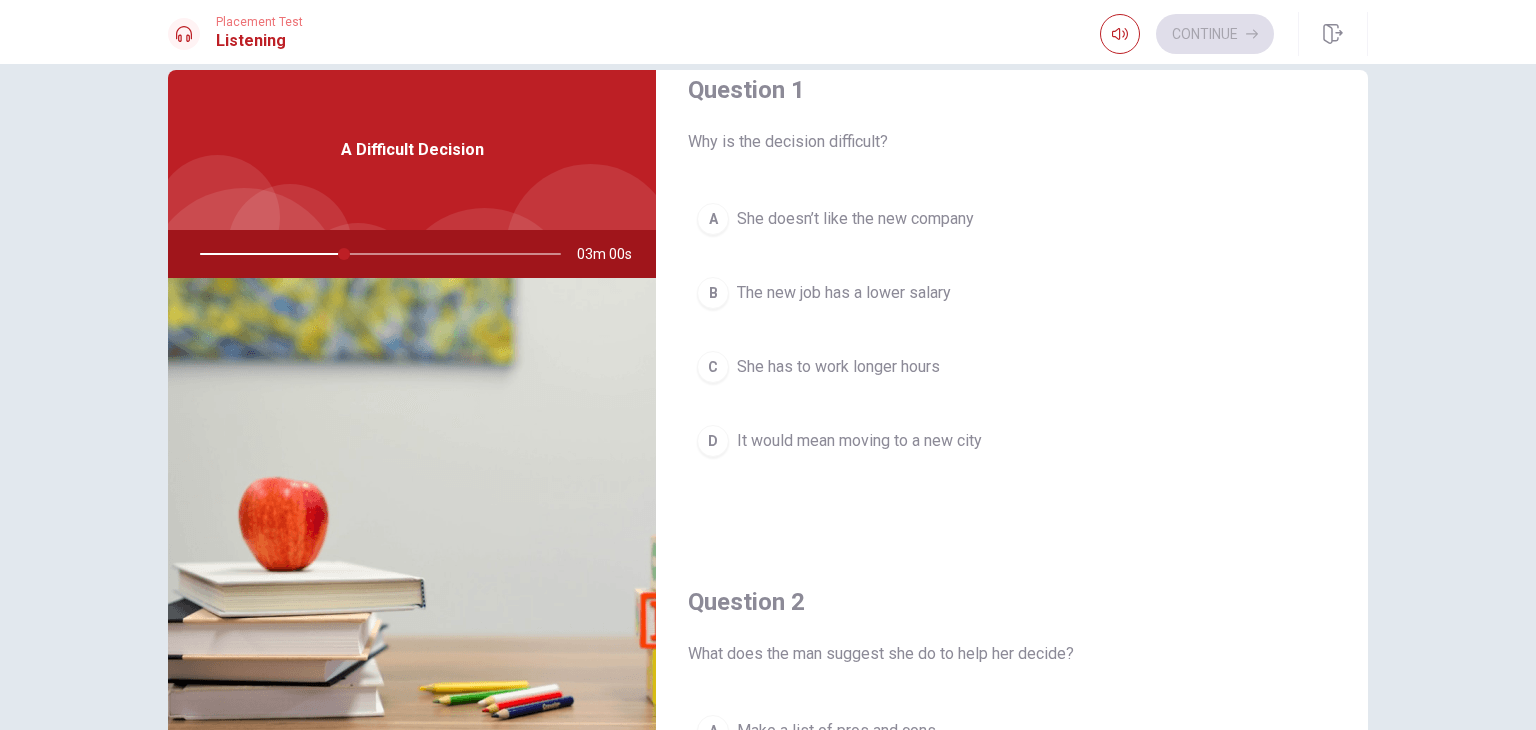 click on "D It would mean moving to a new city" at bounding box center (1012, 441) 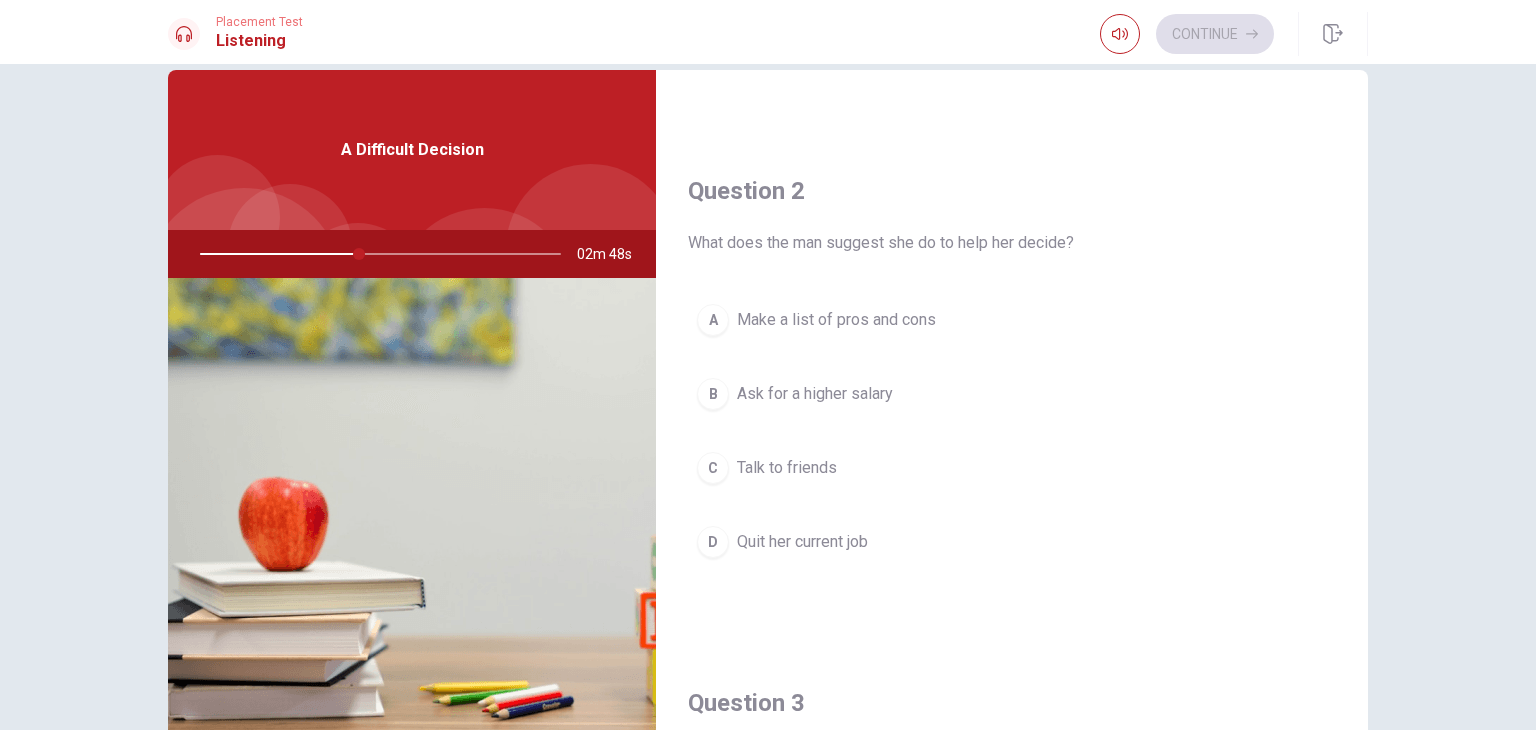 scroll, scrollTop: 448, scrollLeft: 0, axis: vertical 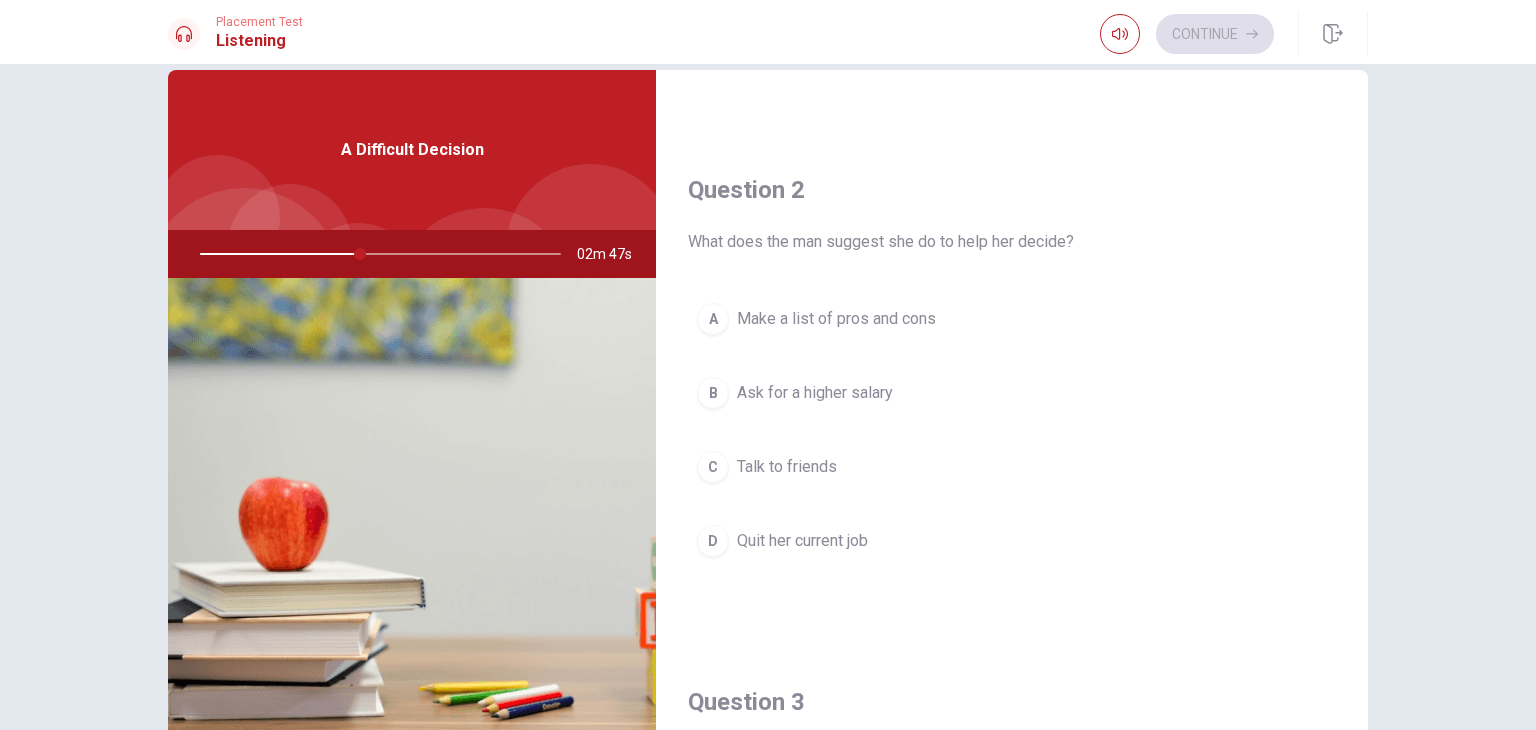 click on "Make a list of pros and cons" at bounding box center (836, 319) 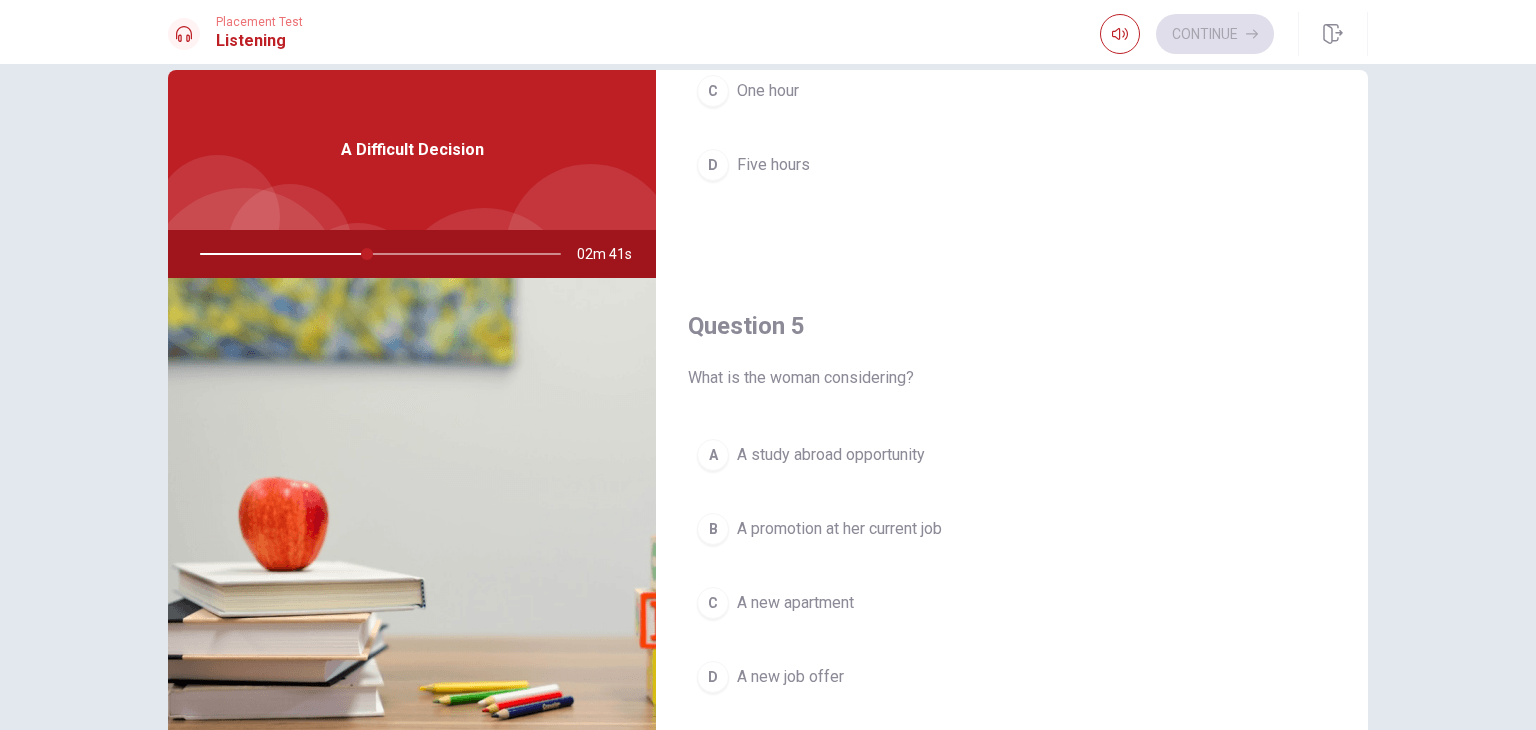 scroll, scrollTop: 1856, scrollLeft: 0, axis: vertical 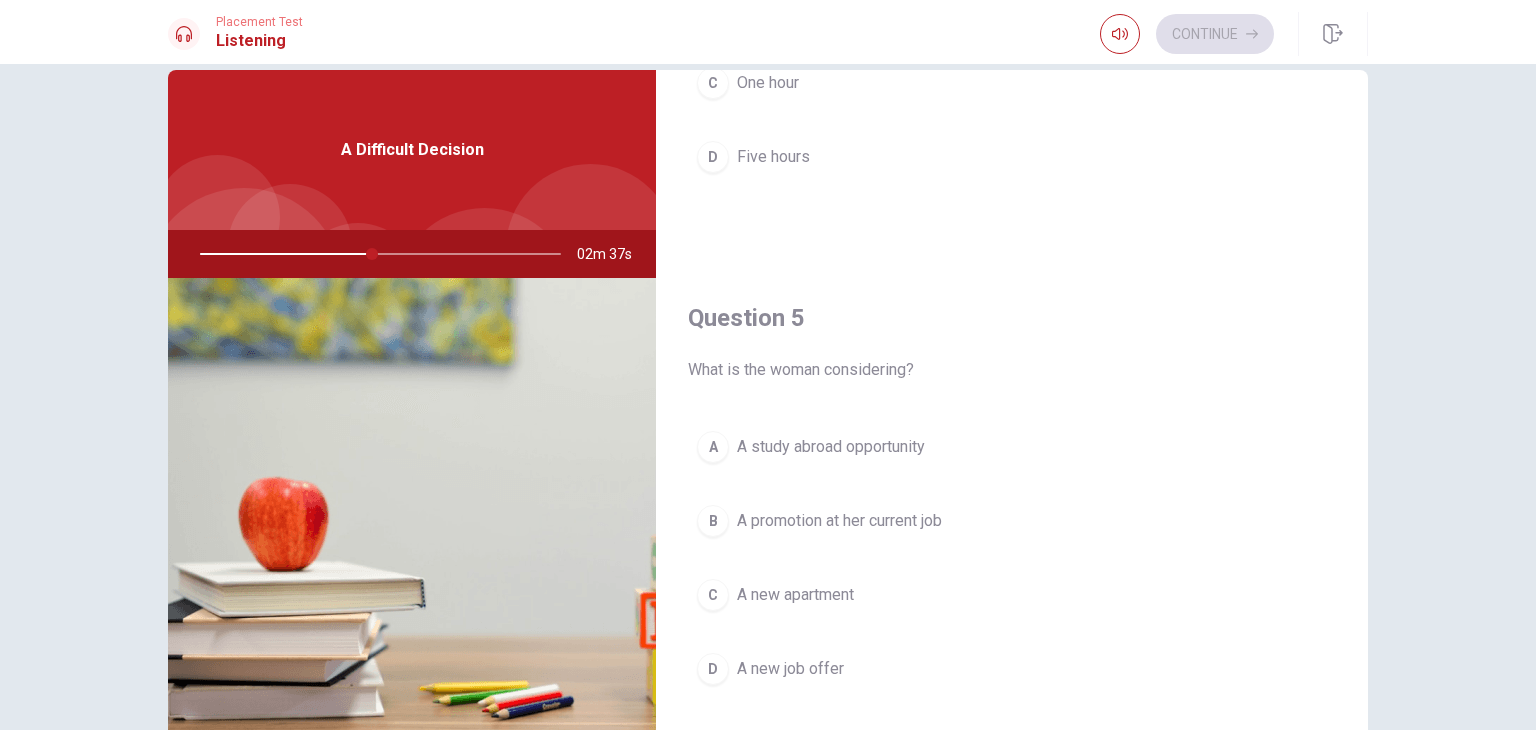 click on "A new job offer" at bounding box center (790, 669) 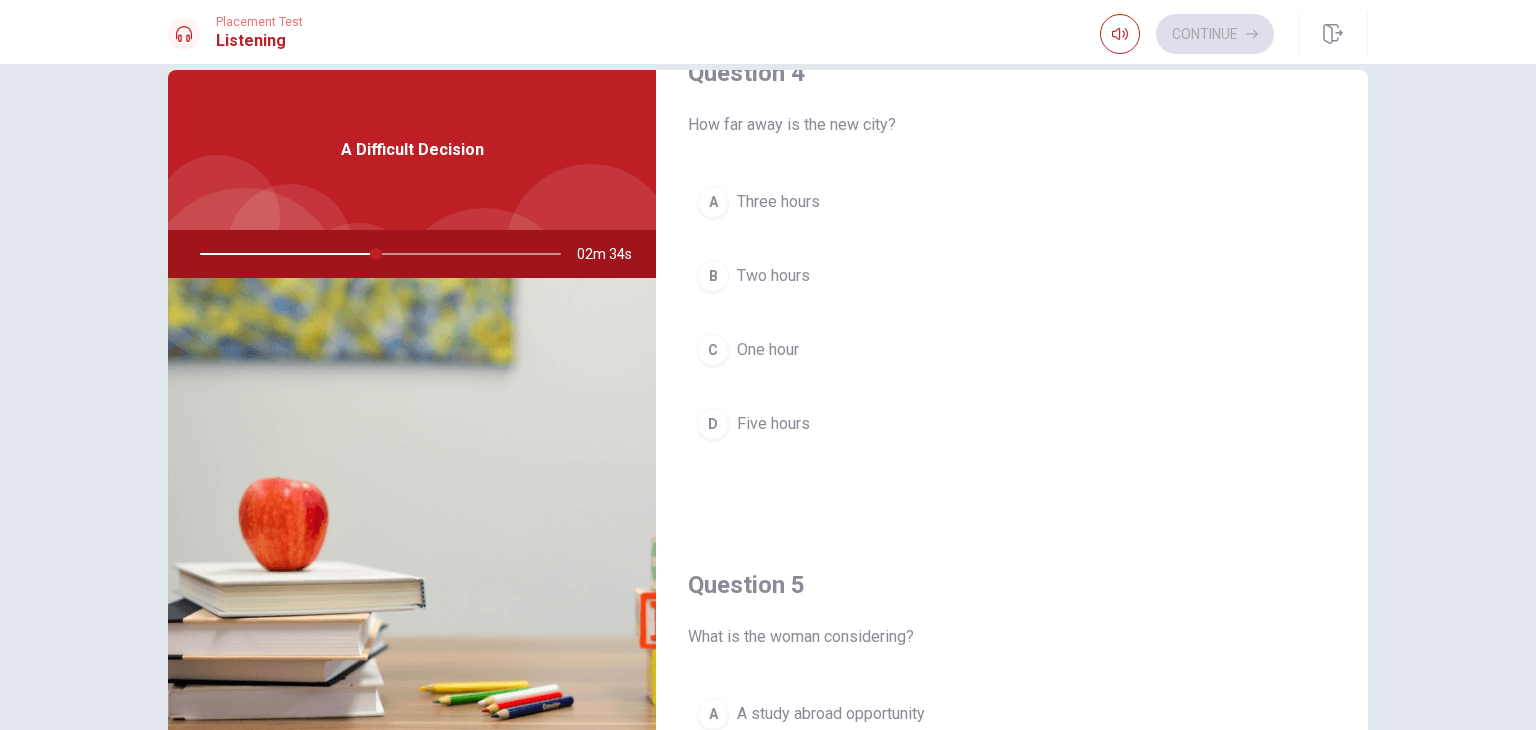 scroll, scrollTop: 1856, scrollLeft: 0, axis: vertical 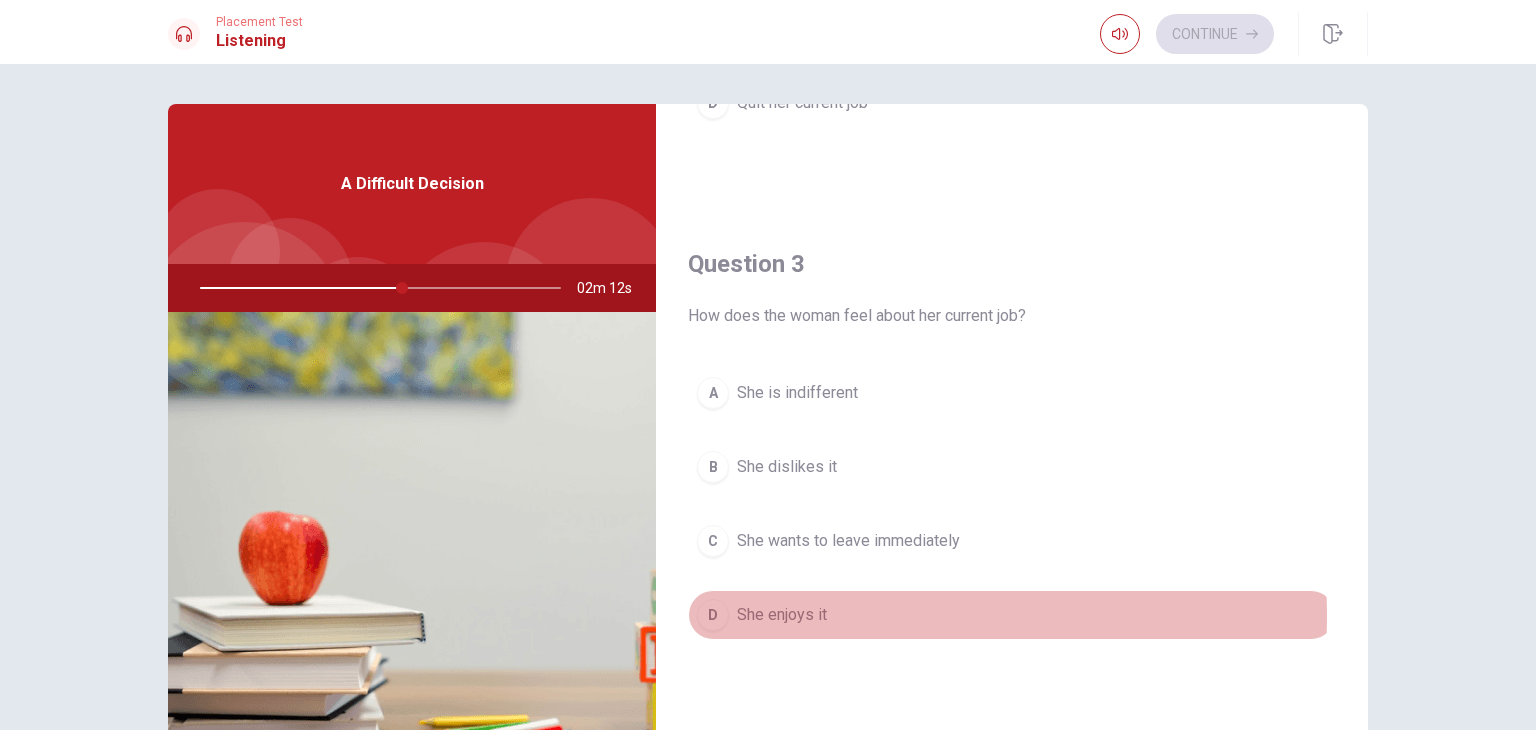 click on "She enjoys it" at bounding box center (782, 615) 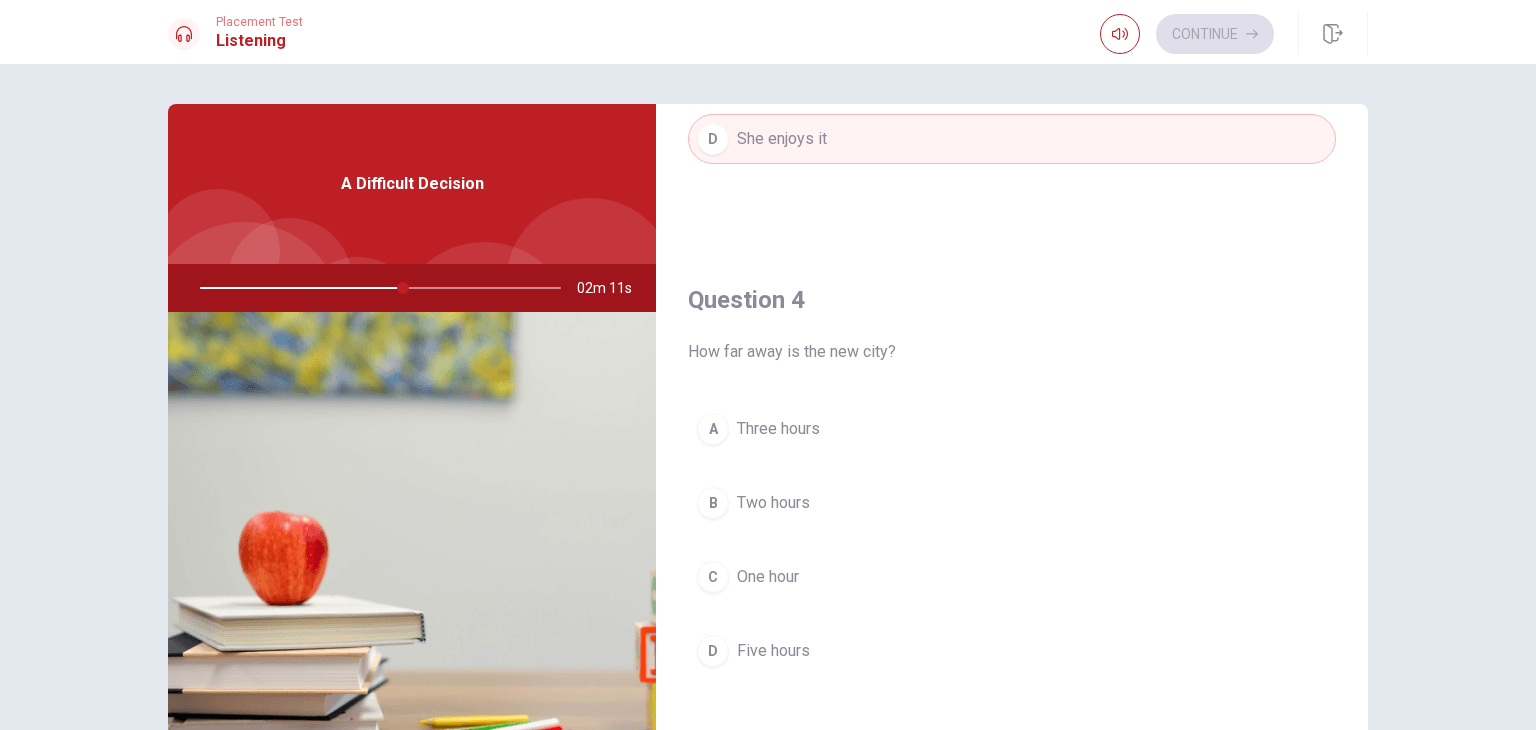 scroll, scrollTop: 1404, scrollLeft: 0, axis: vertical 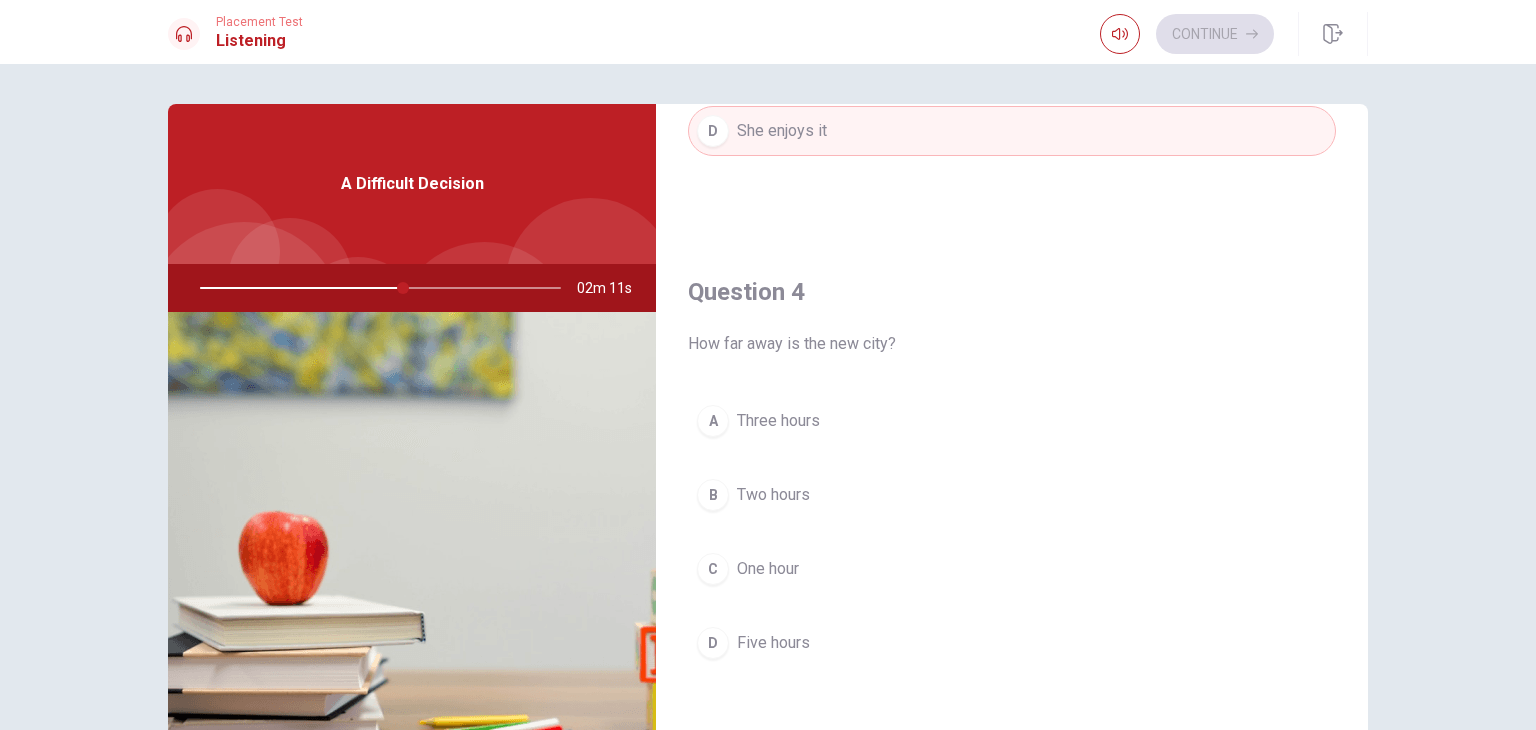 click on "Two hours" at bounding box center [773, 495] 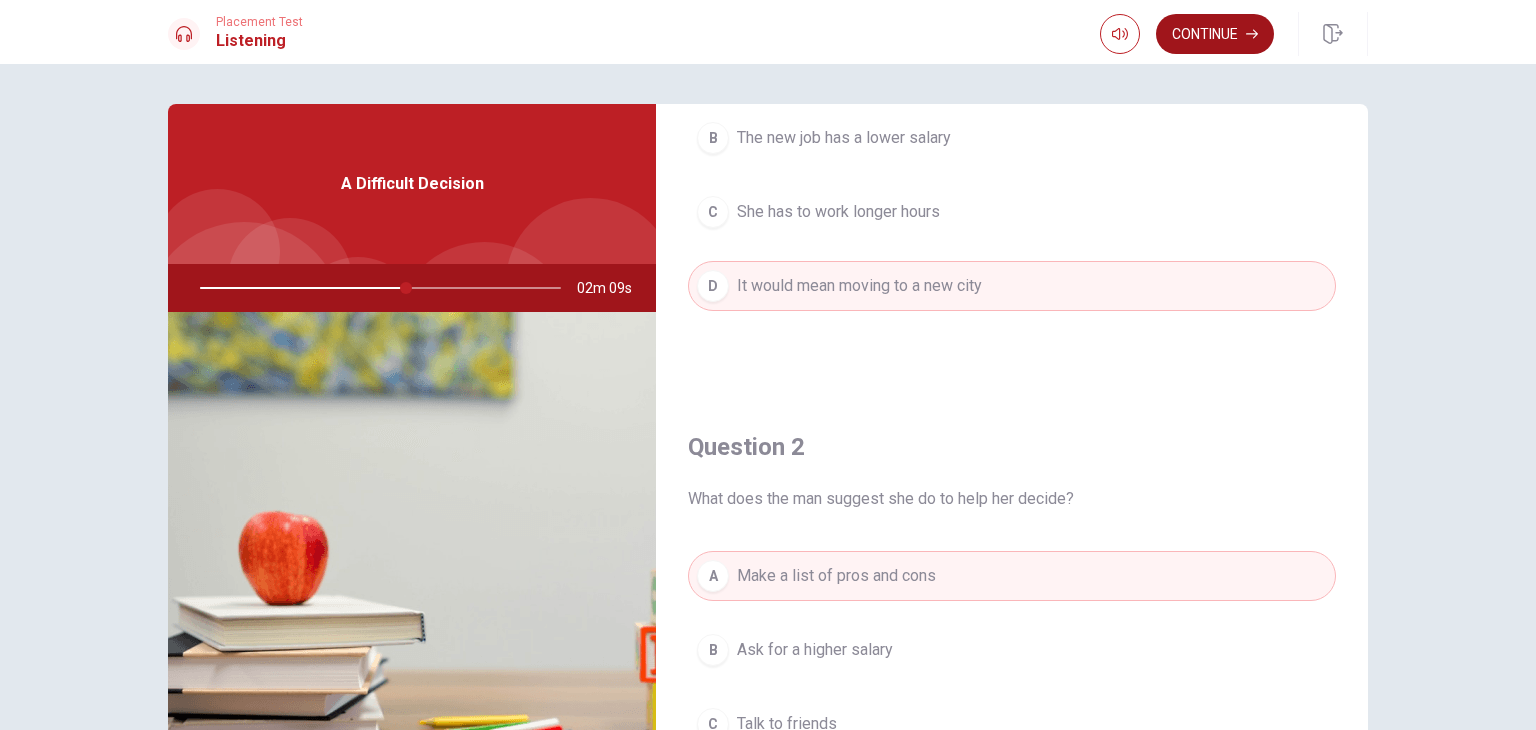 scroll, scrollTop: 196, scrollLeft: 0, axis: vertical 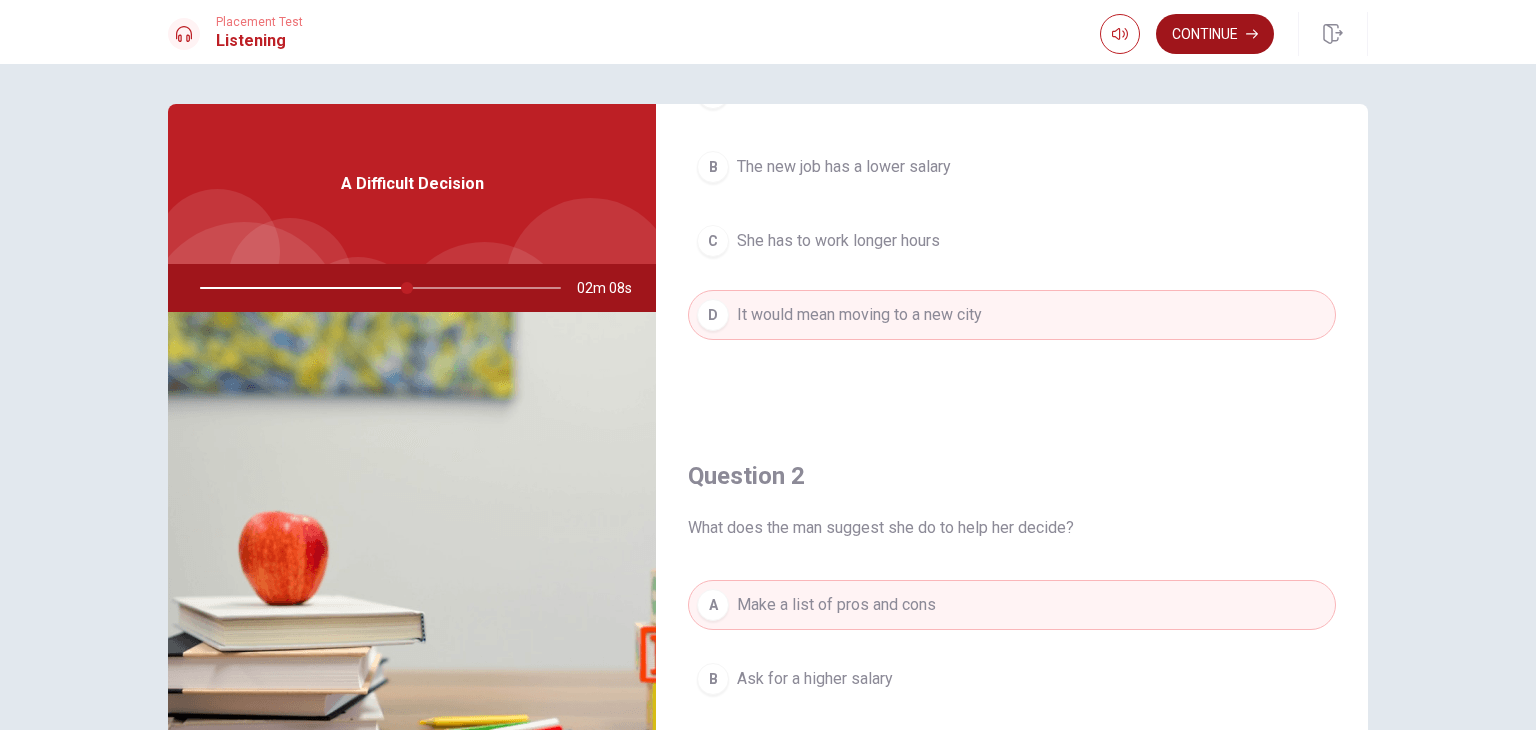 click on "Continue" at bounding box center (1215, 34) 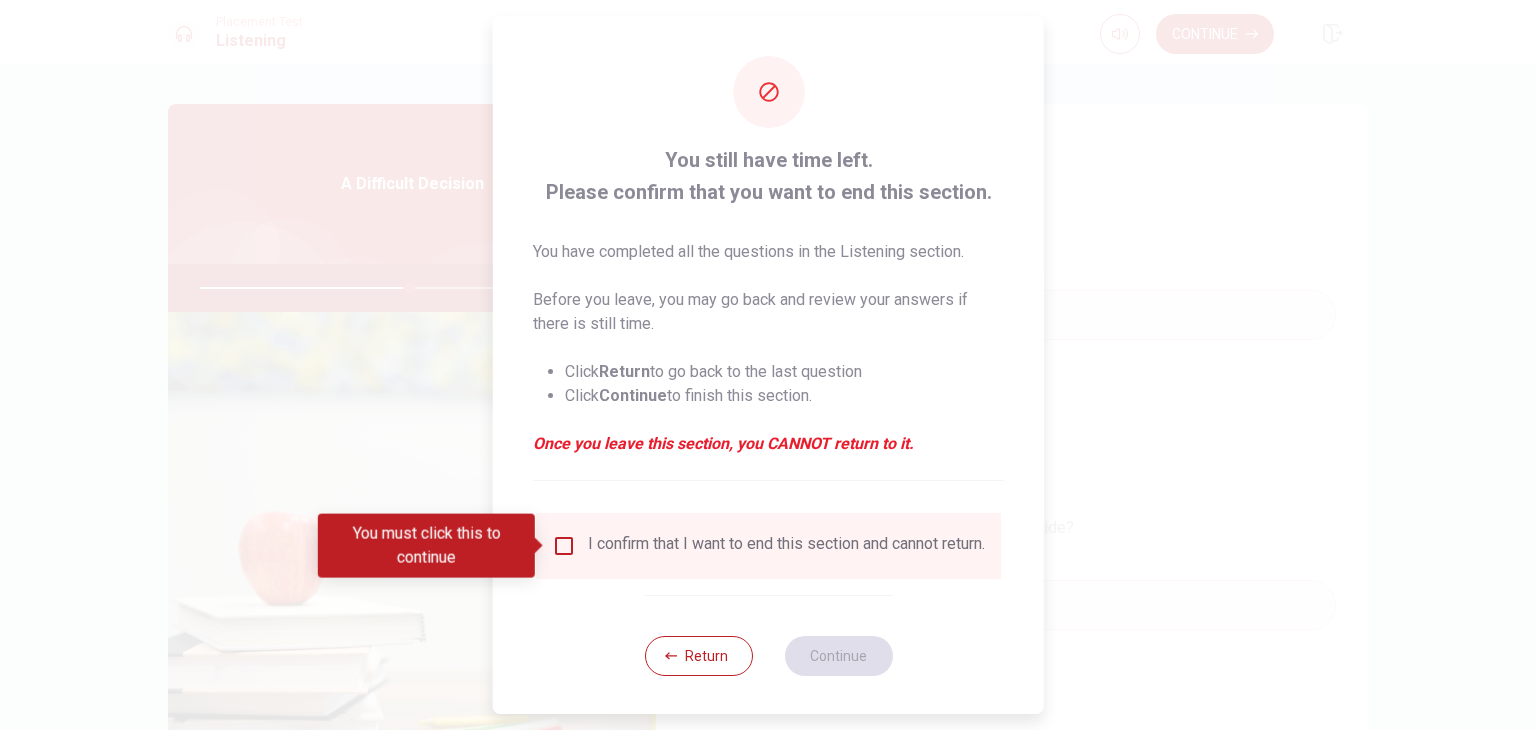 click at bounding box center [564, 546] 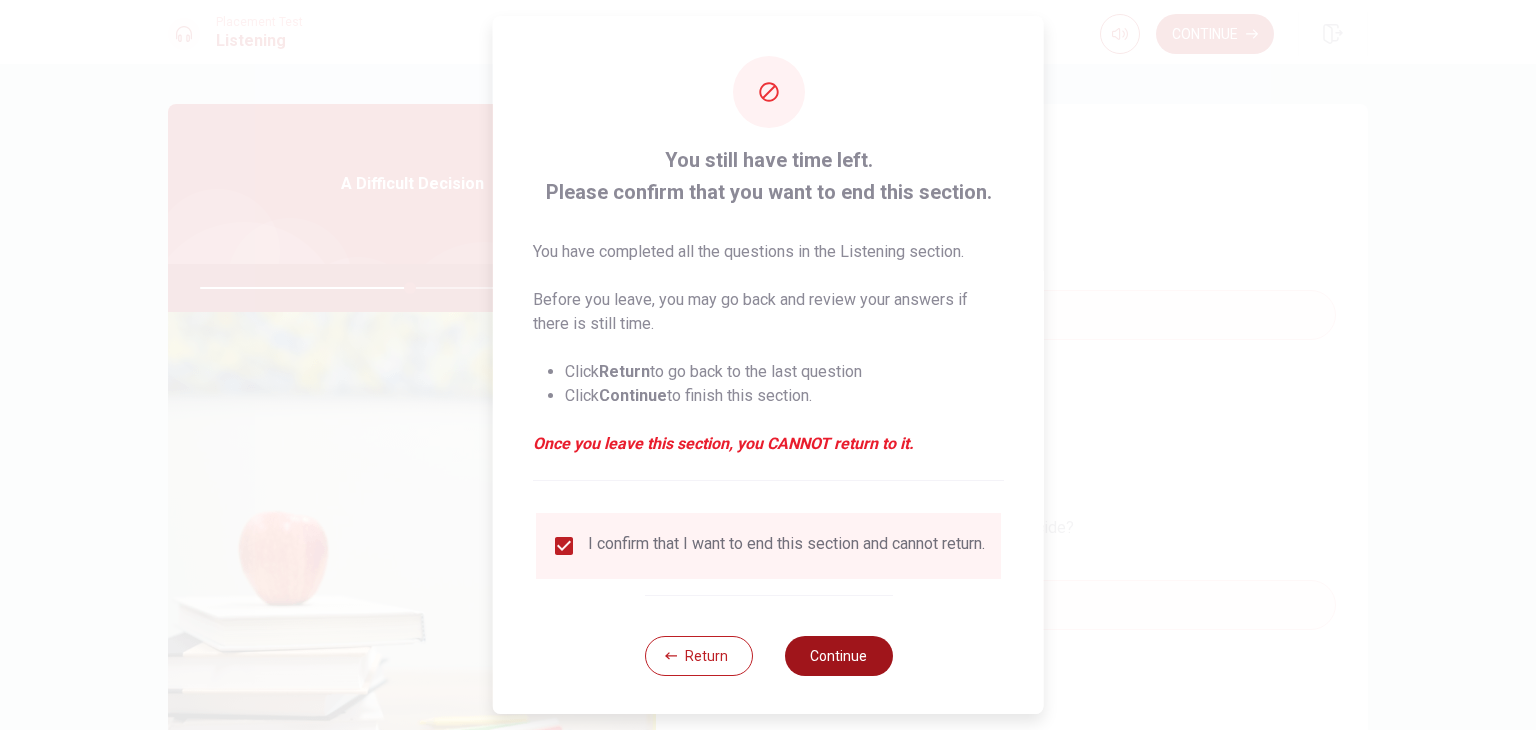 click on "Continue" at bounding box center (838, 656) 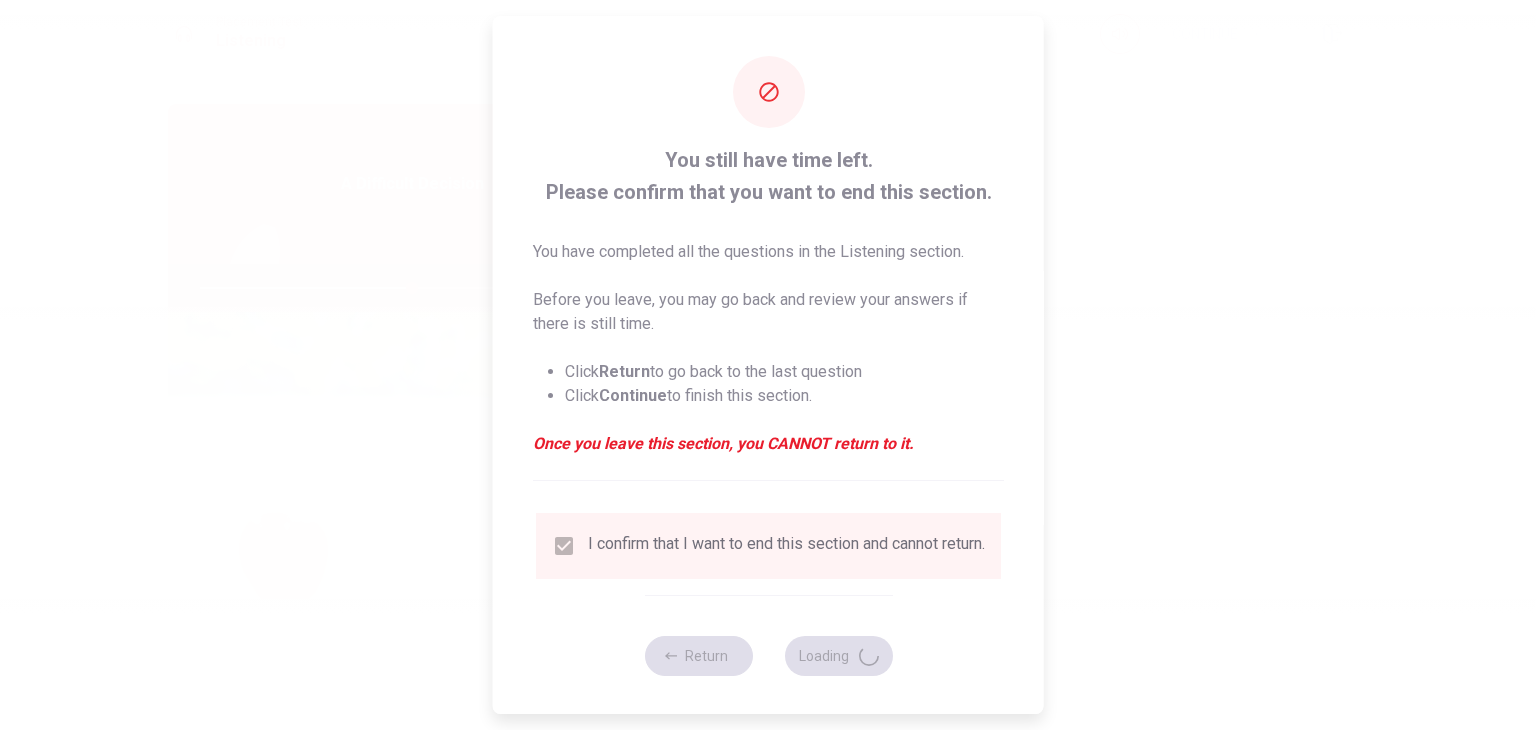 type on "59" 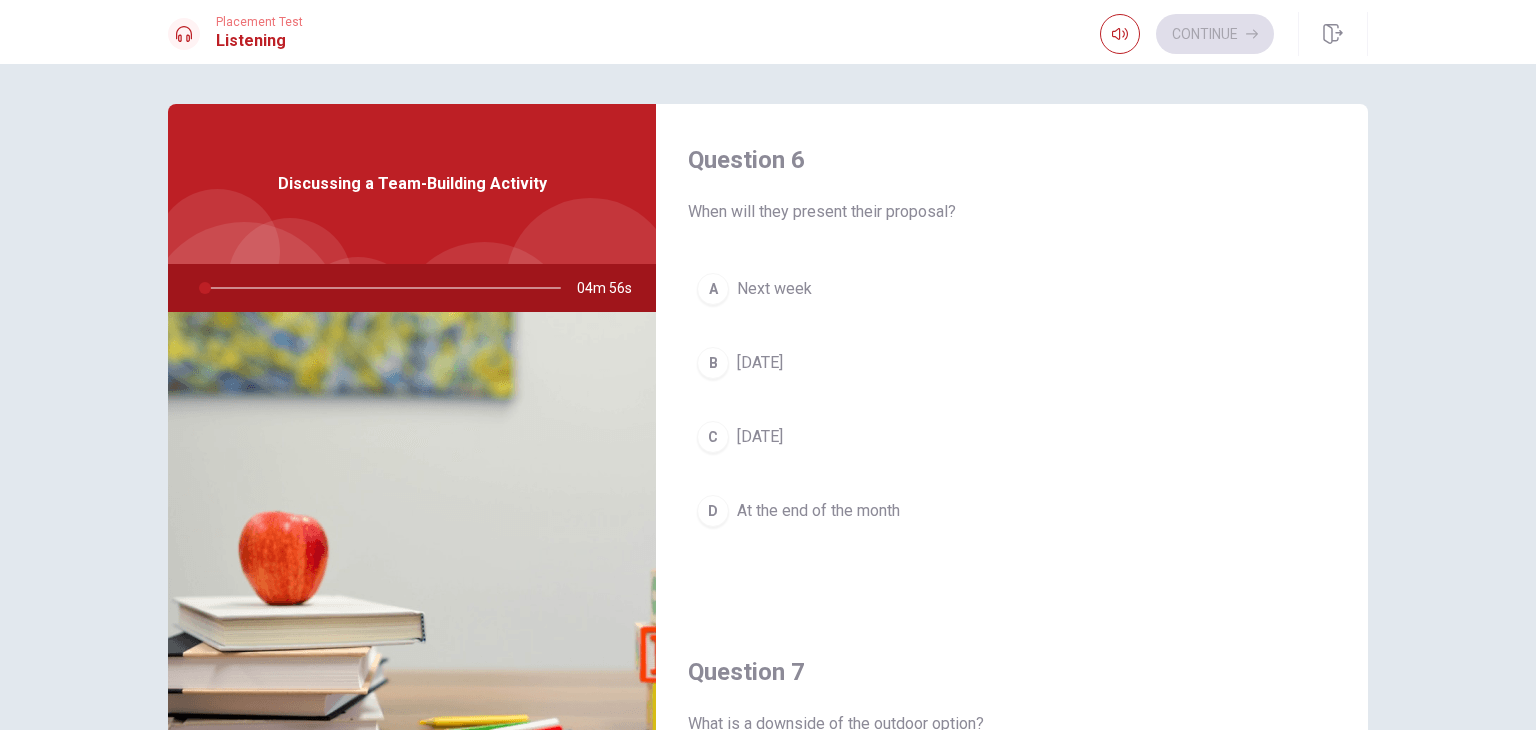 drag, startPoint x: 210, startPoint y: 286, endPoint x: 249, endPoint y: 289, distance: 39.115215 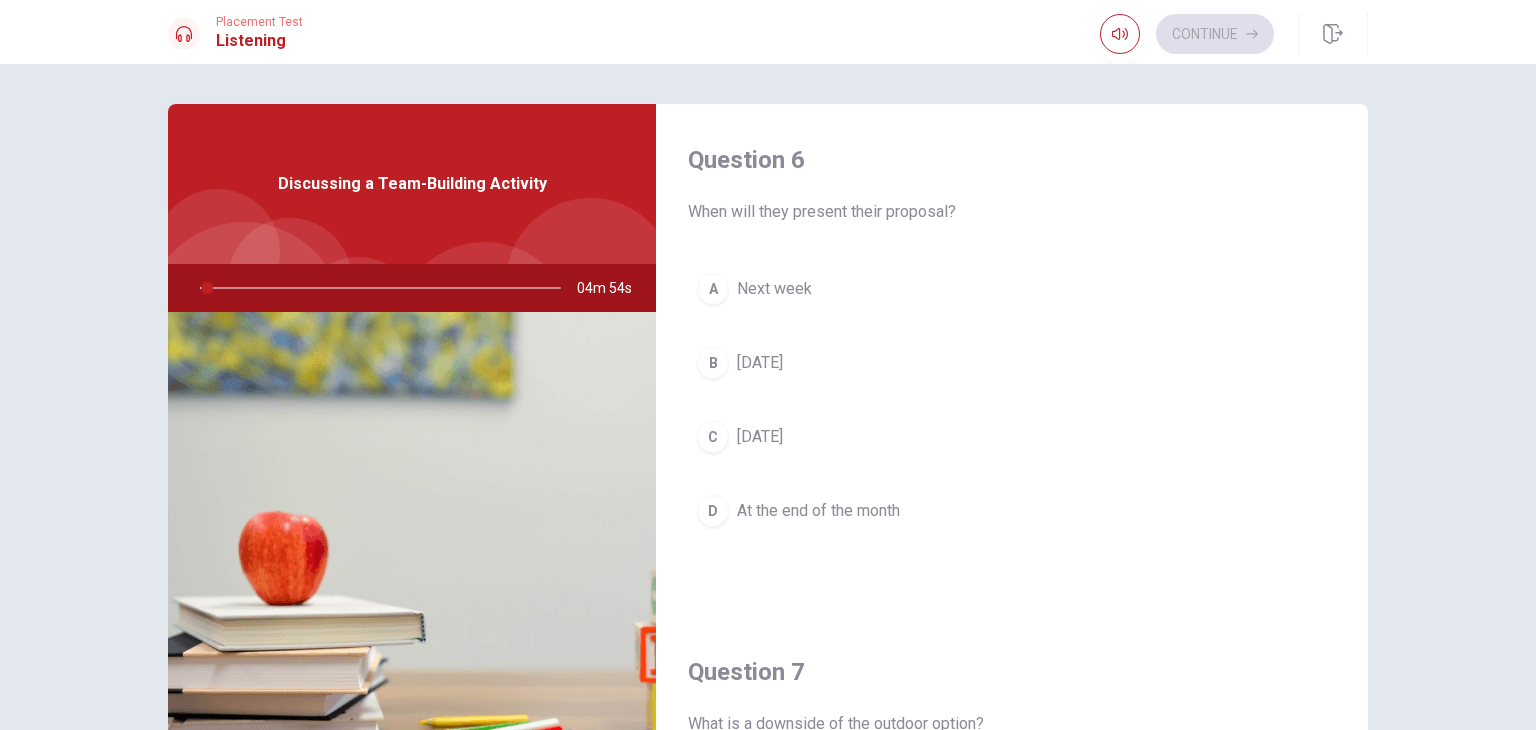 drag, startPoint x: 197, startPoint y: 284, endPoint x: 236, endPoint y: 295, distance: 40.5216 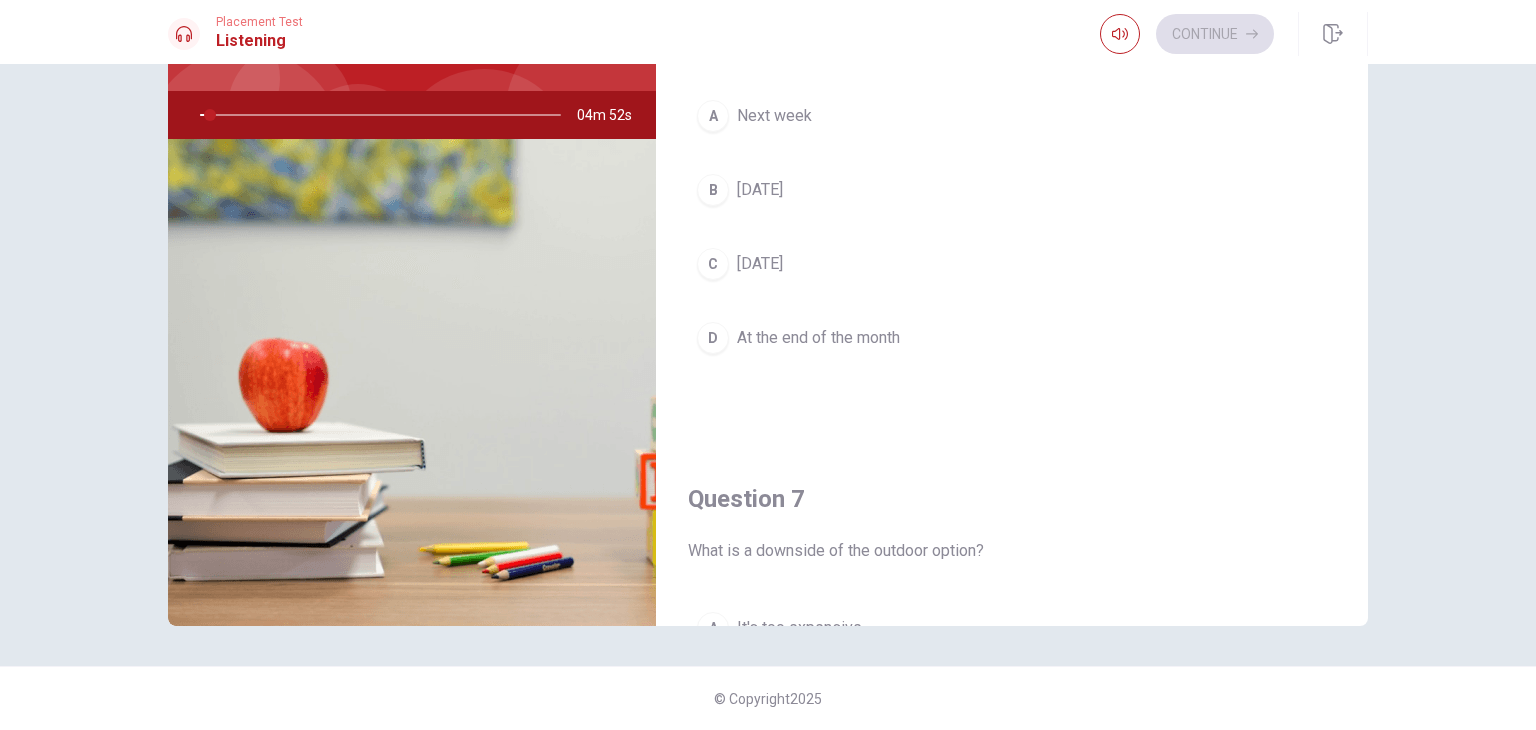 scroll, scrollTop: 0, scrollLeft: 0, axis: both 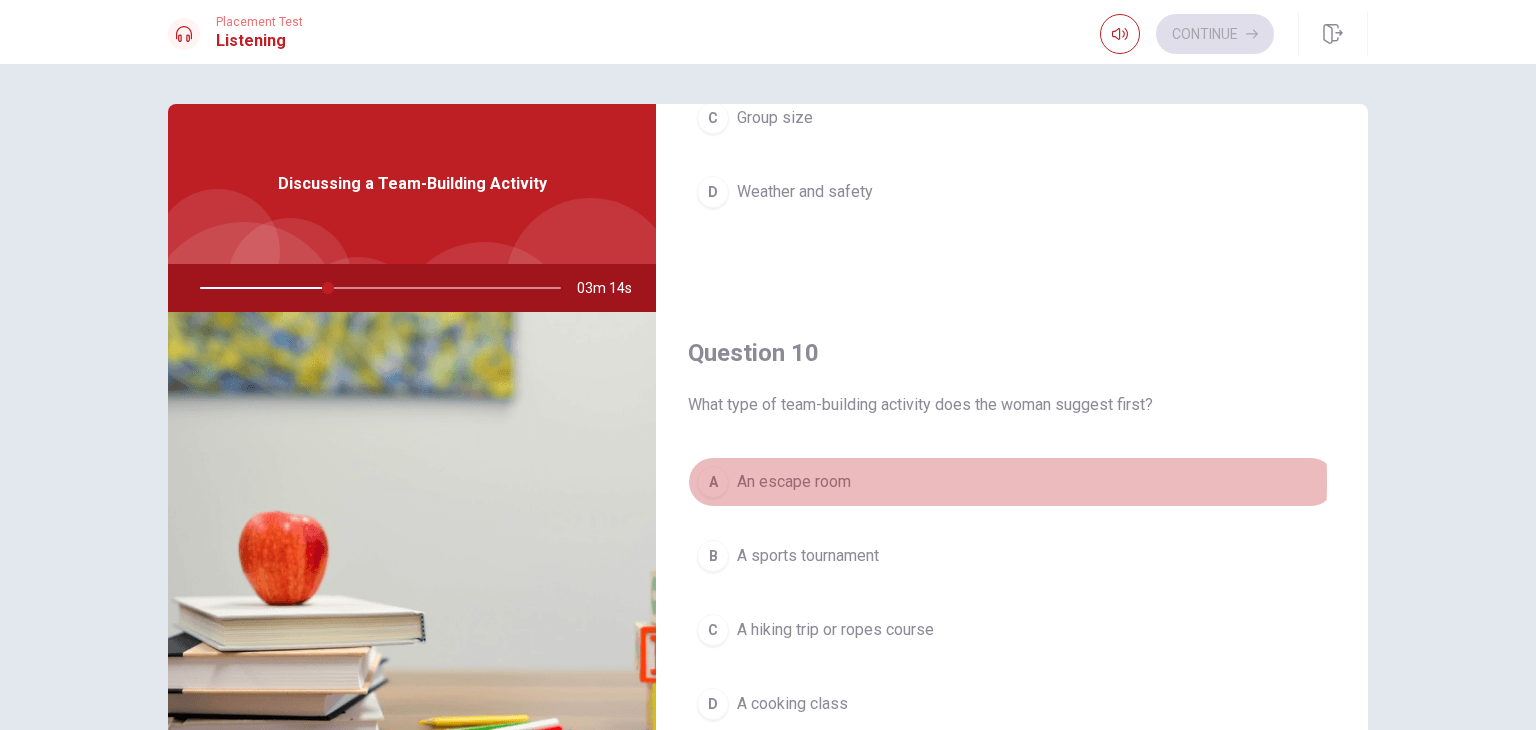 click on "An escape room" at bounding box center (794, 482) 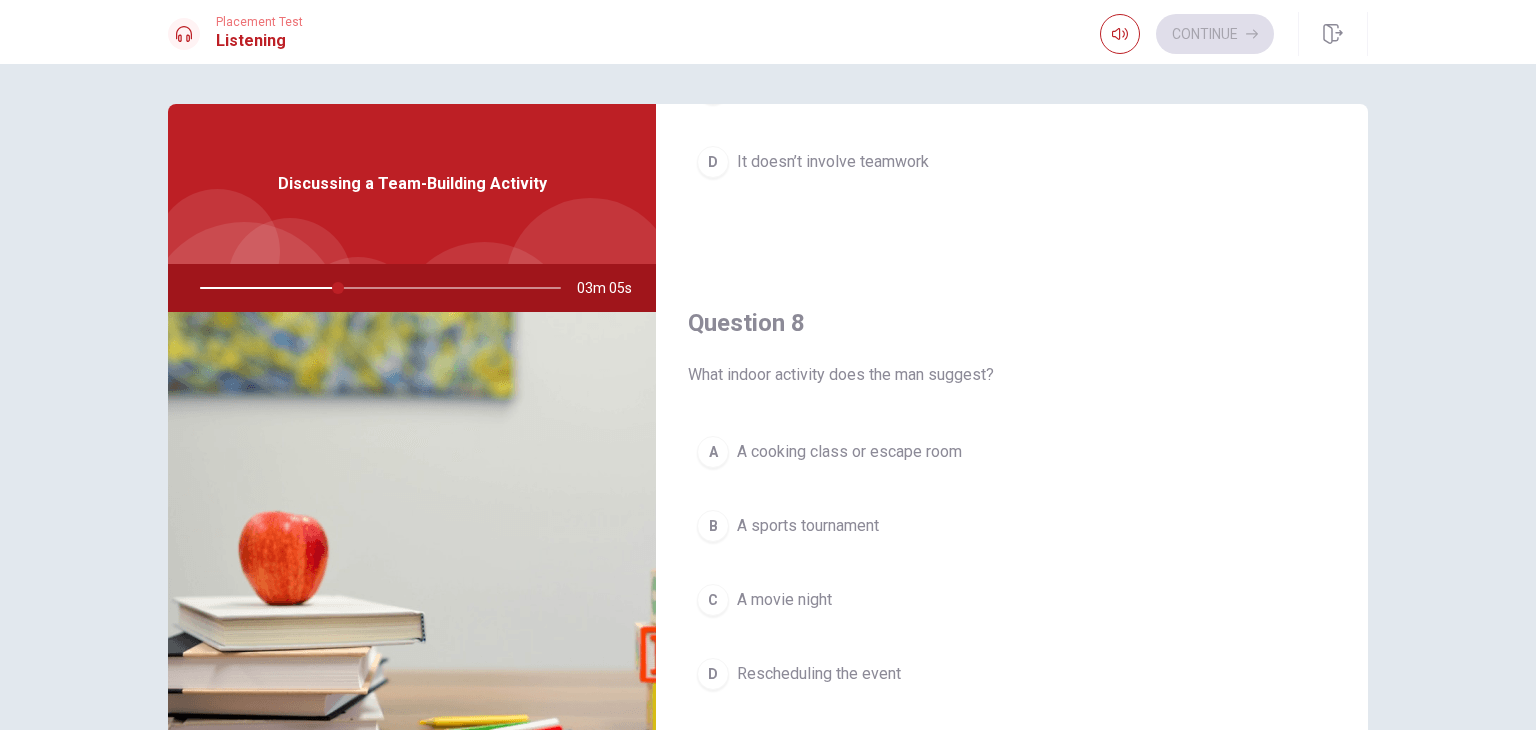 scroll, scrollTop: 859, scrollLeft: 0, axis: vertical 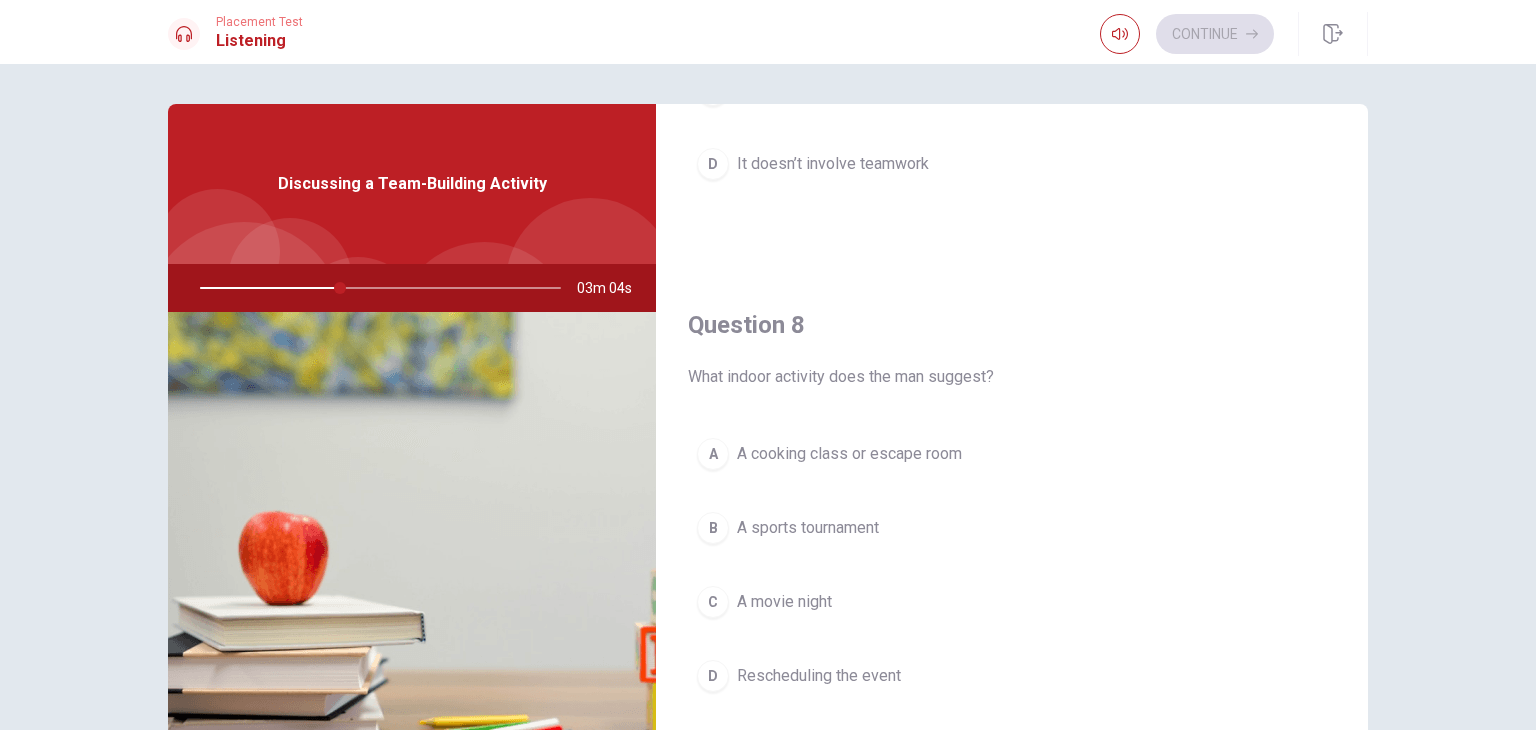 click on "A cooking class or escape room" at bounding box center (849, 454) 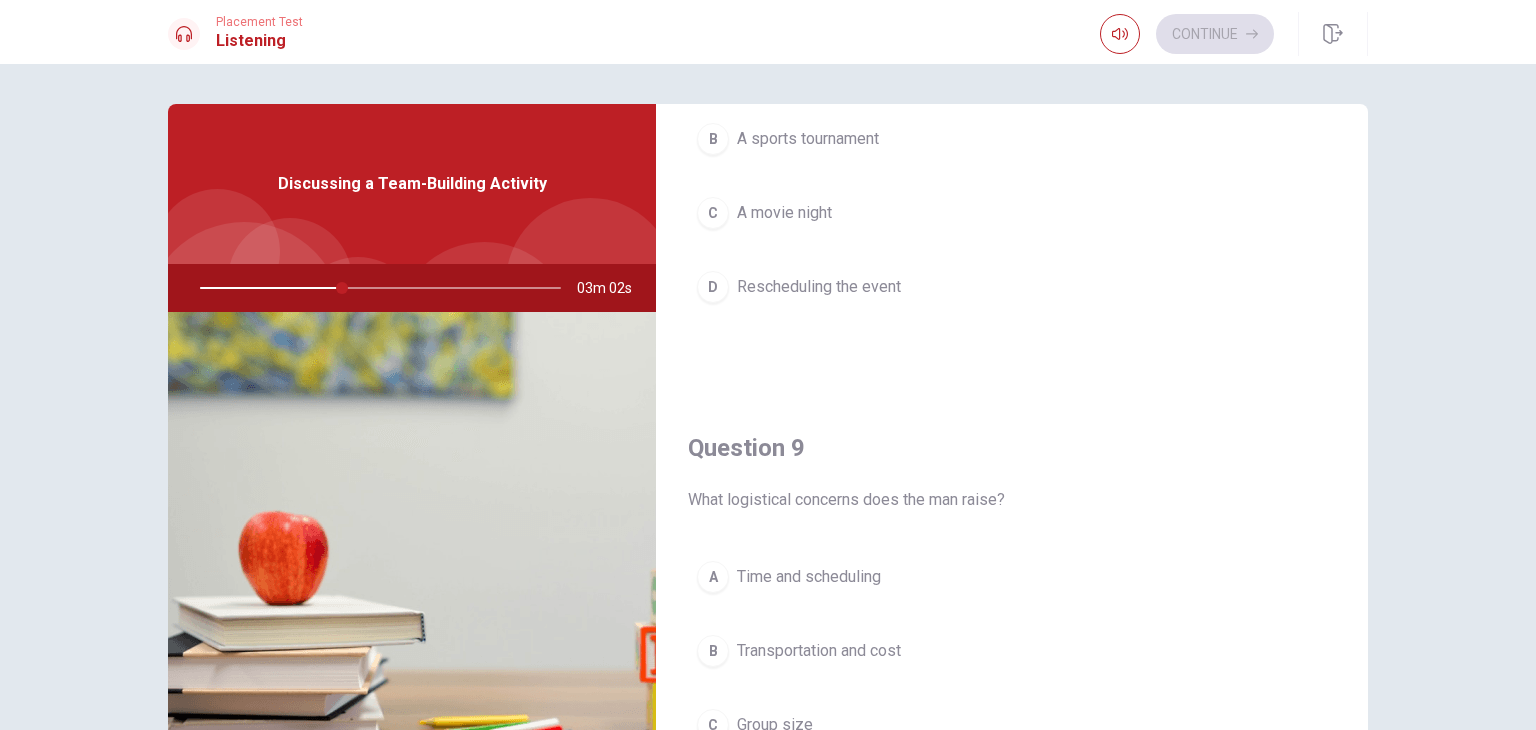 scroll, scrollTop: 1856, scrollLeft: 0, axis: vertical 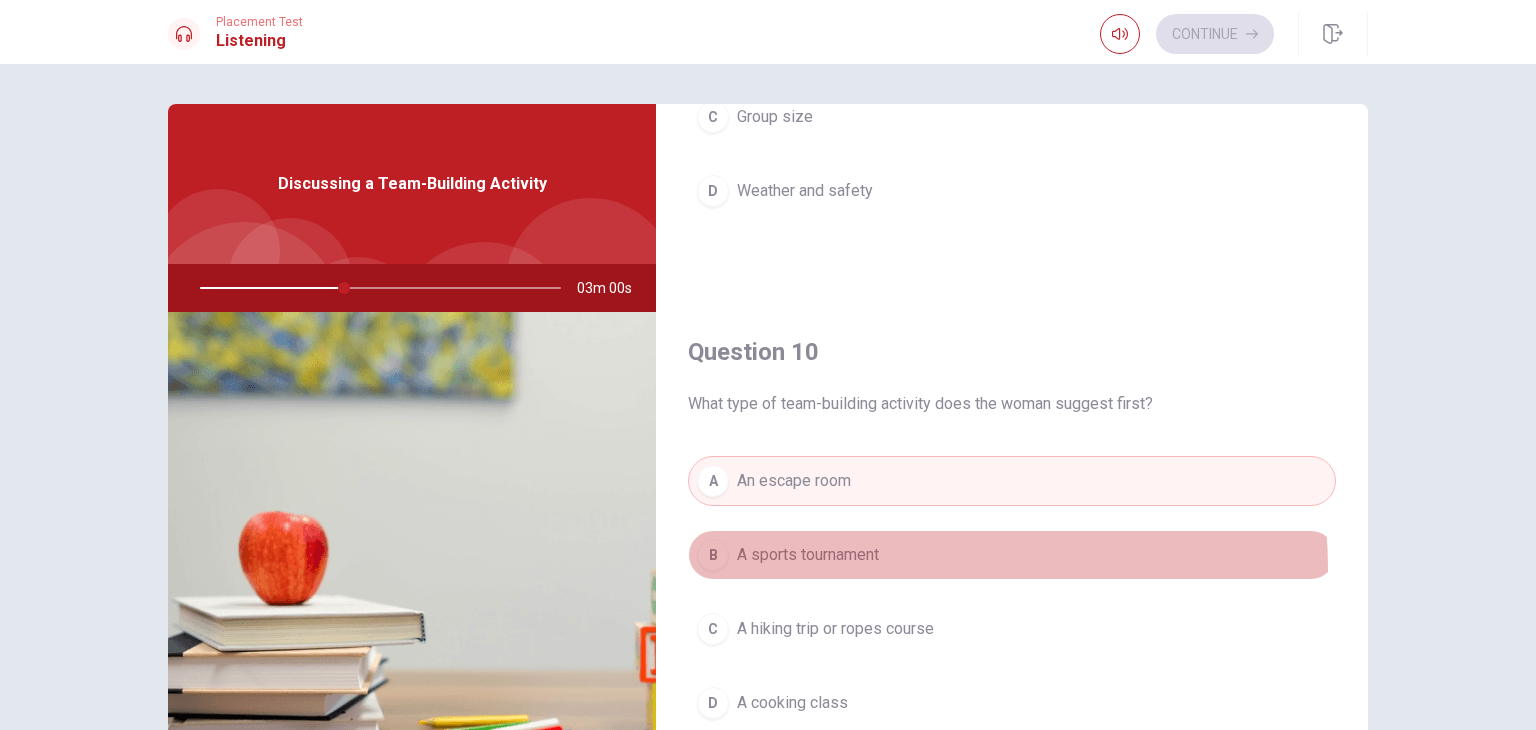 click on "B A sports tournament" at bounding box center (1012, 555) 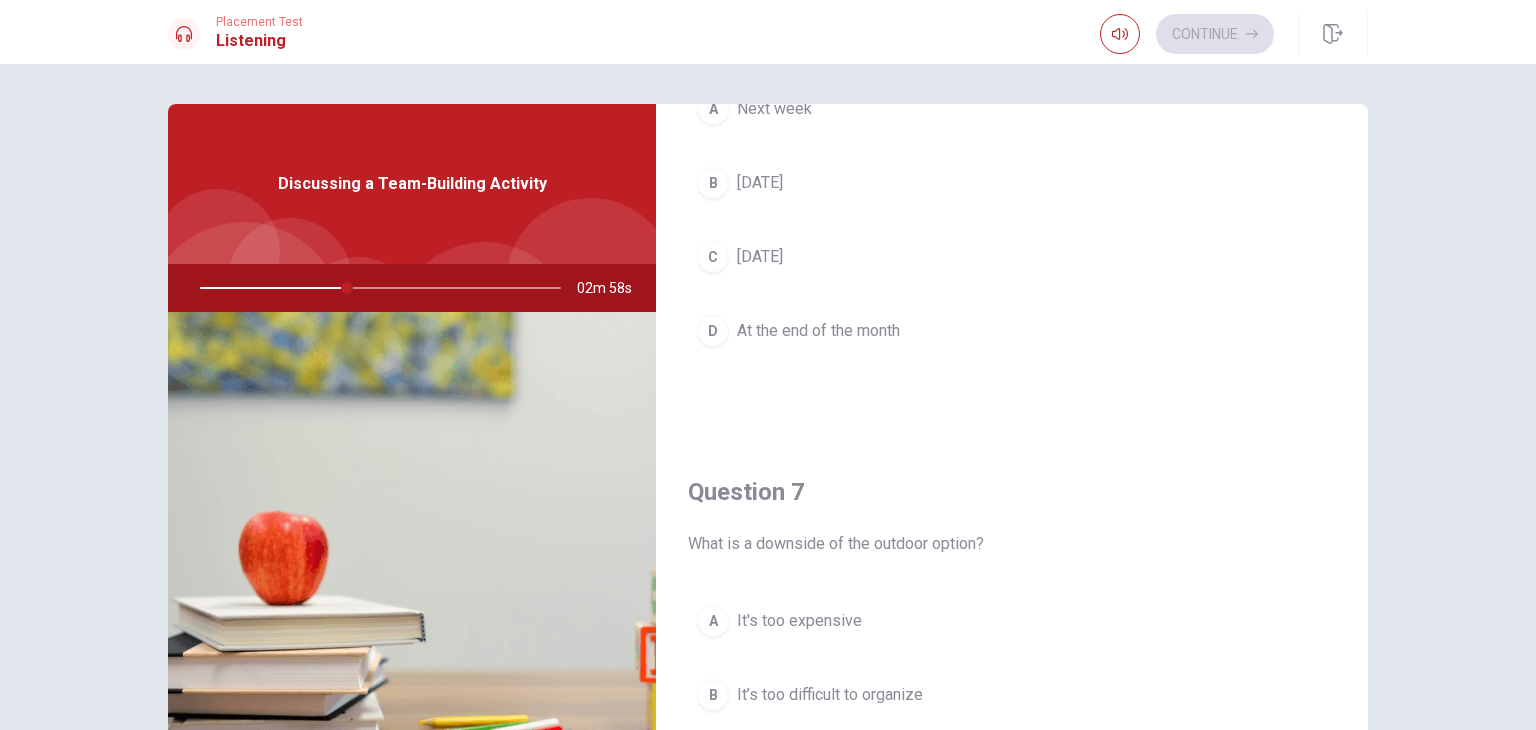 scroll, scrollTop: 0, scrollLeft: 0, axis: both 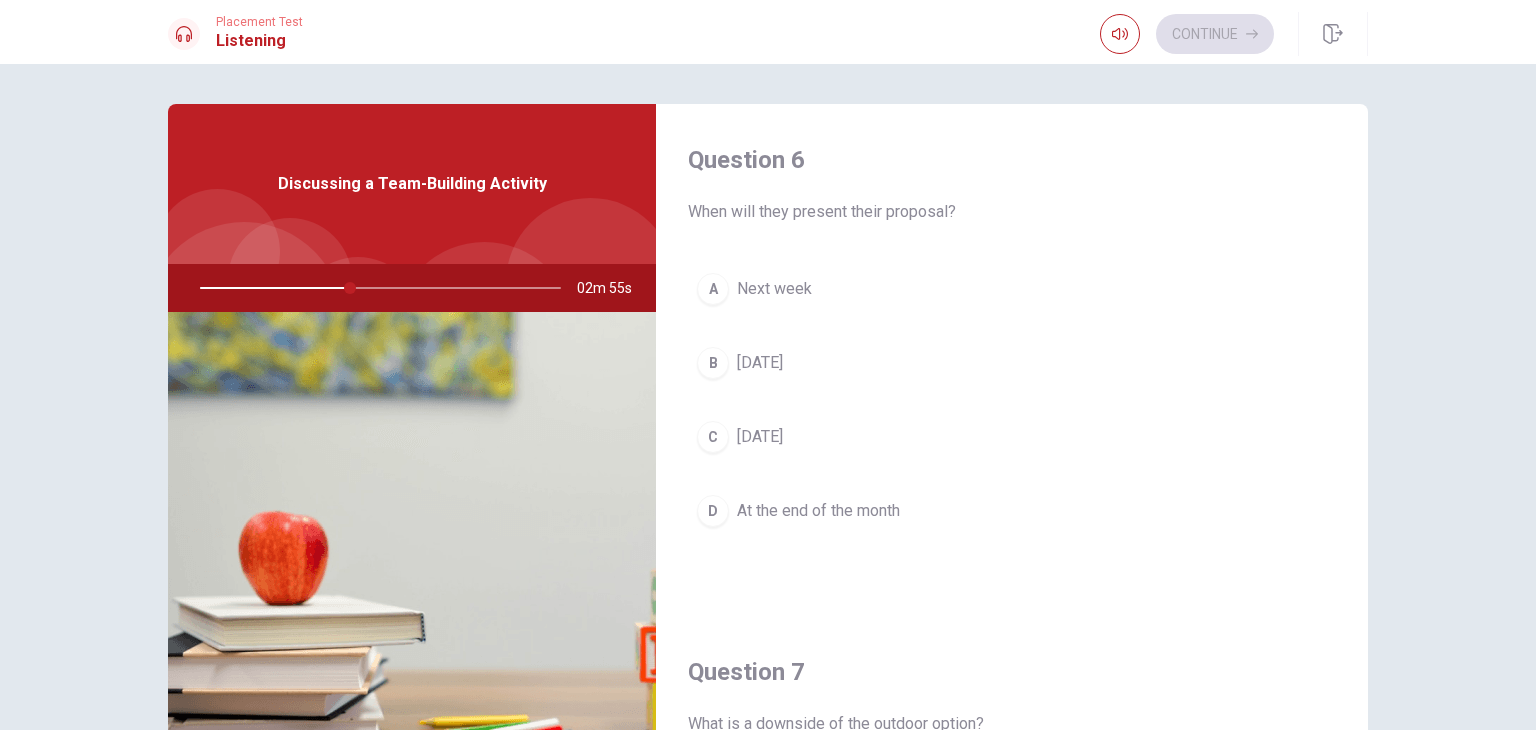 click on "Next week" at bounding box center [774, 289] 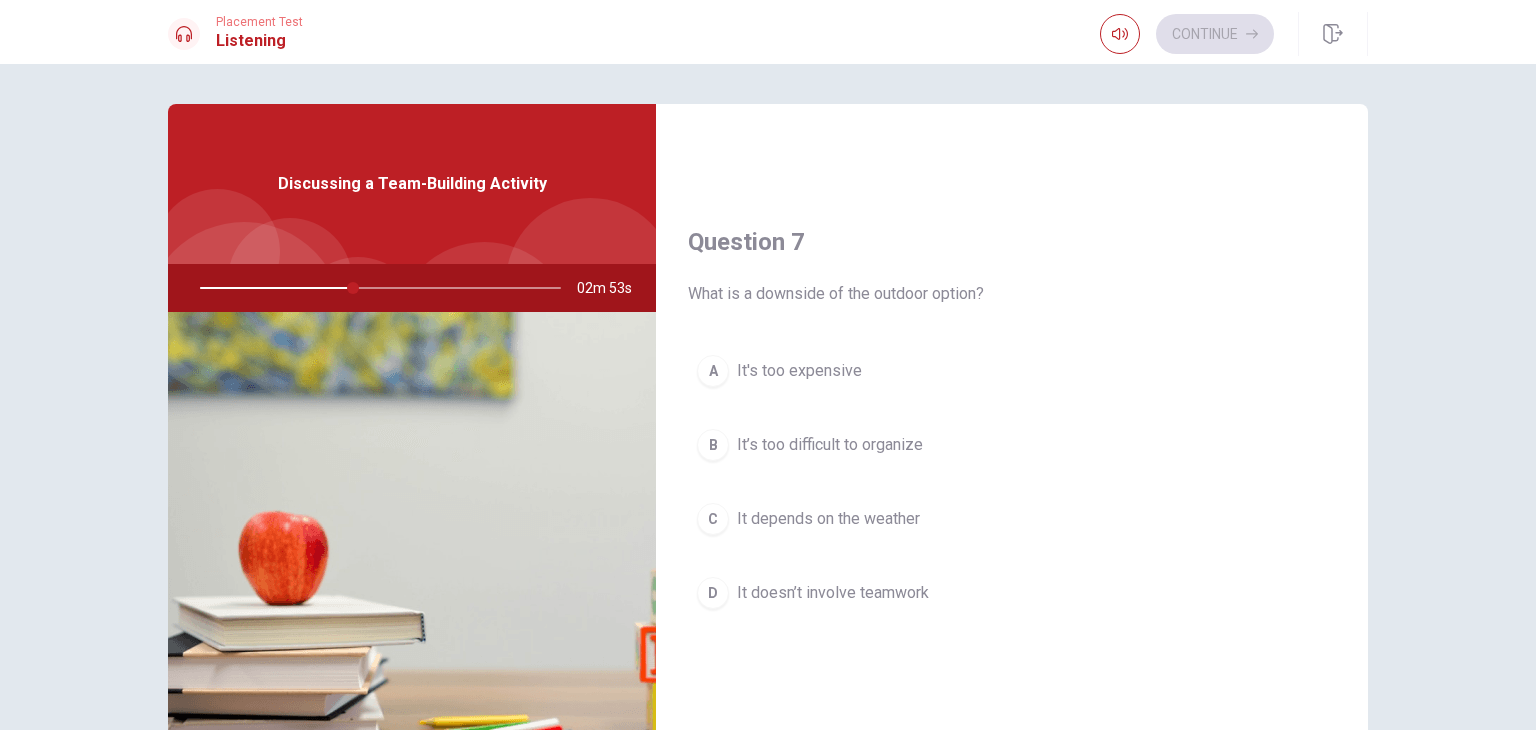 scroll, scrollTop: 428, scrollLeft: 0, axis: vertical 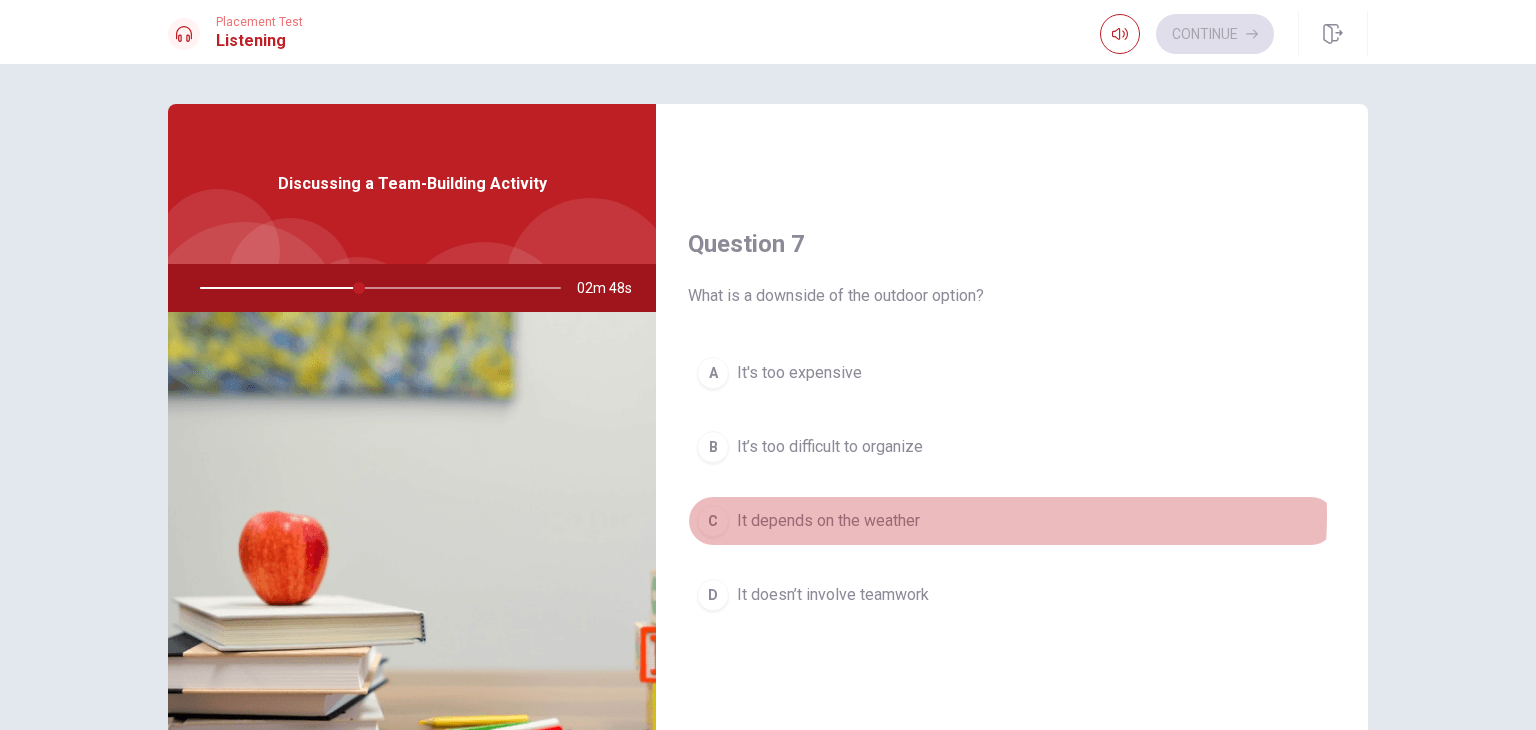 click on "It depends on the weather" at bounding box center (828, 521) 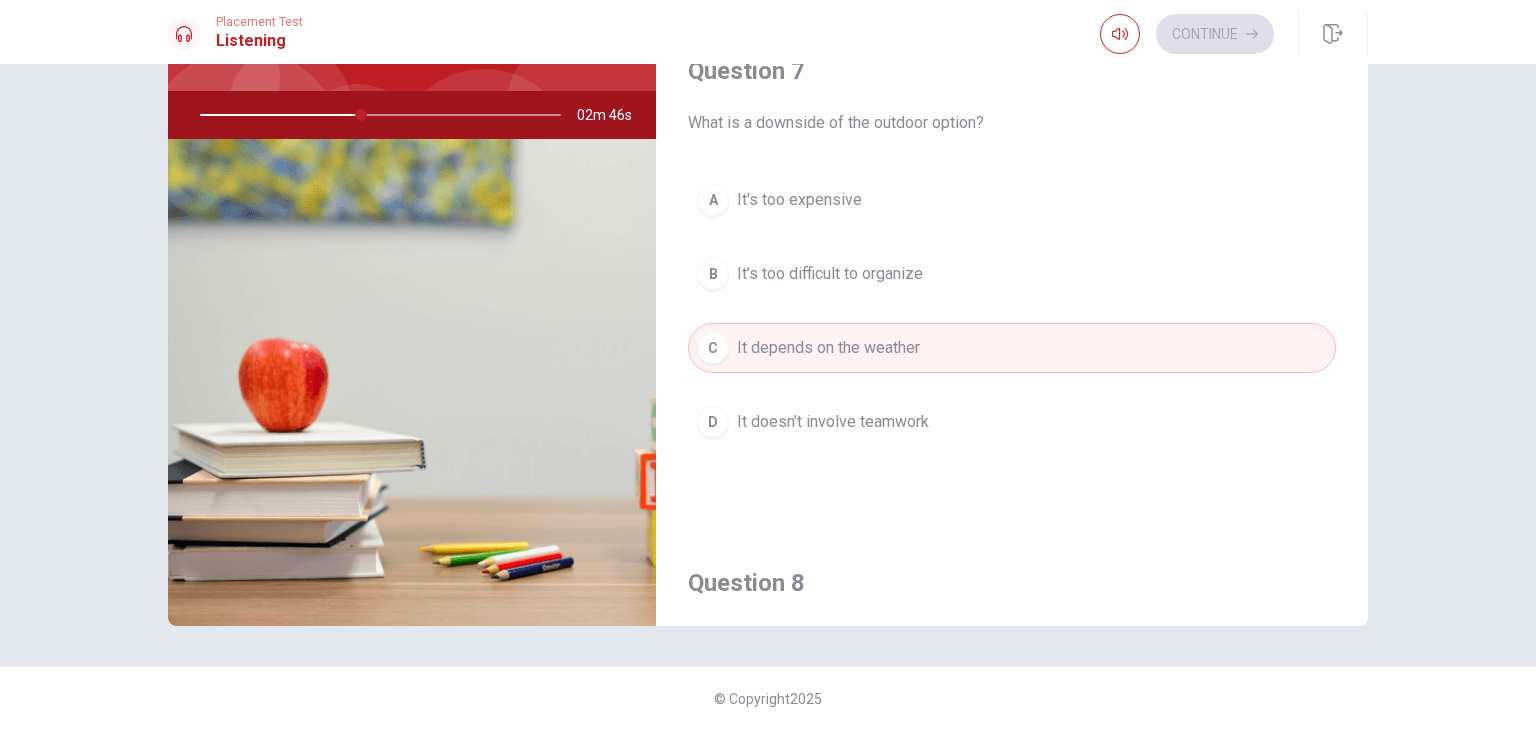 scroll, scrollTop: 0, scrollLeft: 0, axis: both 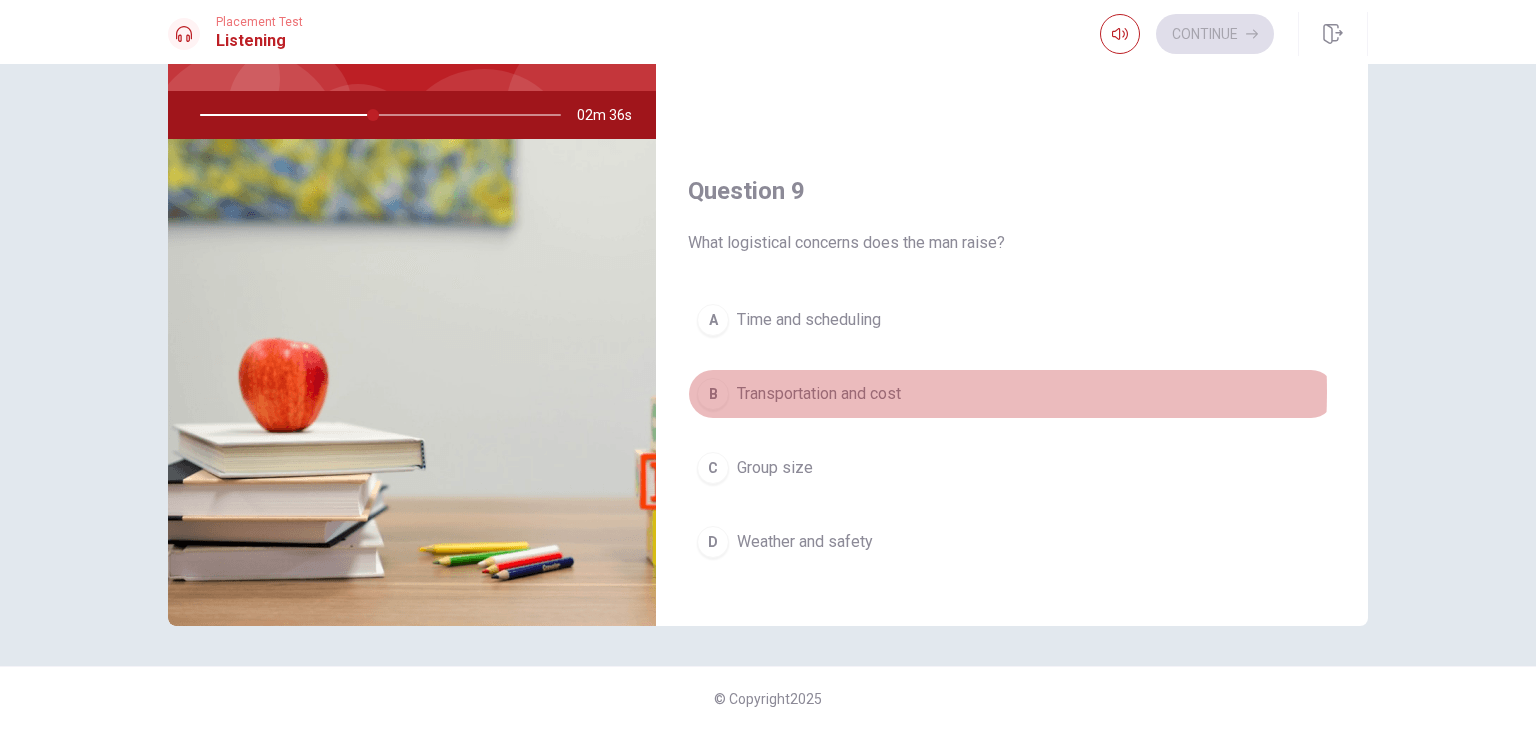 click on "Transportation and cost" at bounding box center (819, 394) 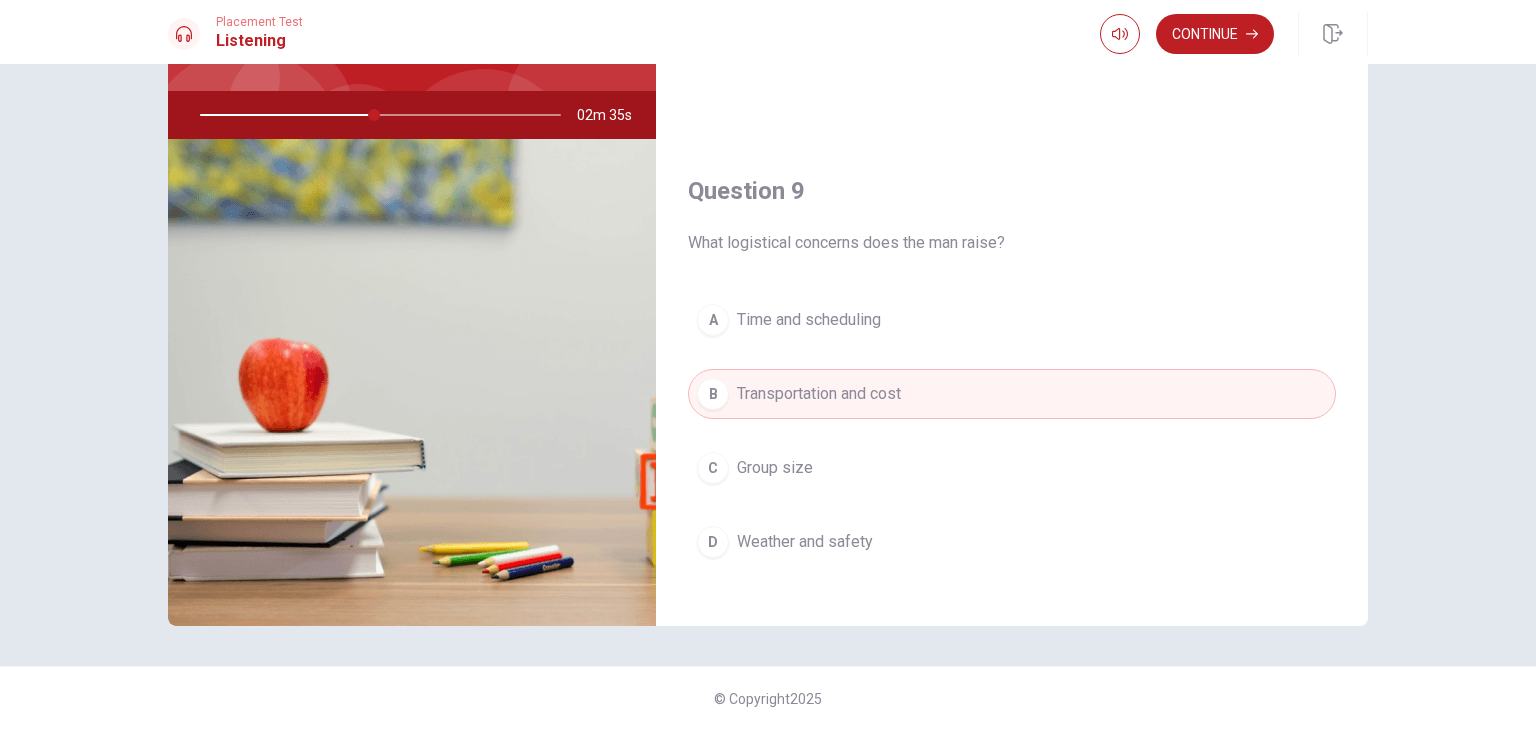 scroll, scrollTop: 1856, scrollLeft: 0, axis: vertical 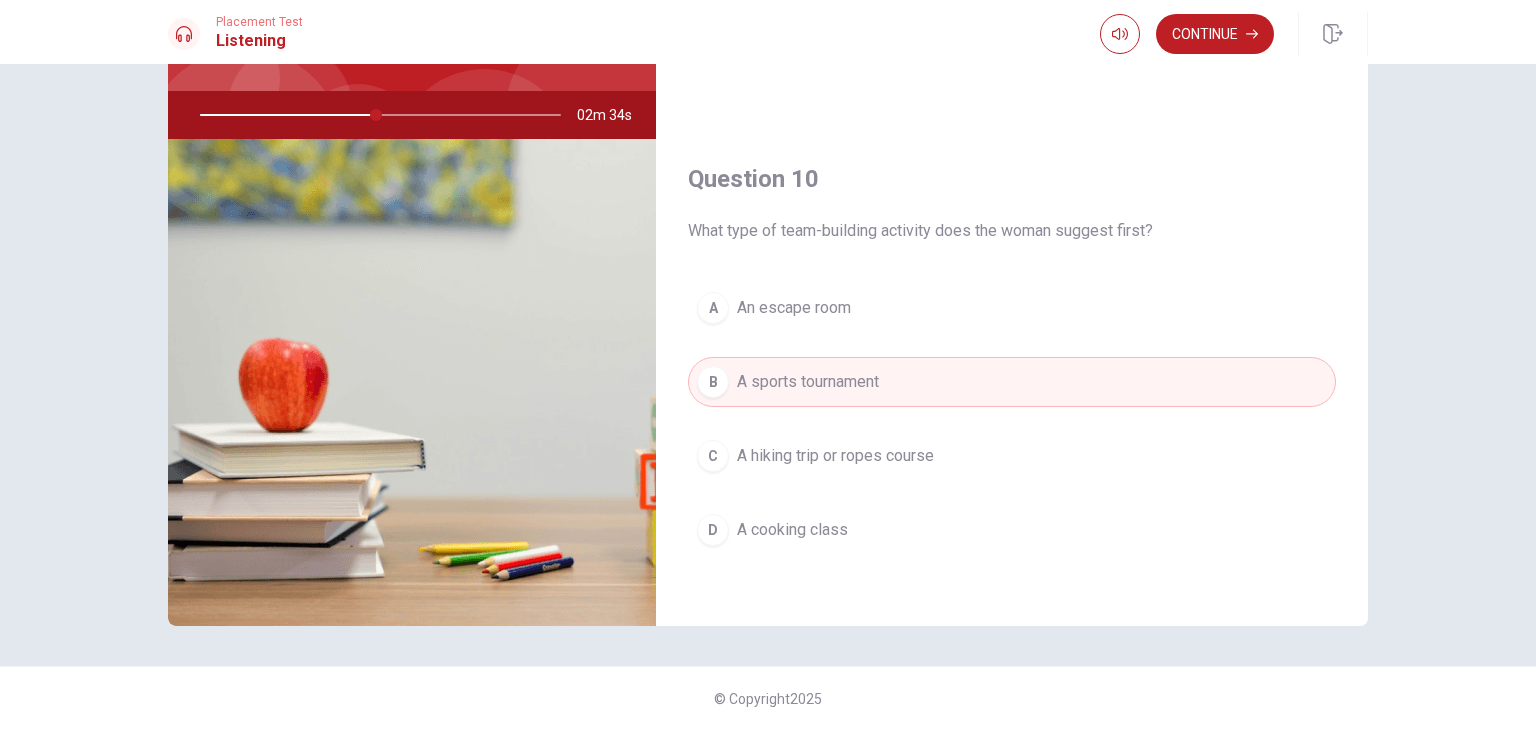 click on "A hiking trip or ropes course" at bounding box center (835, 456) 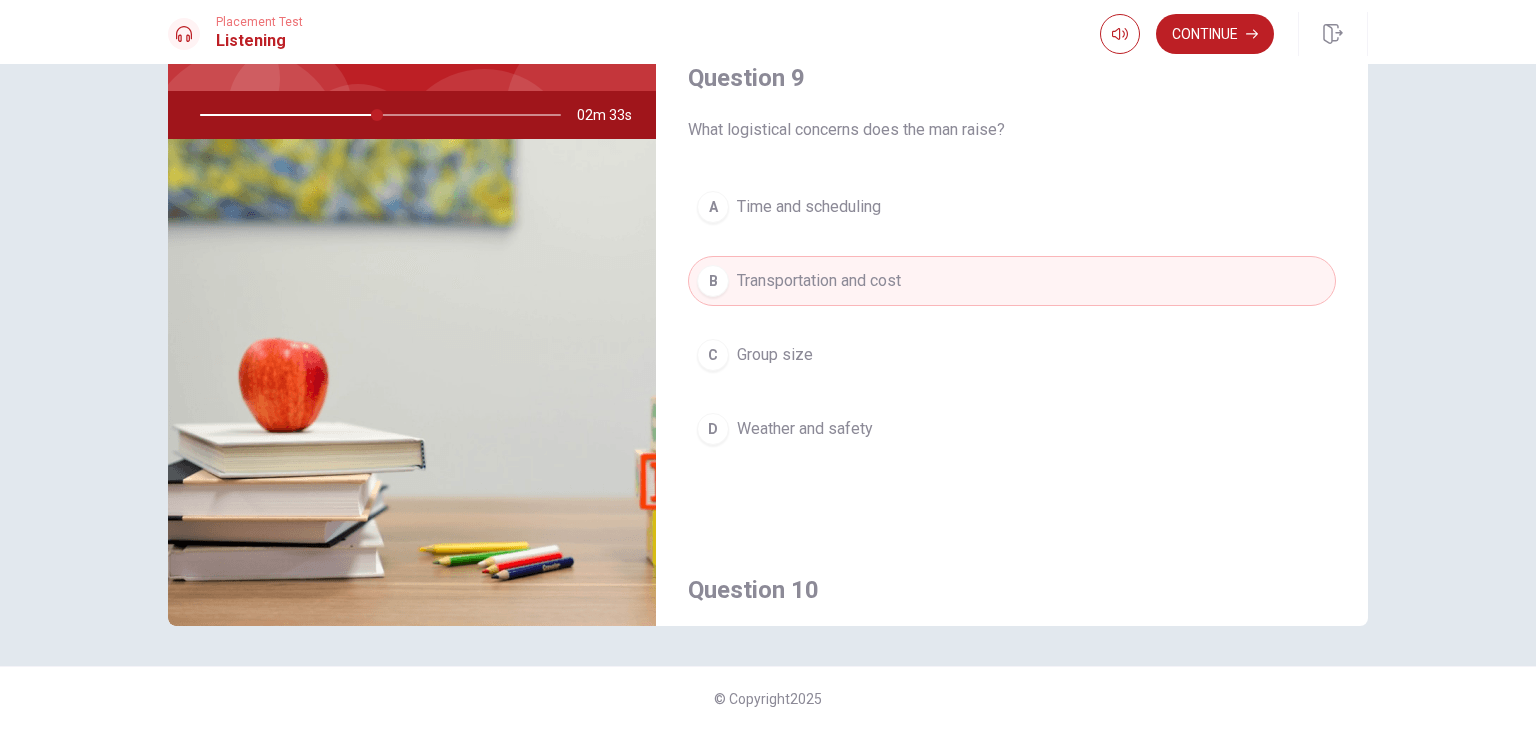 scroll, scrollTop: 1444, scrollLeft: 0, axis: vertical 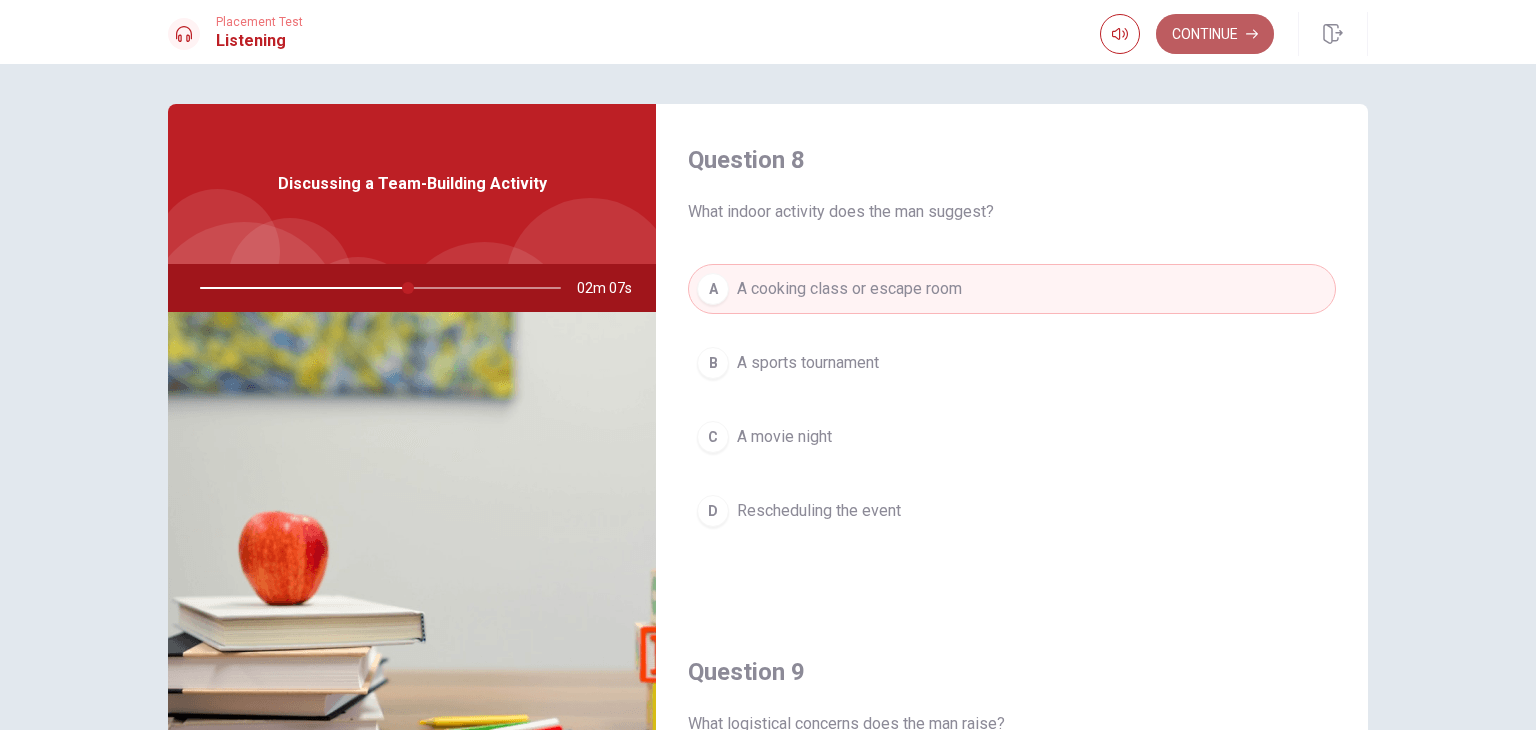 click on "Continue" at bounding box center (1215, 34) 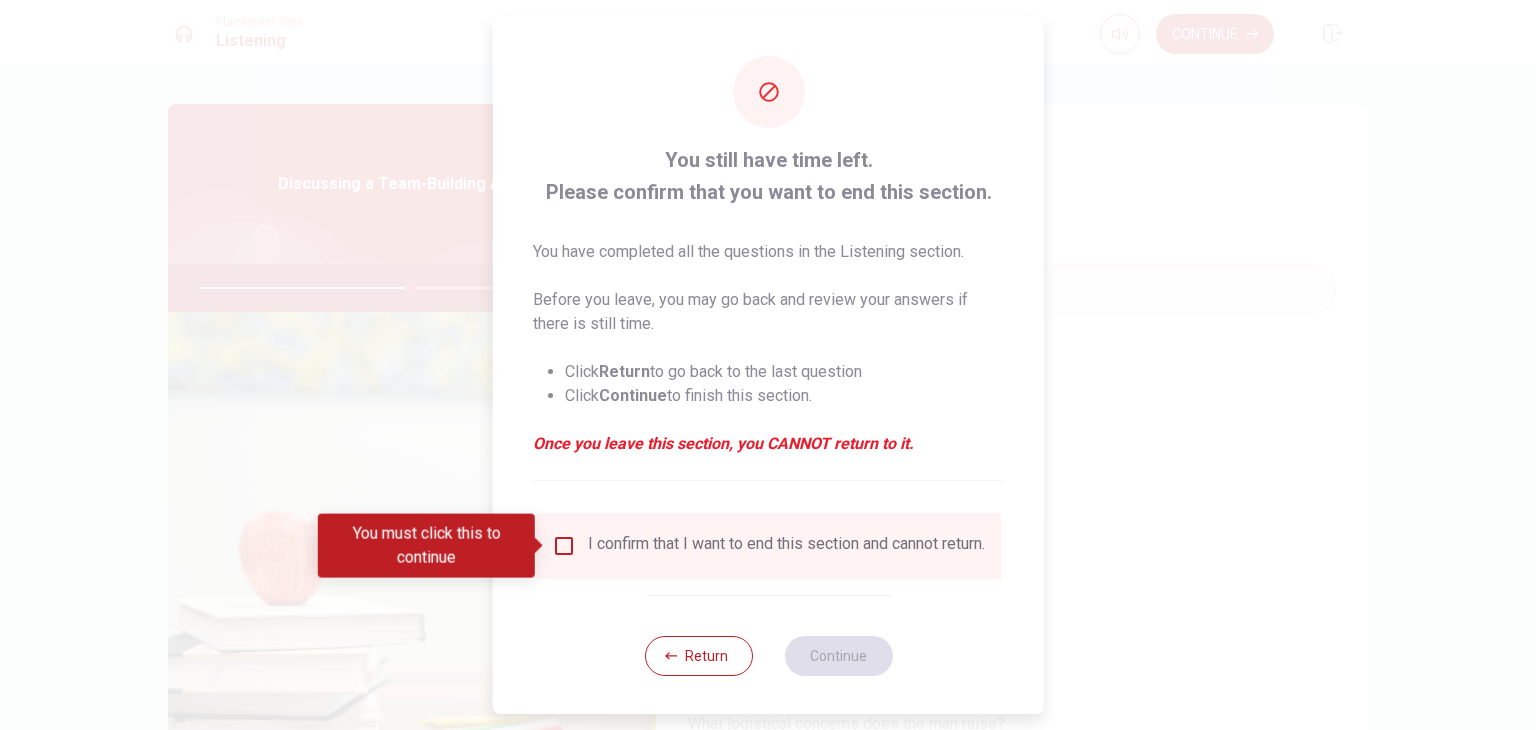 click on "I confirm that I want to end this section and cannot return." at bounding box center [786, 546] 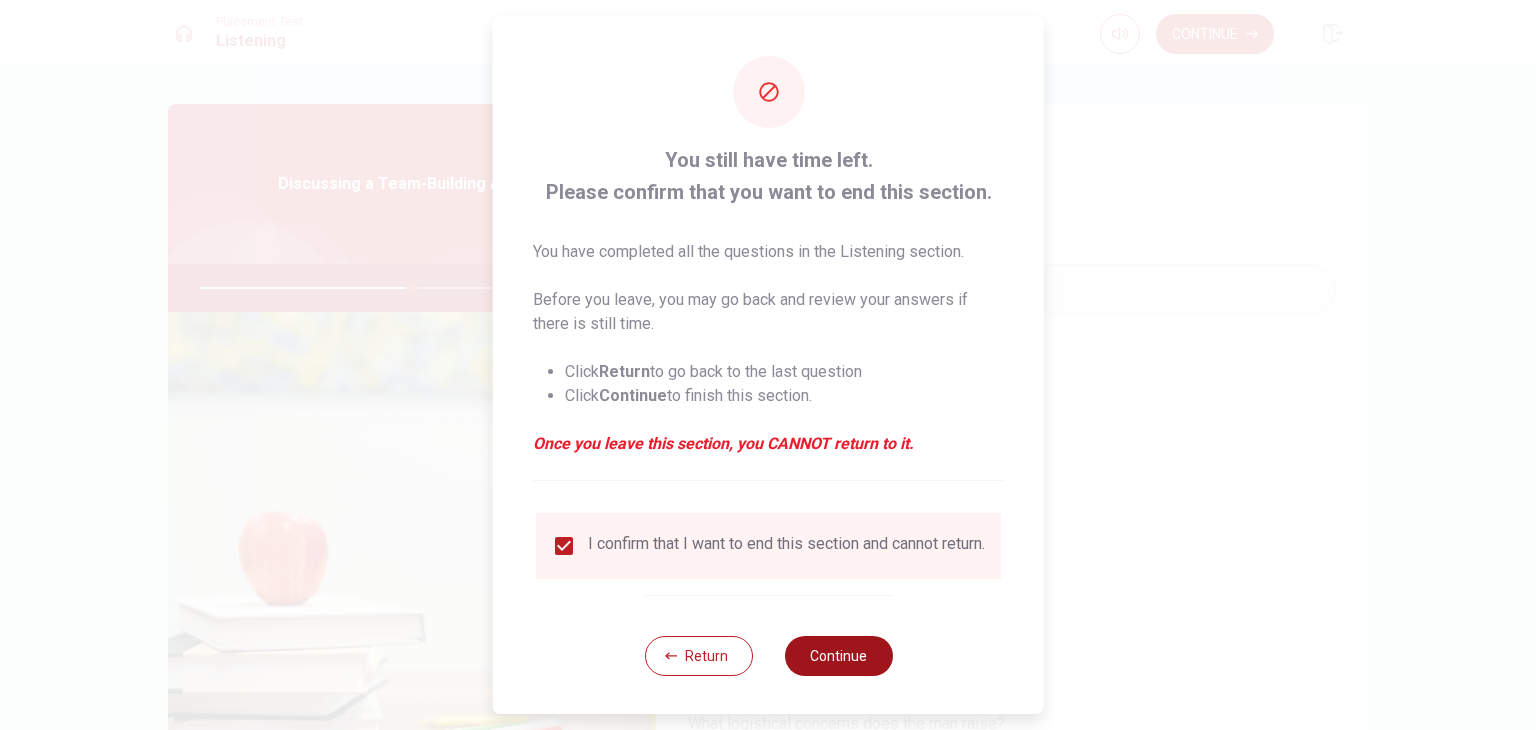click on "Continue" at bounding box center [838, 656] 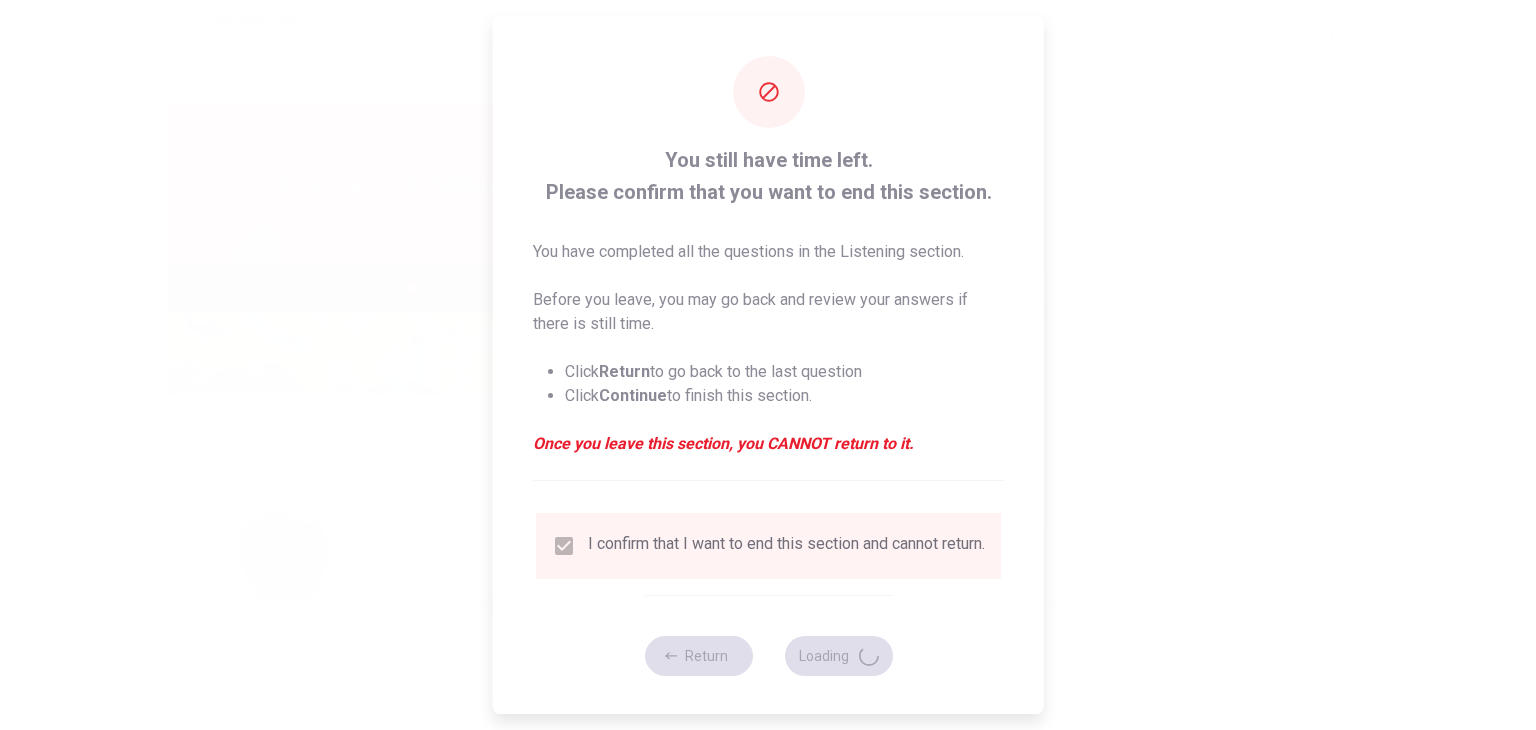 type on "59" 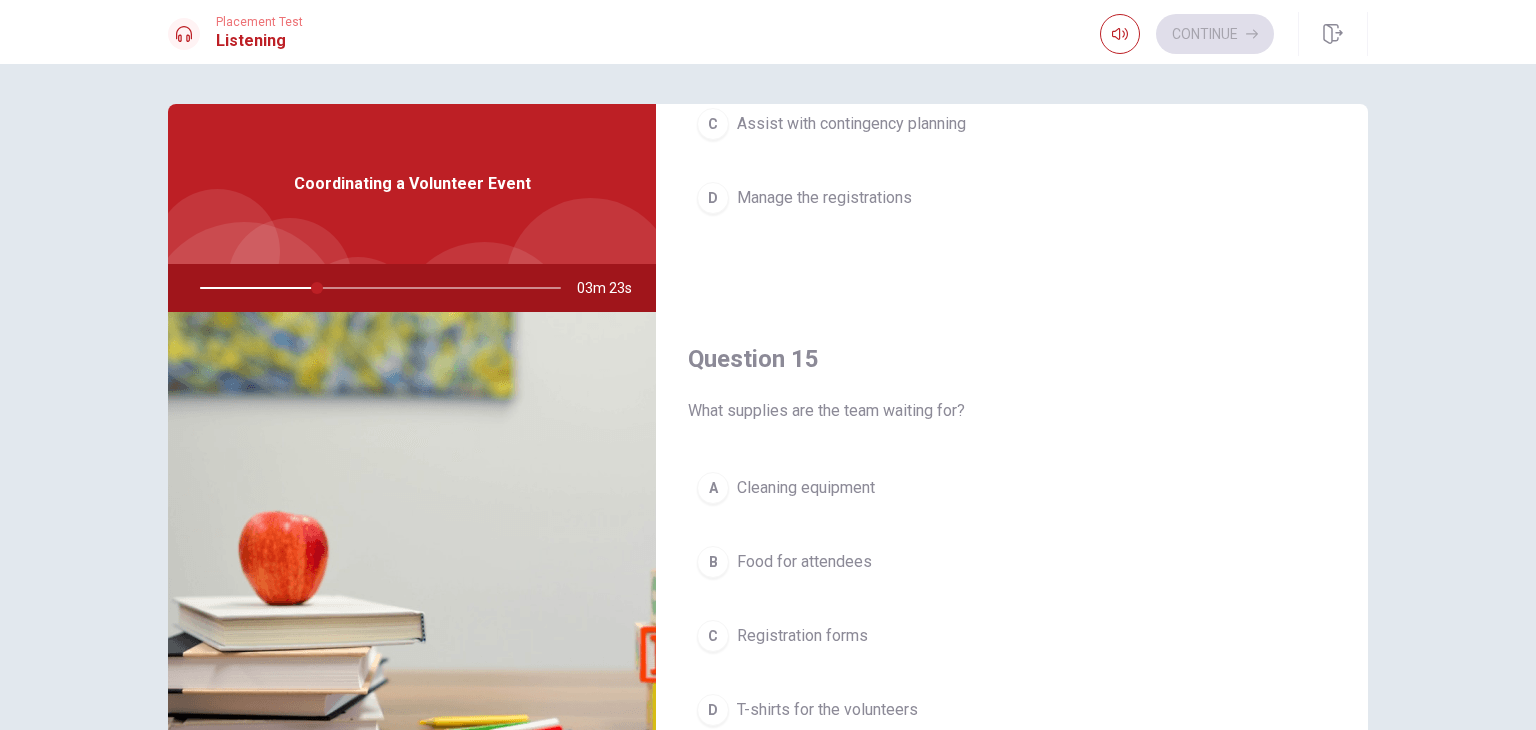 scroll, scrollTop: 1856, scrollLeft: 0, axis: vertical 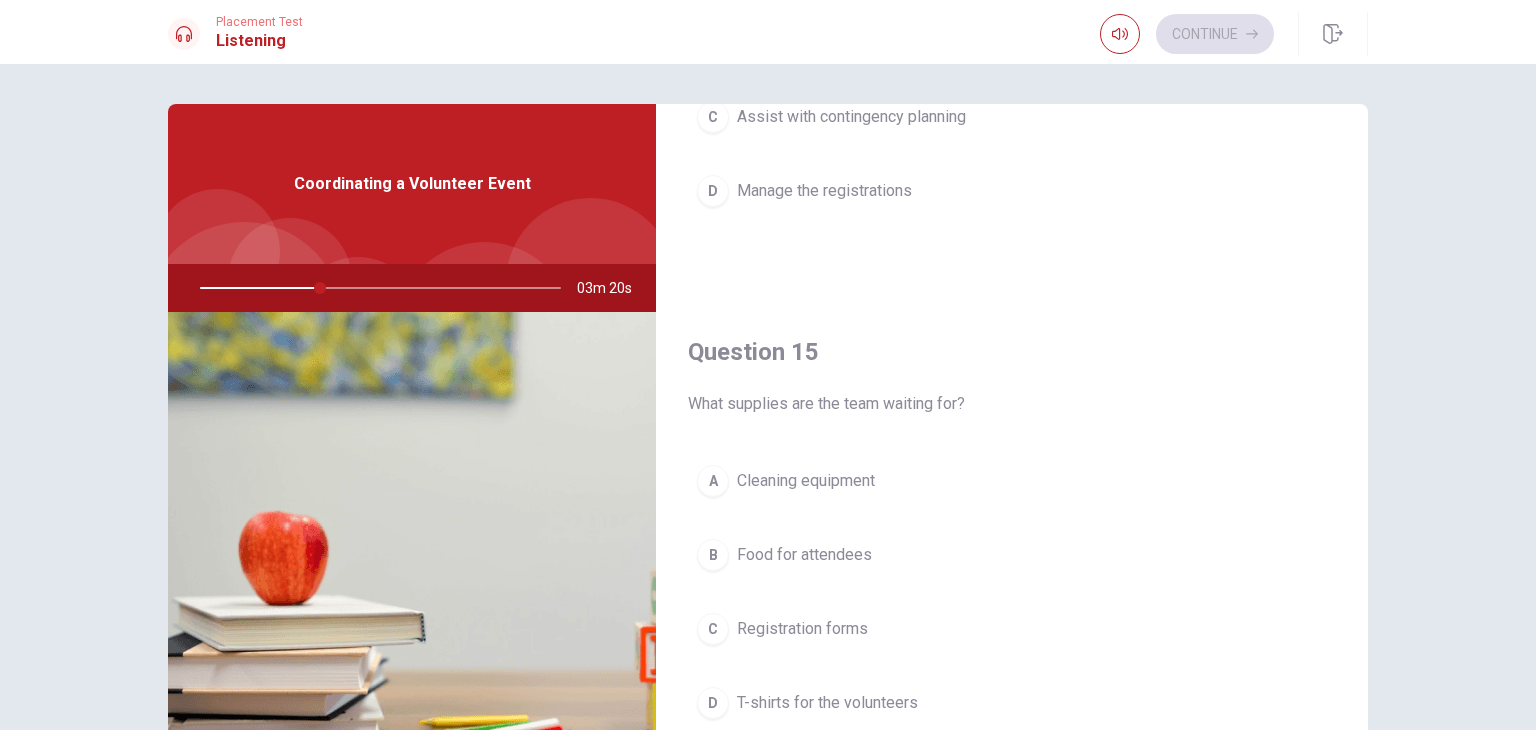 click on "T-shirts for the volunteers" at bounding box center [827, 703] 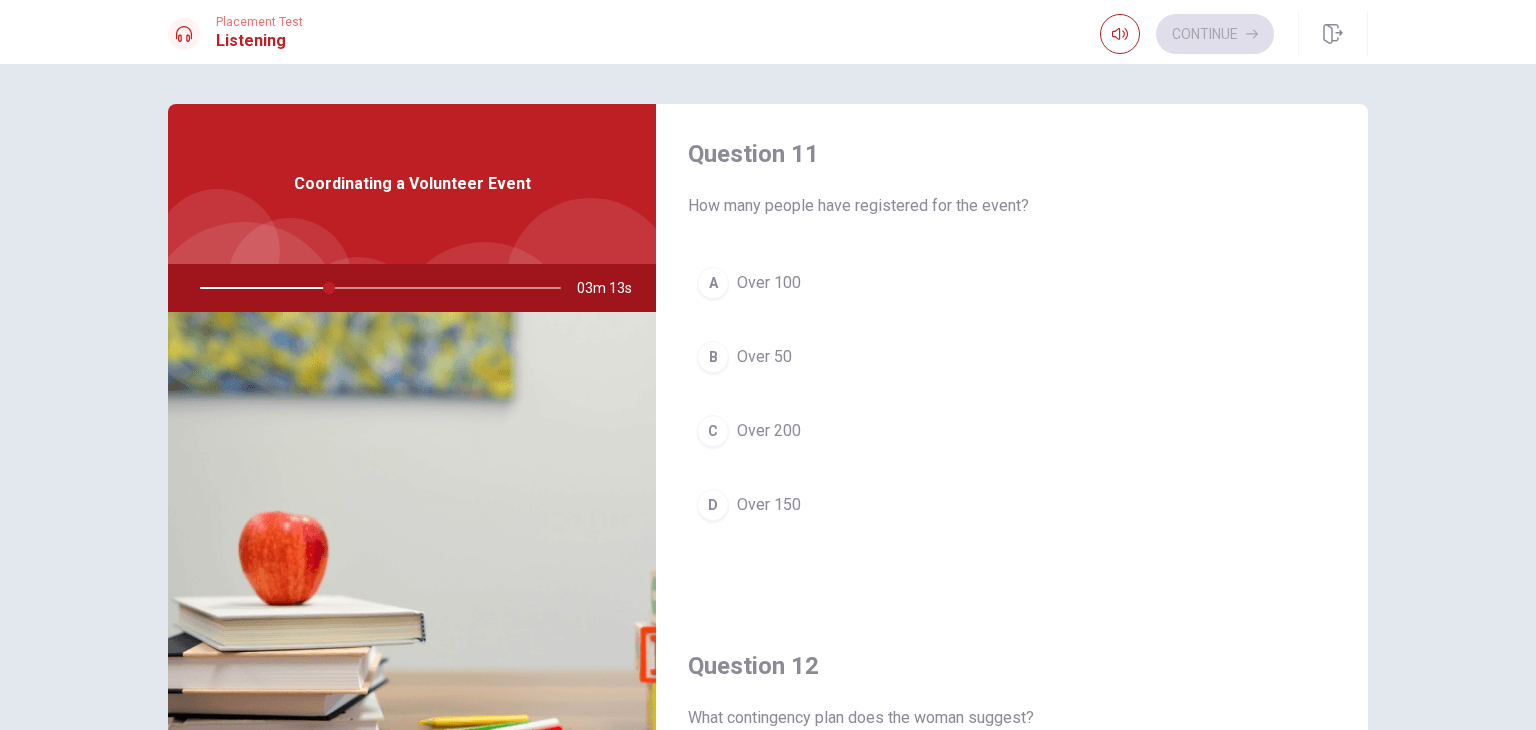 scroll, scrollTop: 0, scrollLeft: 0, axis: both 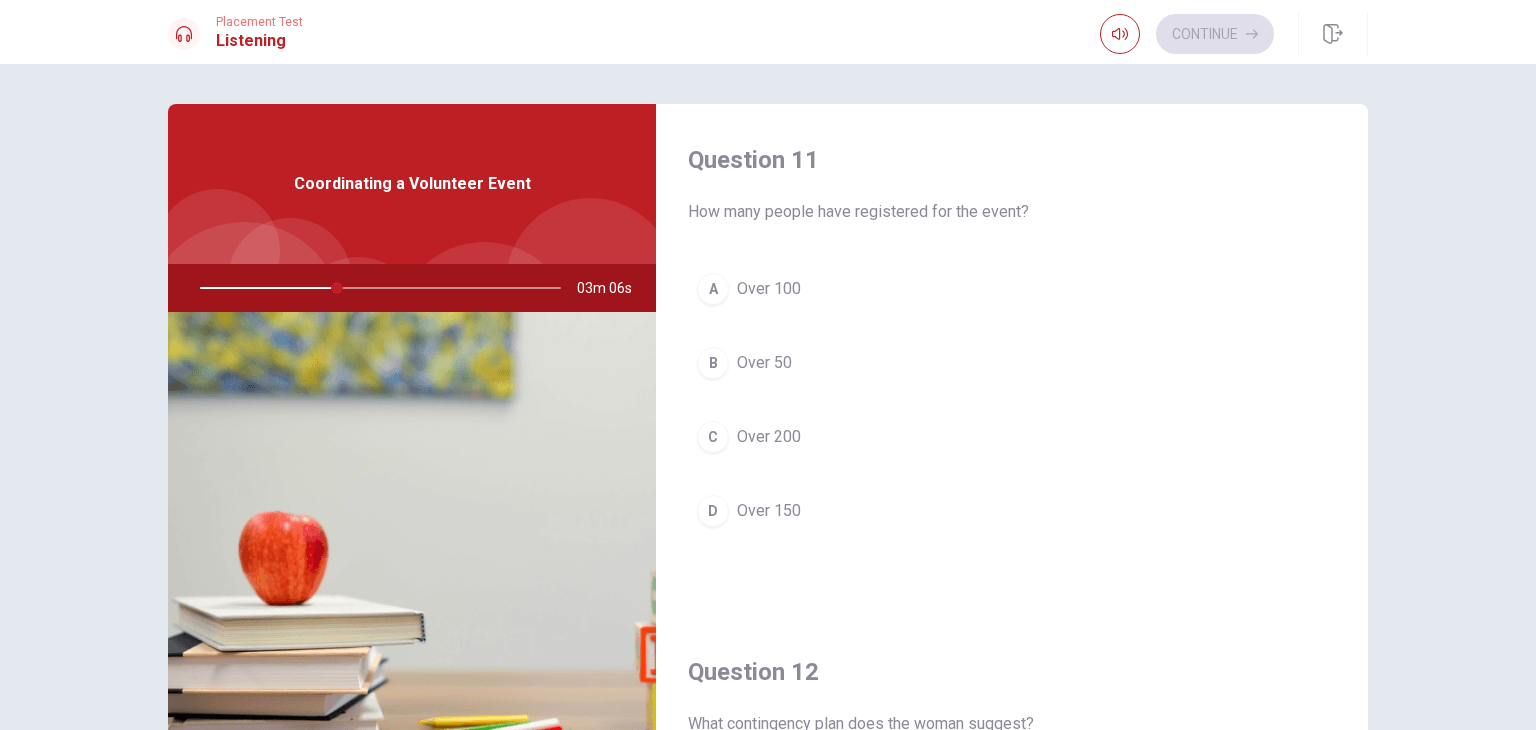 click on "Over 100" at bounding box center [769, 289] 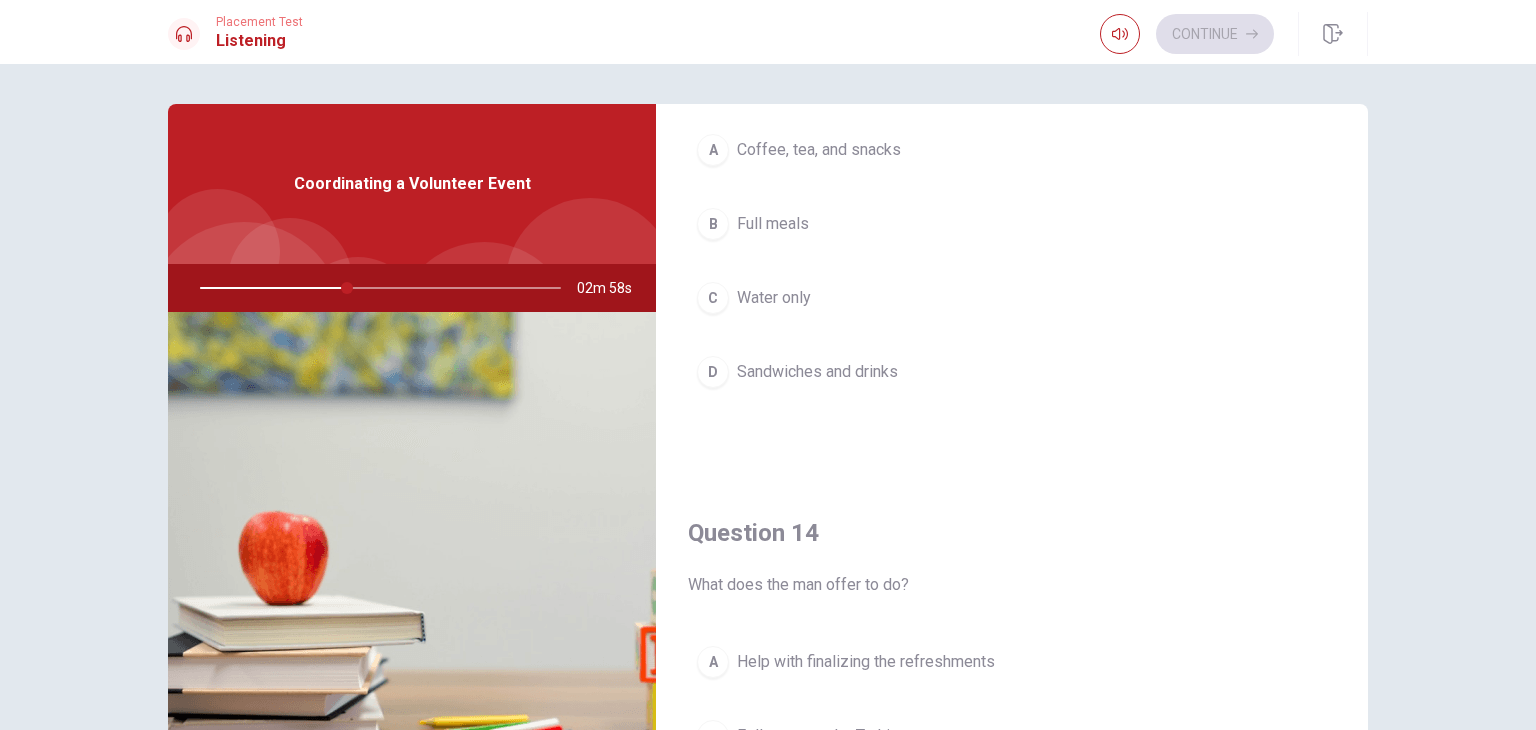 scroll, scrollTop: 1100, scrollLeft: 0, axis: vertical 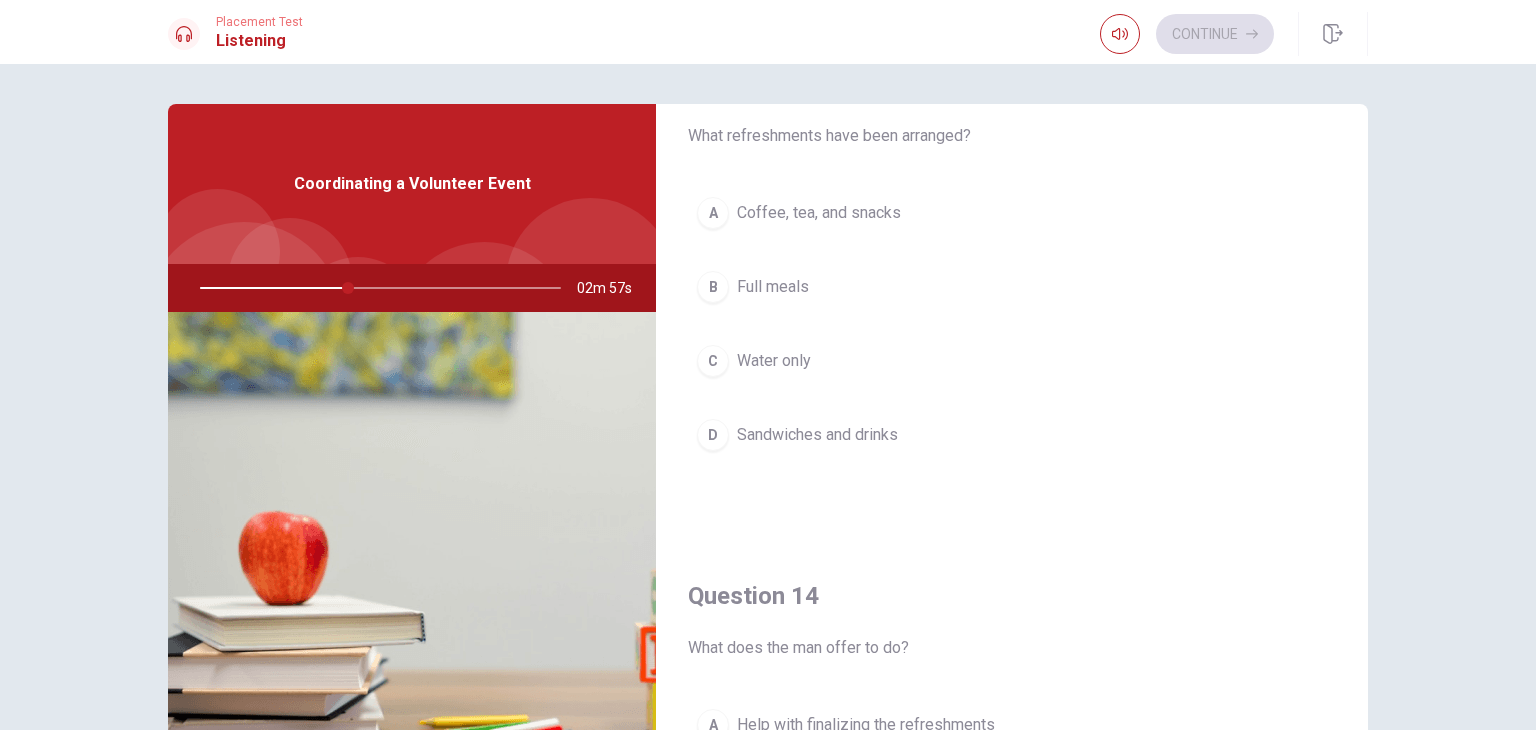 click on "A Coffee, tea, and snacks" at bounding box center (1012, 213) 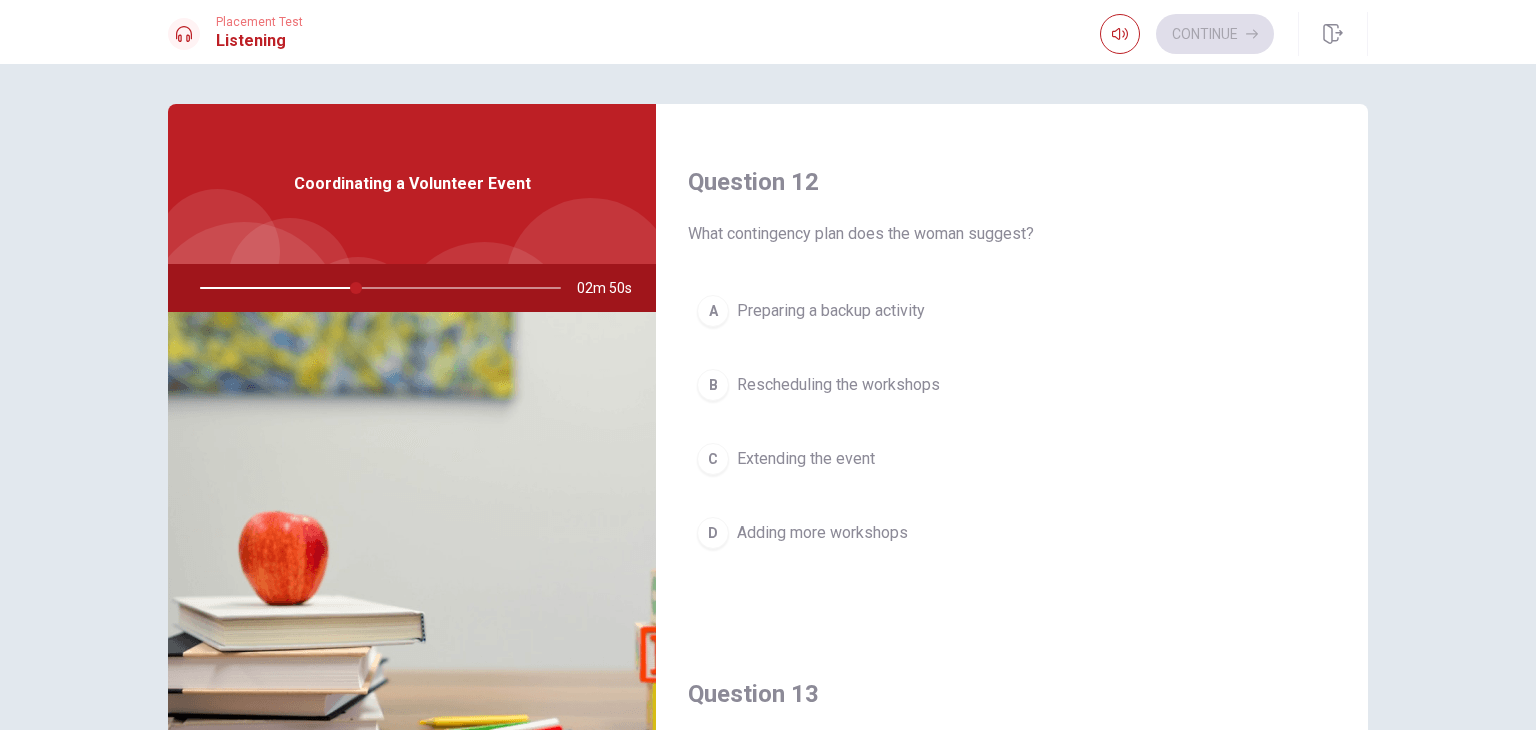 scroll, scrollTop: 500, scrollLeft: 0, axis: vertical 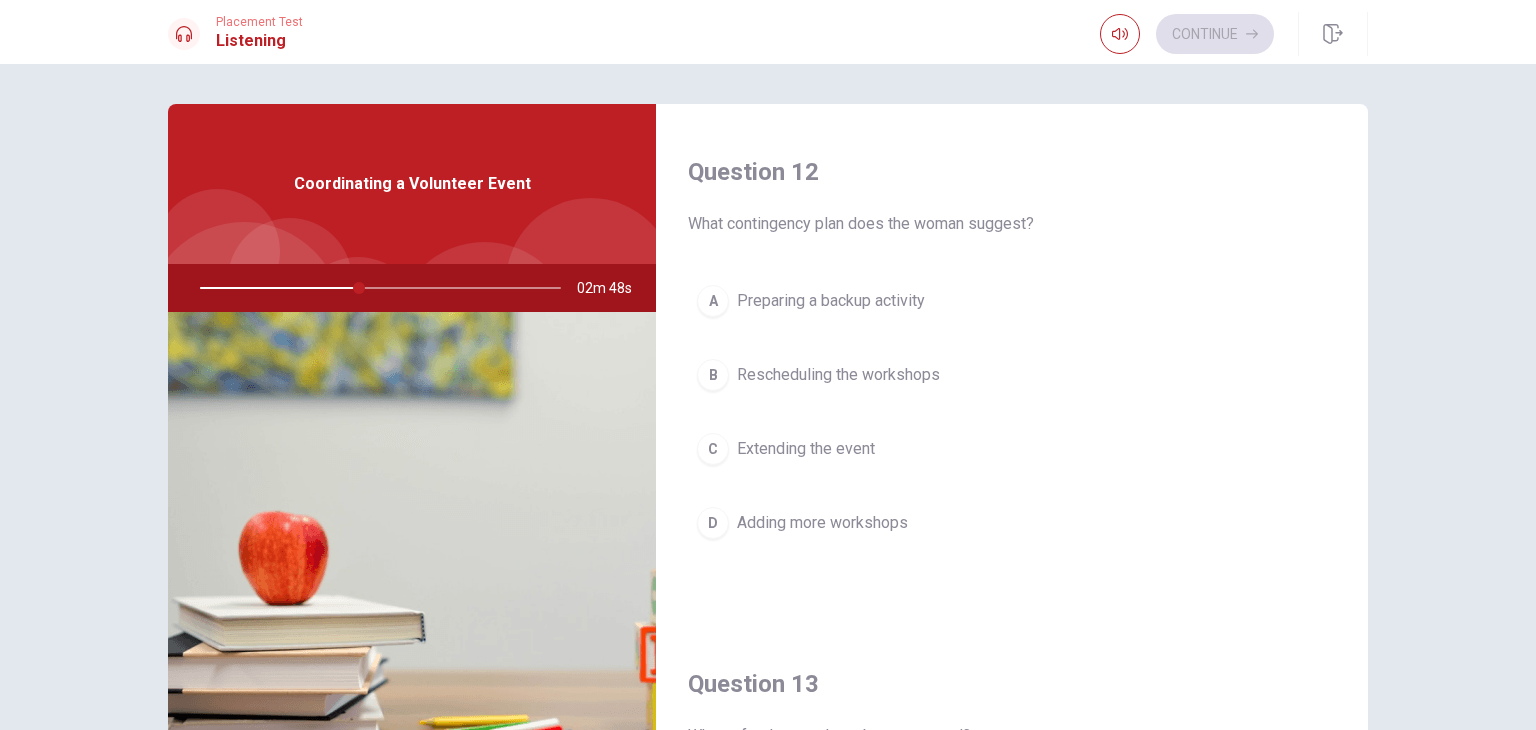 click on "A Preparing a backup activity" at bounding box center [1012, 301] 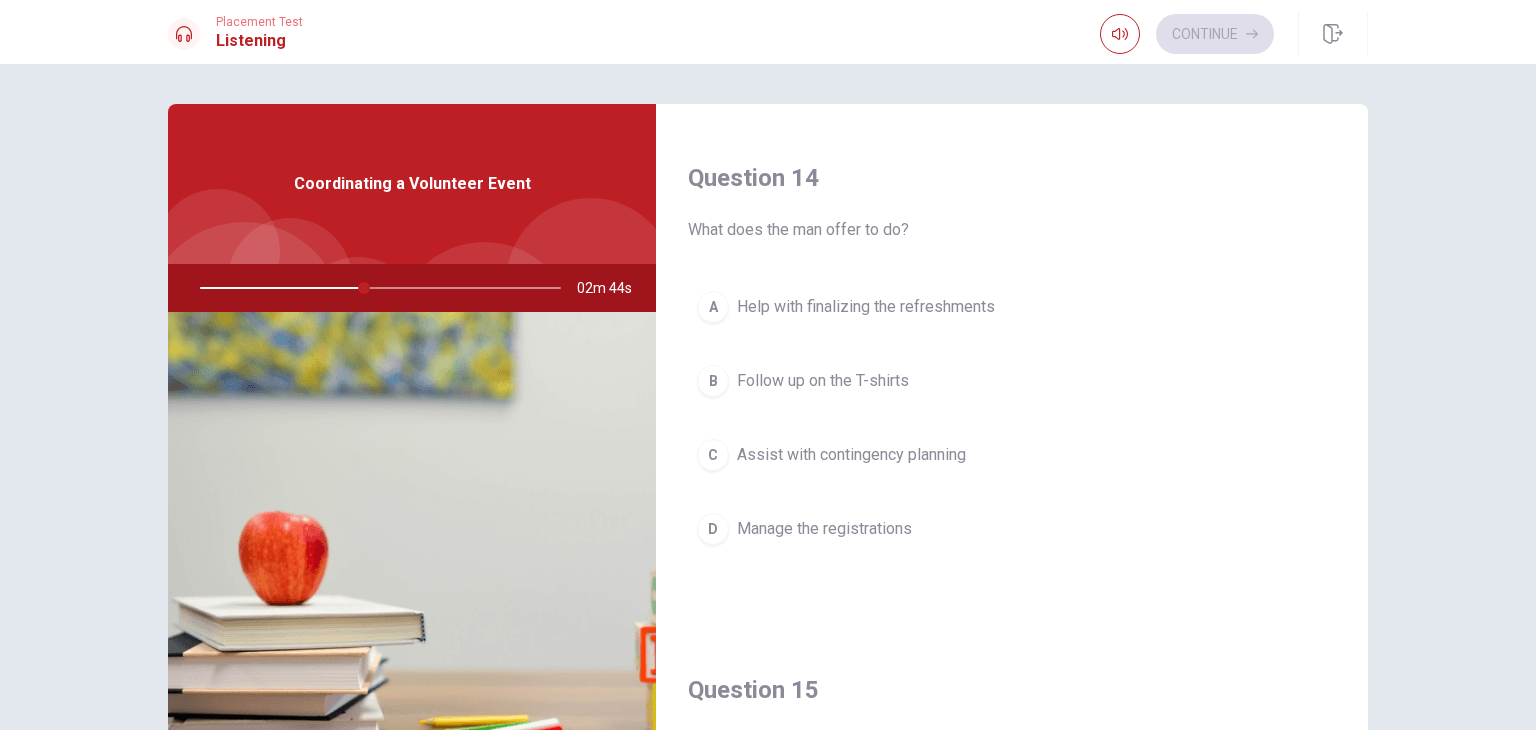scroll, scrollTop: 1456, scrollLeft: 0, axis: vertical 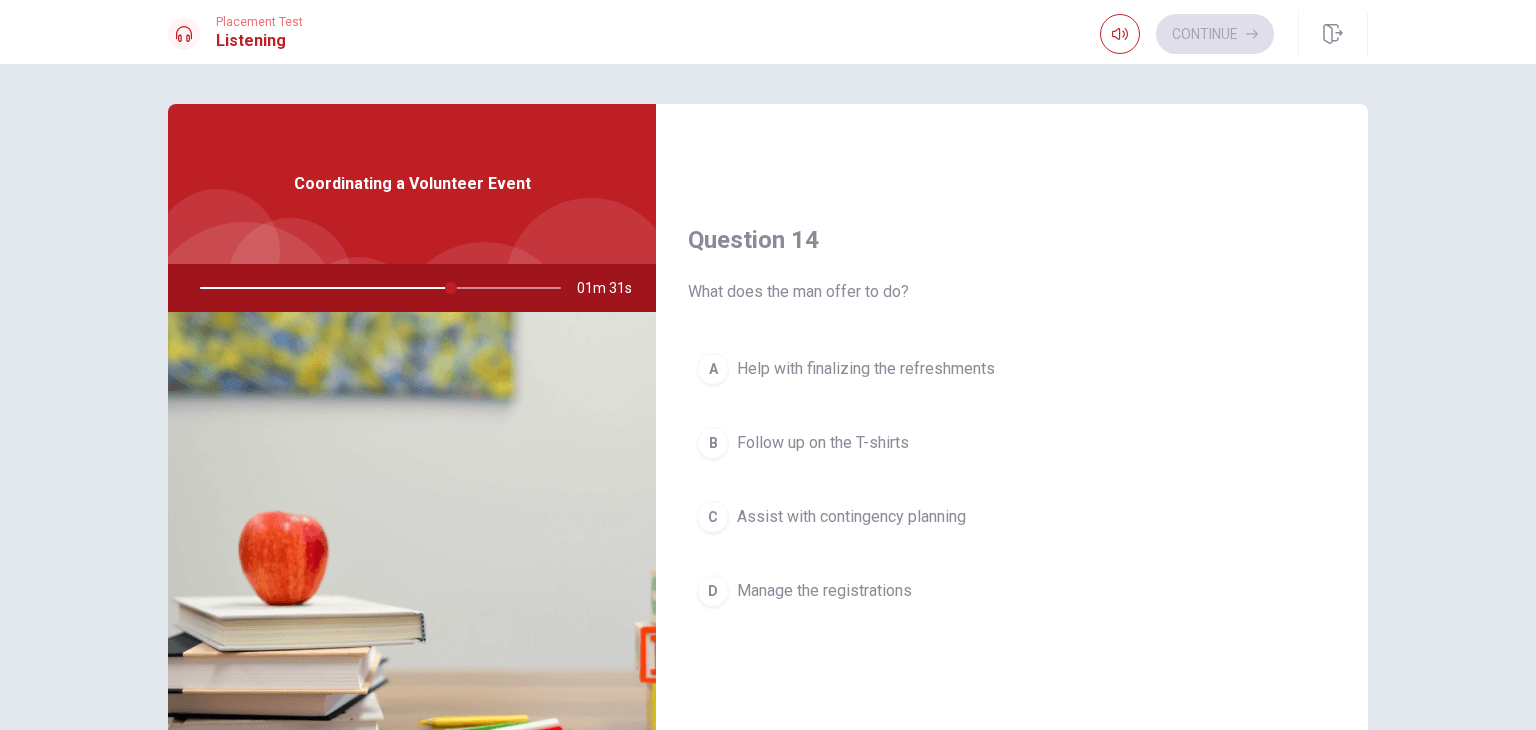 click on "Assist with contingency planning" at bounding box center (851, 517) 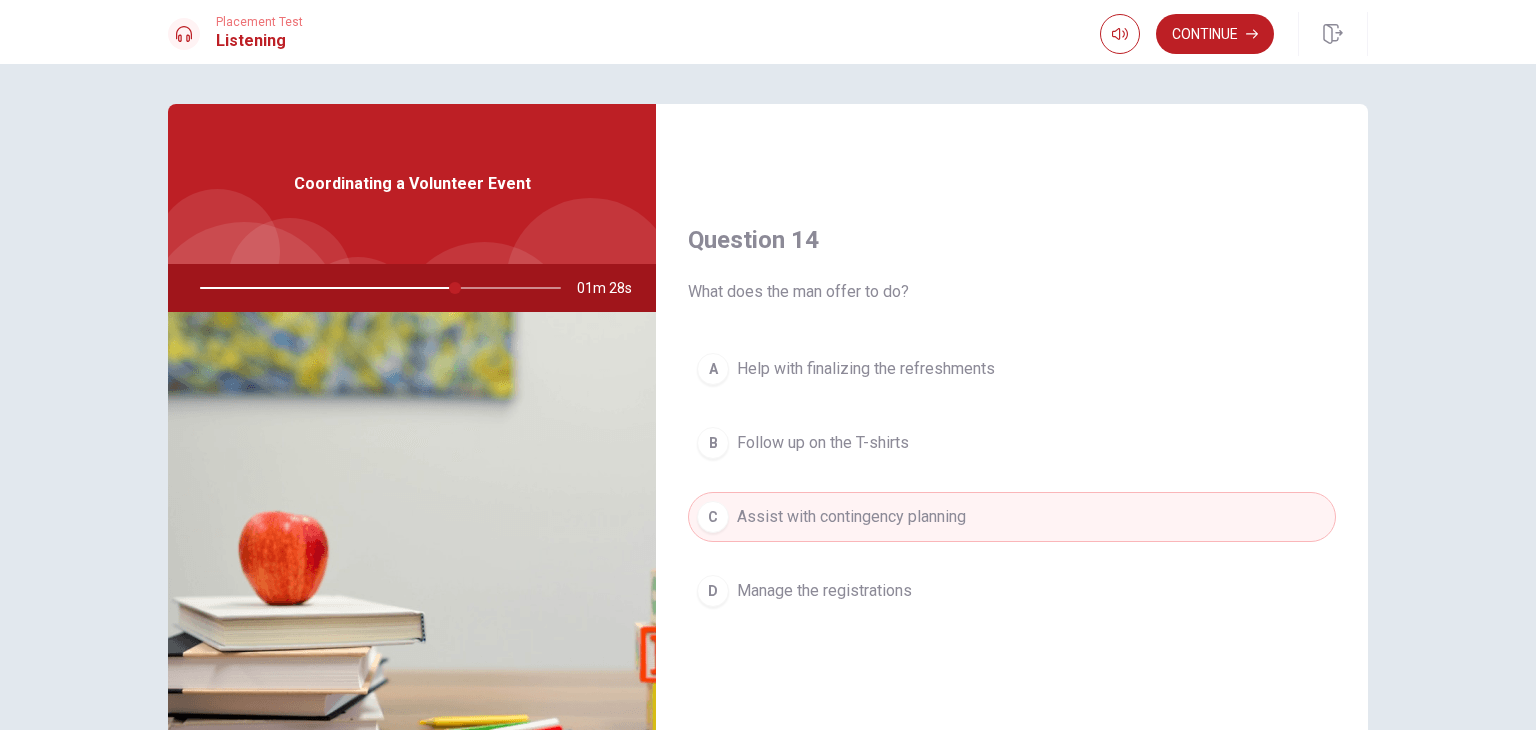 click on "Help with finalizing the refreshments" at bounding box center (866, 369) 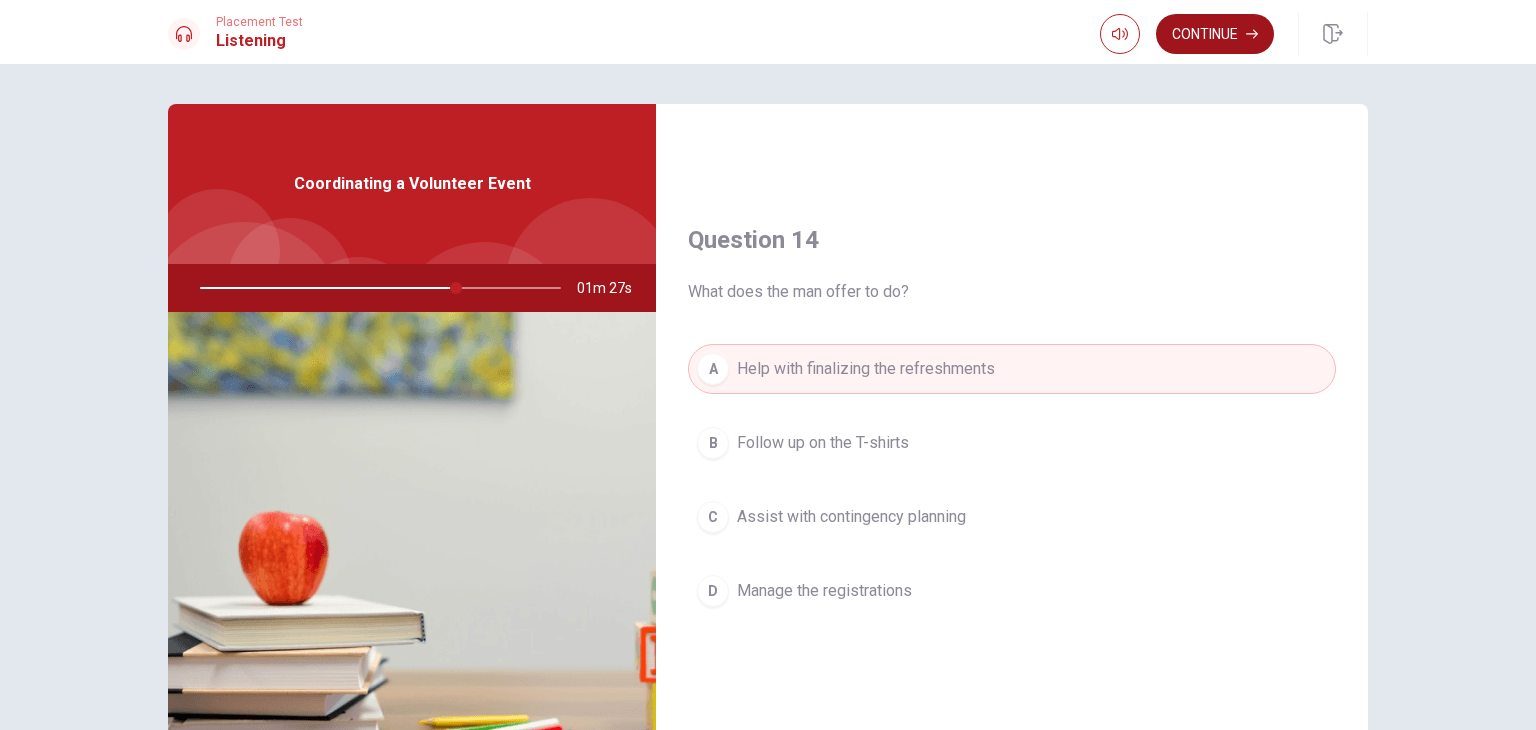 click on "Continue" at bounding box center [1215, 34] 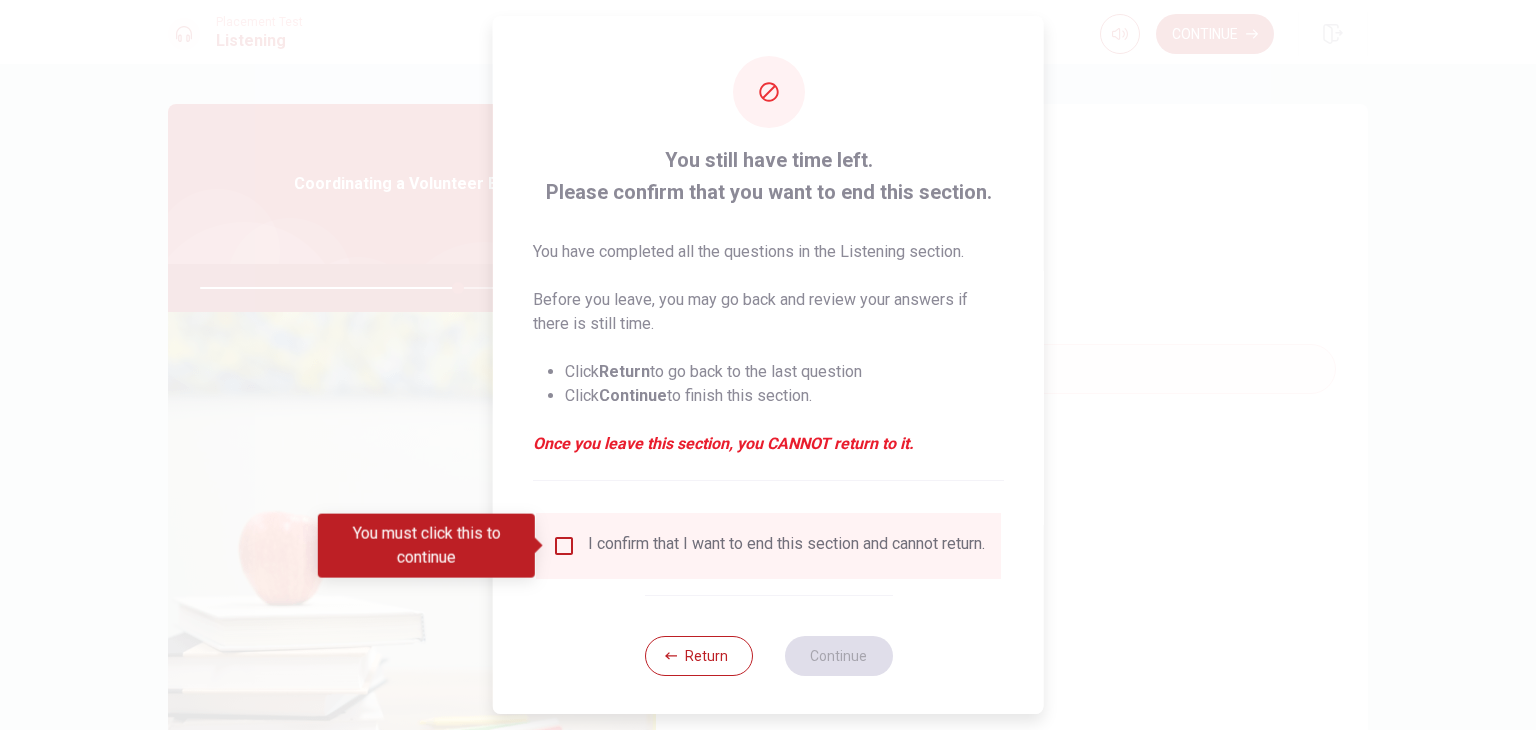 click at bounding box center [564, 546] 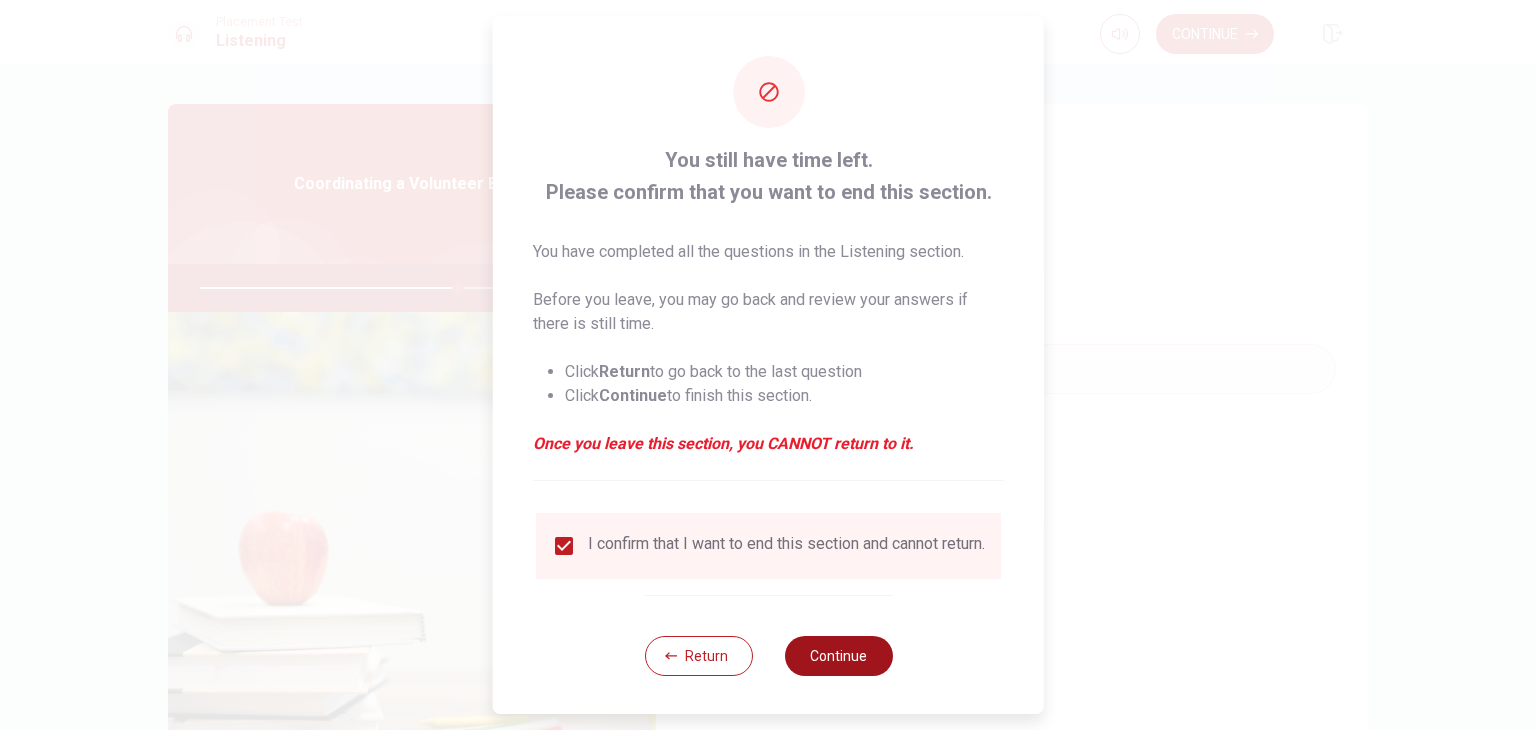 click on "Continue" at bounding box center [838, 656] 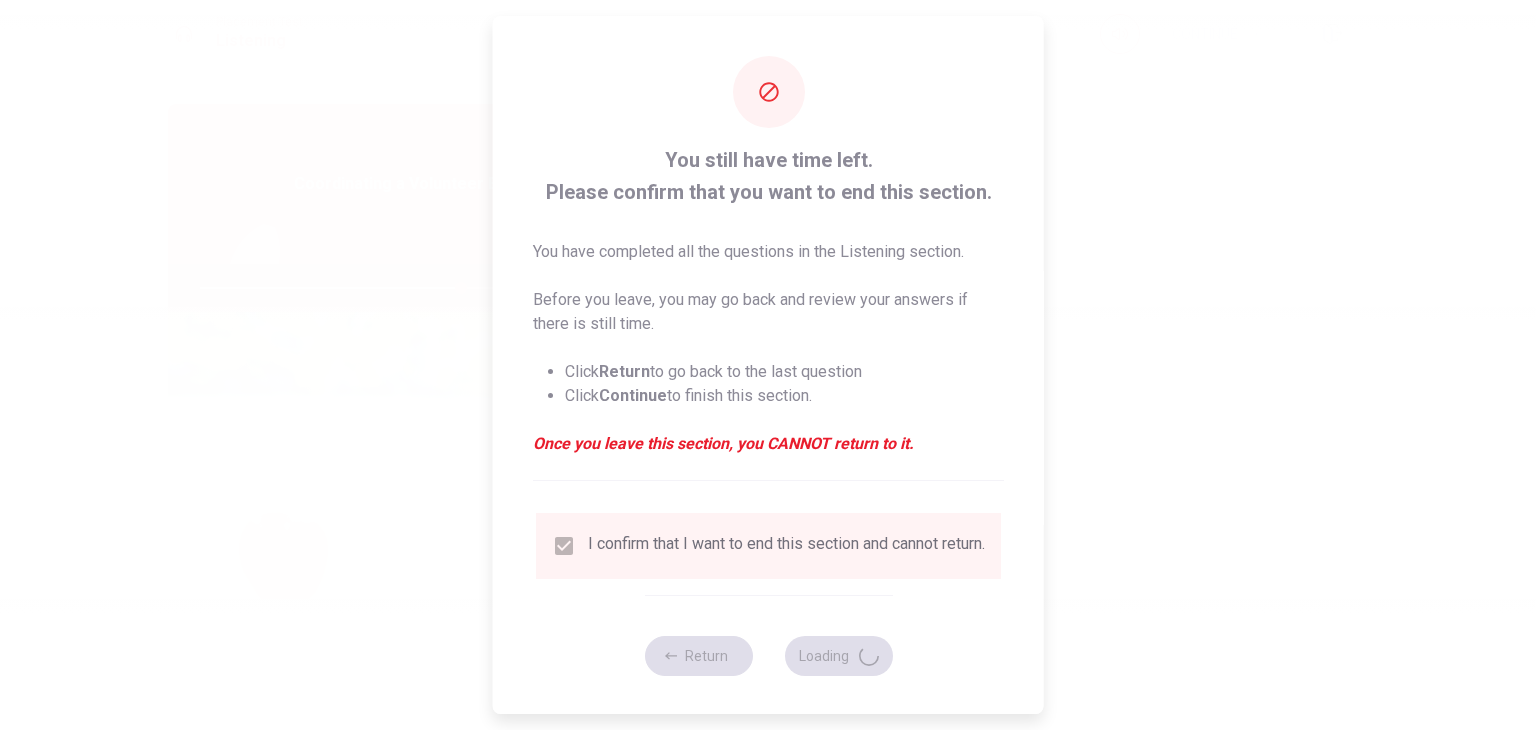 type on "73" 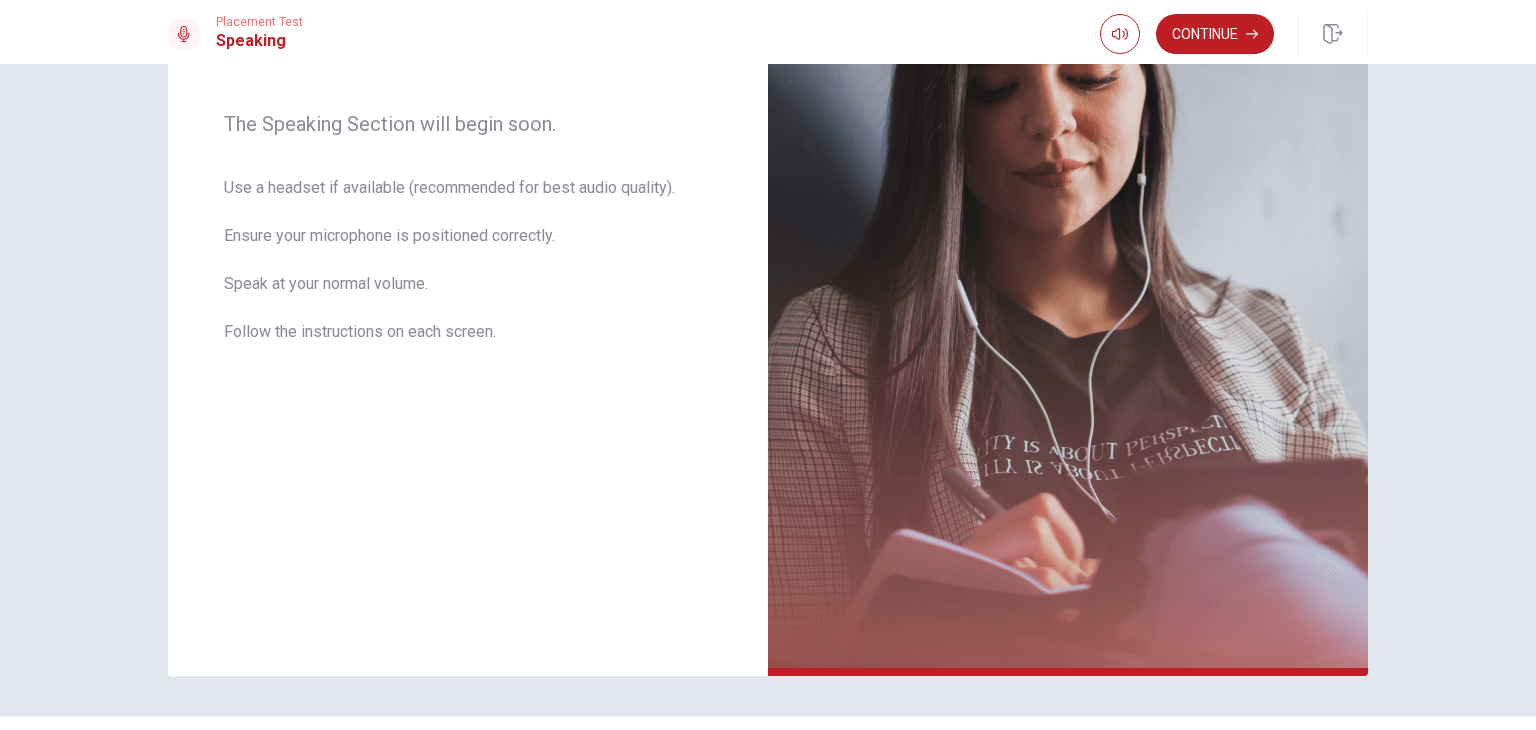 scroll, scrollTop: 300, scrollLeft: 0, axis: vertical 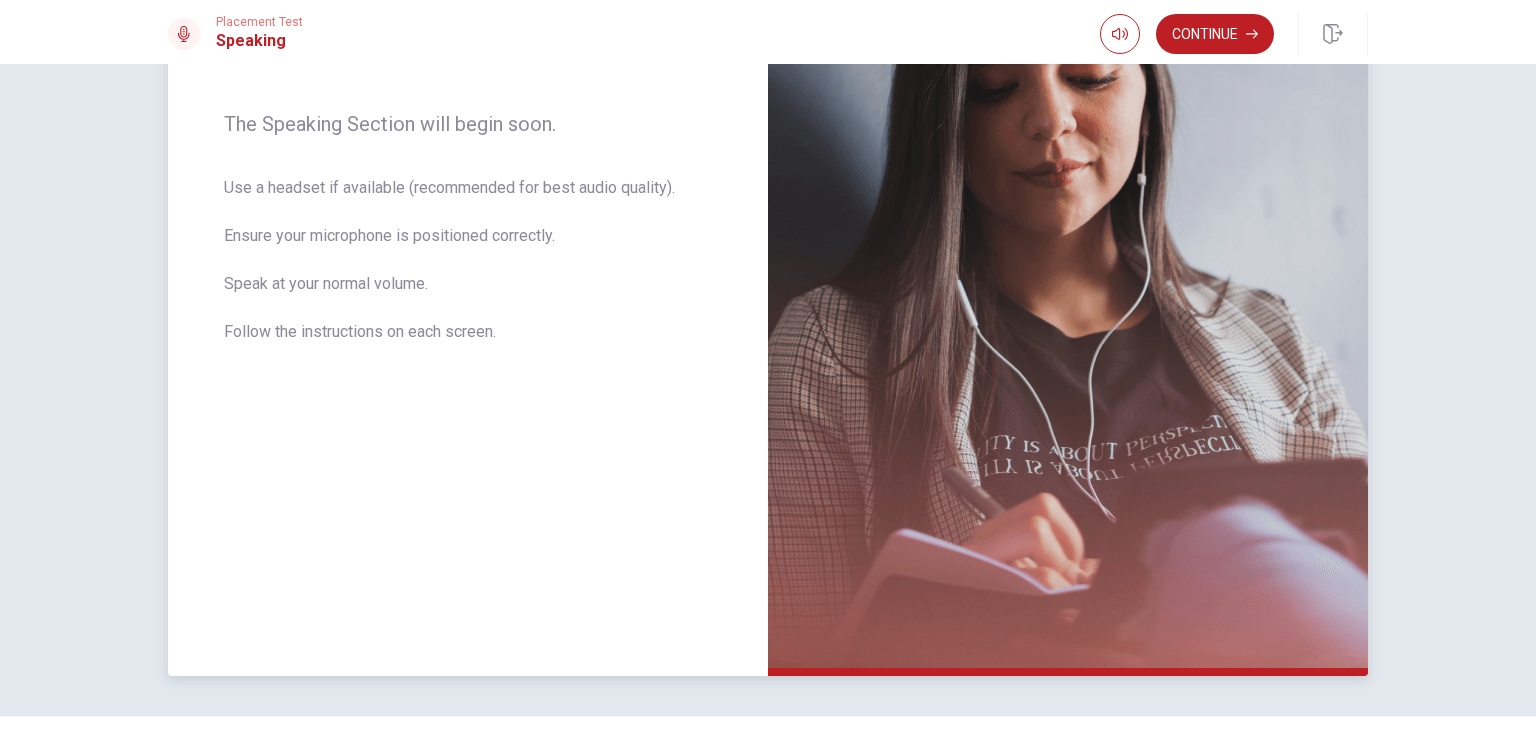 click at bounding box center [1068, 240] 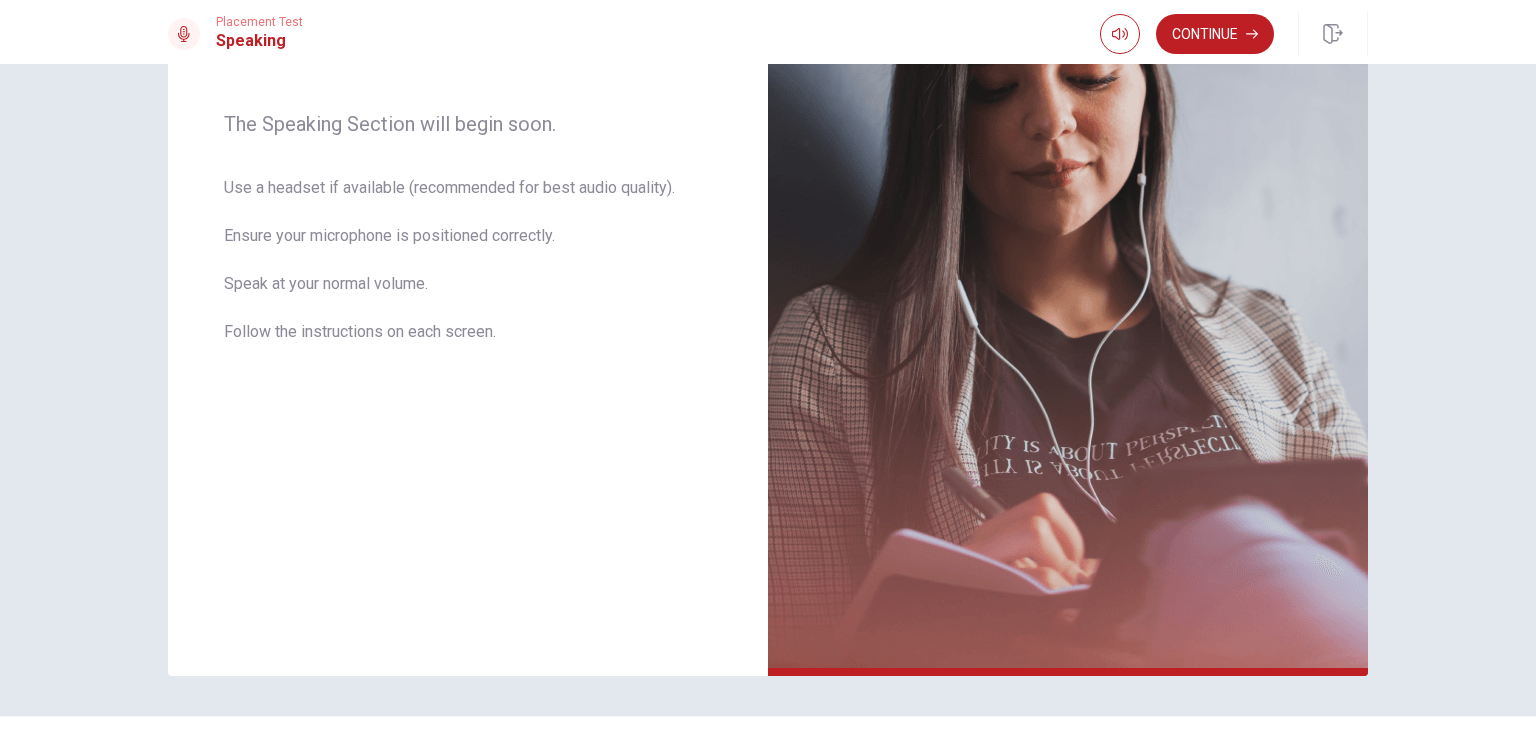 click on "© Copyright  2025" at bounding box center (768, 748) 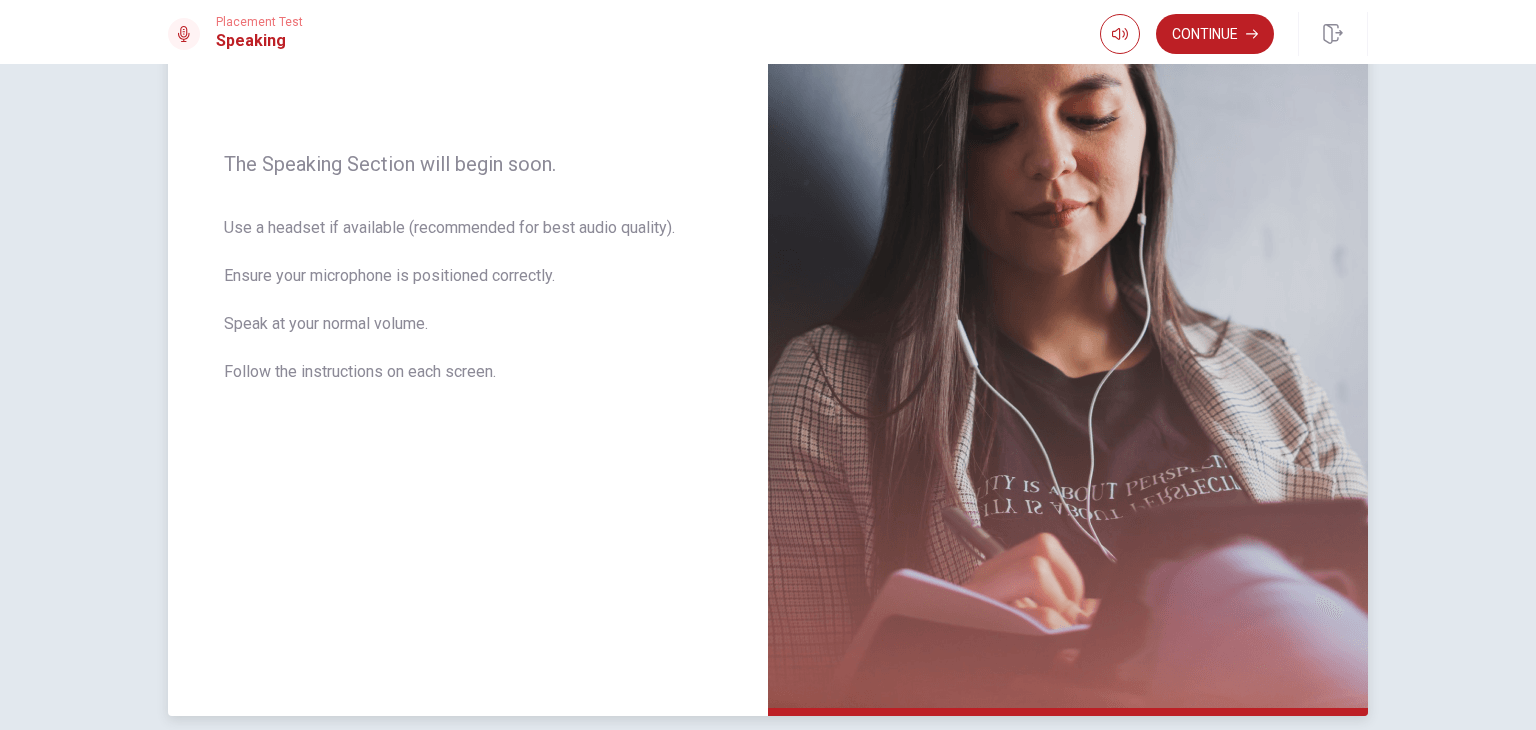 scroll, scrollTop: 350, scrollLeft: 0, axis: vertical 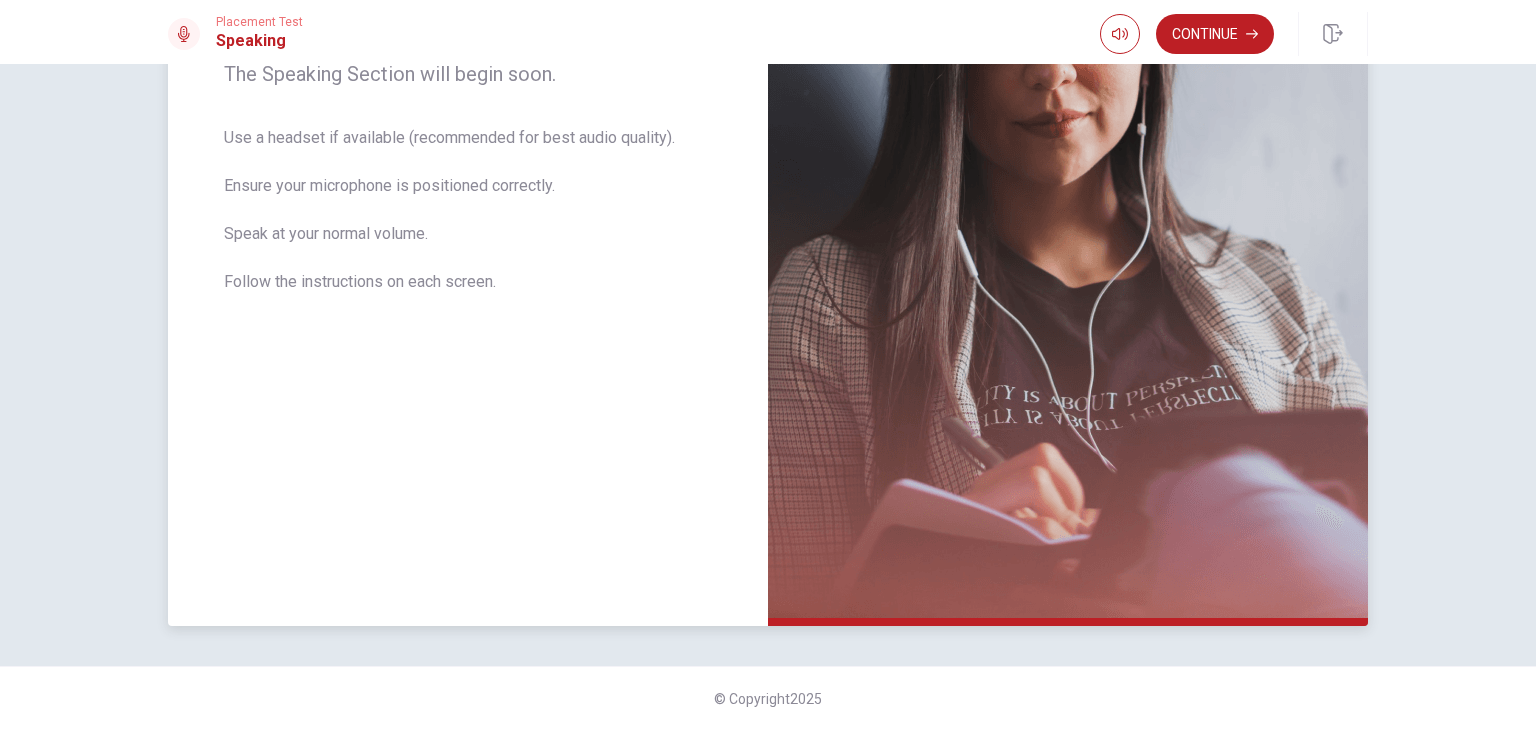 click at bounding box center [1068, 190] 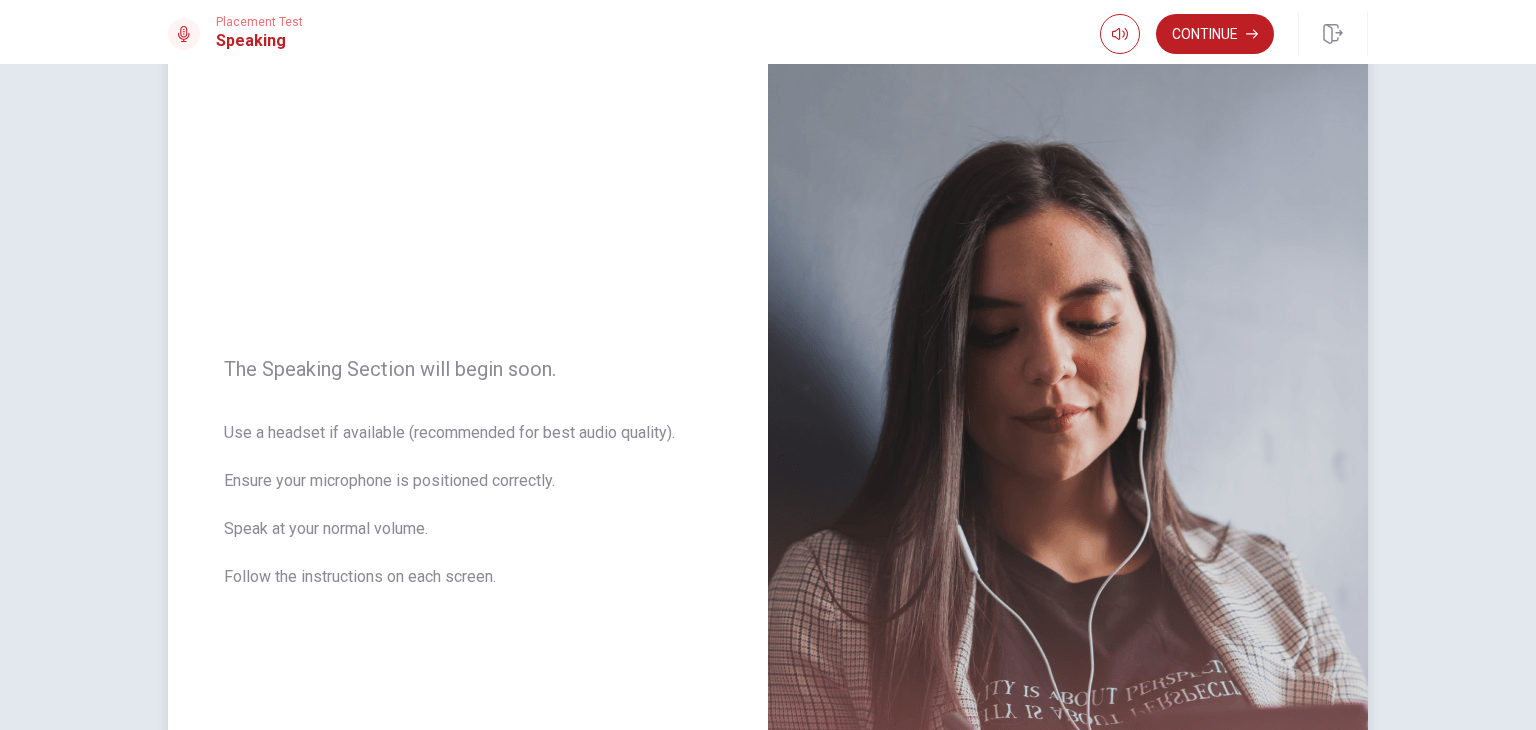 scroll, scrollTop: 0, scrollLeft: 0, axis: both 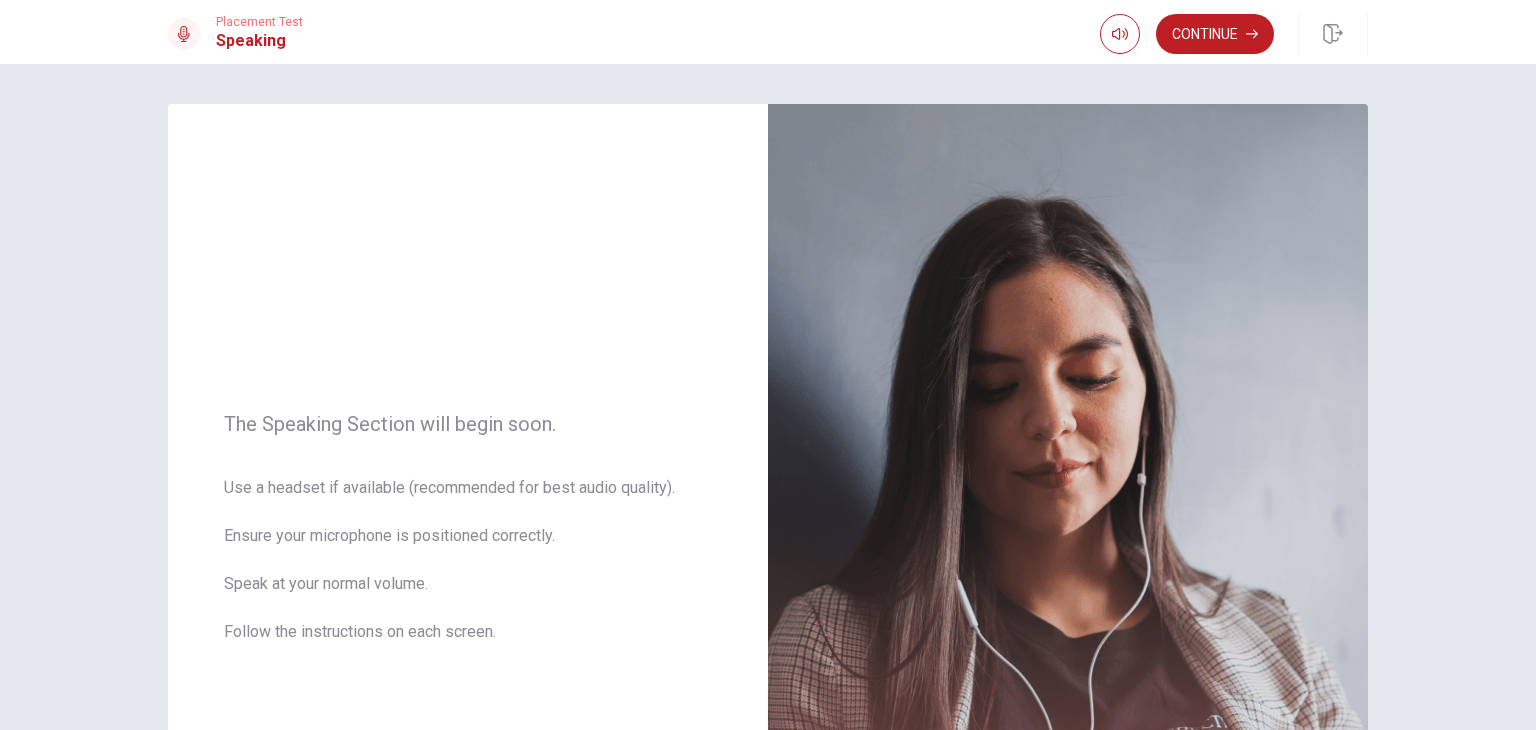 click on "Continue" at bounding box center [1215, 34] 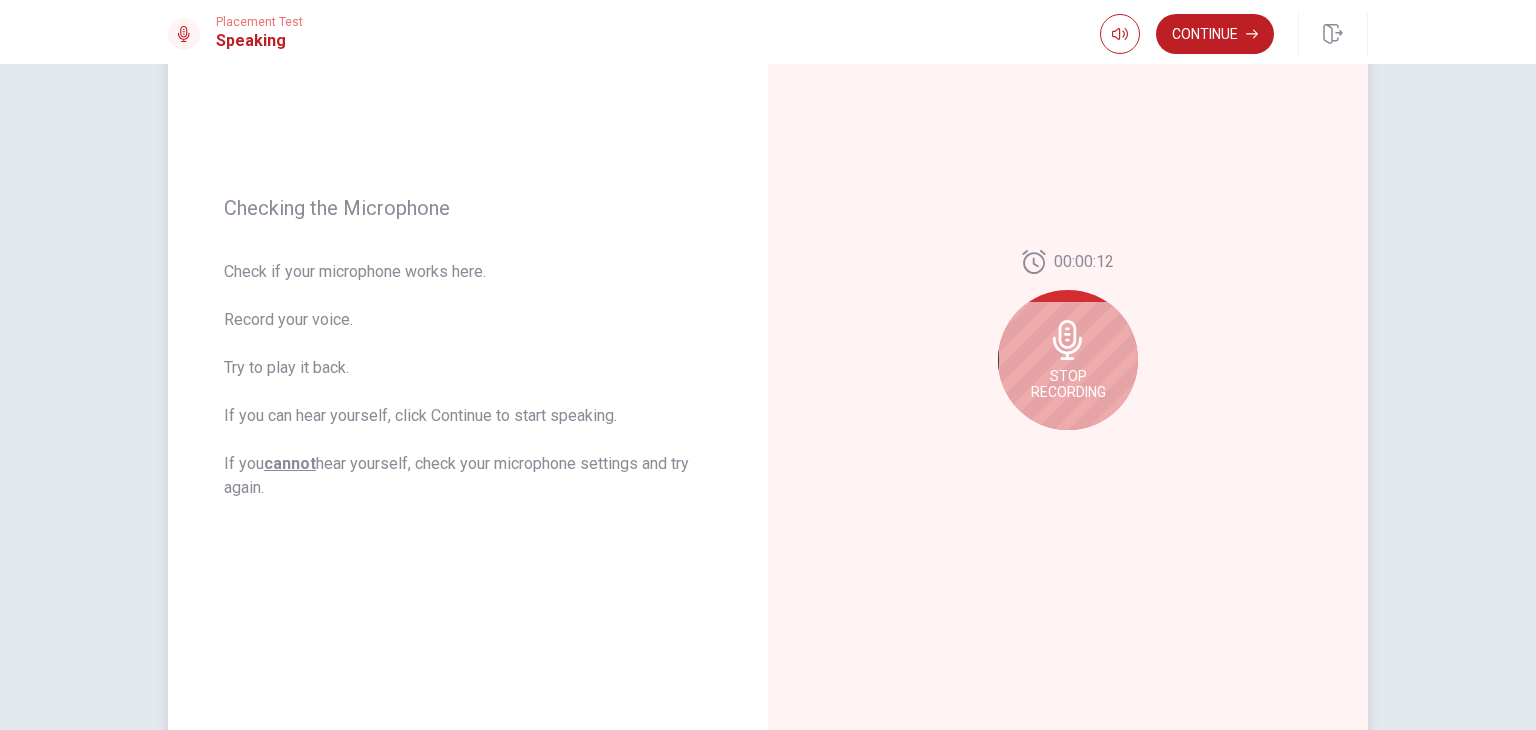 scroll, scrollTop: 200, scrollLeft: 0, axis: vertical 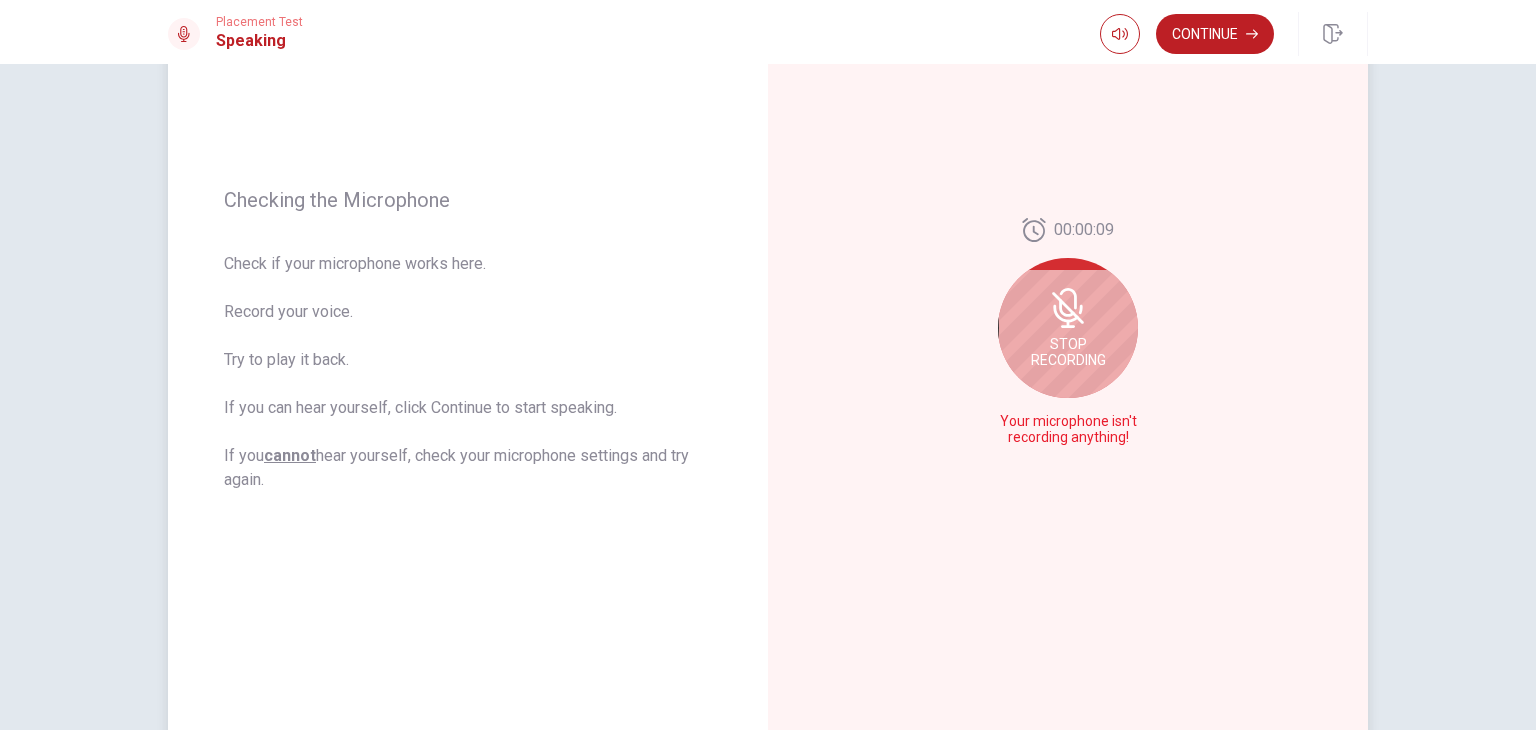 click on "Stop   Recording" at bounding box center [1068, 352] 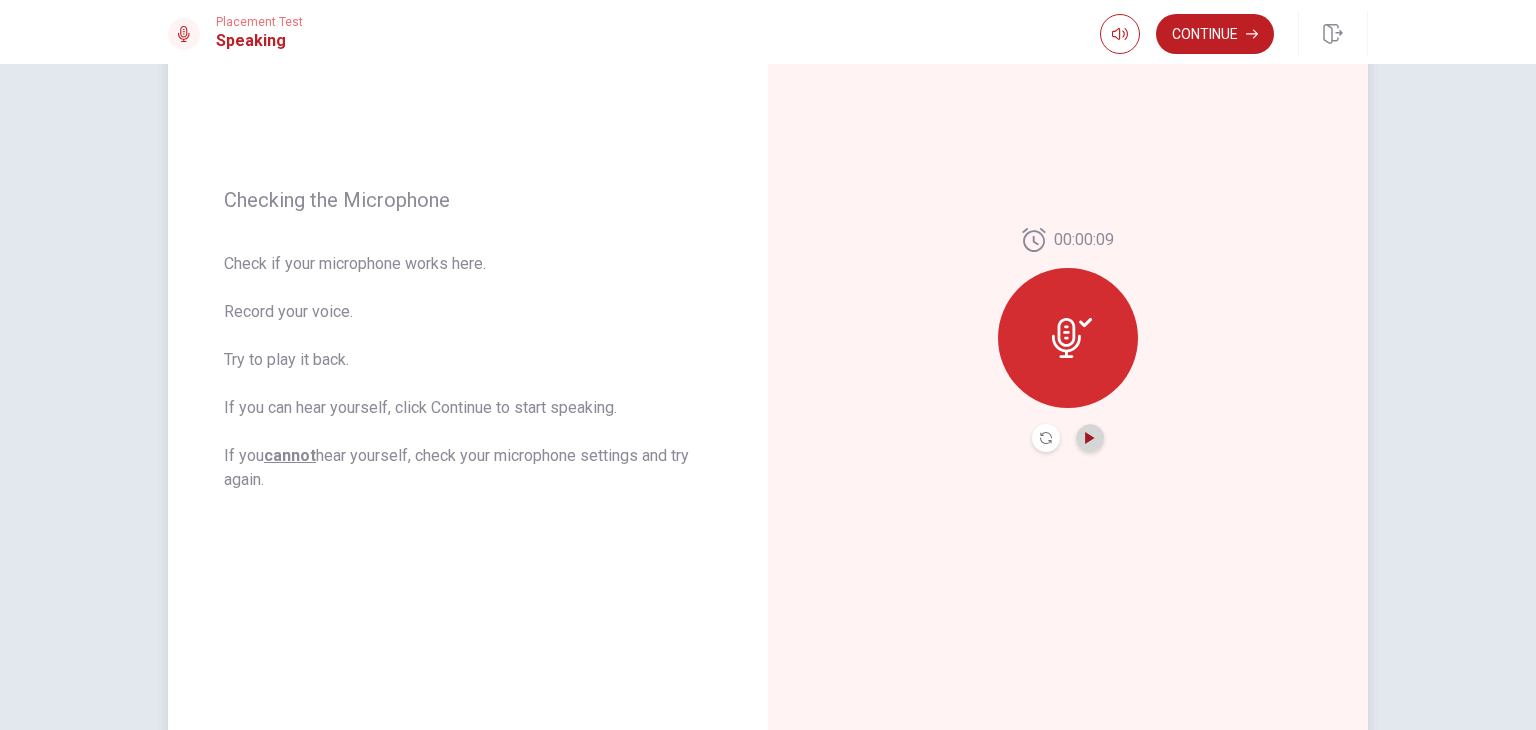 click 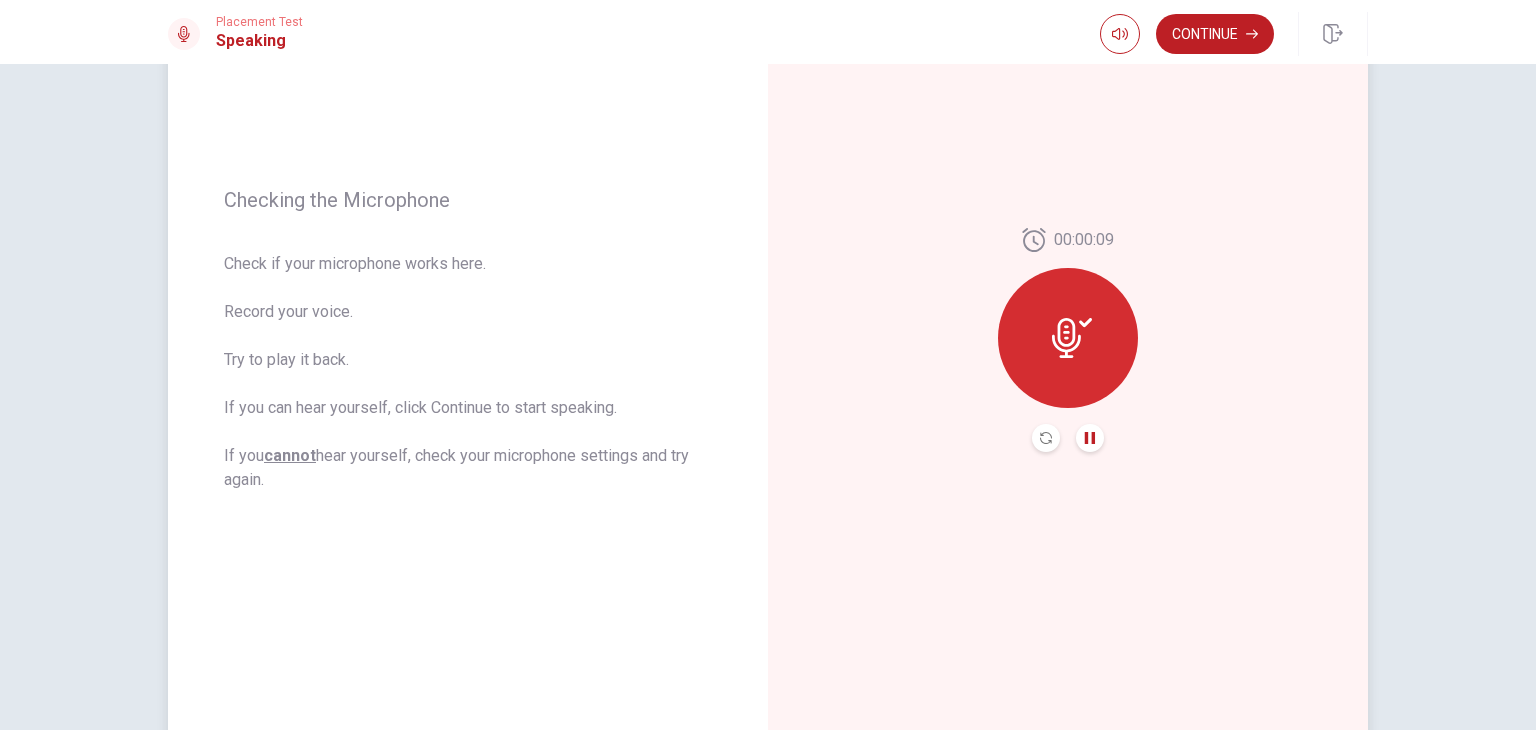 click at bounding box center (1068, 338) 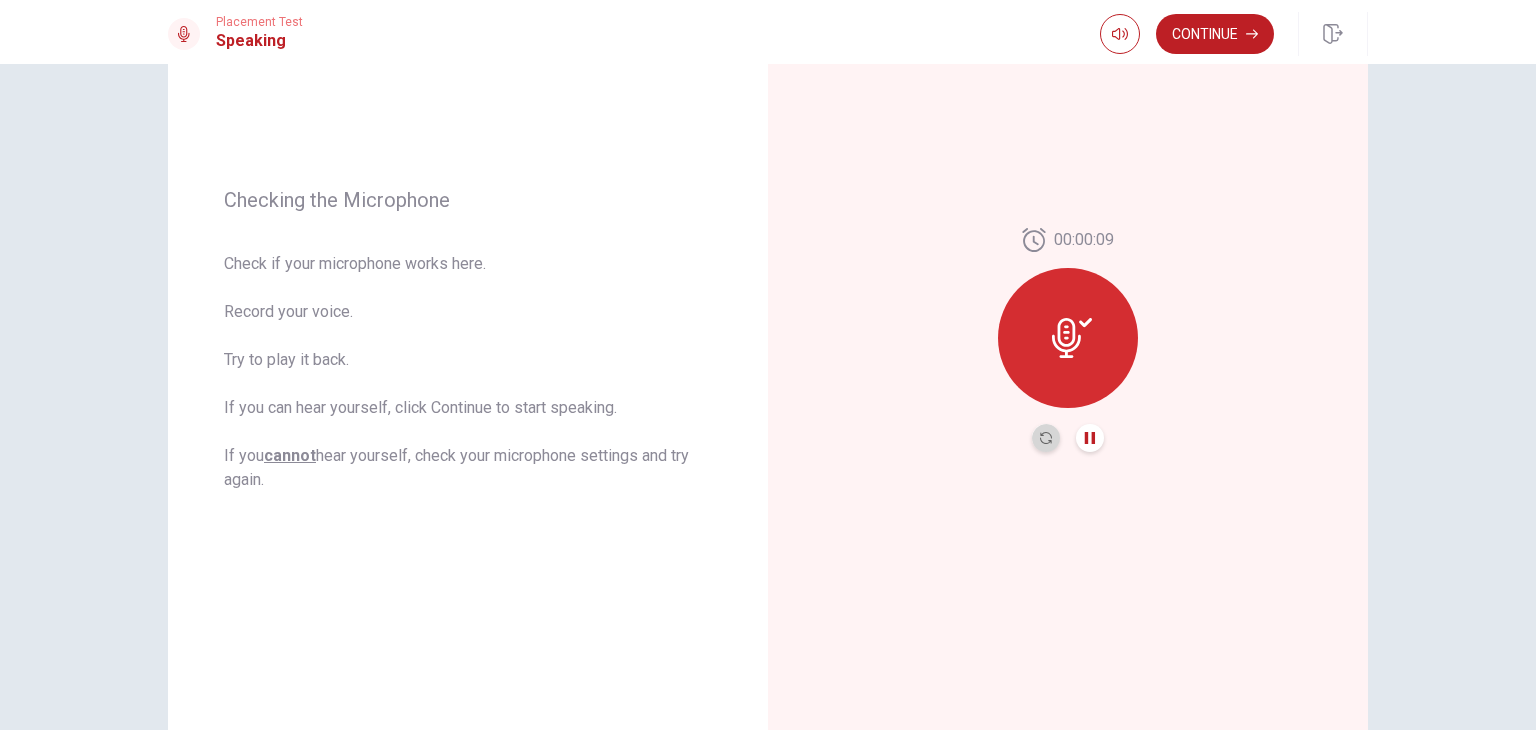 click at bounding box center (1046, 438) 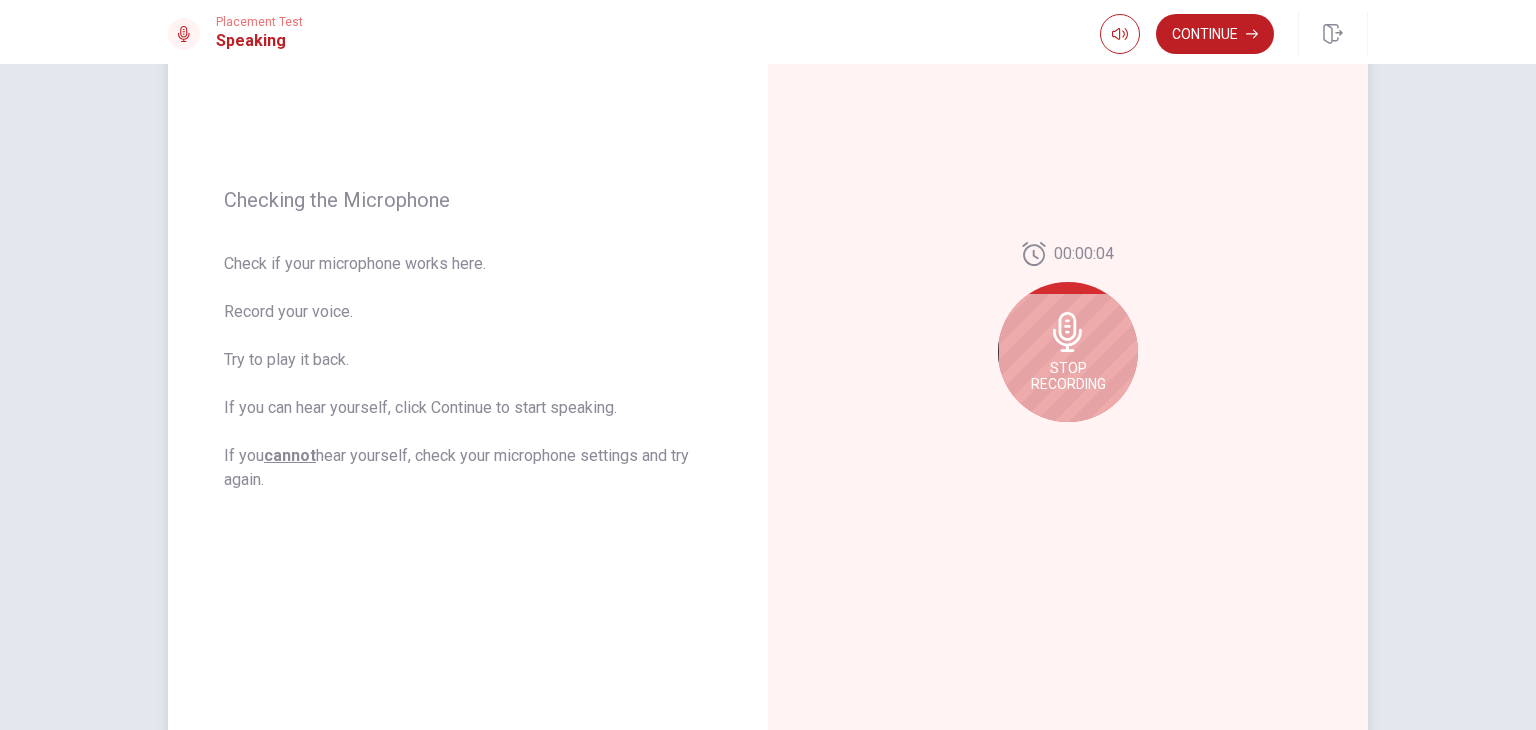 click 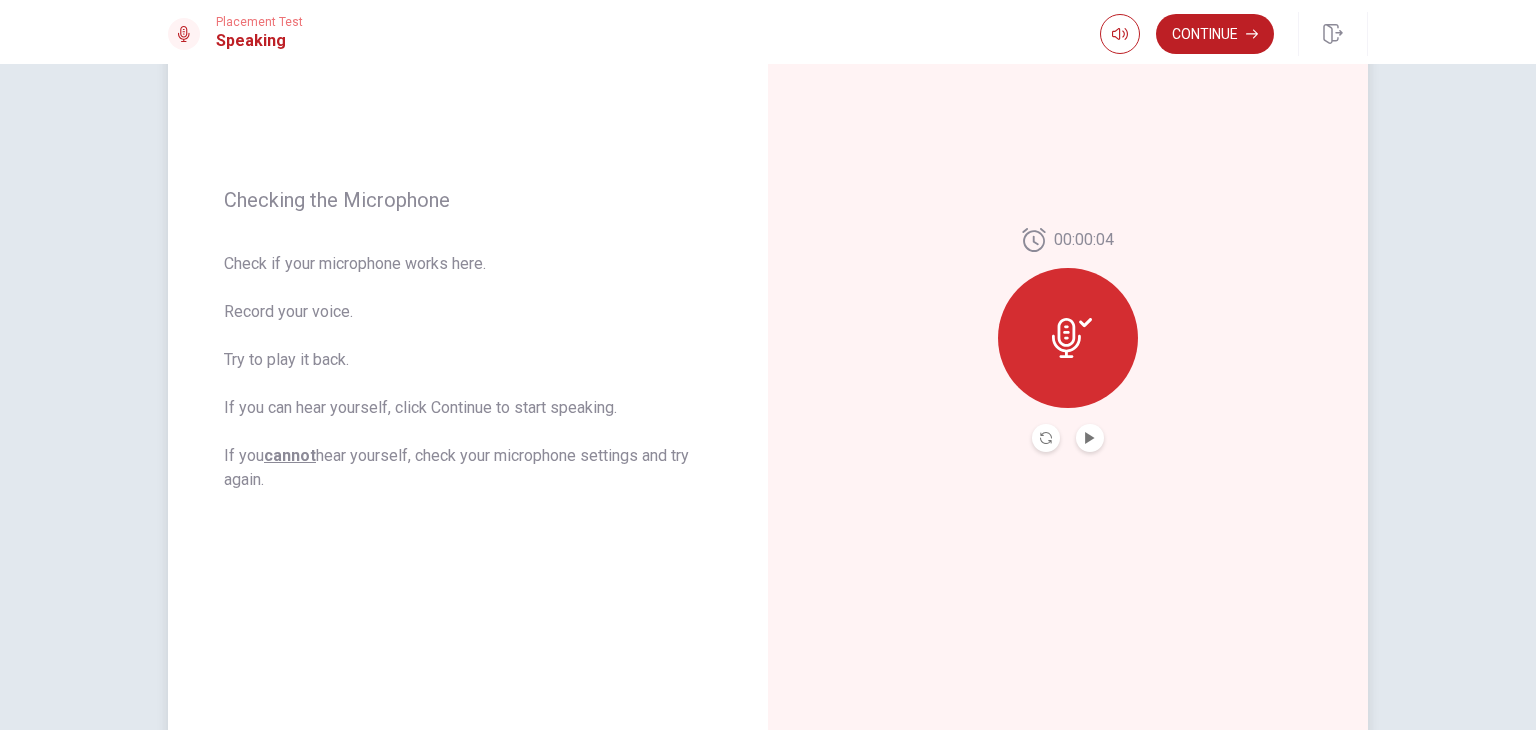 click at bounding box center (1090, 438) 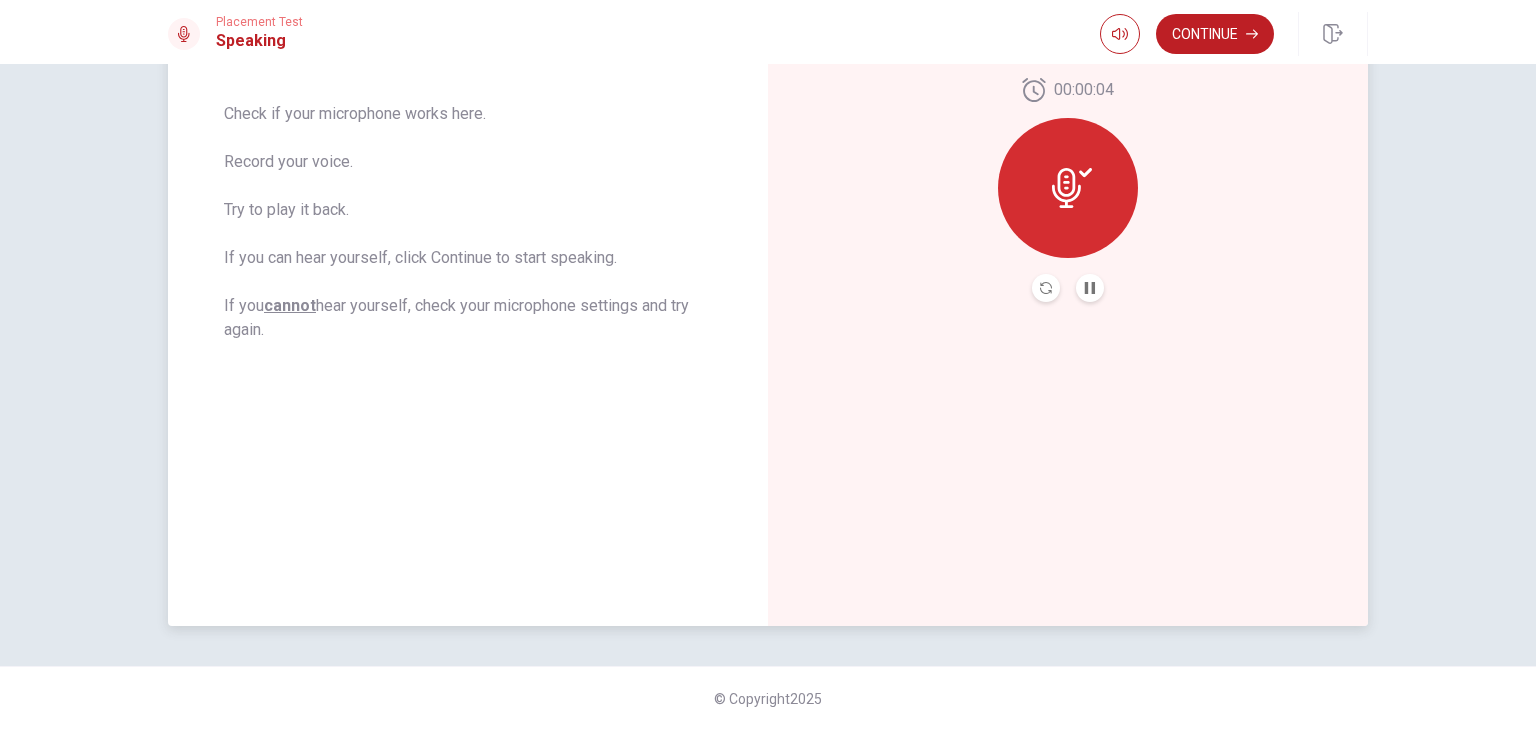 scroll, scrollTop: 347, scrollLeft: 0, axis: vertical 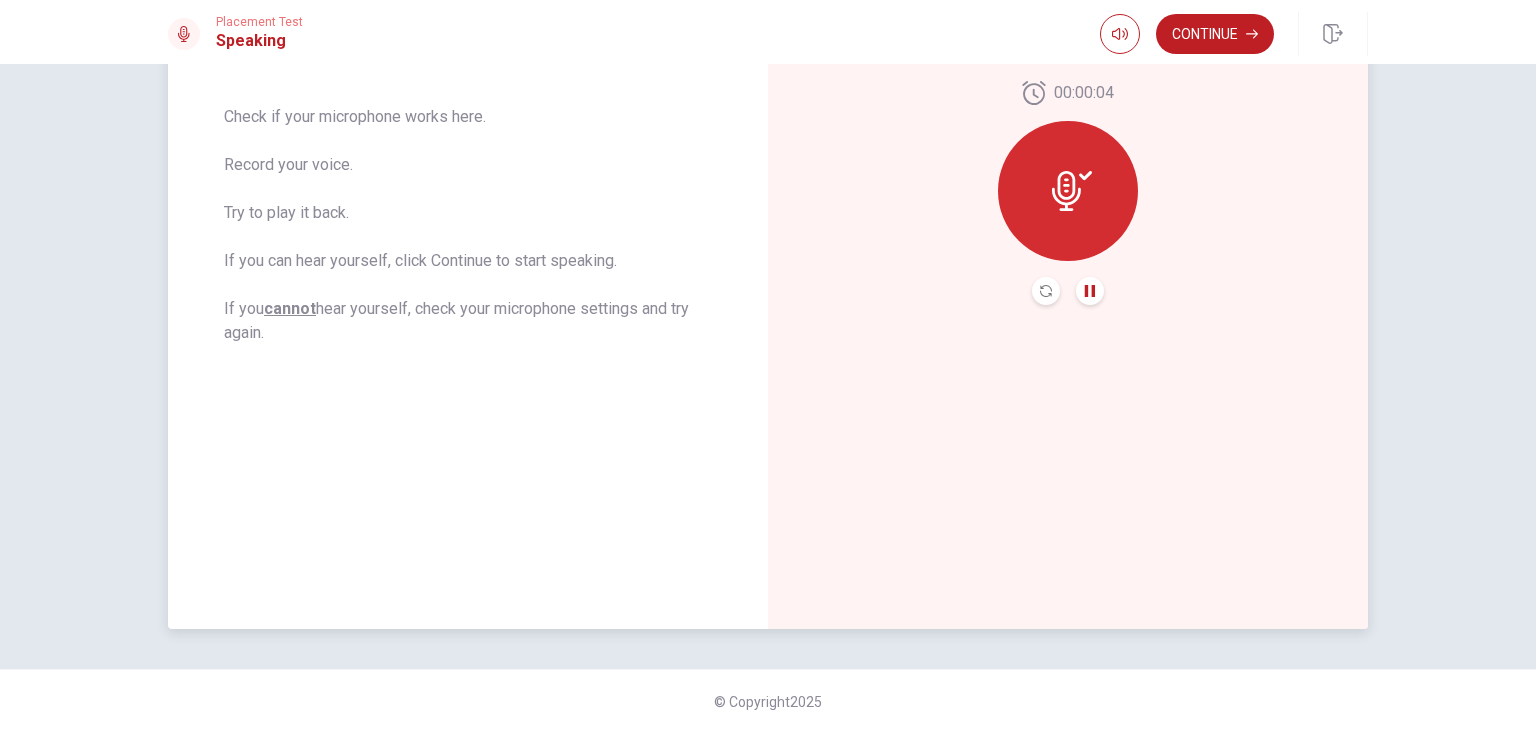 click 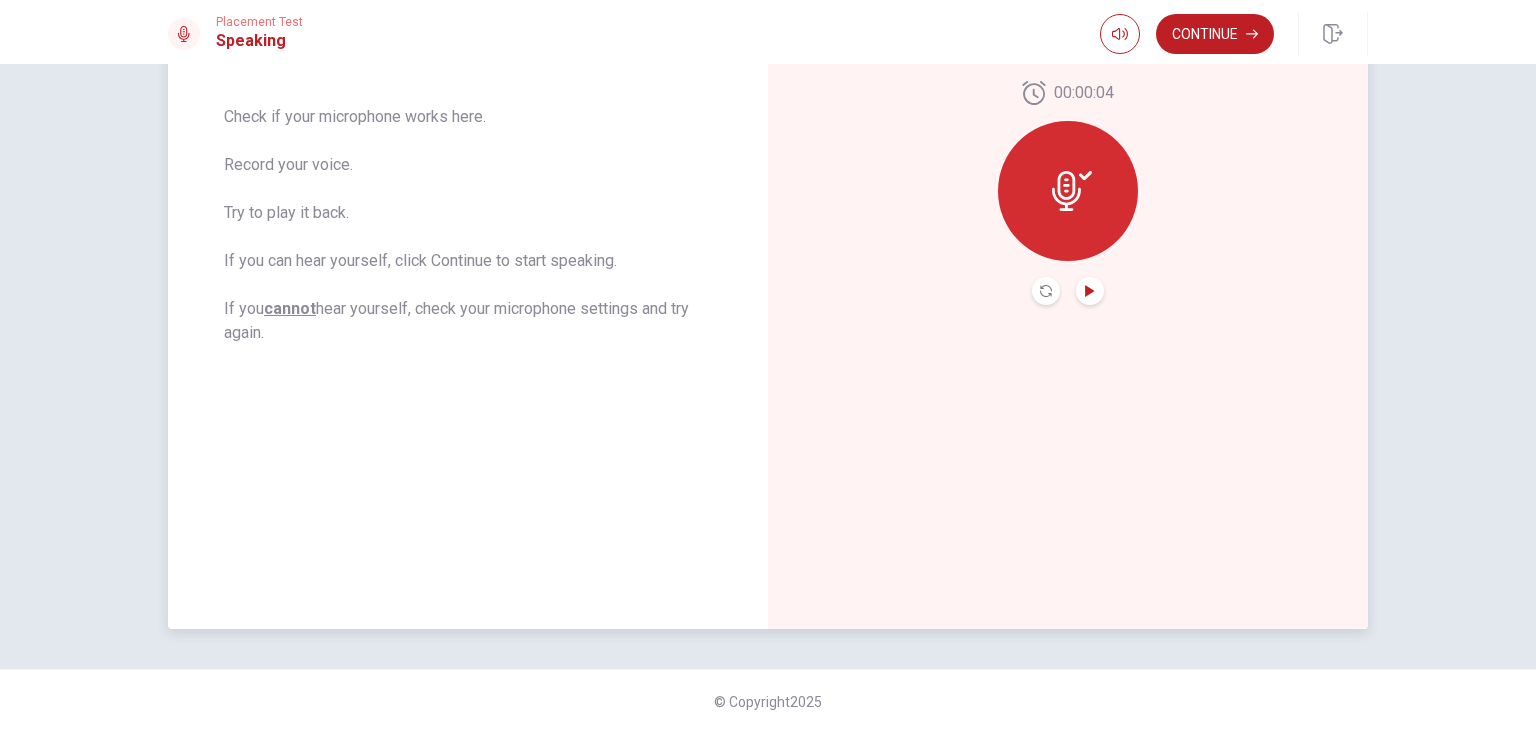 click 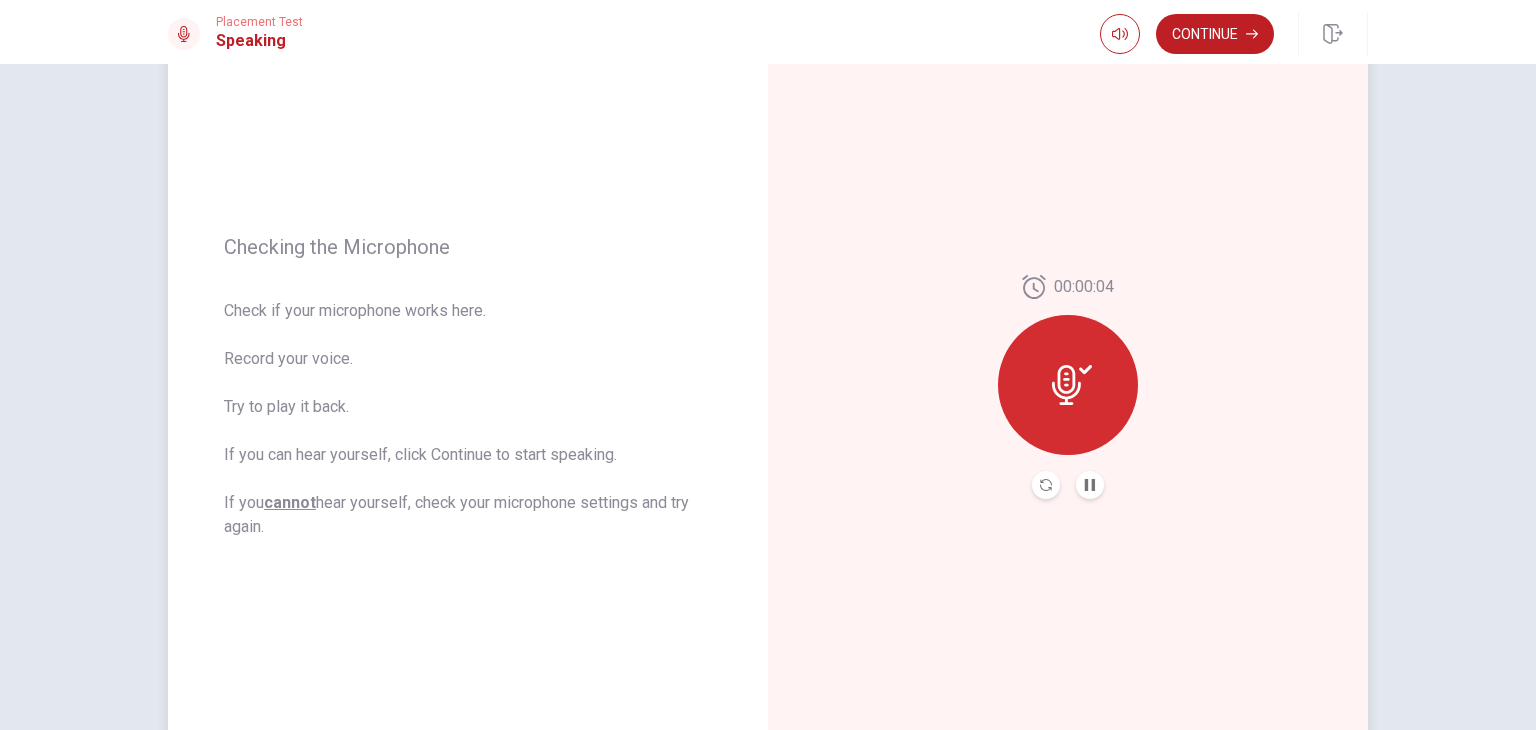 scroll, scrollTop: 150, scrollLeft: 0, axis: vertical 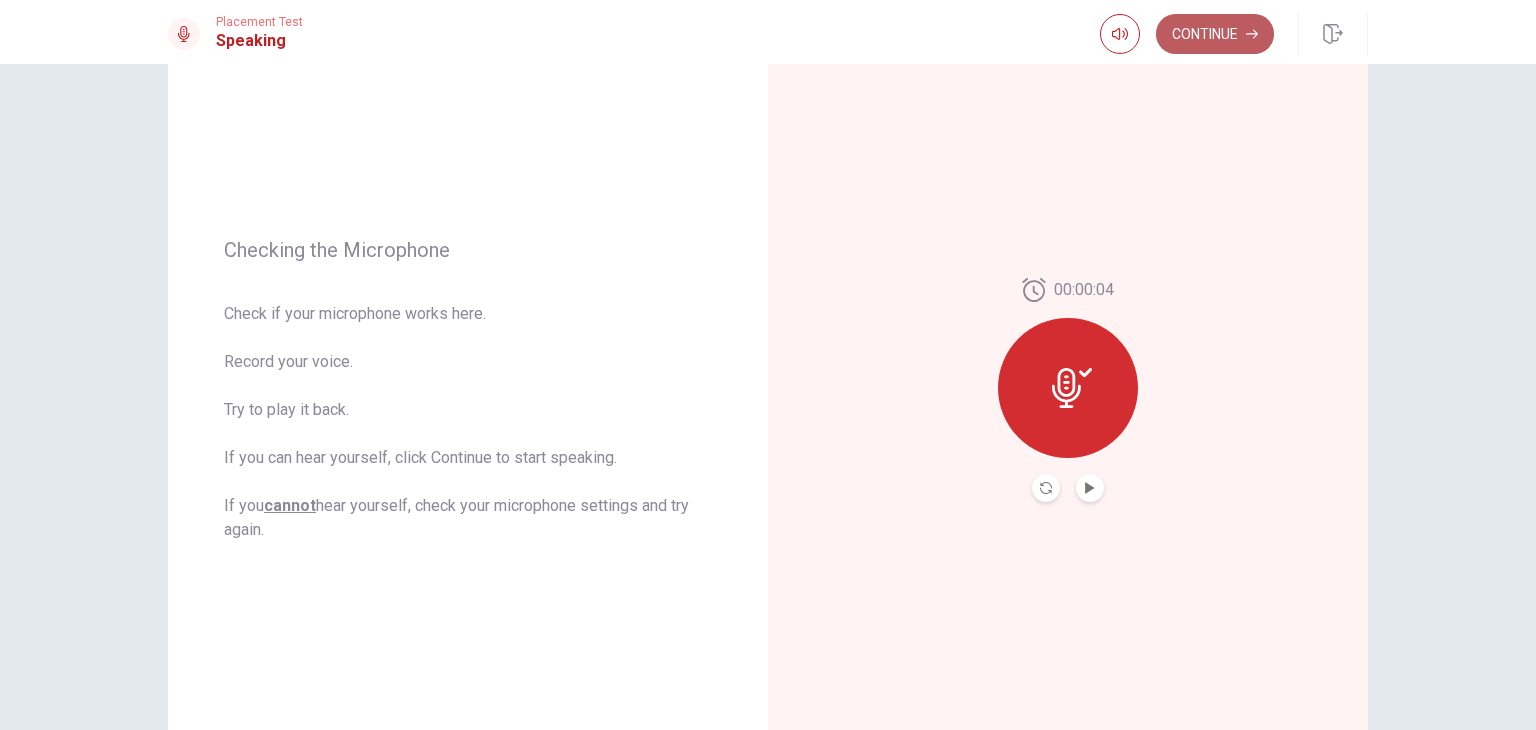 click on "Continue" at bounding box center (1215, 34) 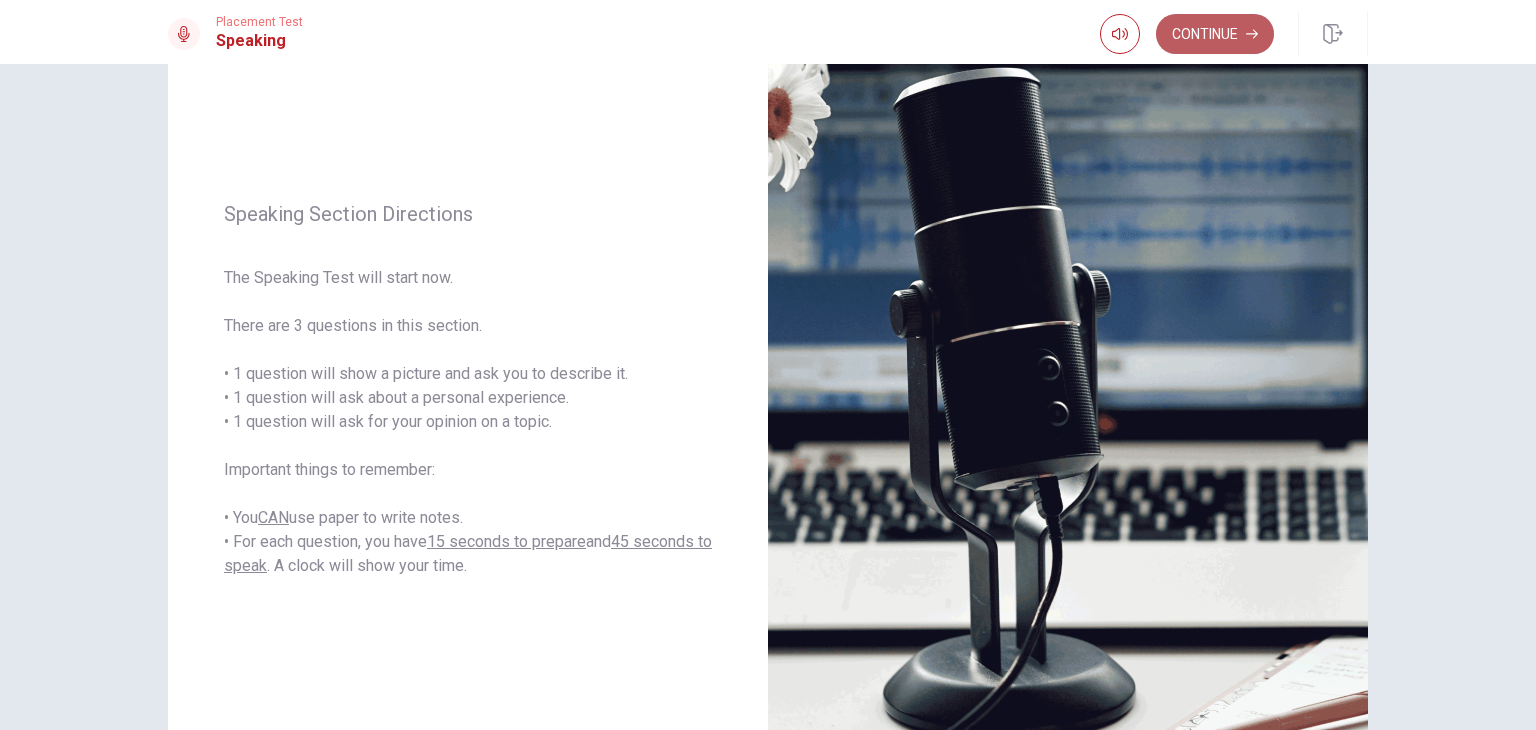 click on "Continue" at bounding box center (1215, 34) 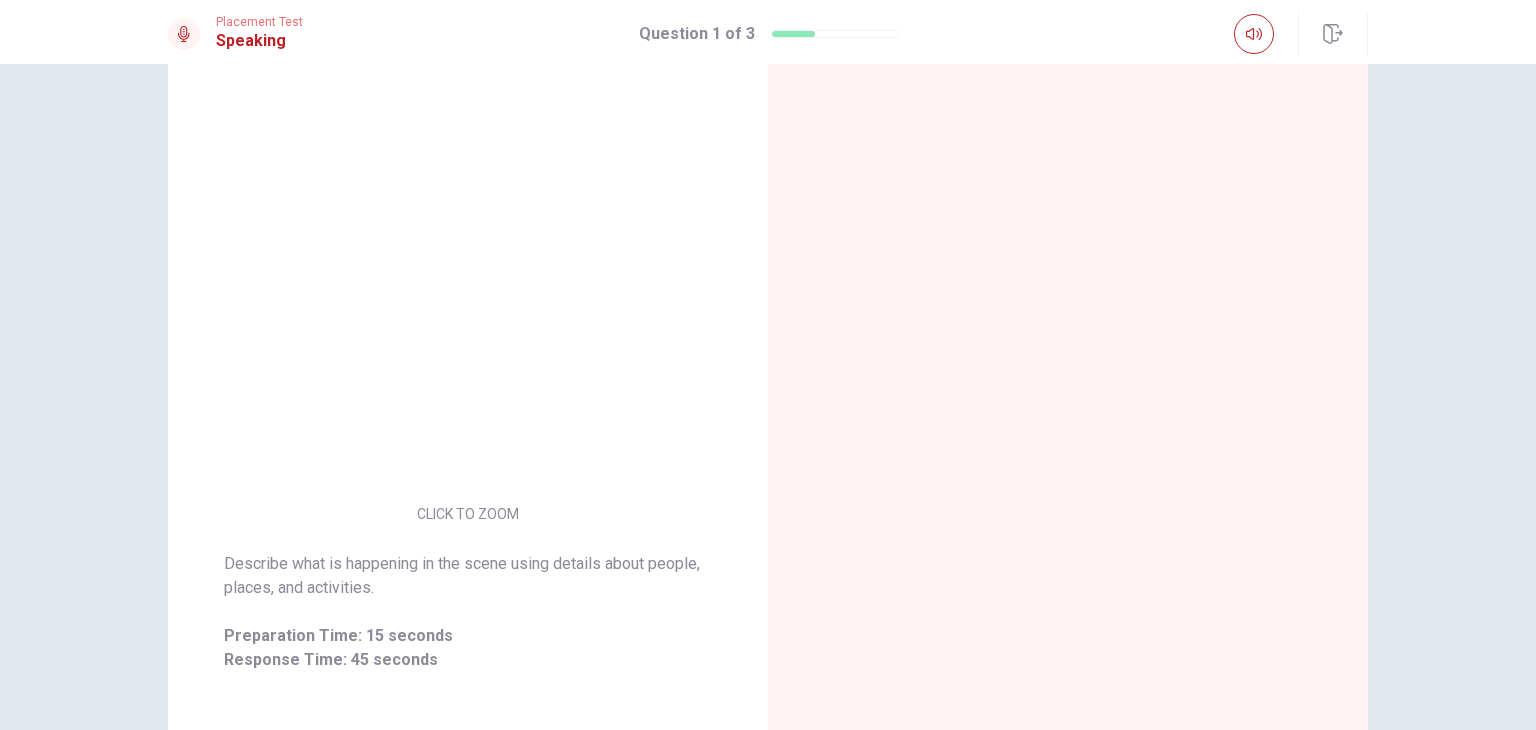 scroll, scrollTop: 150, scrollLeft: 0, axis: vertical 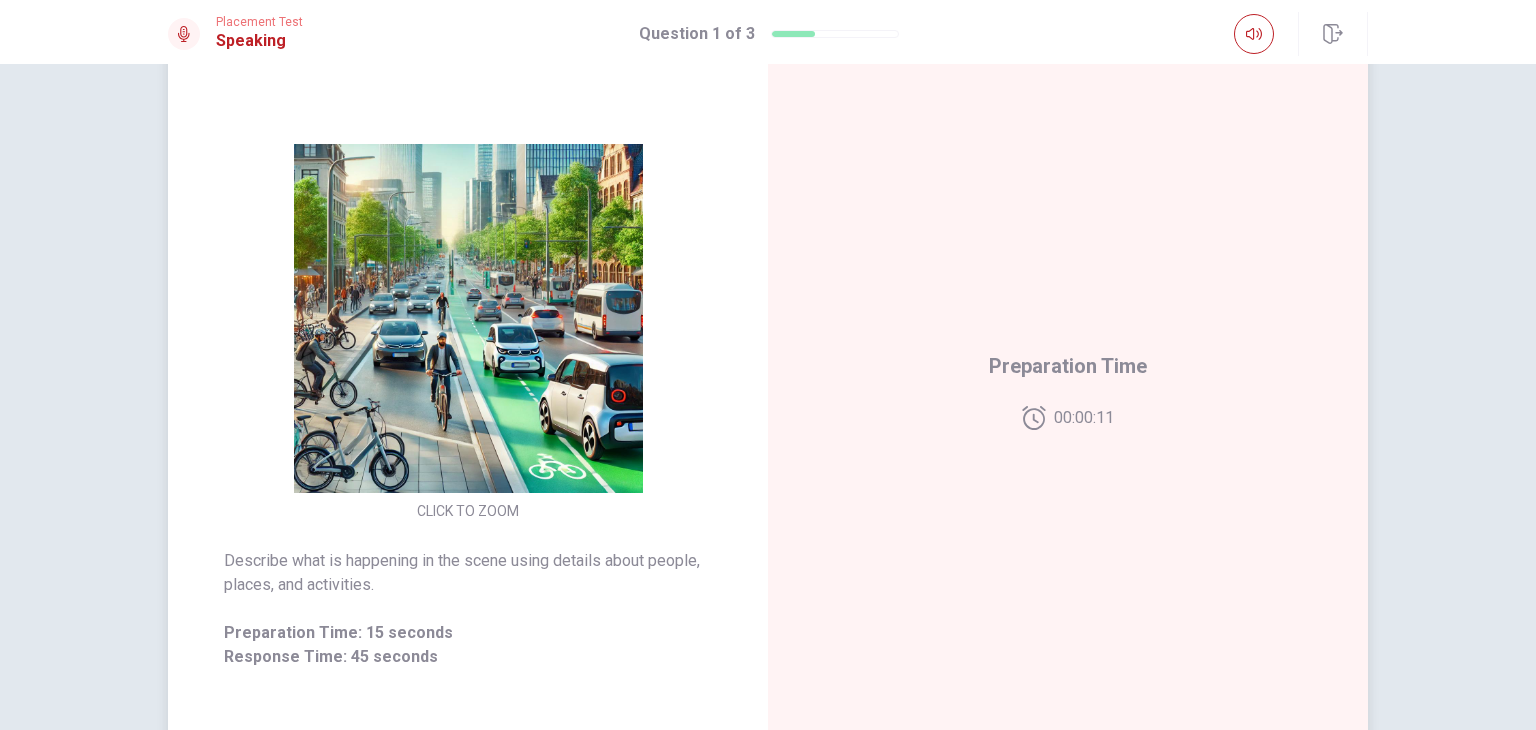 click at bounding box center (468, 318) 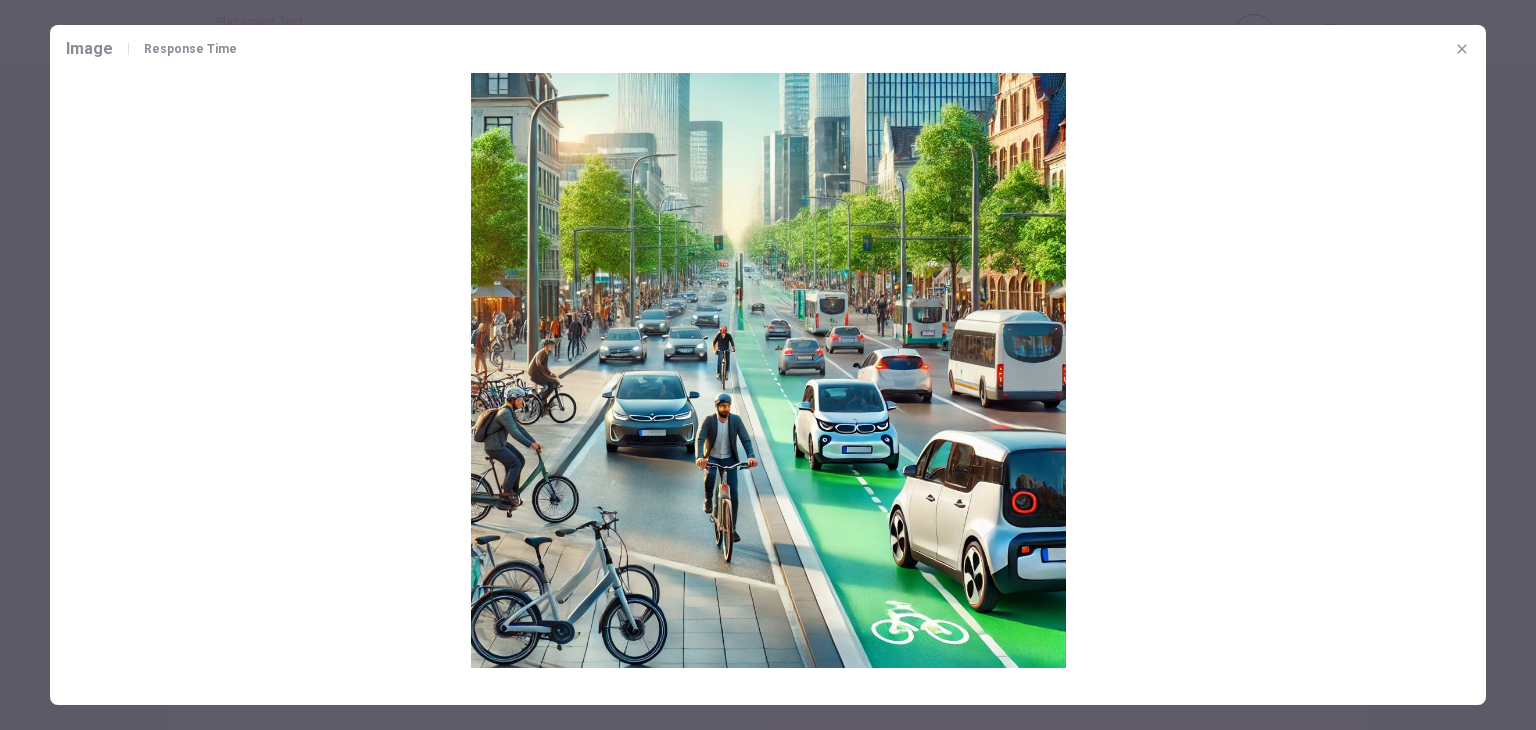 click 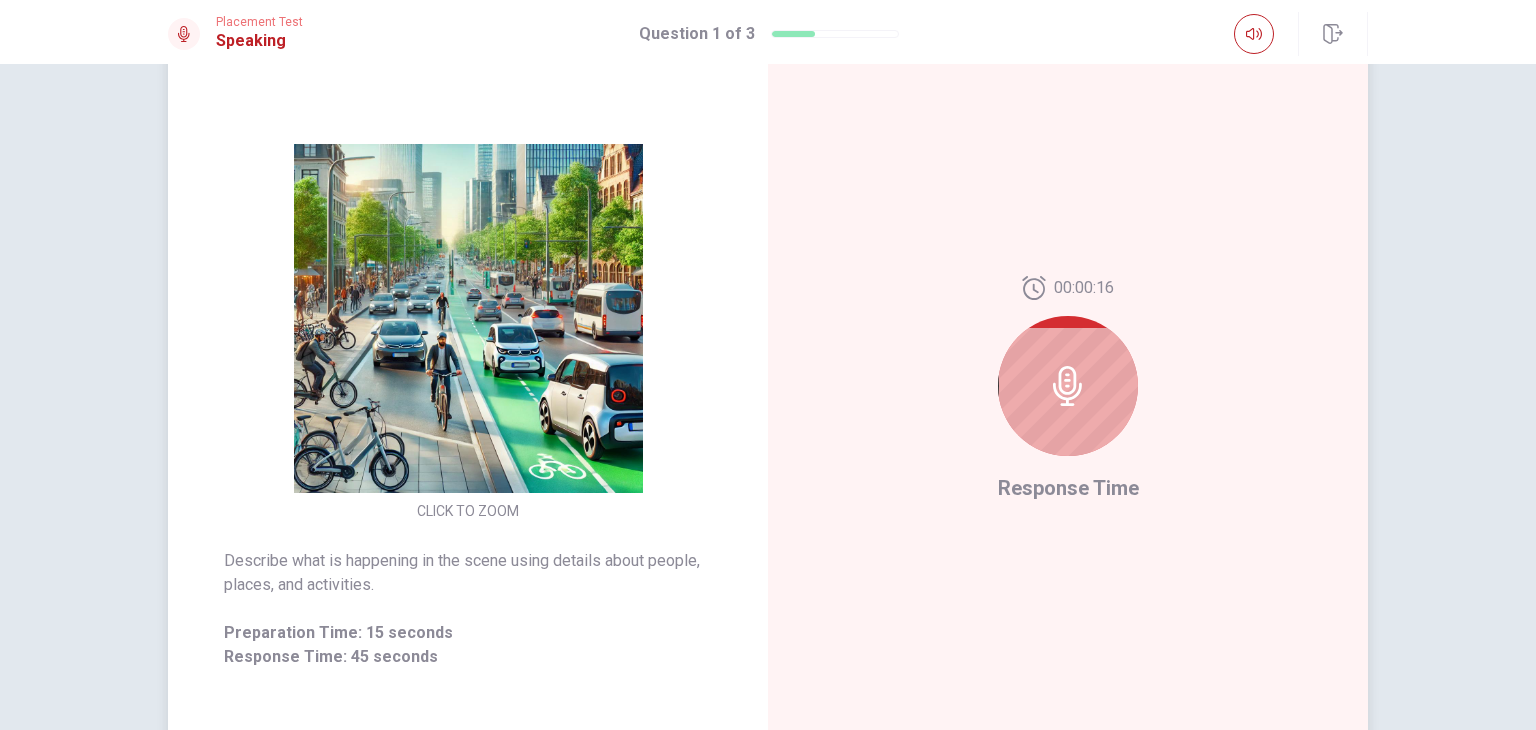 click at bounding box center (1068, 386) 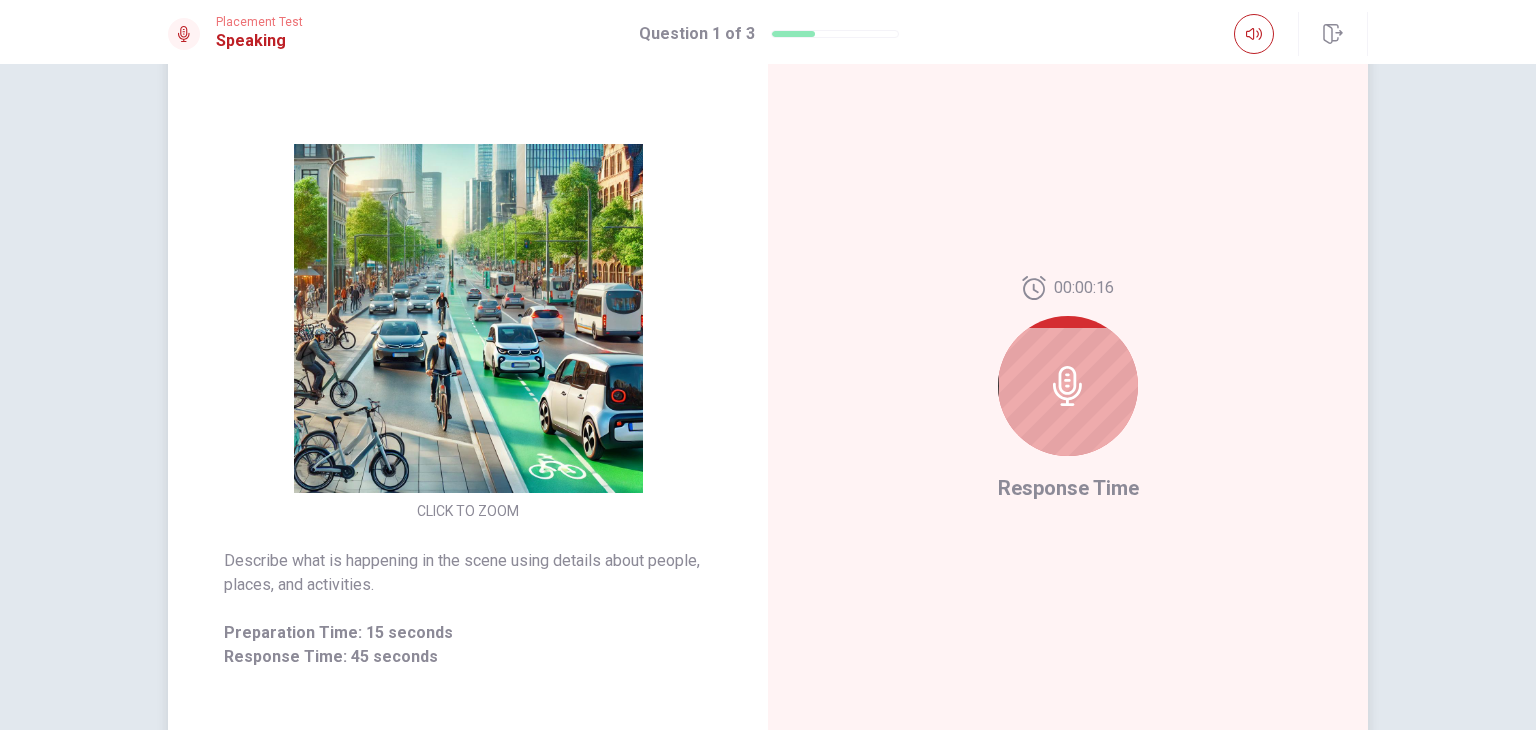 click 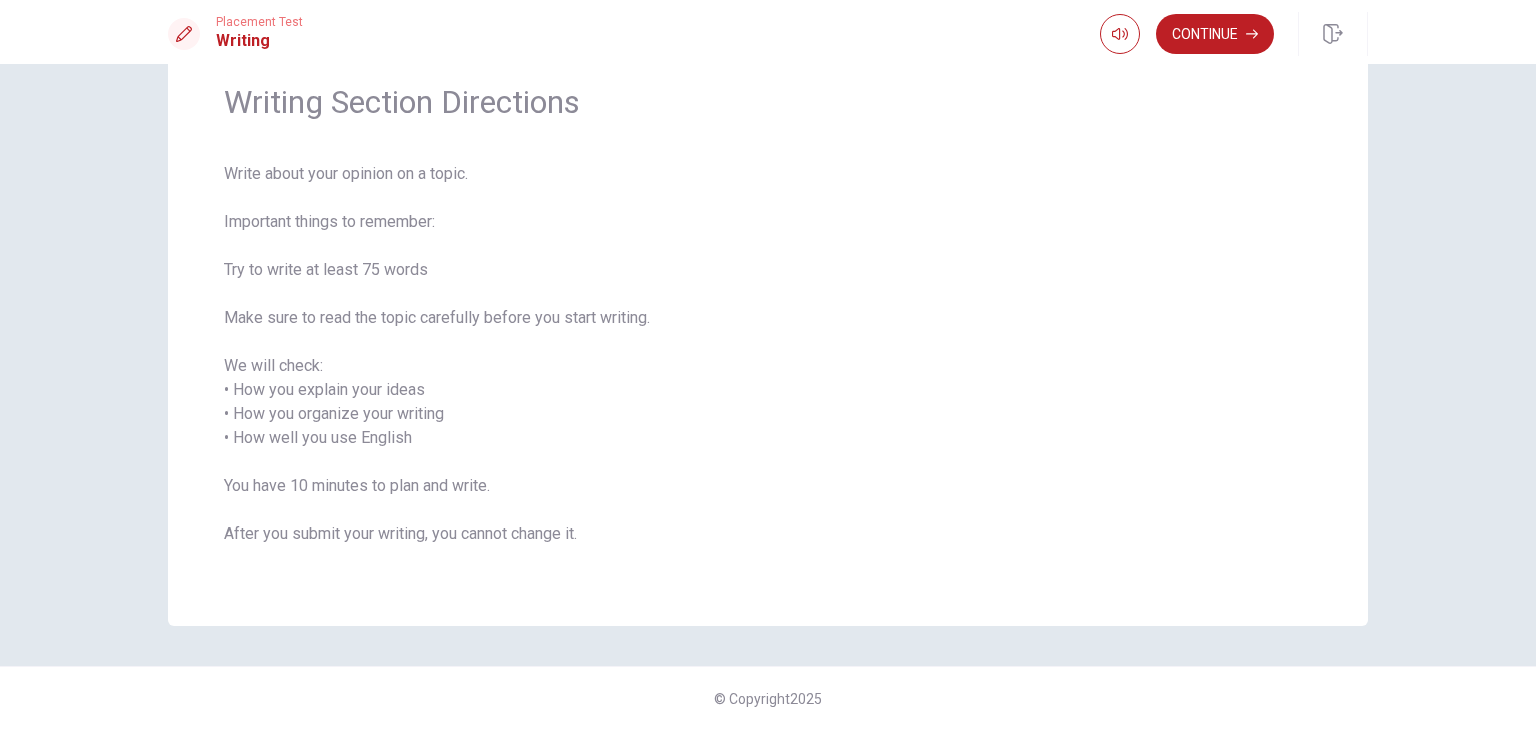 scroll, scrollTop: 77, scrollLeft: 0, axis: vertical 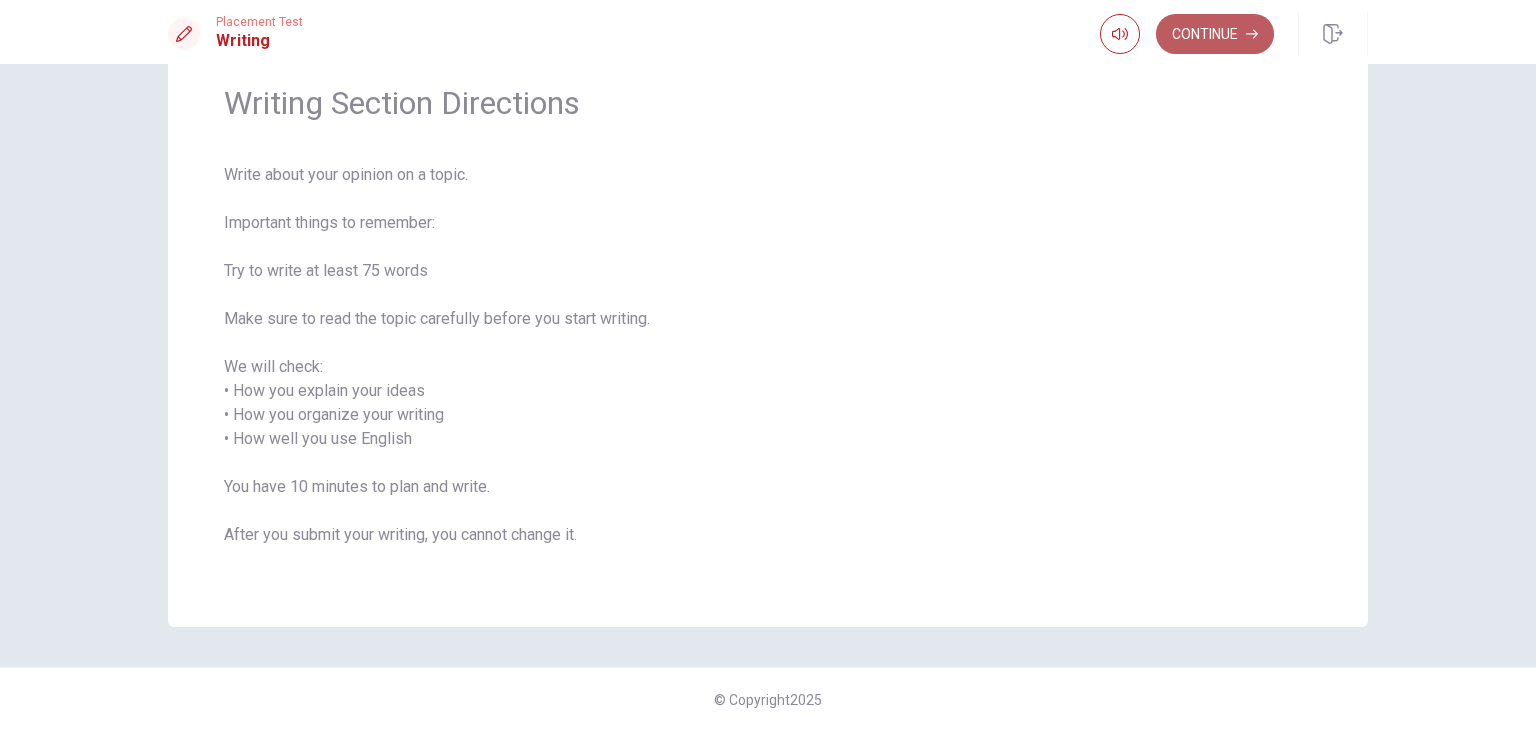 click on "Continue" at bounding box center [1215, 34] 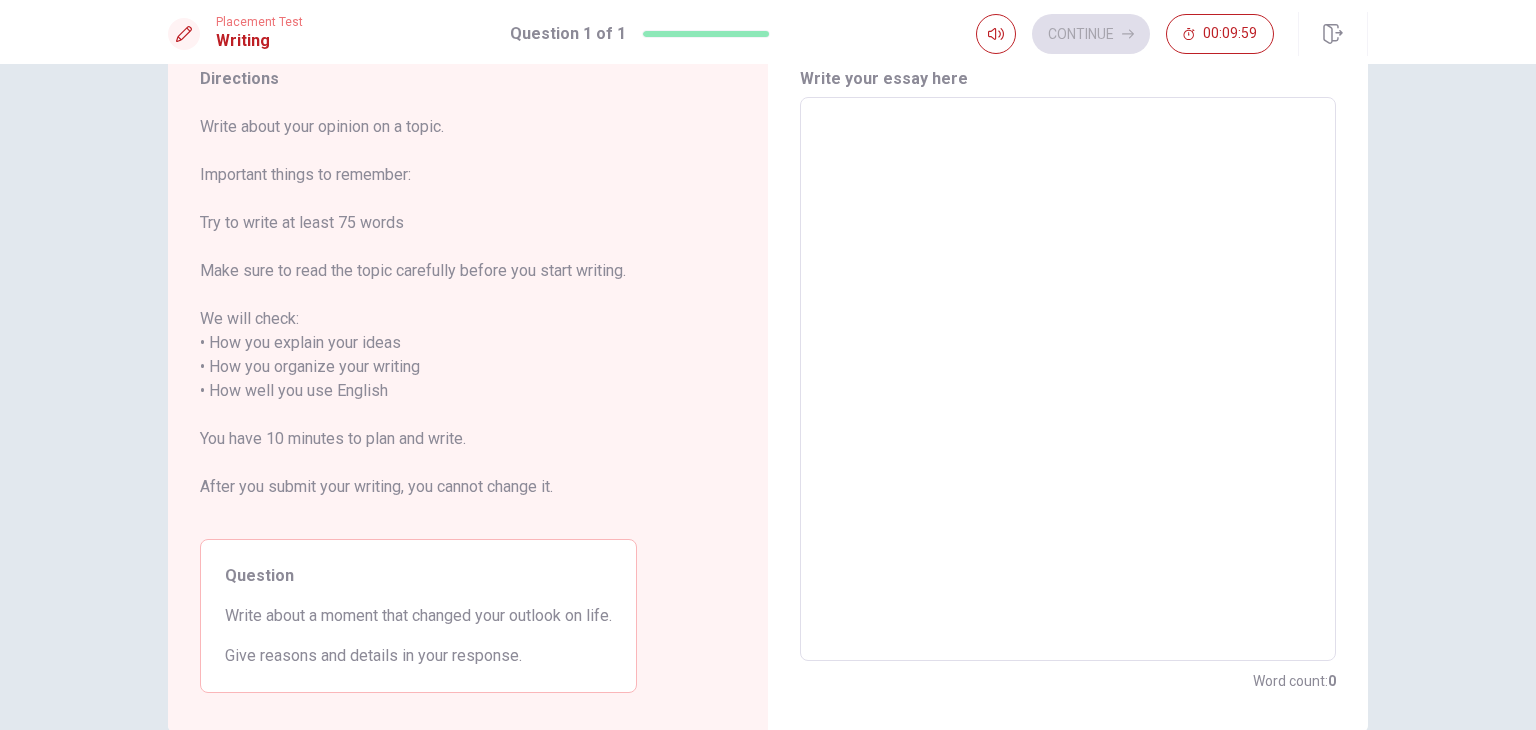 click at bounding box center [1068, 379] 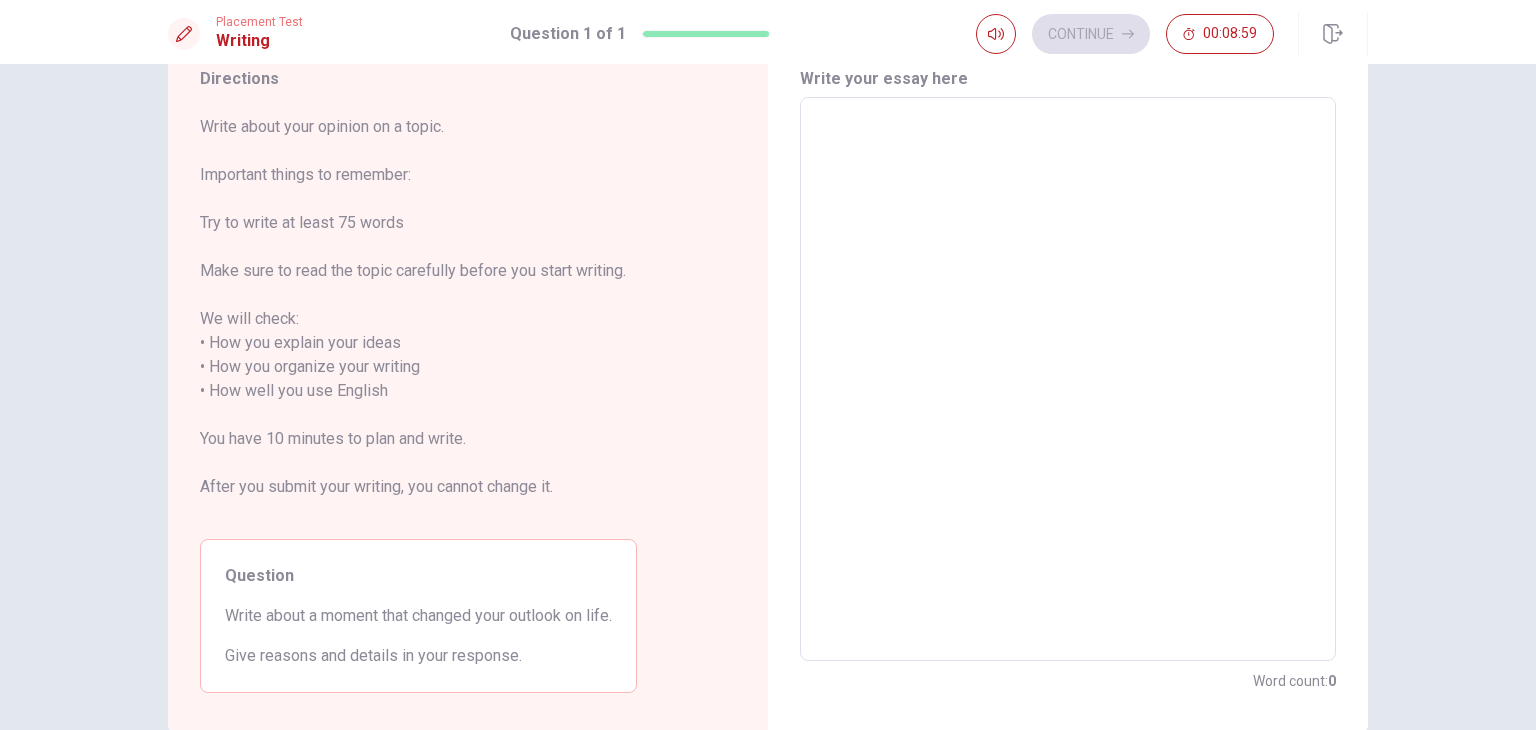 type on "S" 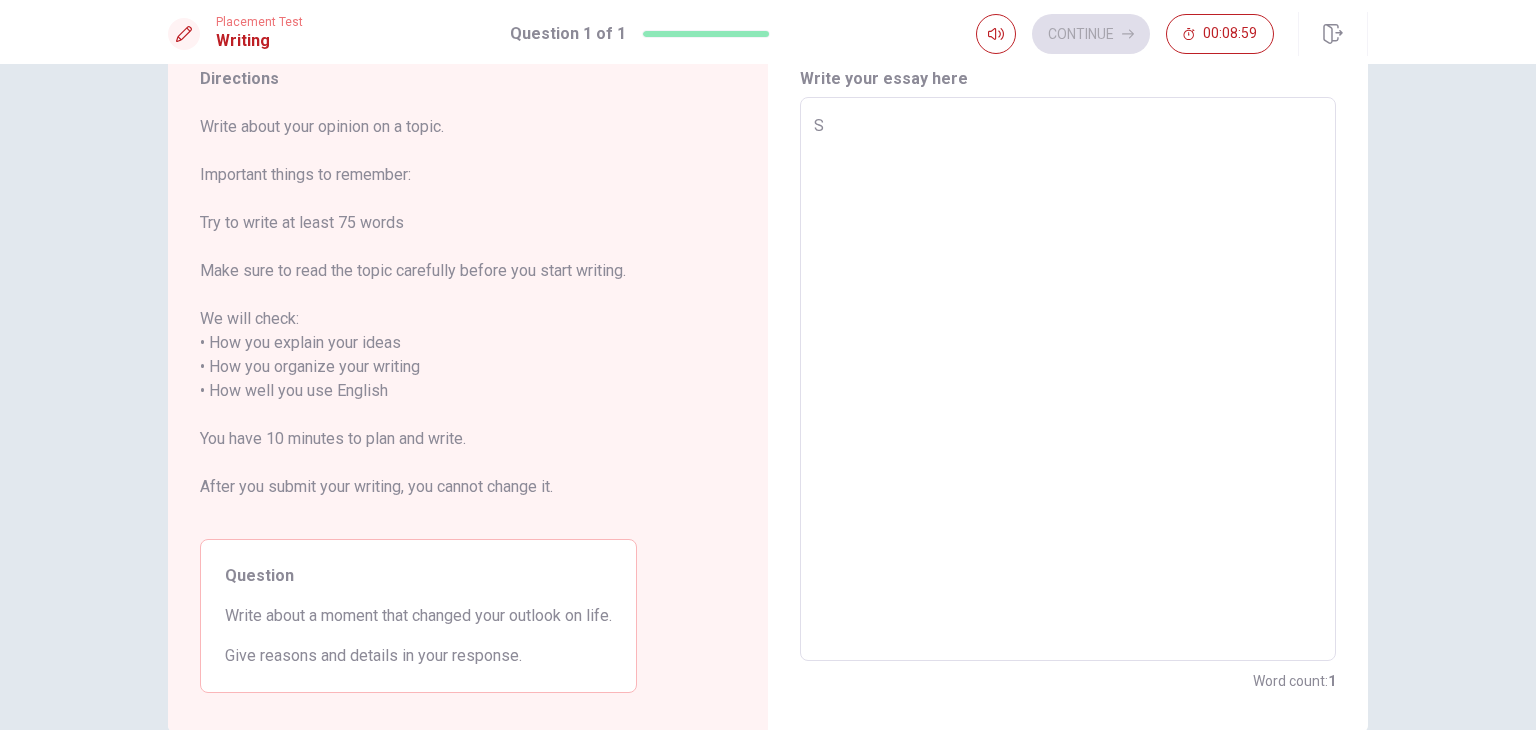 type on "x" 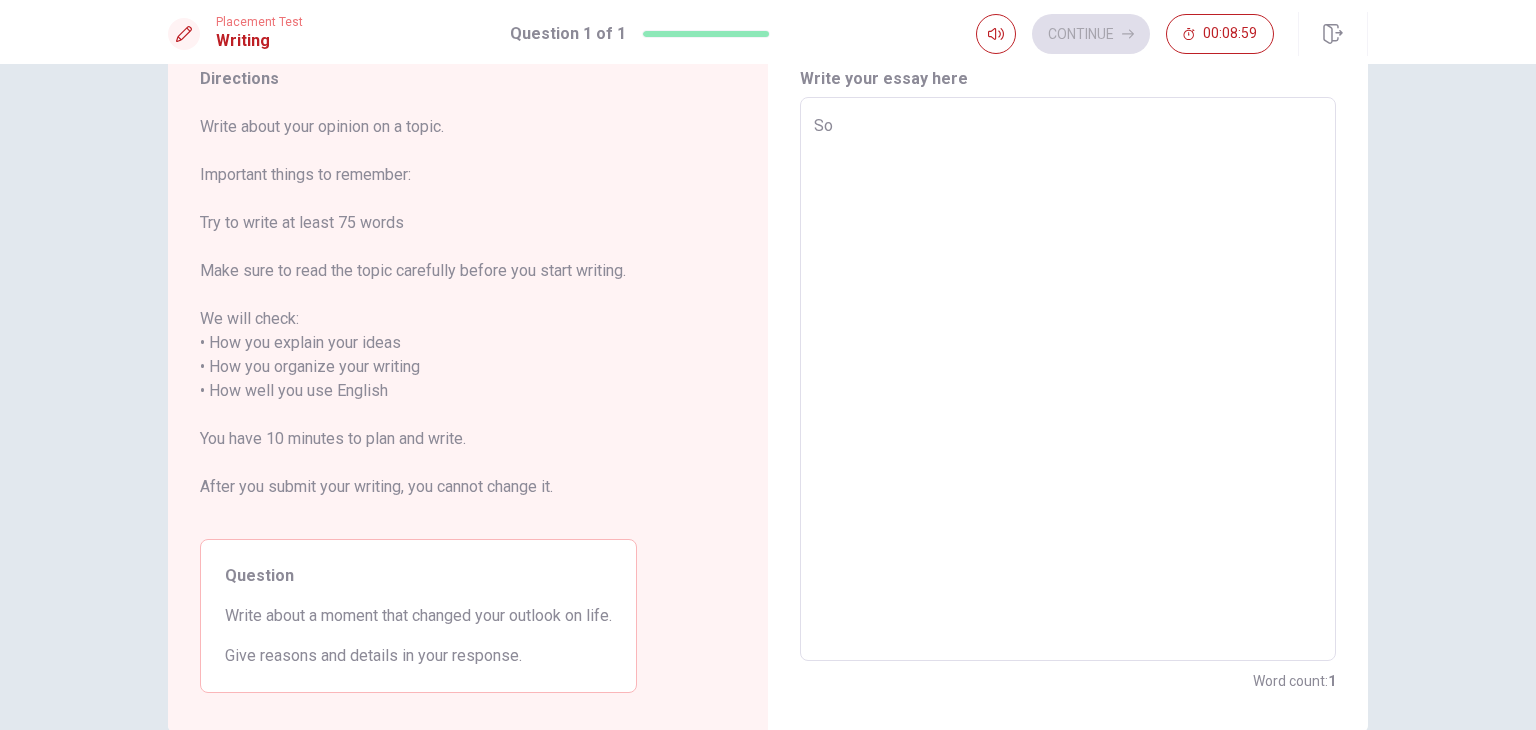 type on "x" 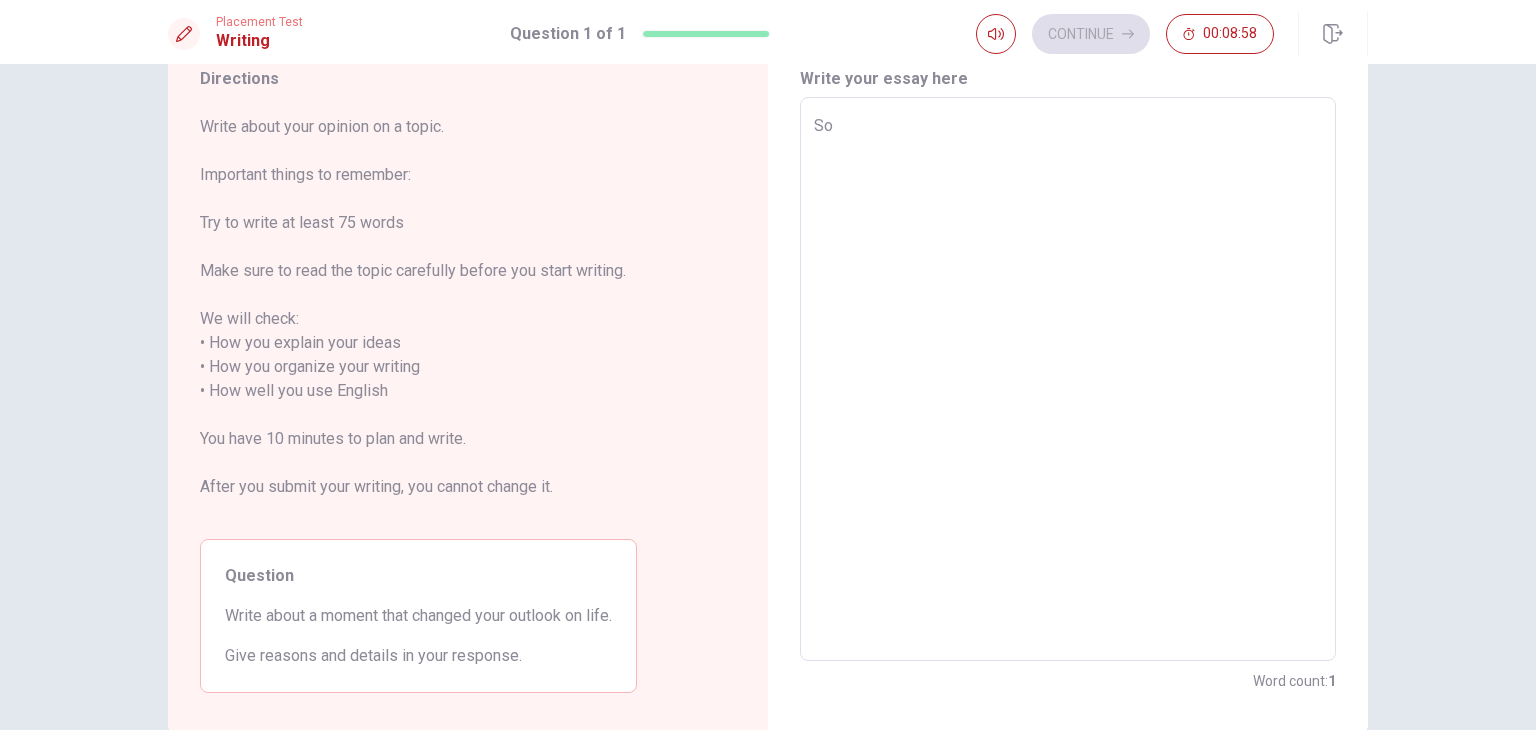 type on "So," 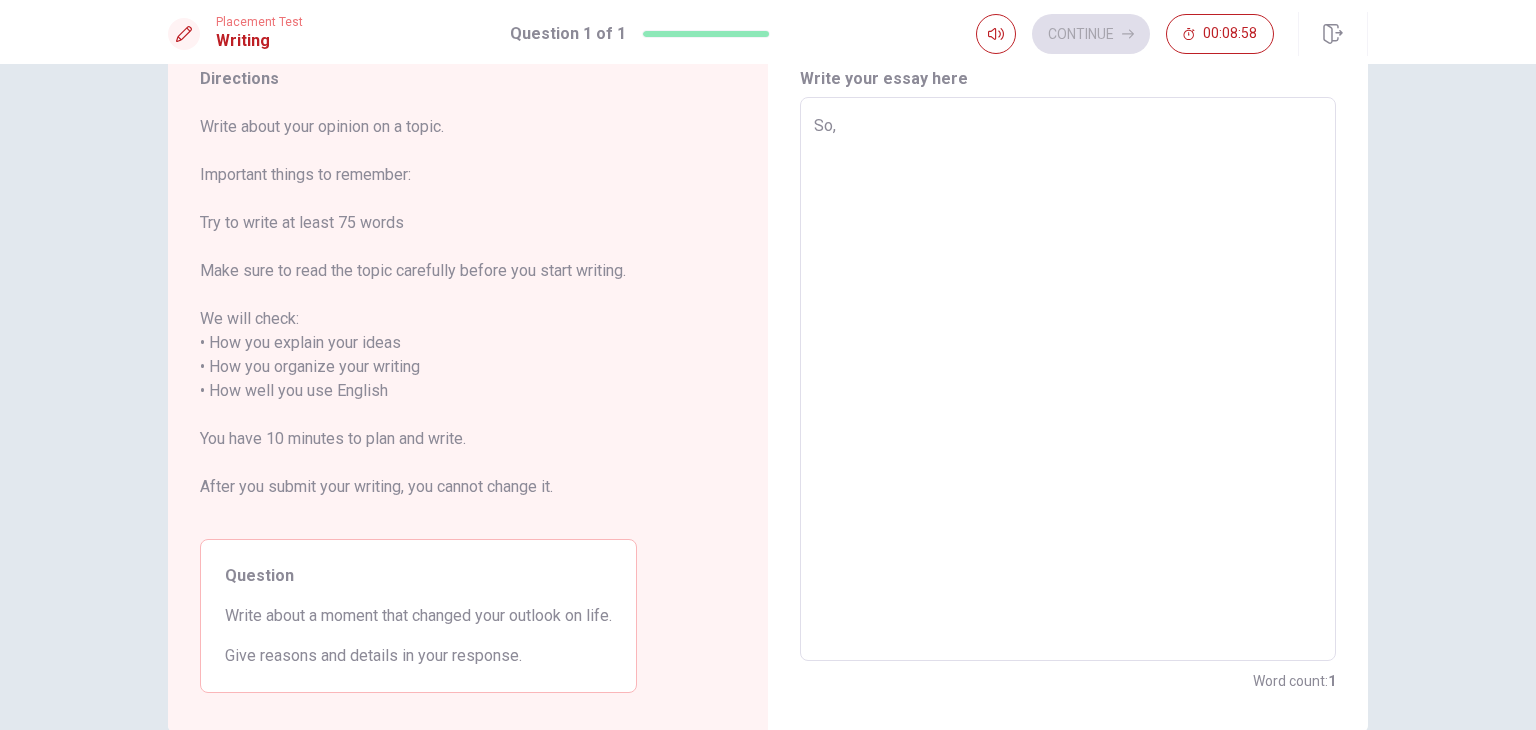 type on "x" 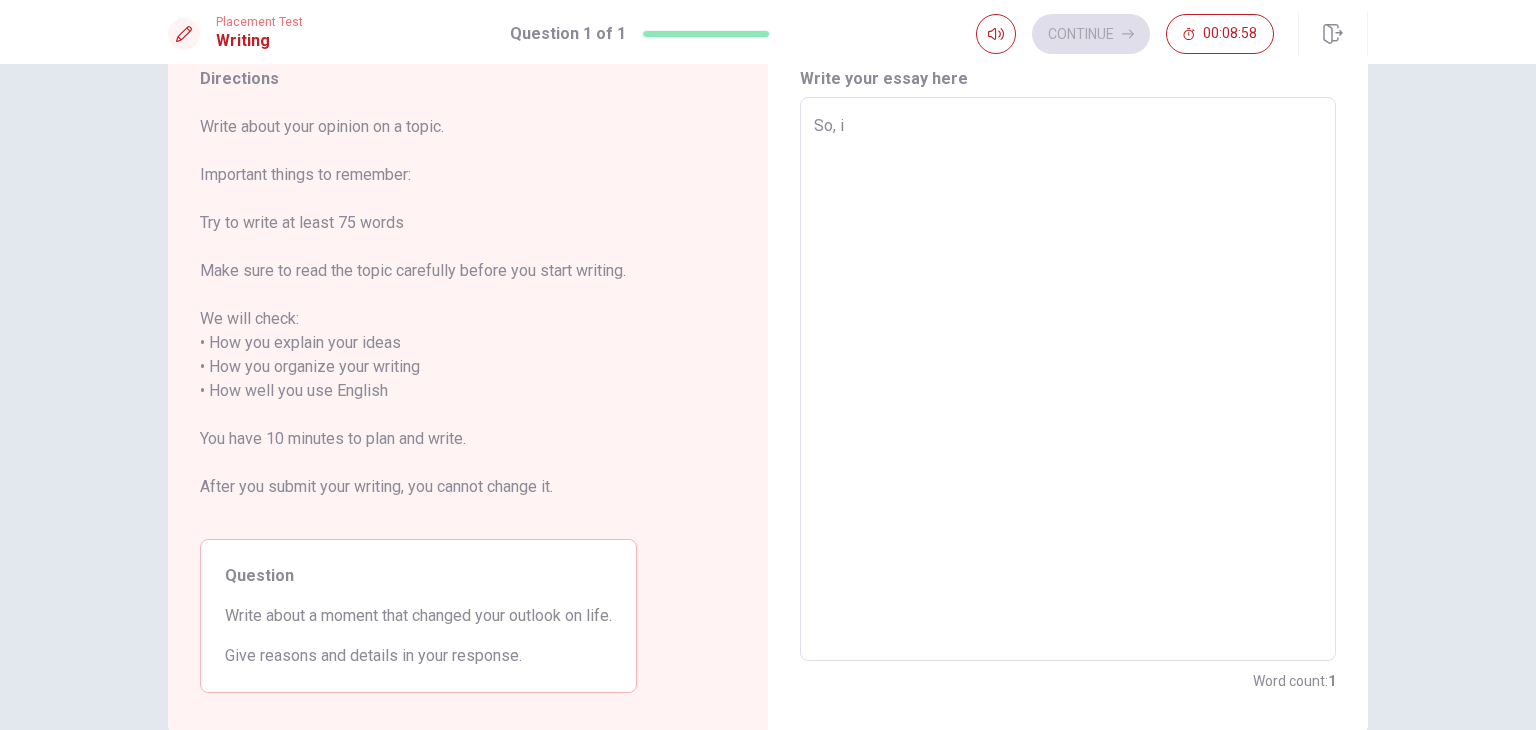 type on "x" 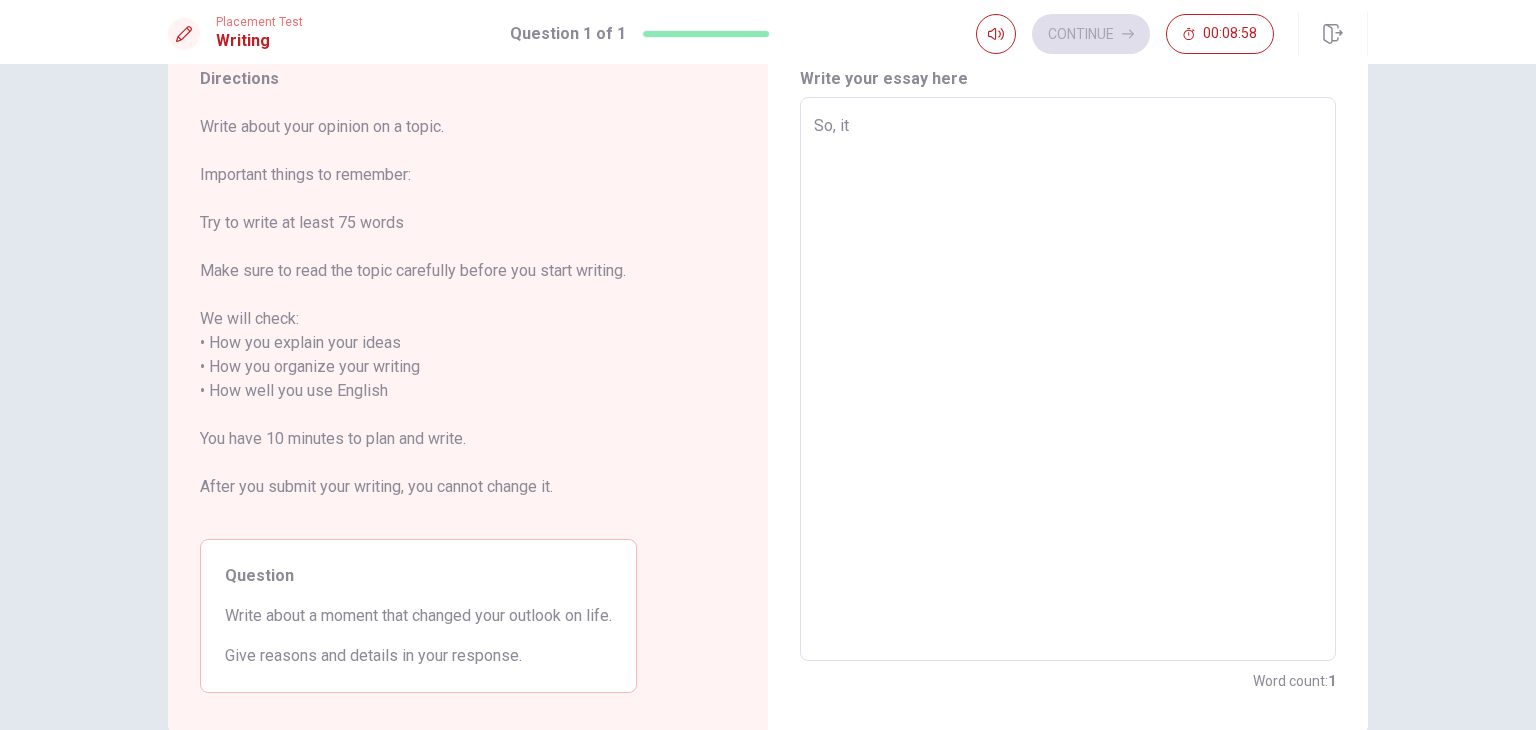 type on "x" 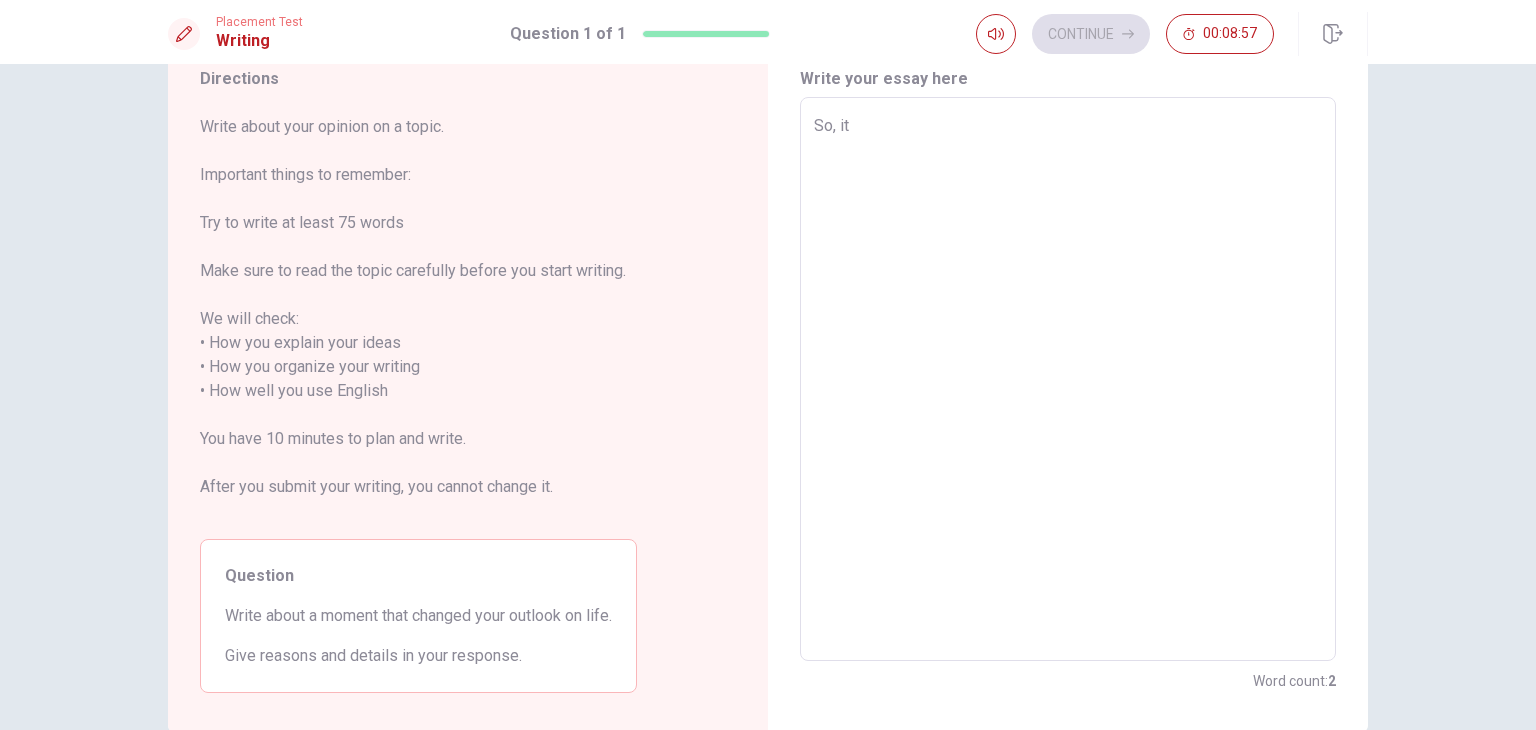 type on "So, it" 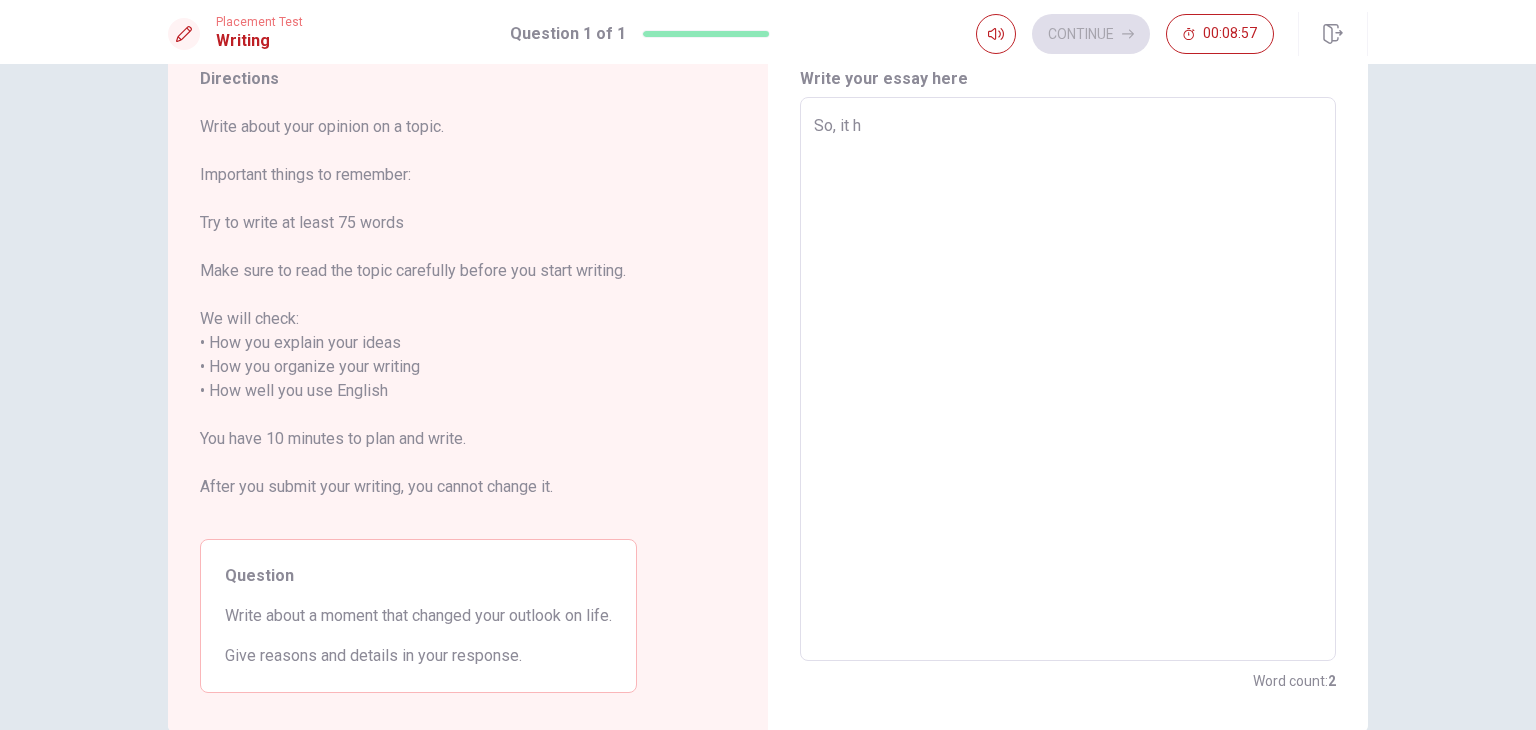 type on "x" 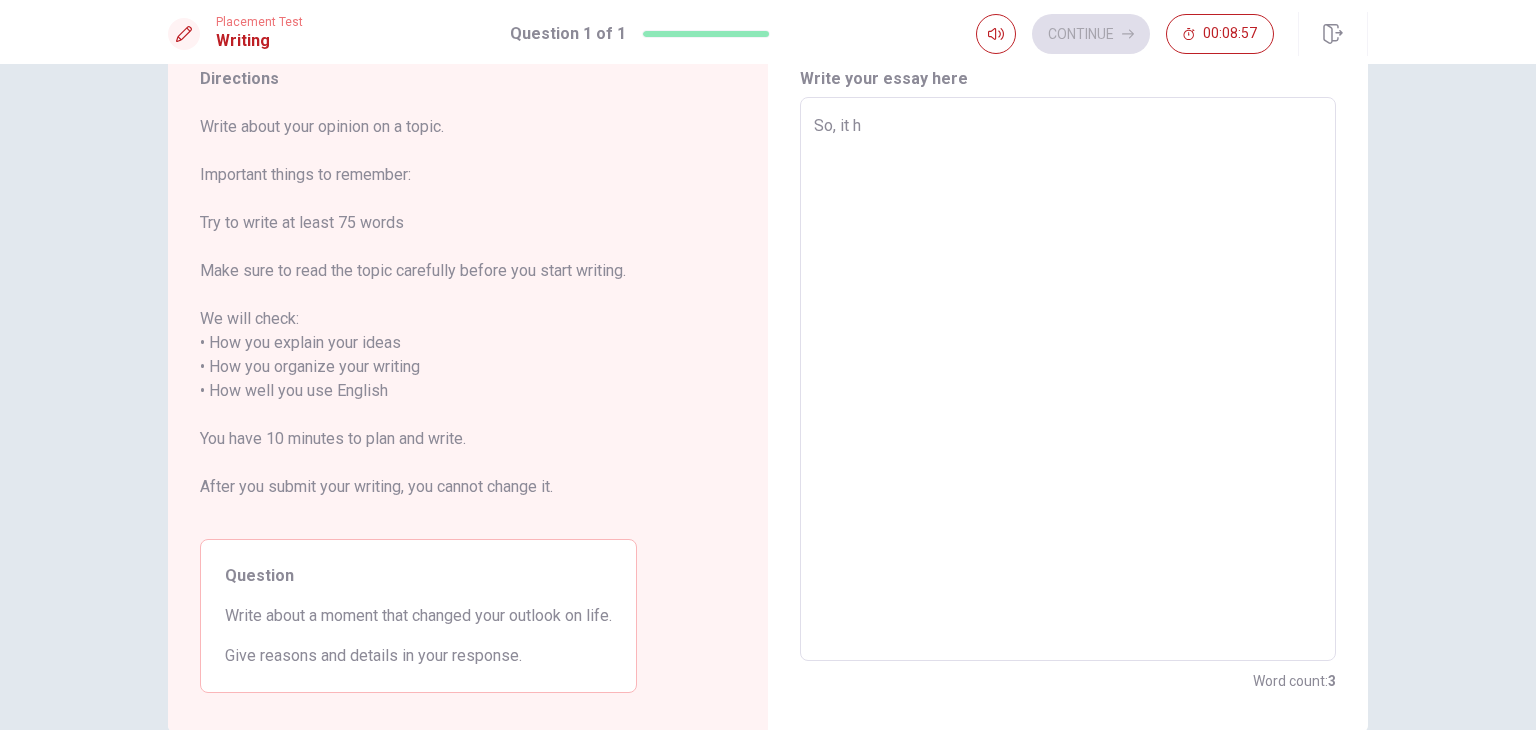 type on "So, it" 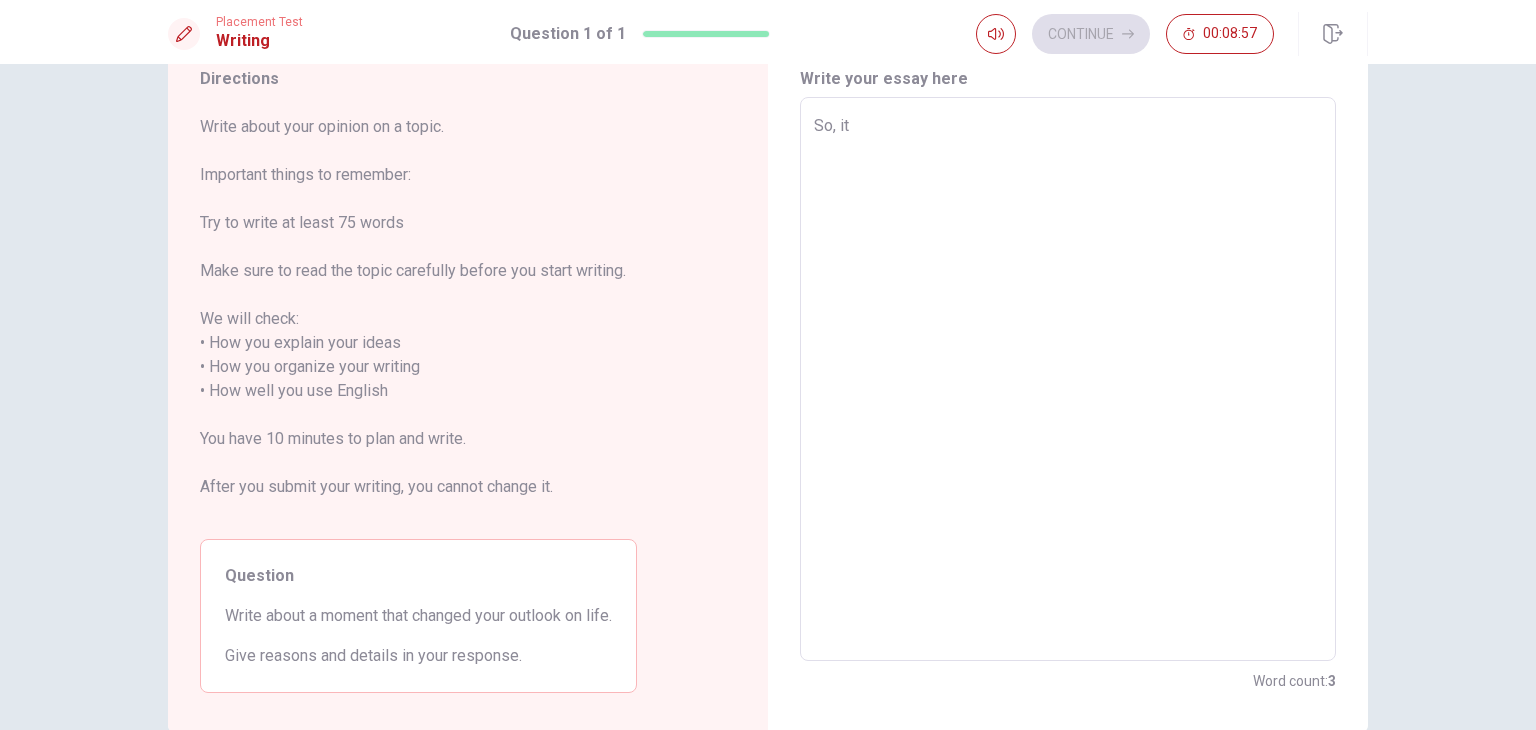 type on "x" 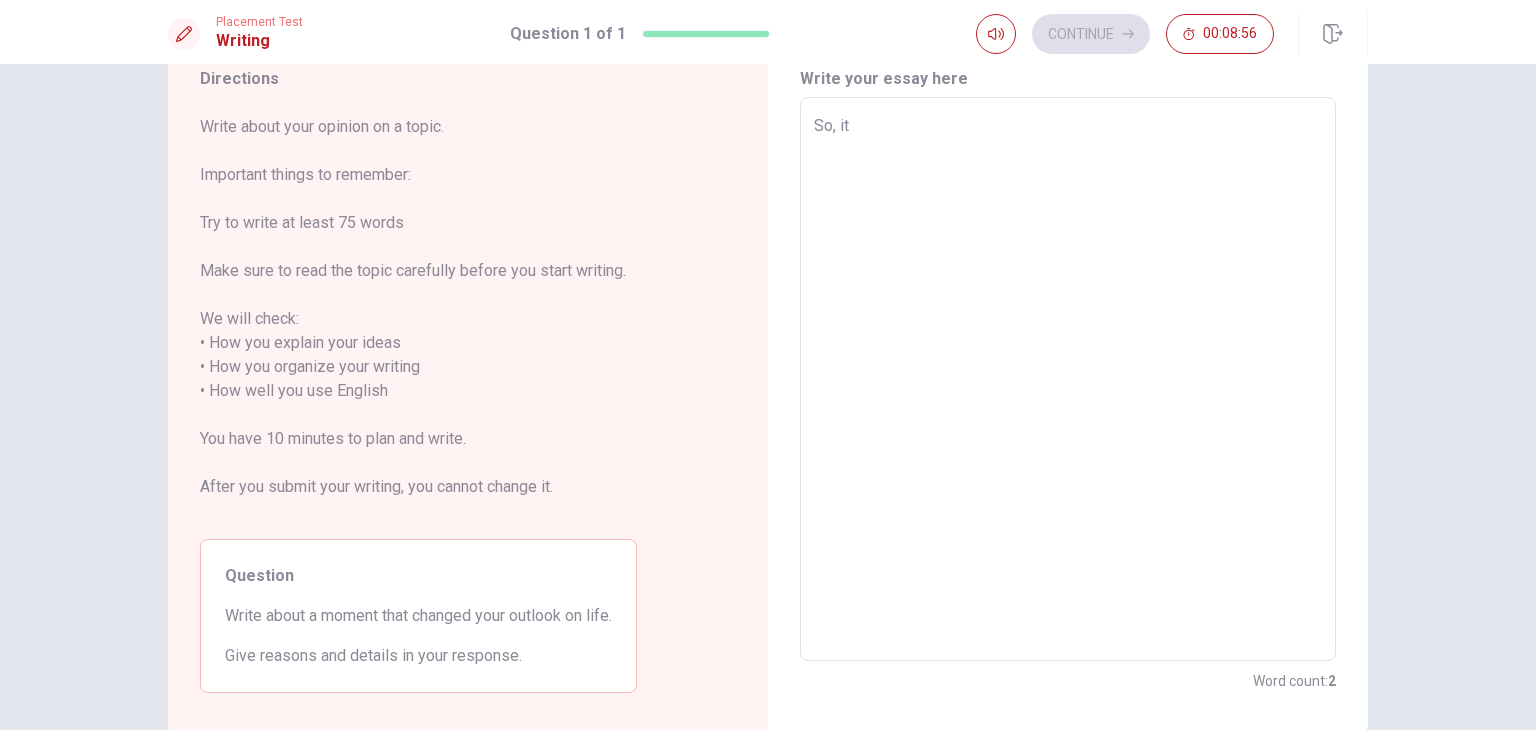 type on "So, it i" 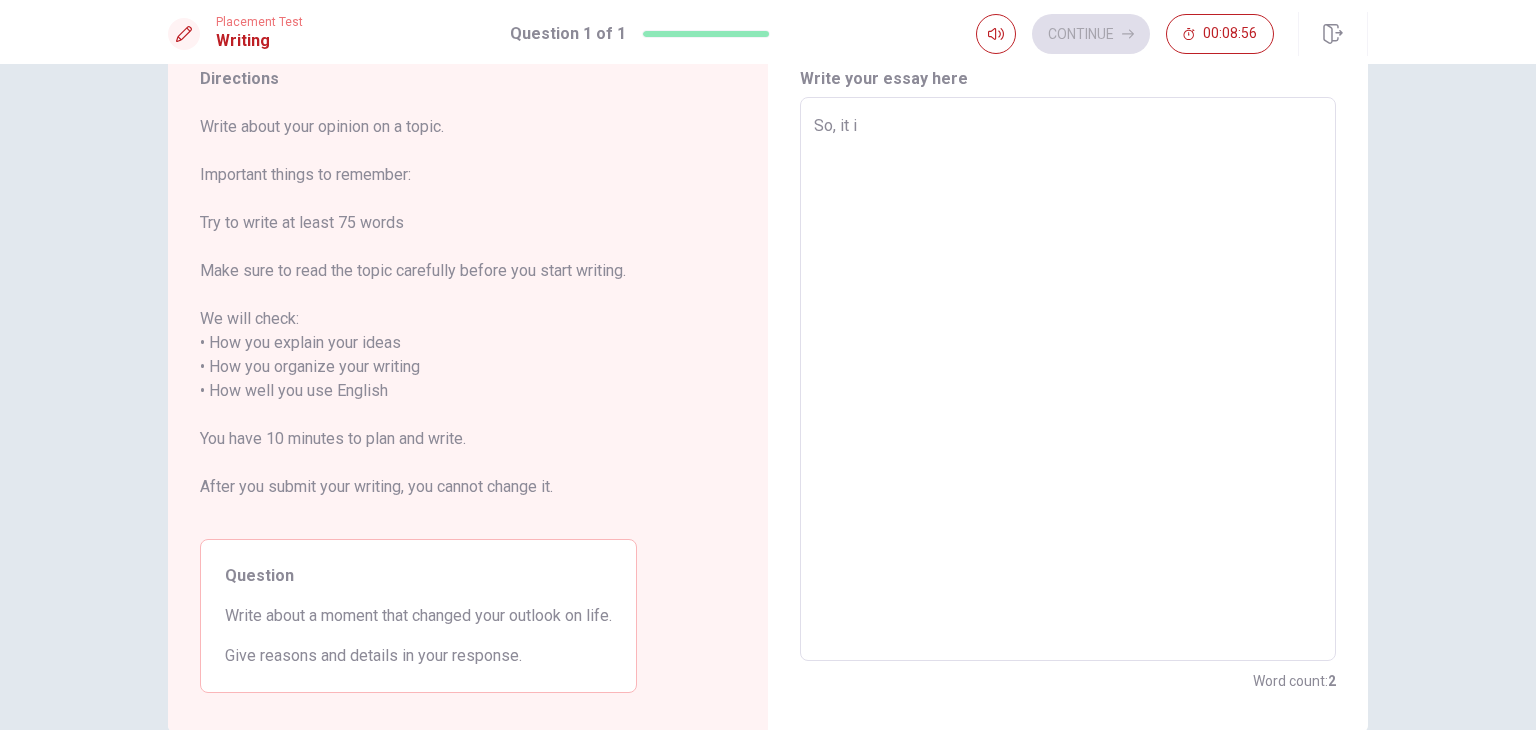 type on "x" 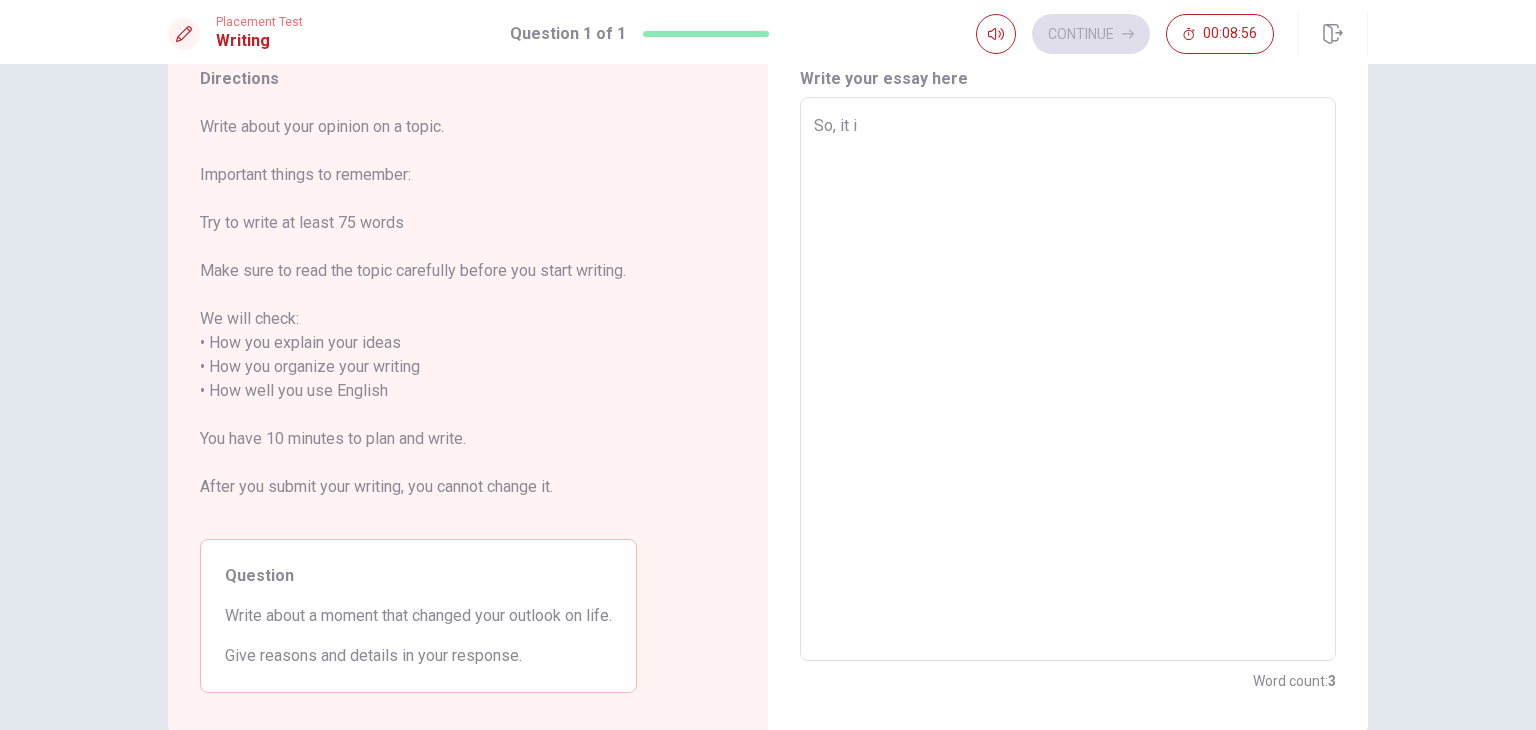 type on "So, it it" 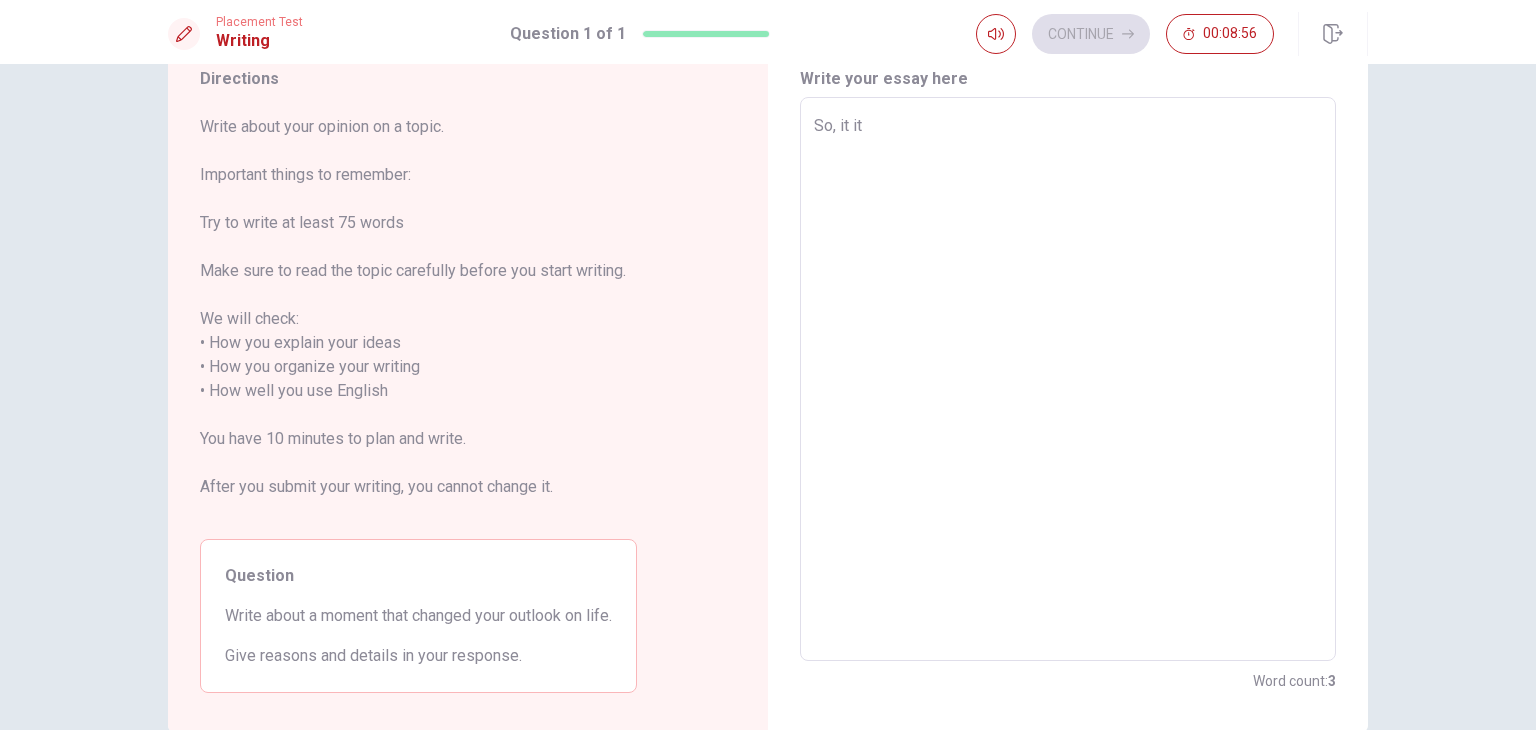 type on "x" 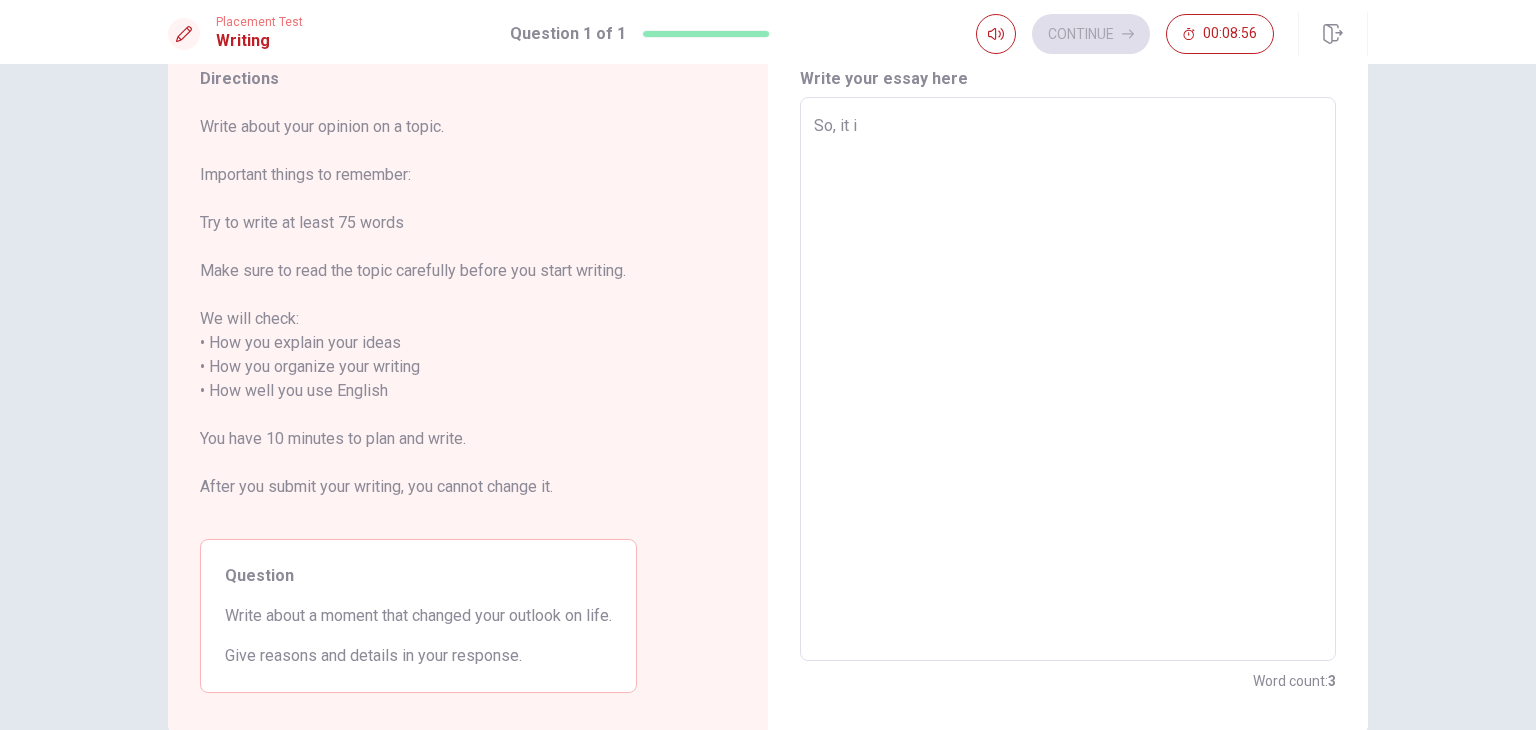 type on "x" 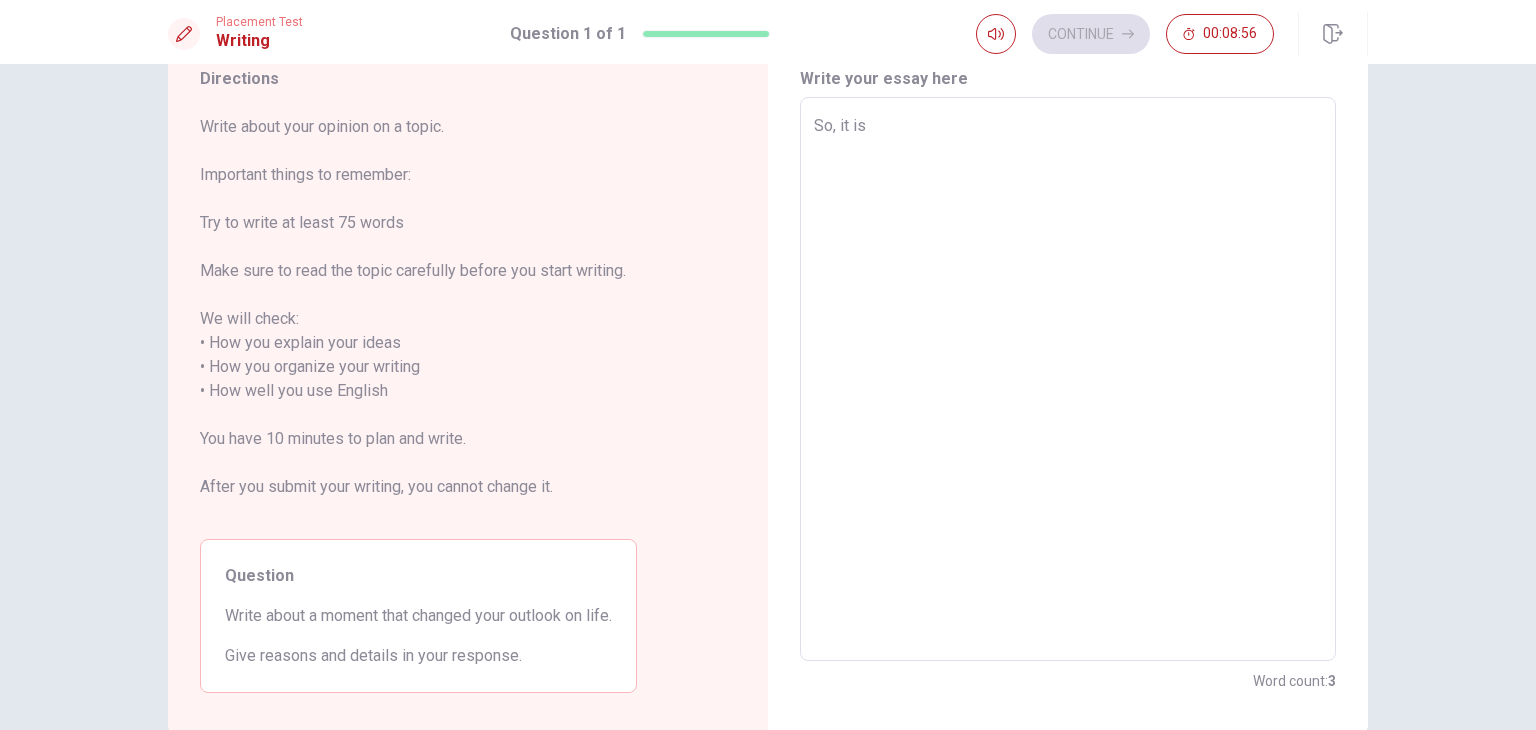 type on "x" 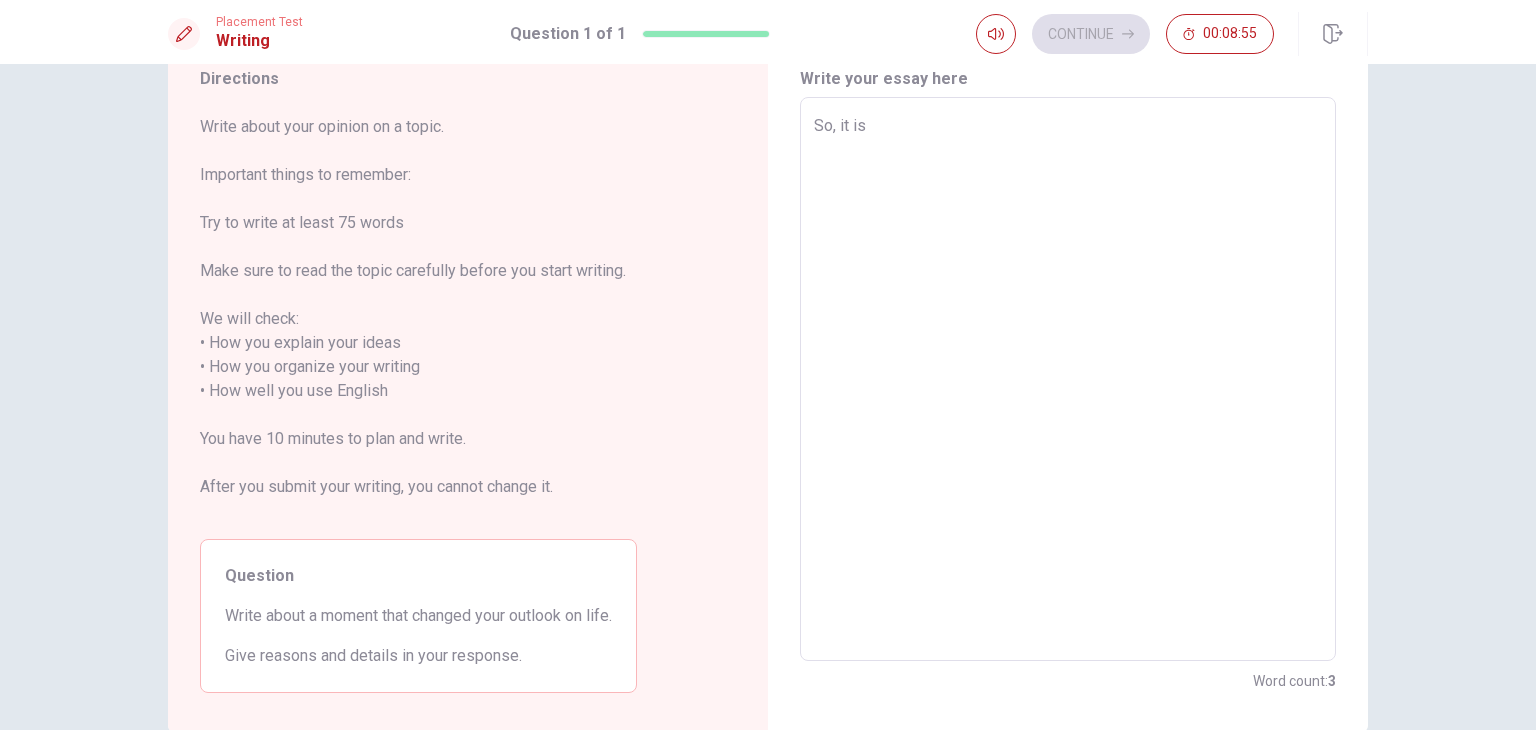 type on "So, it is" 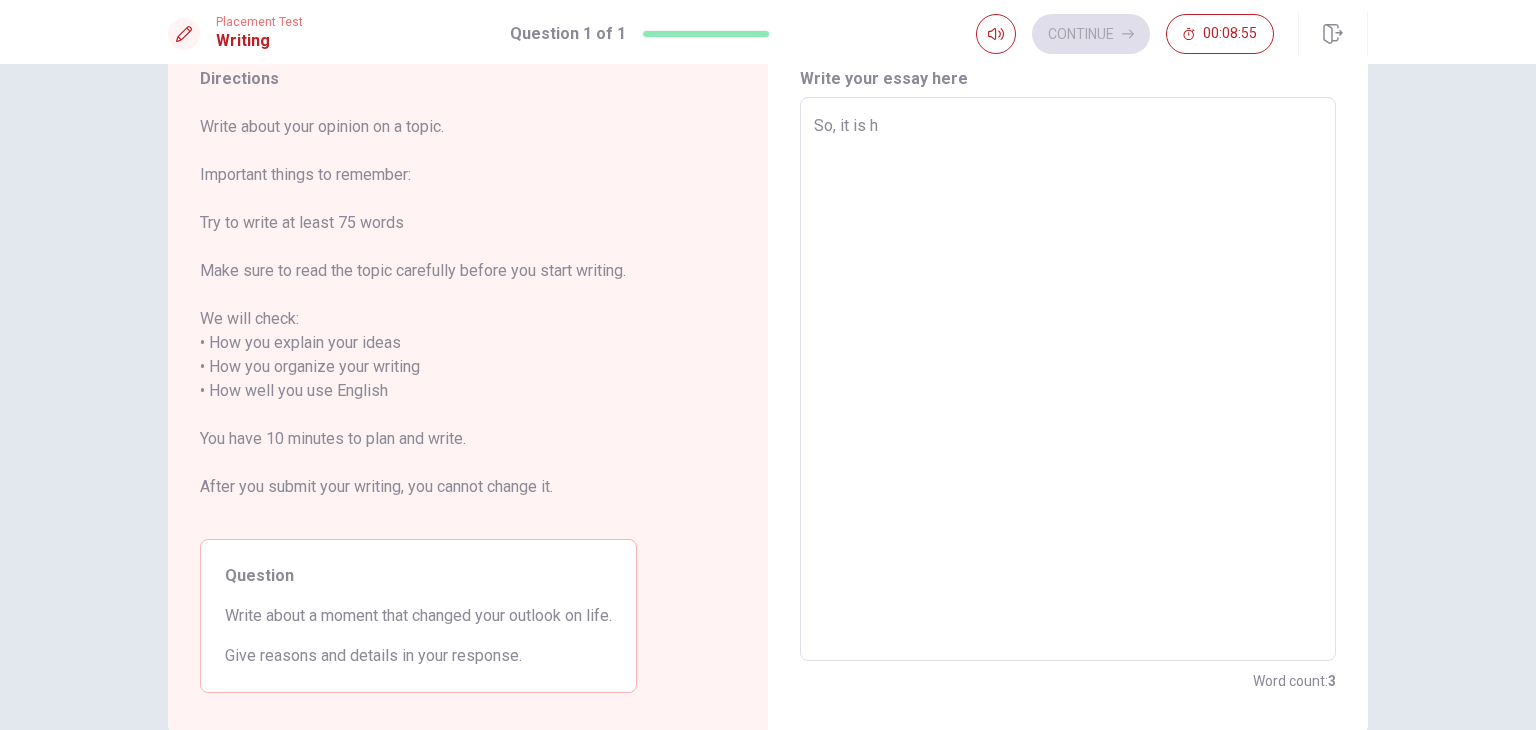 type on "x" 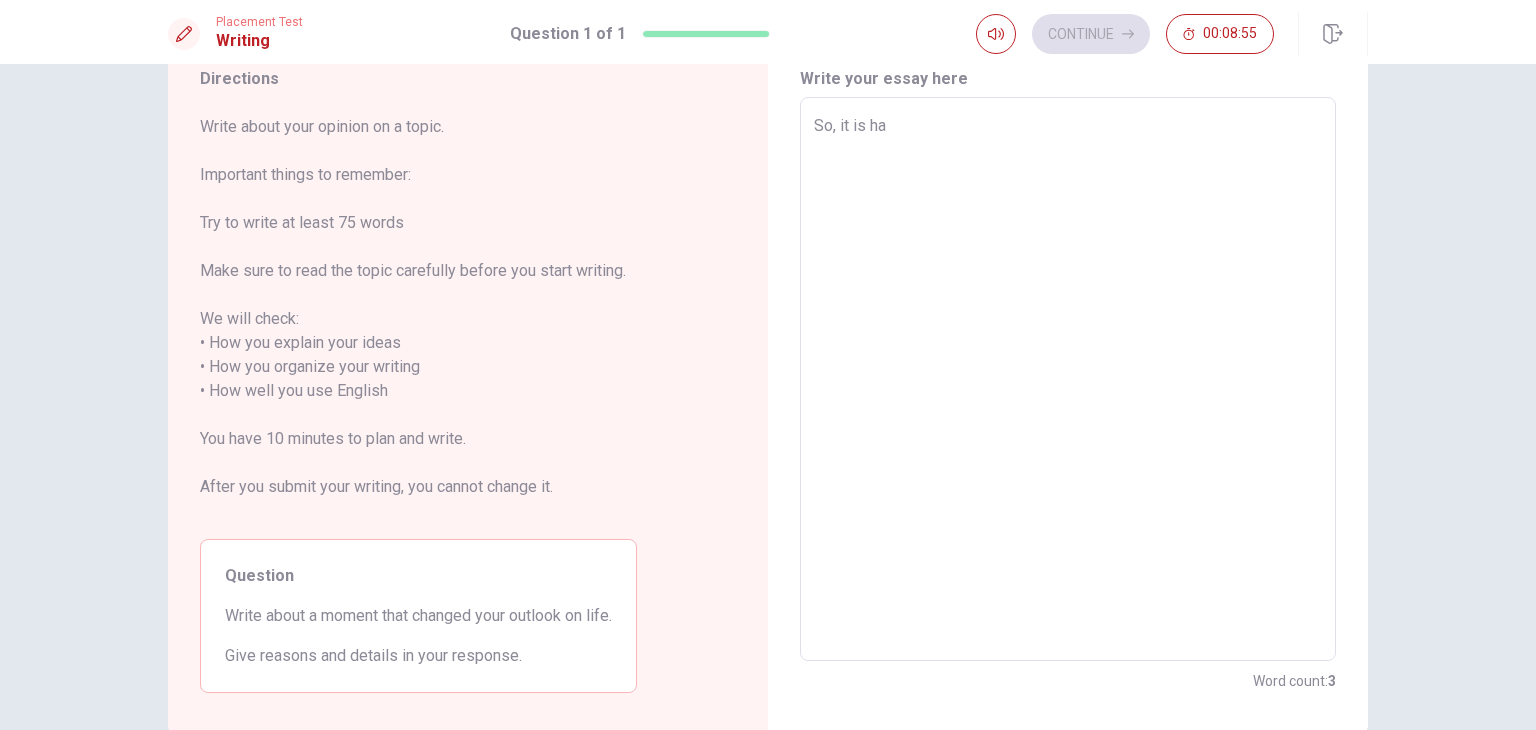 type on "x" 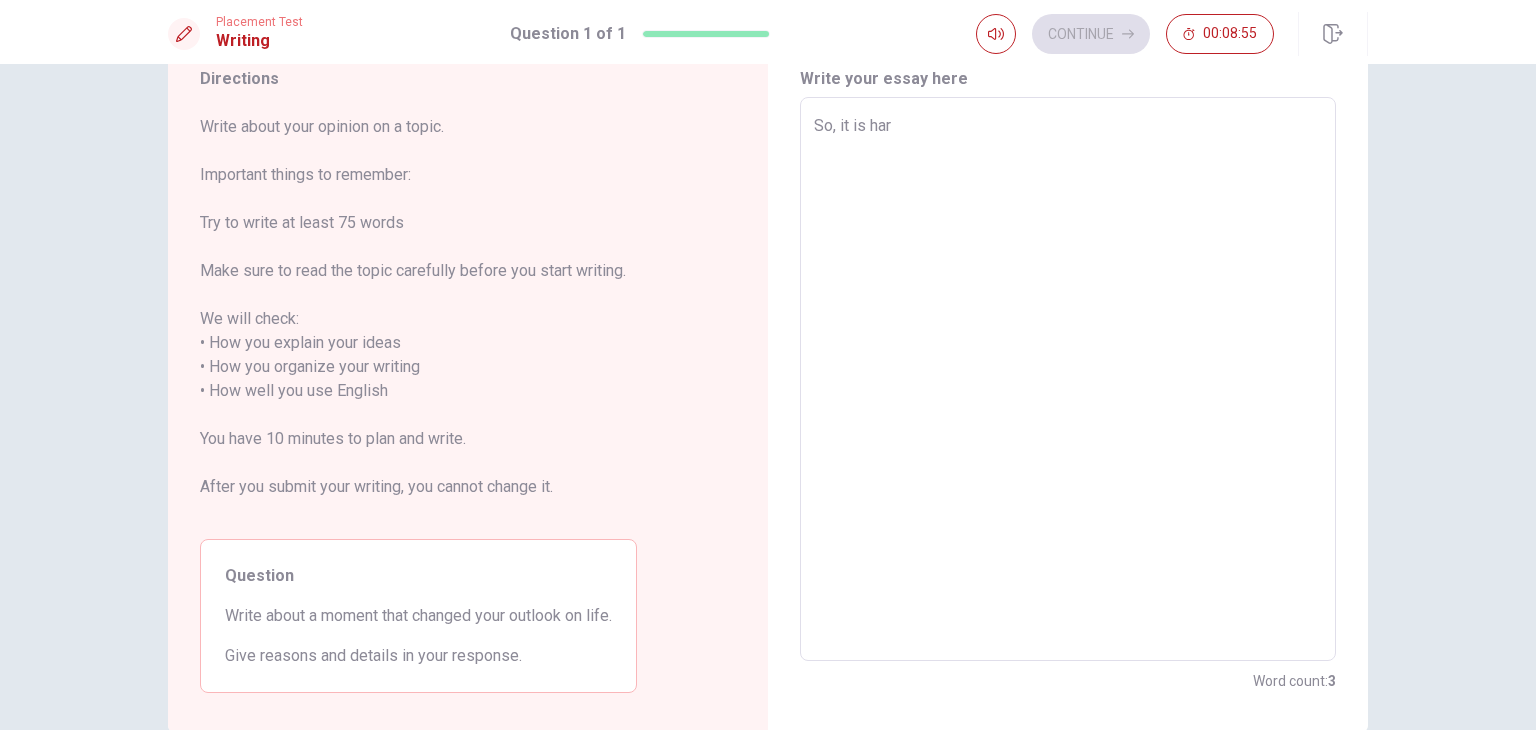 type on "x" 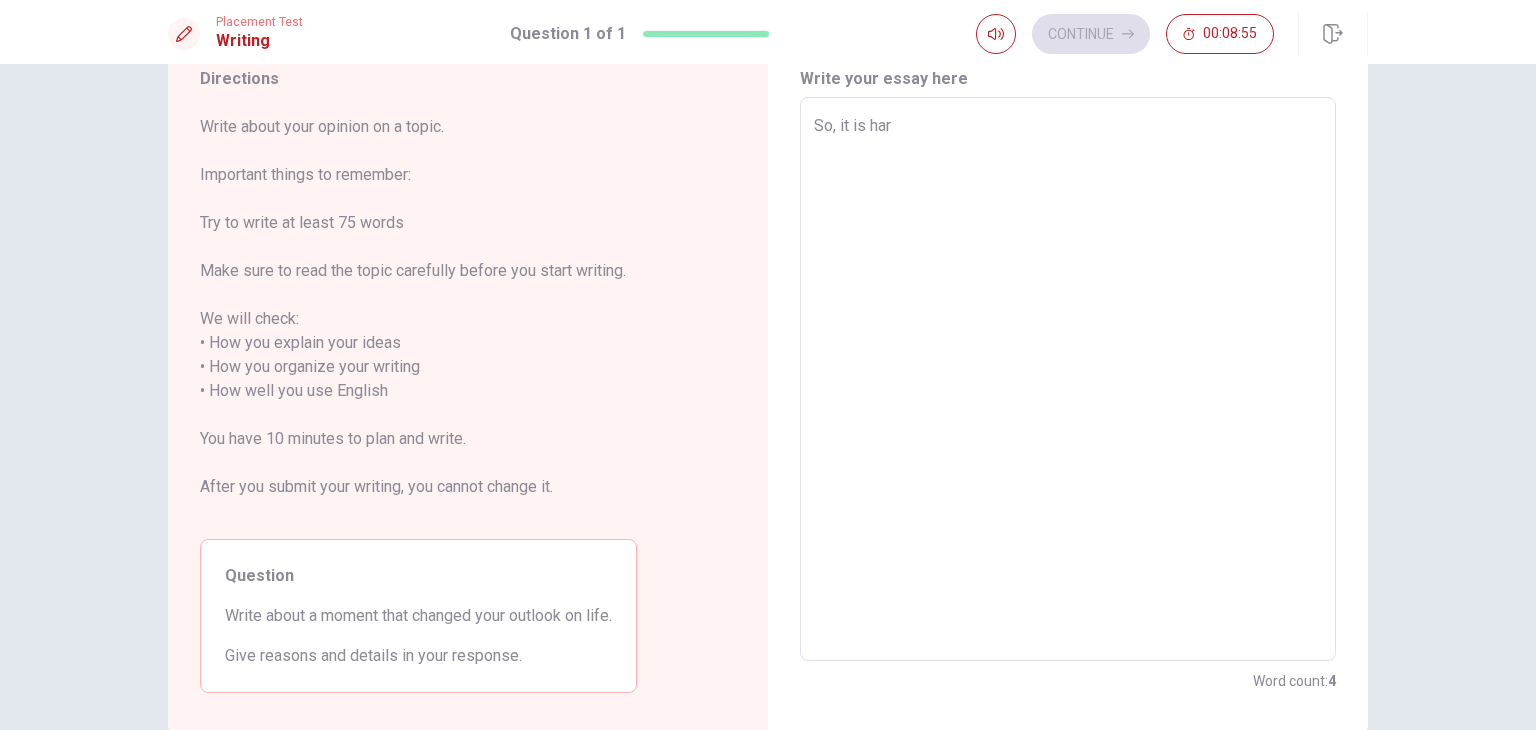 type on "So, it is hard" 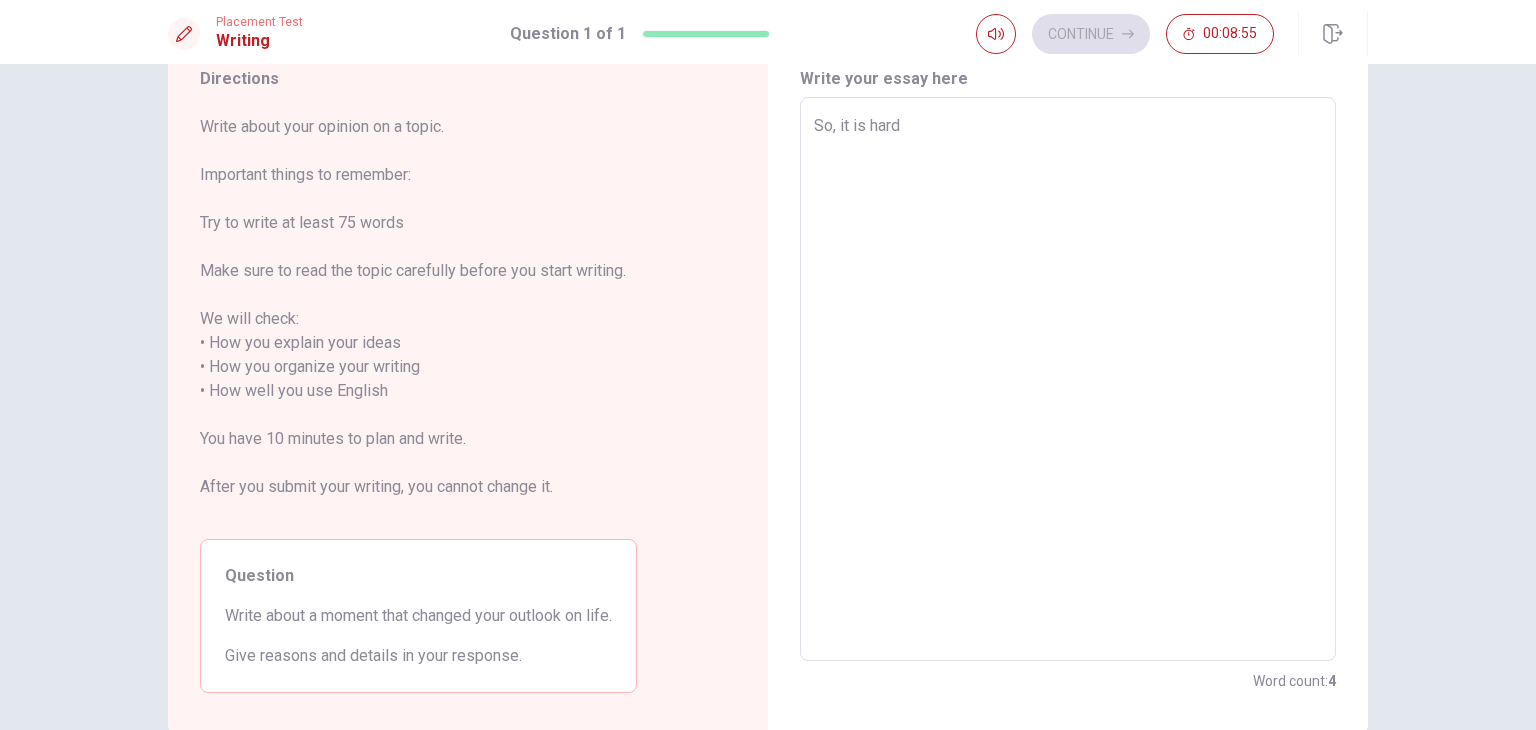 type on "x" 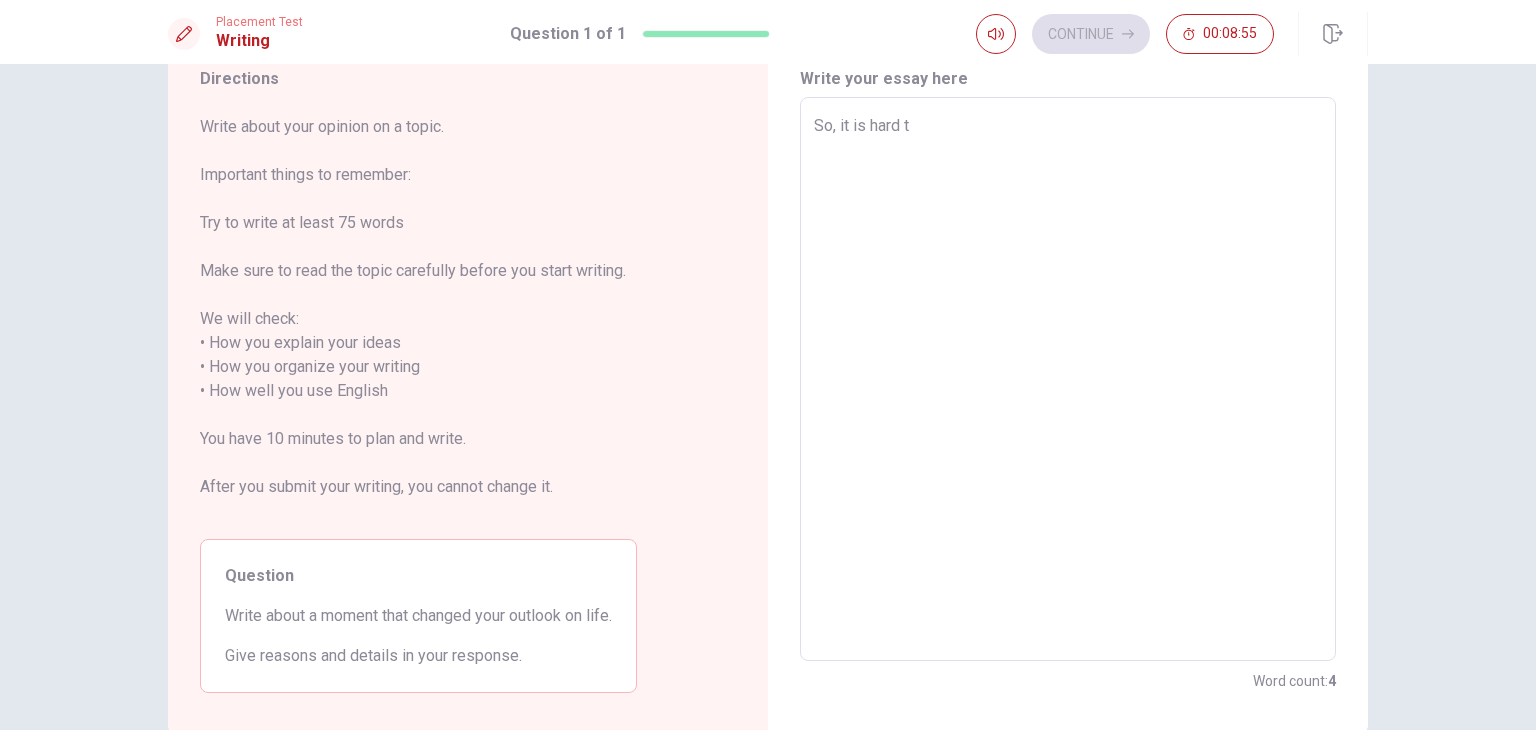 type on "x" 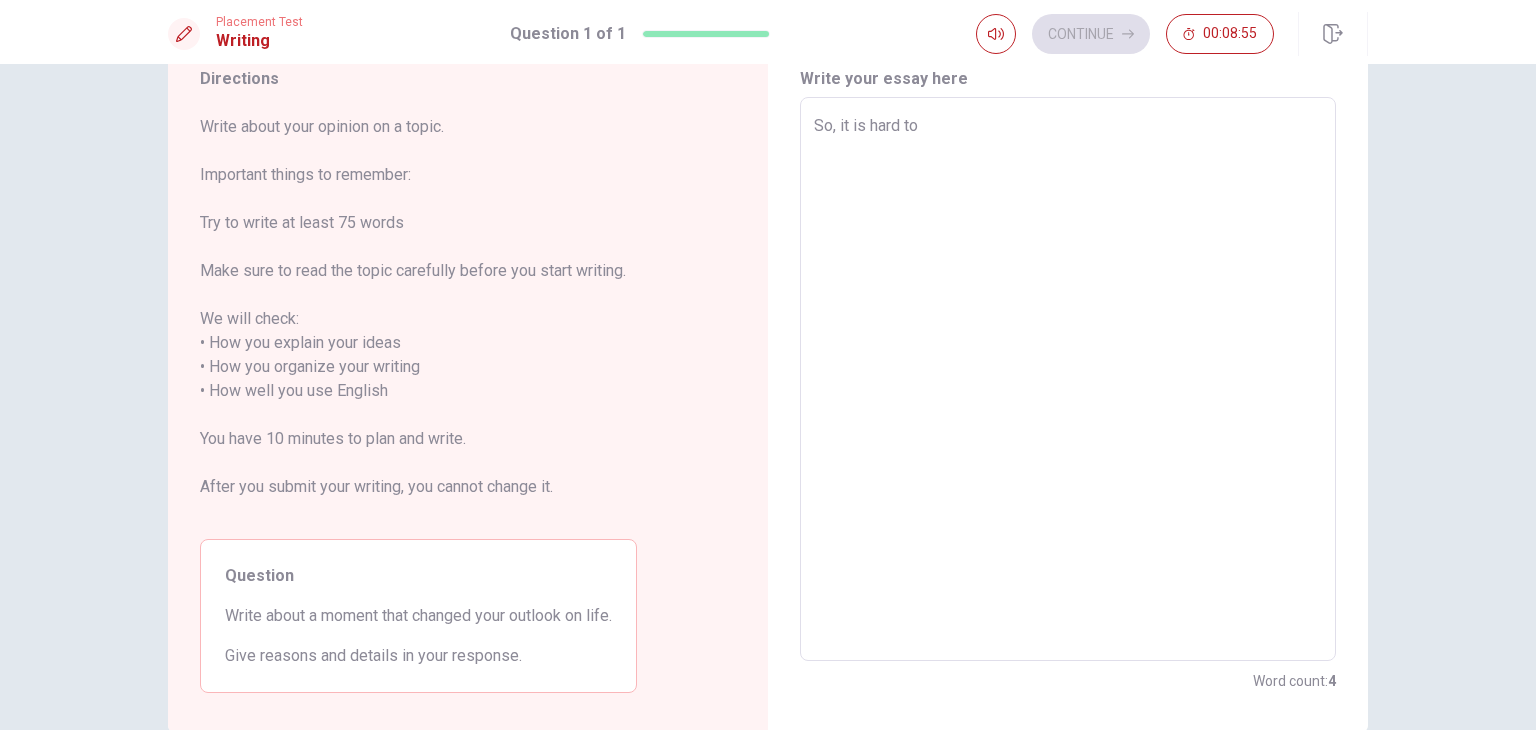 type on "x" 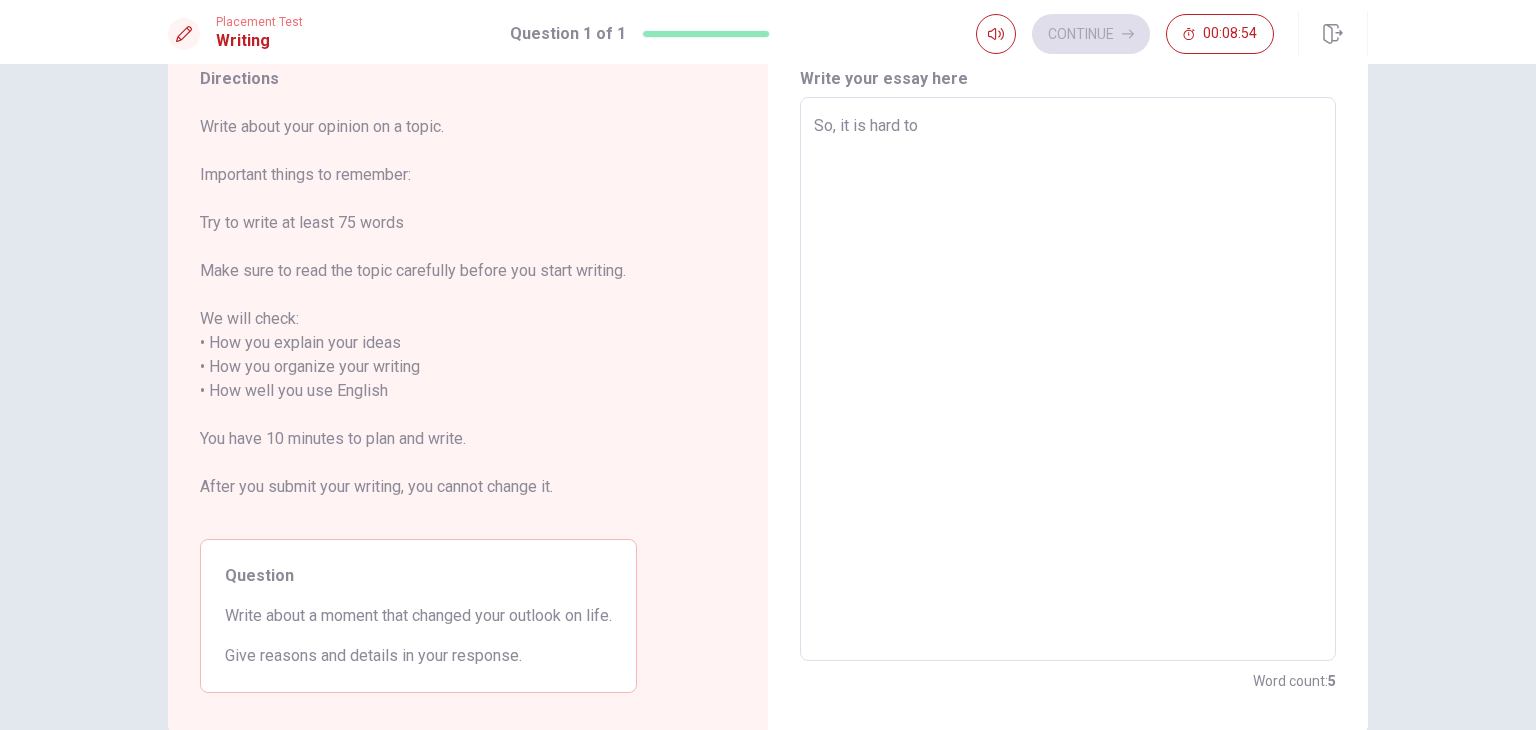 type on "So, it is hard to" 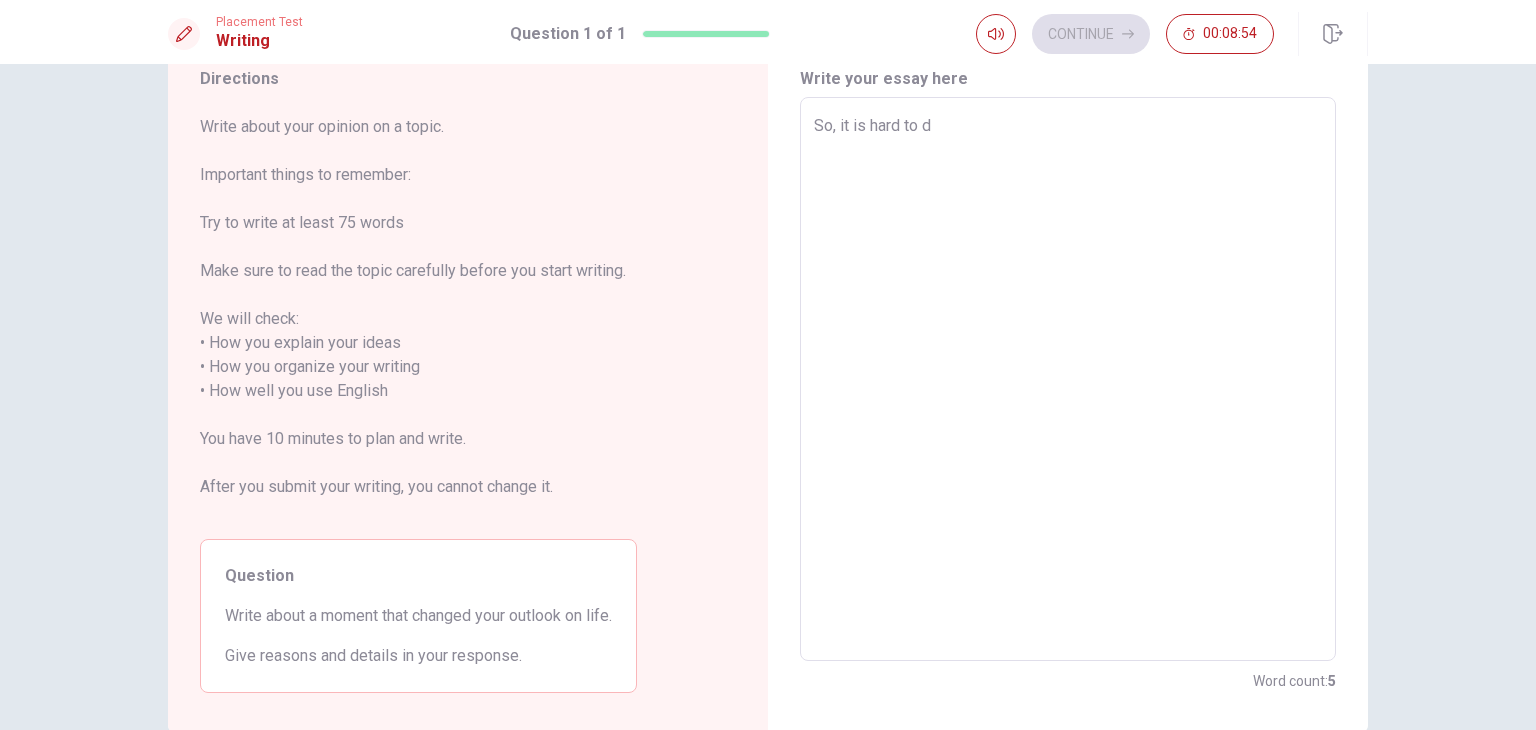 type on "x" 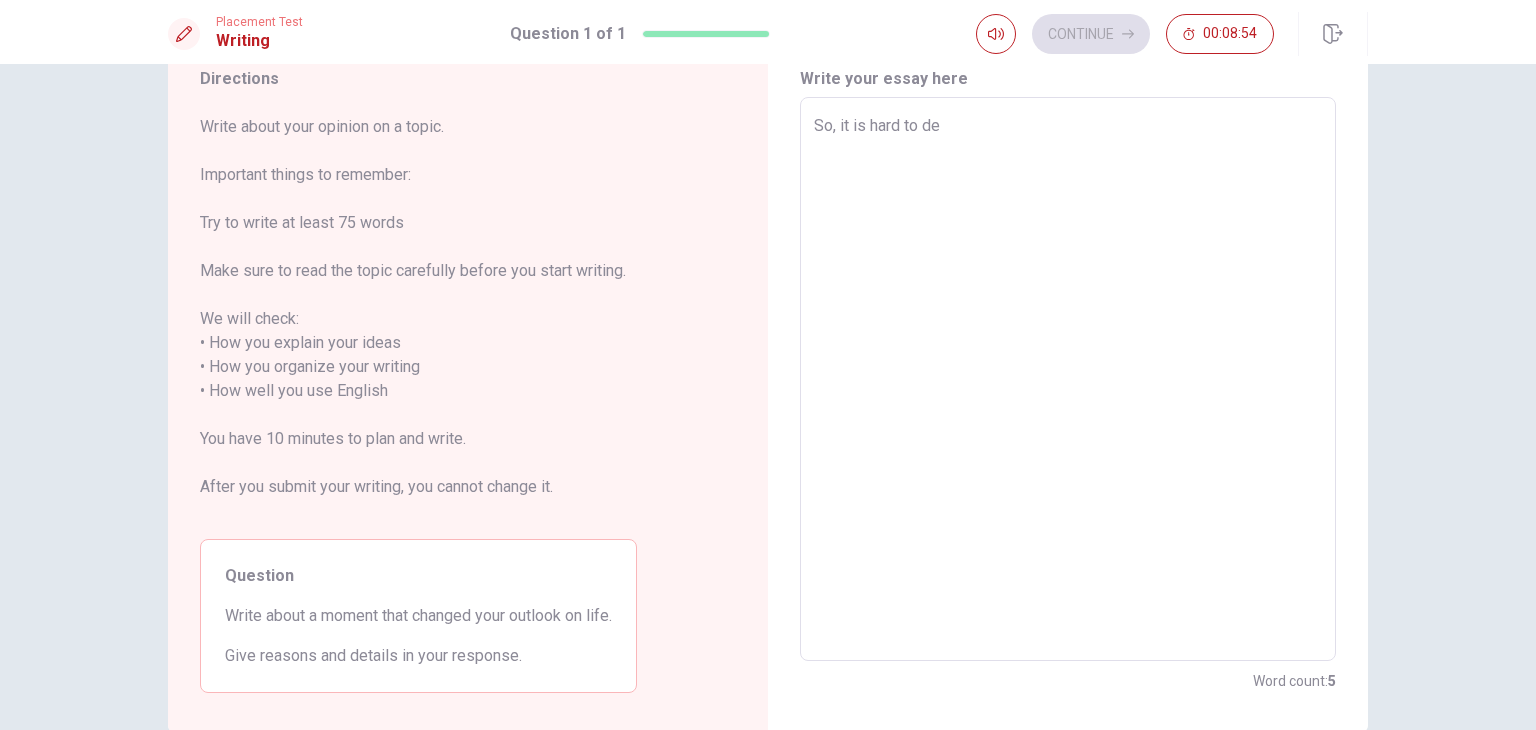type on "x" 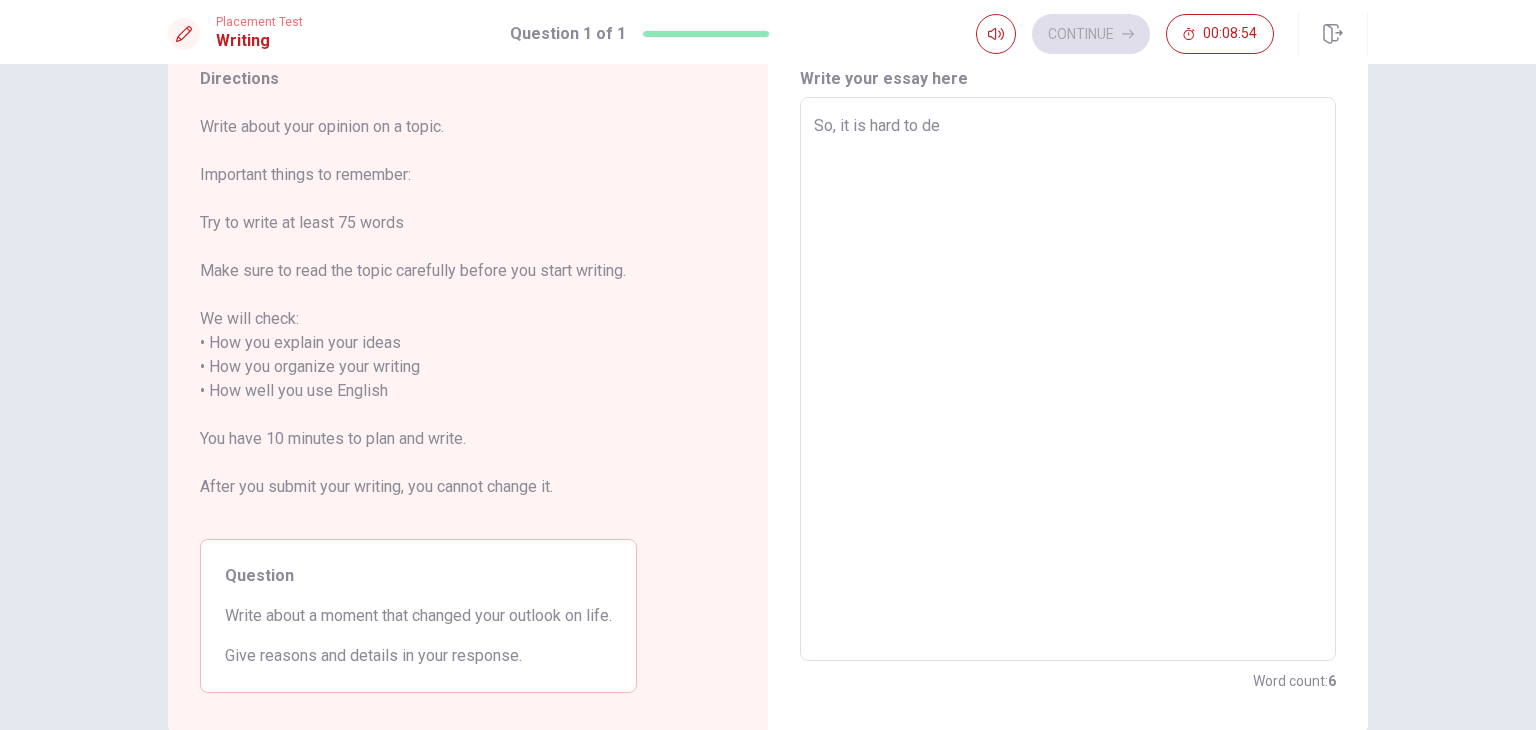 type on "So, it is hard to des" 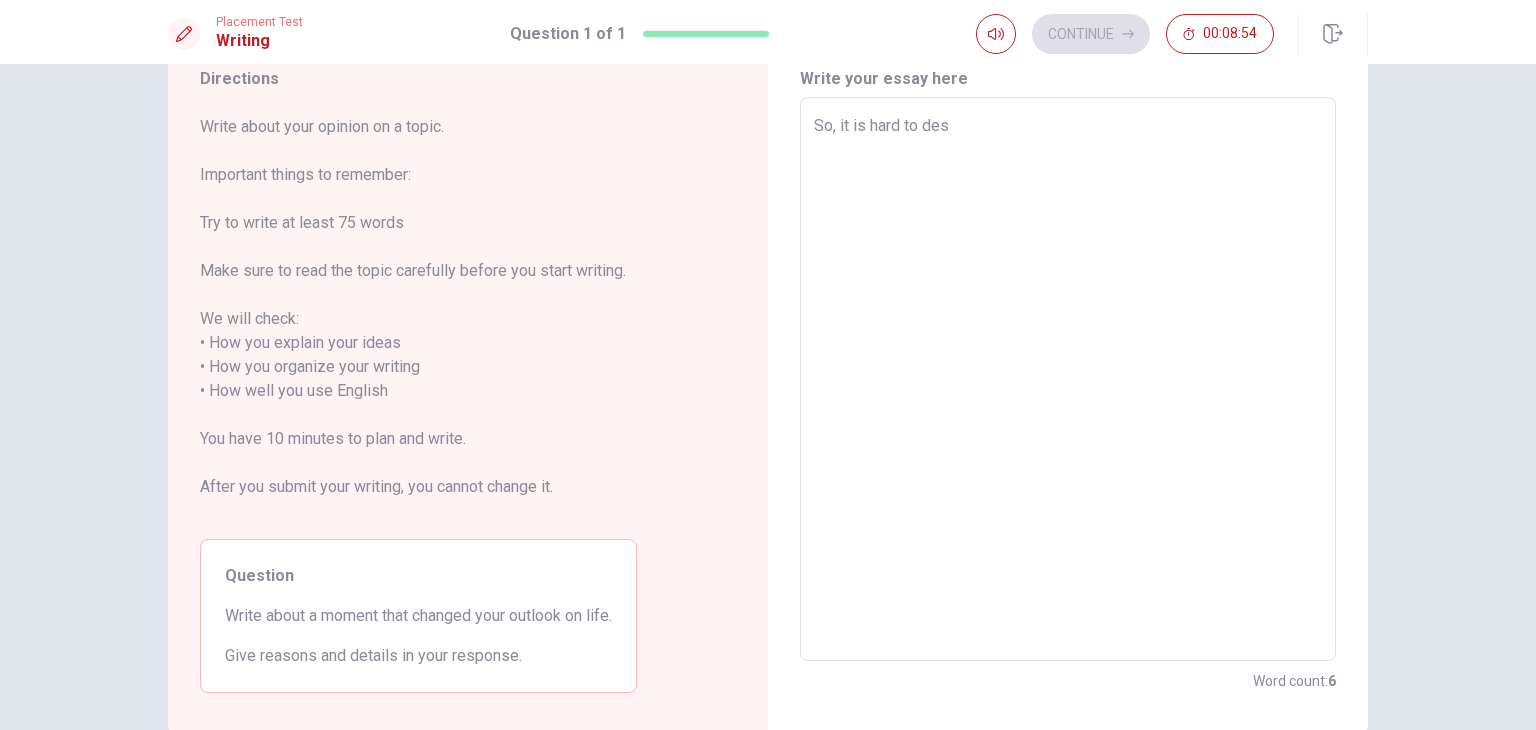 type on "x" 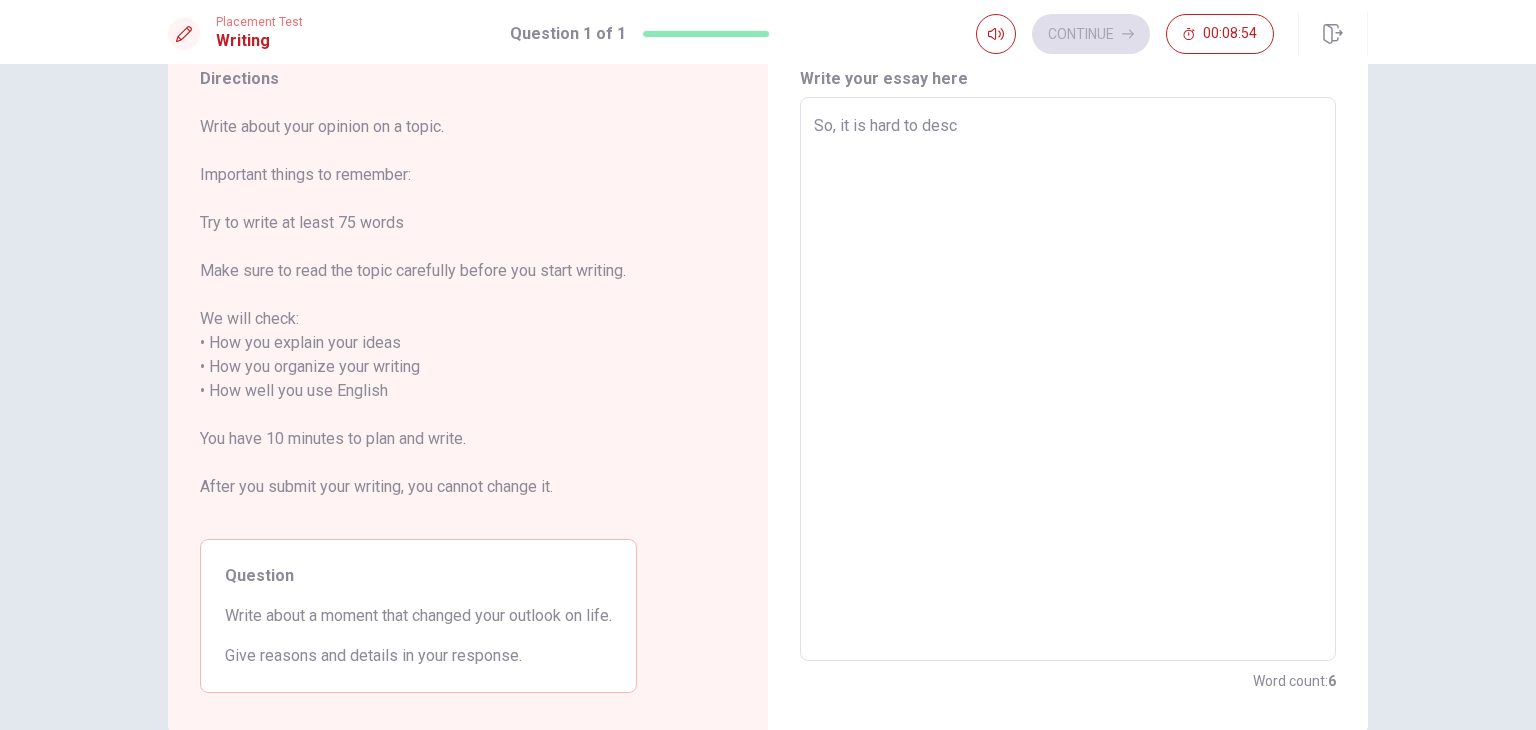 type on "x" 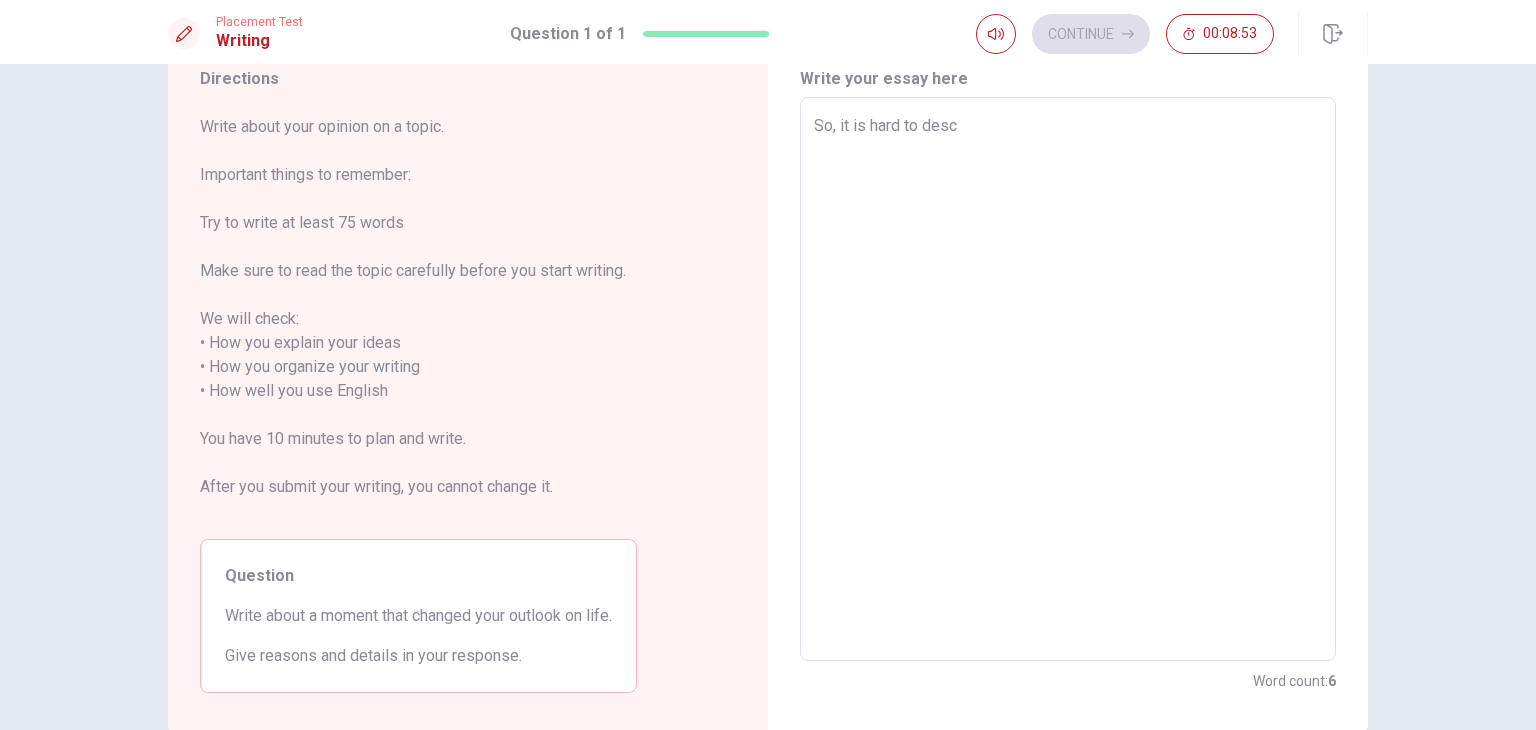 type on "So, it is hard to descr" 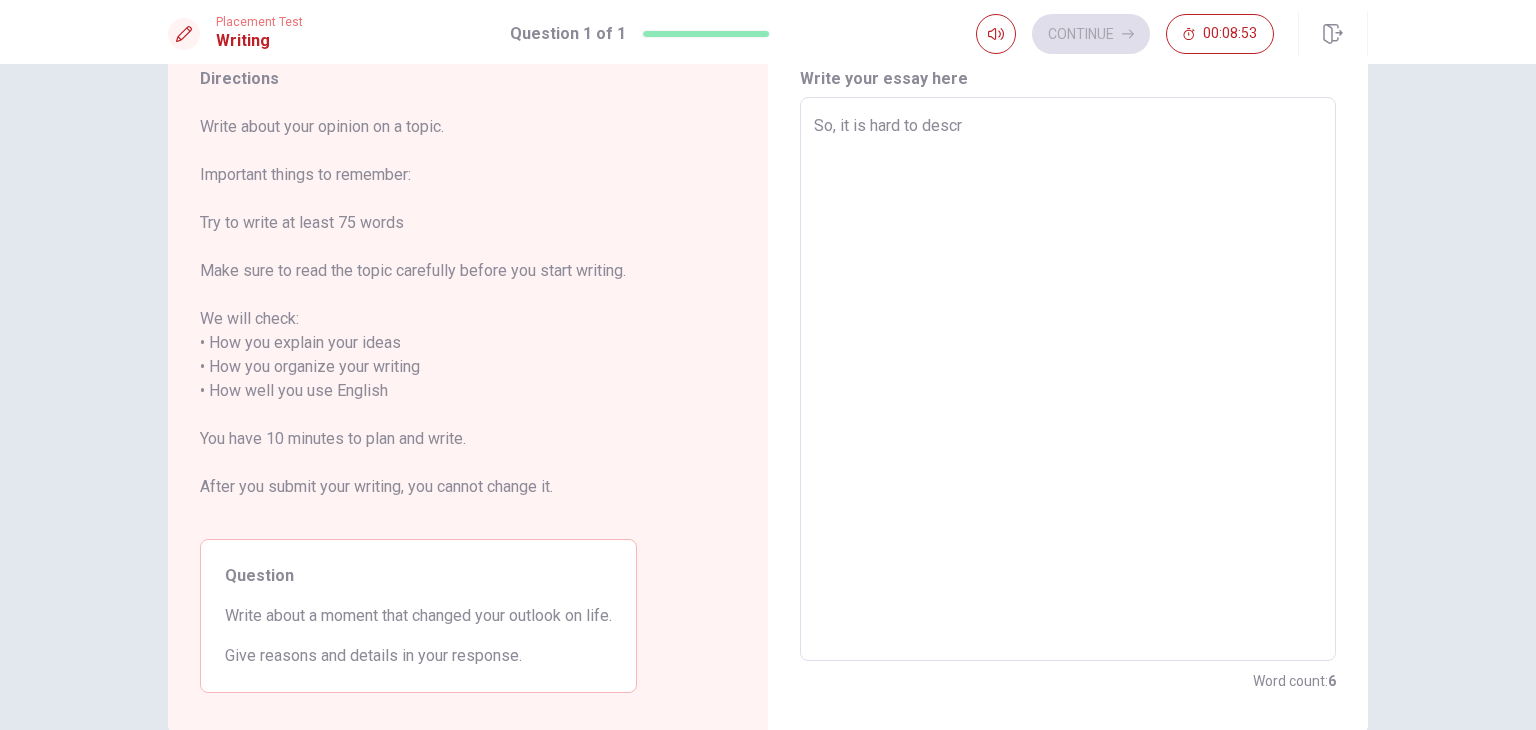 type on "x" 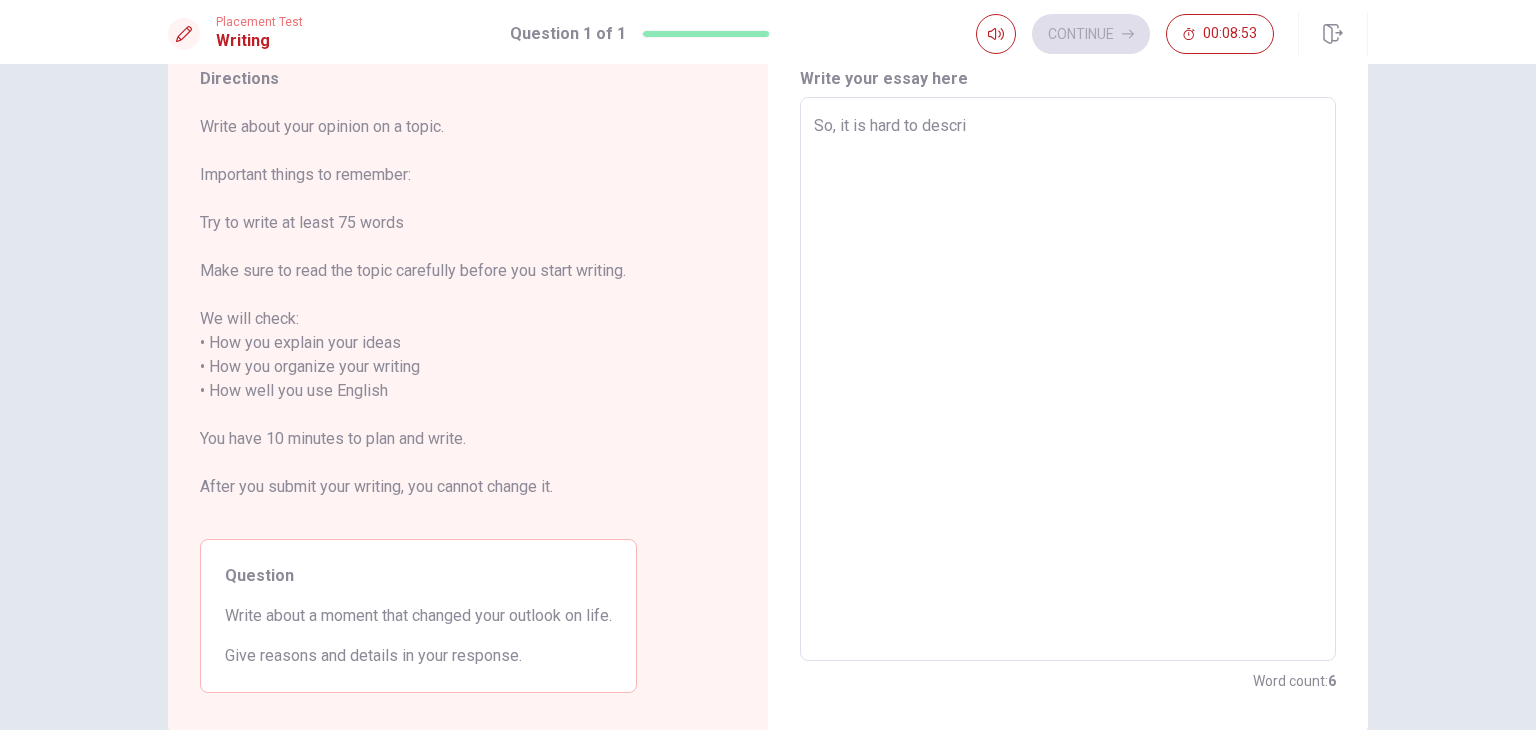 type on "x" 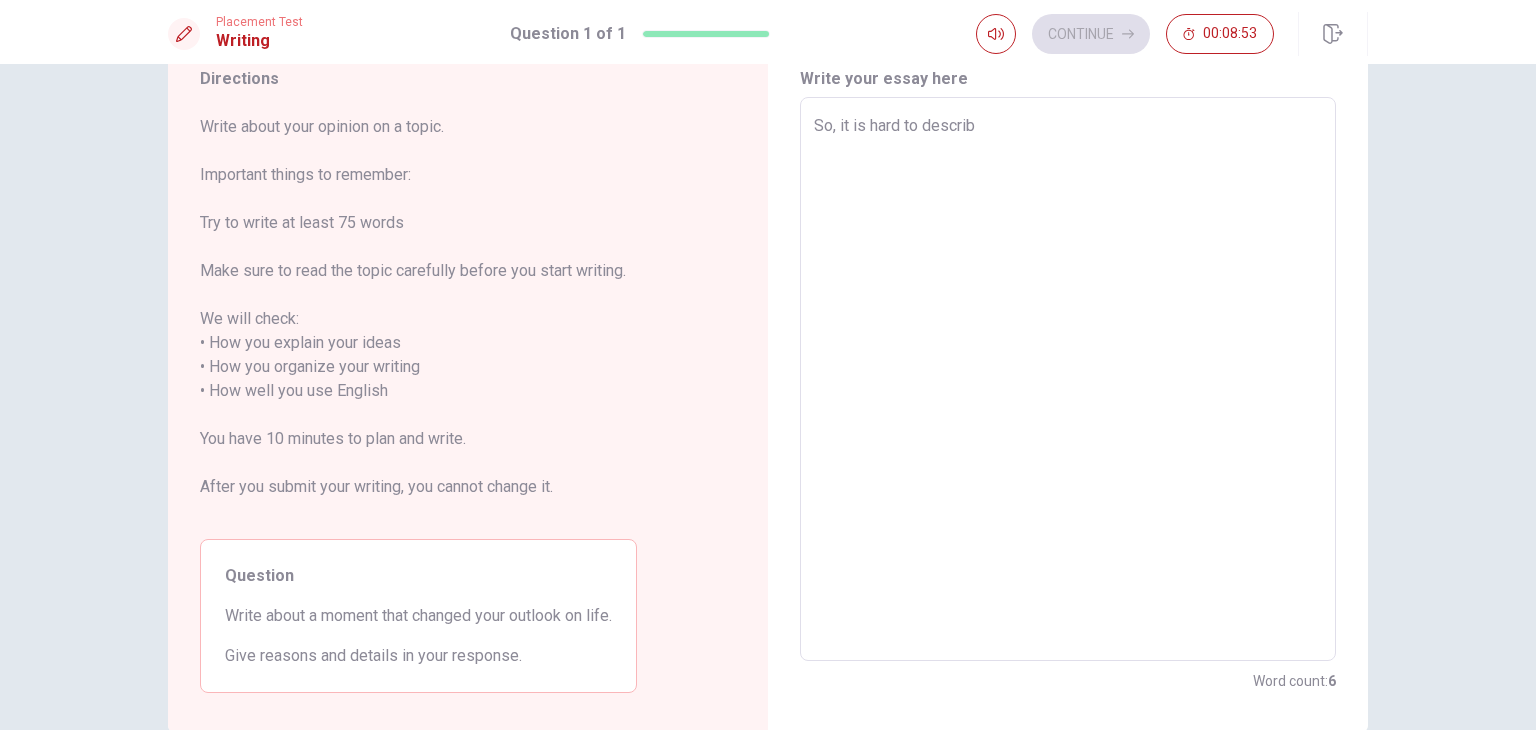 type on "x" 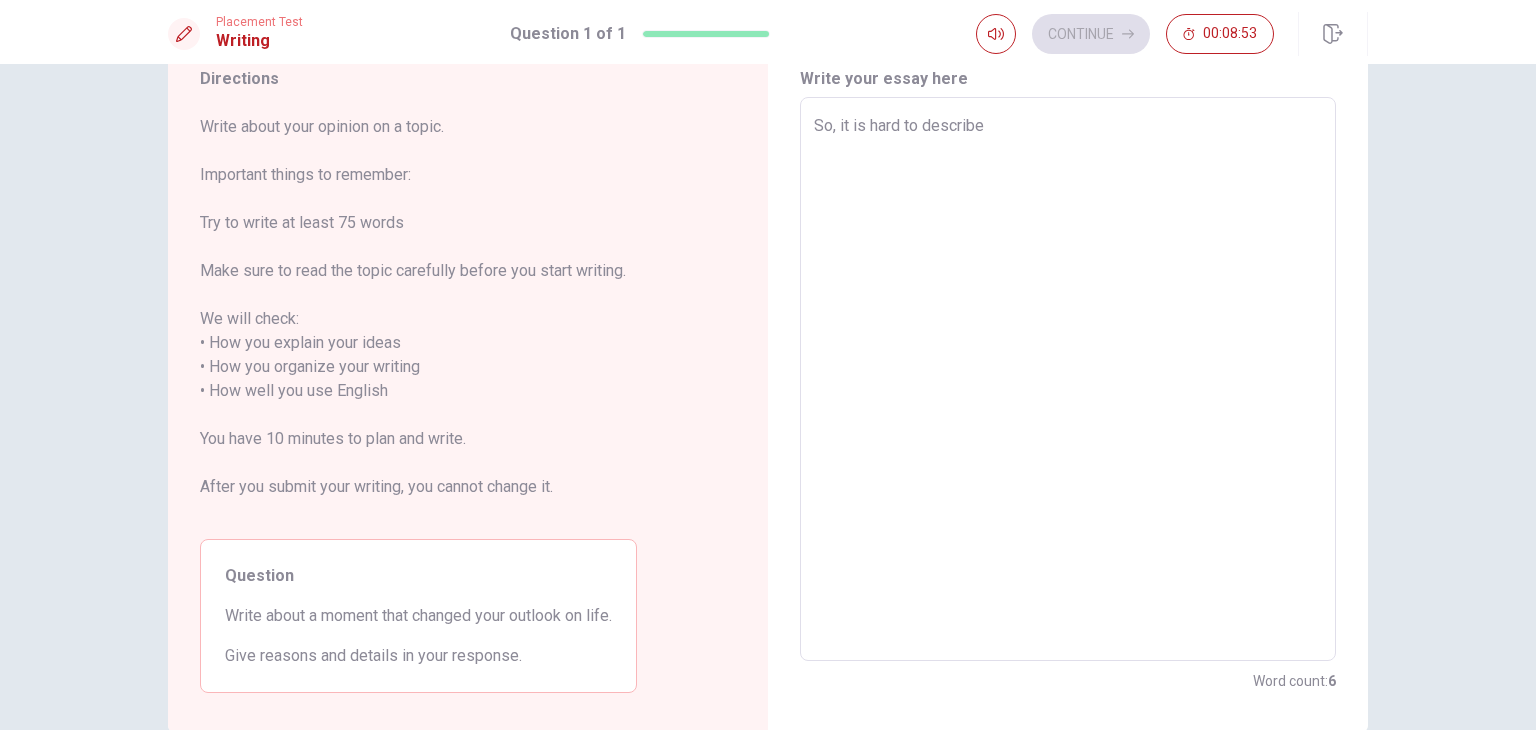 type on "x" 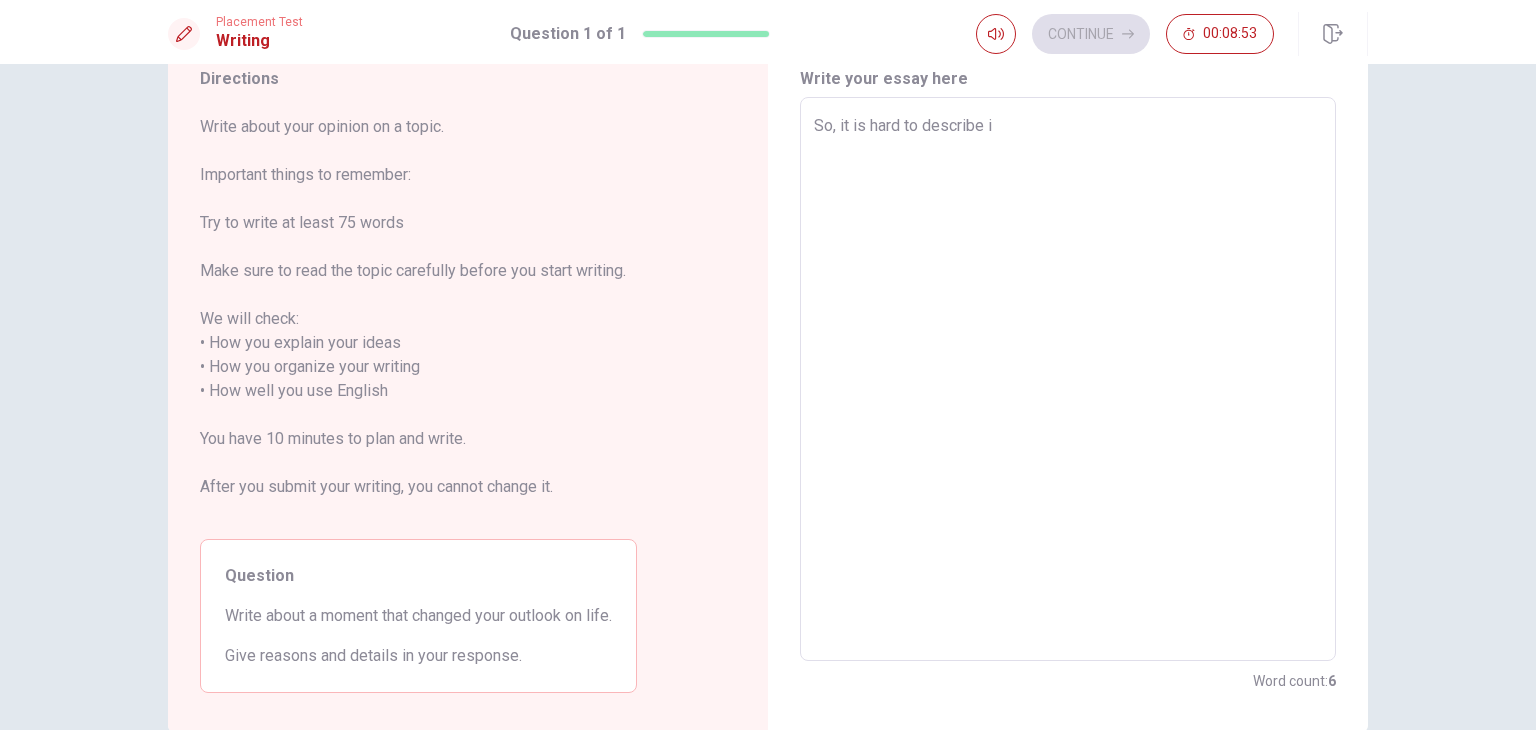 type on "x" 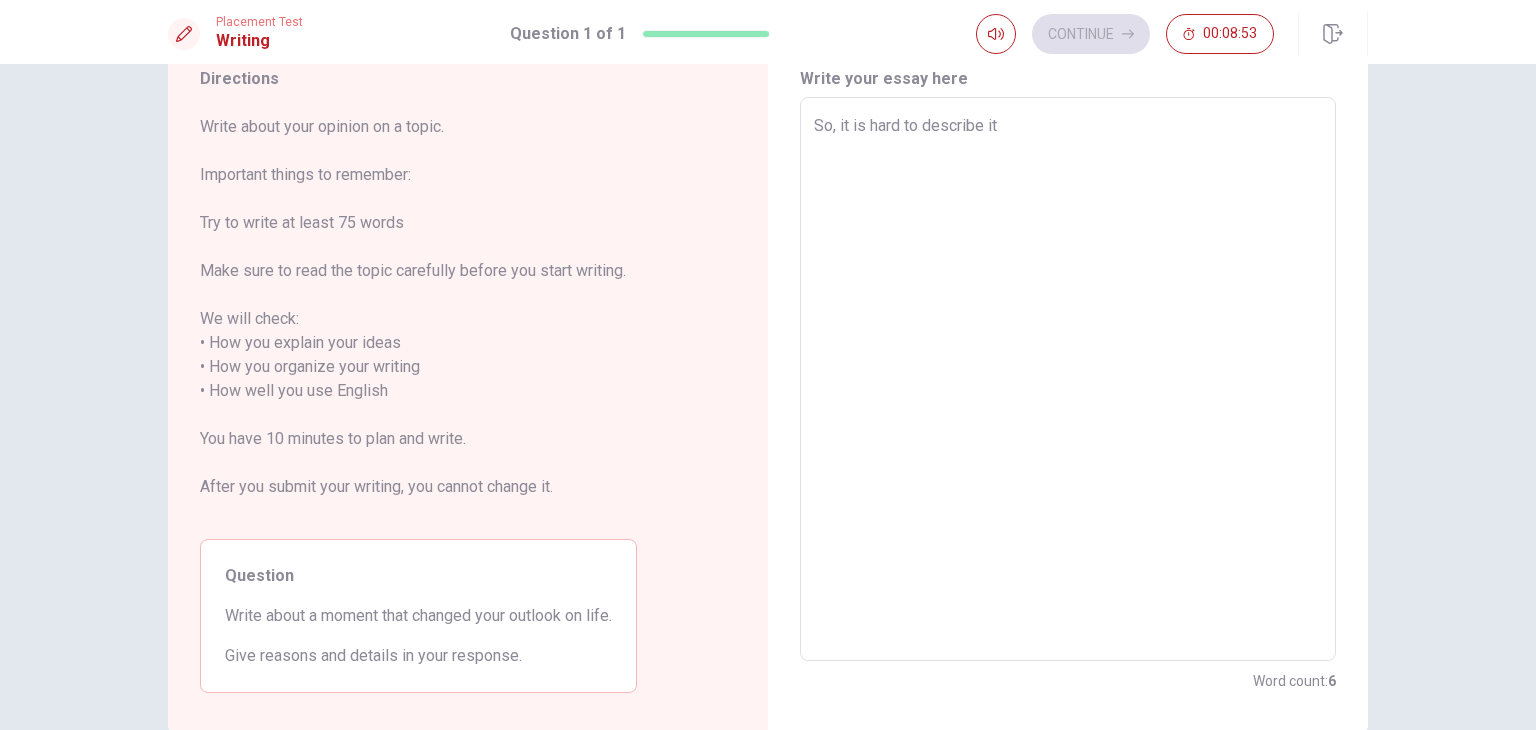 type on "x" 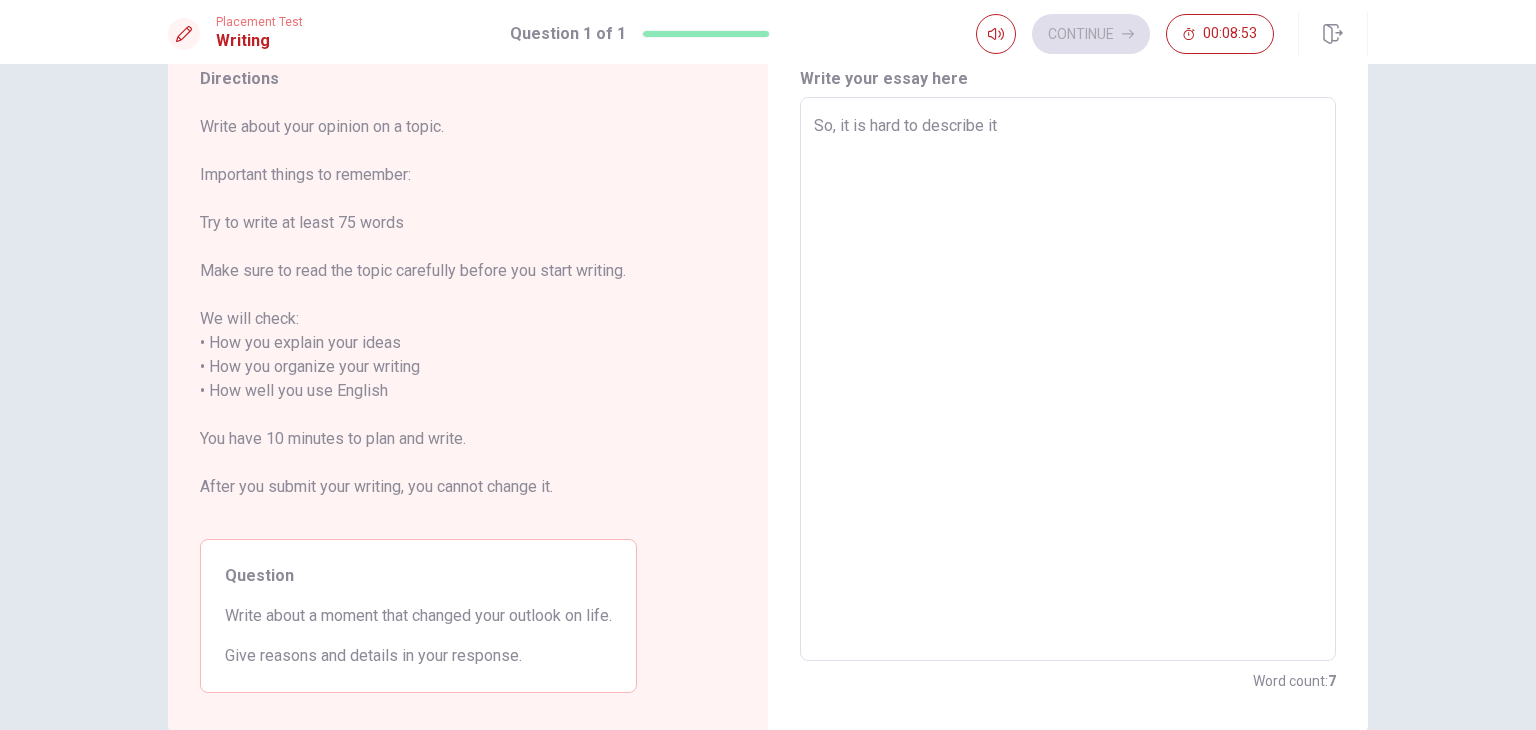 type on "So, it is hard to describe it" 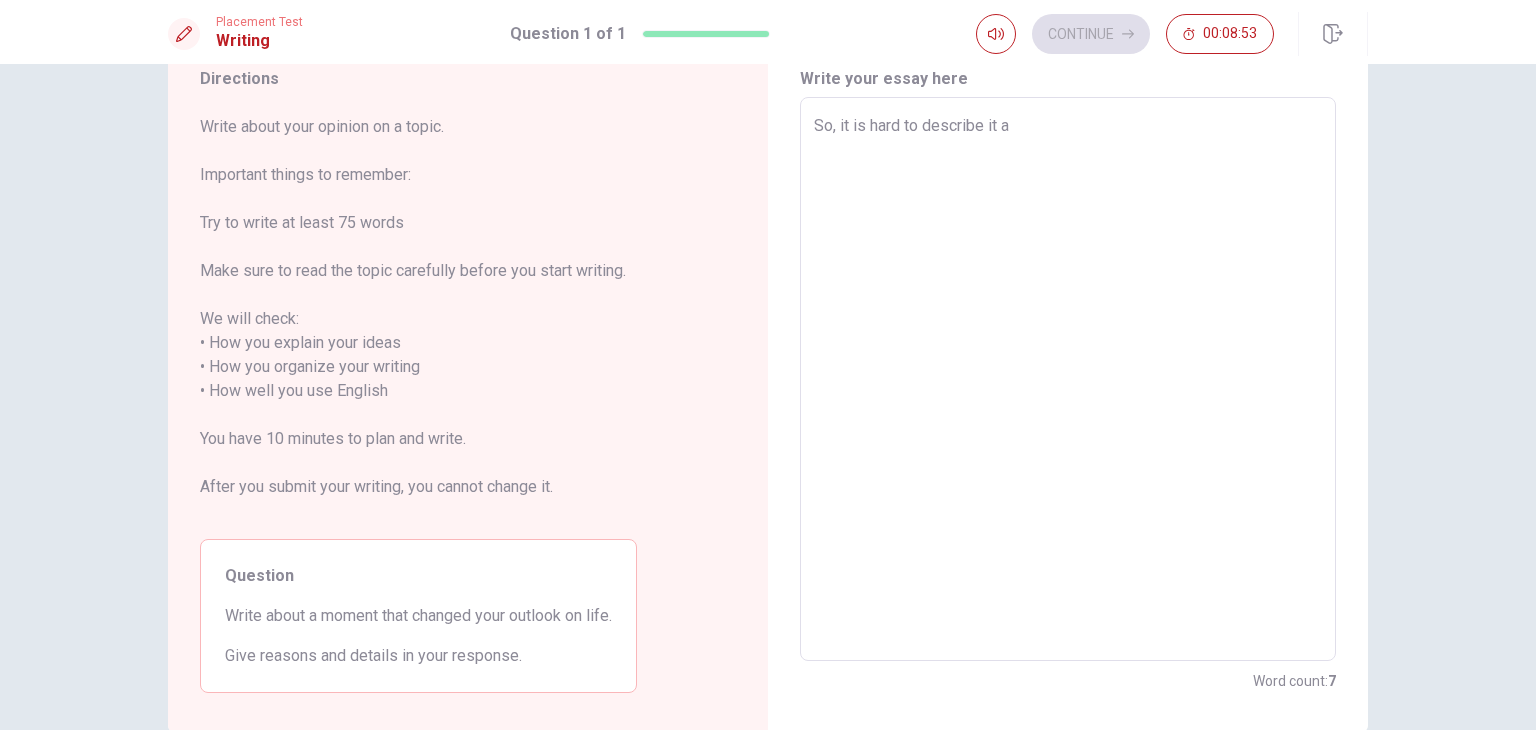 type on "x" 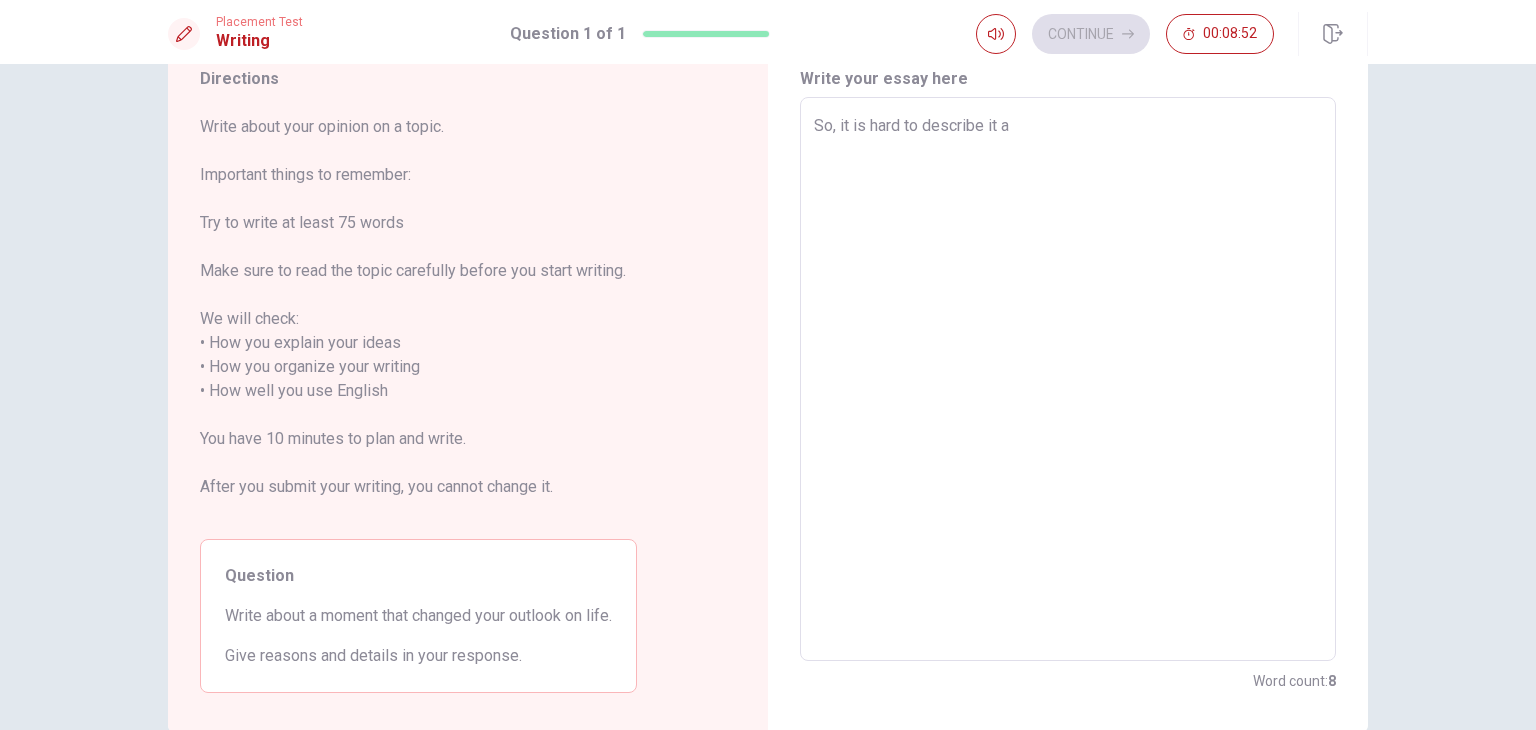 type on "So, it is hard to describe it as" 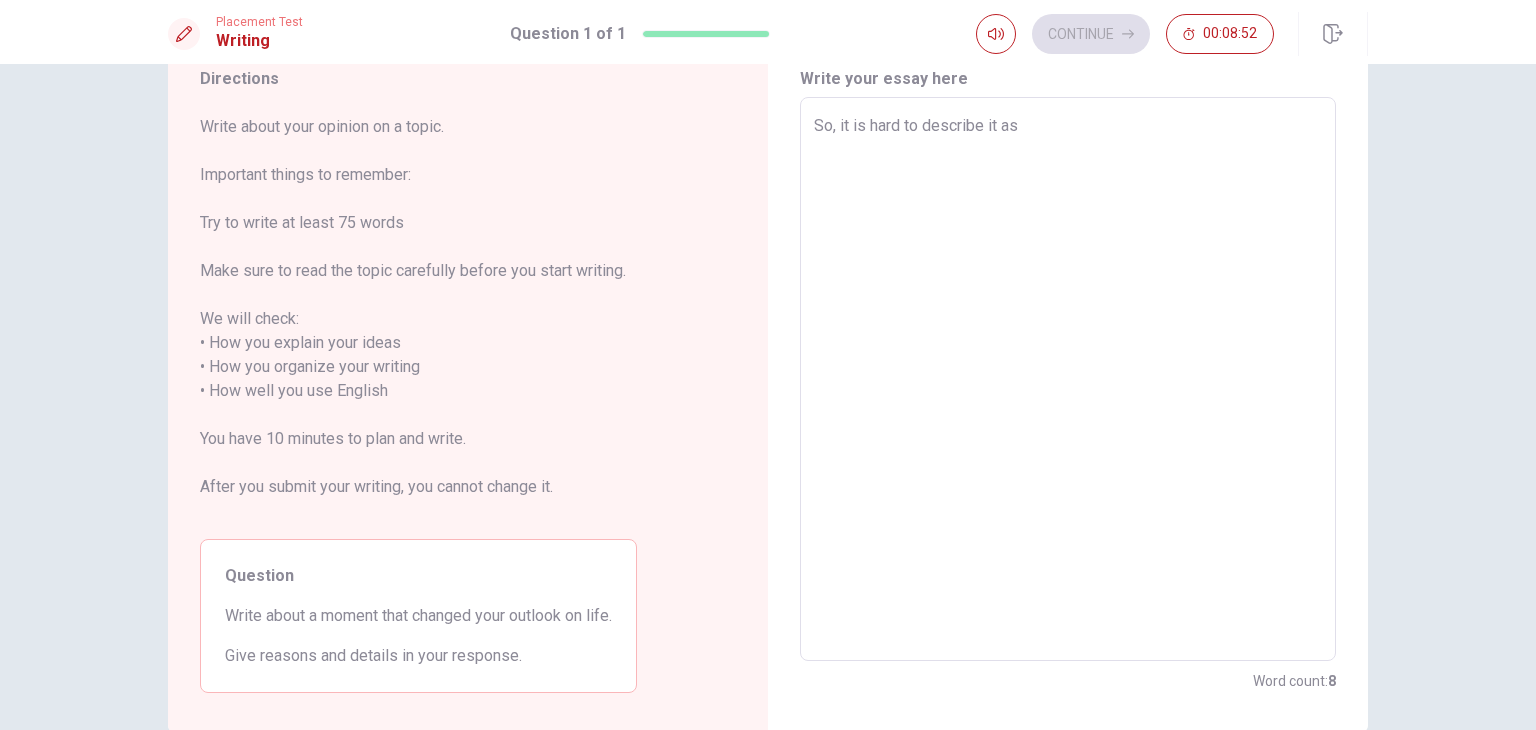 type on "So, it is hard to describe it as" 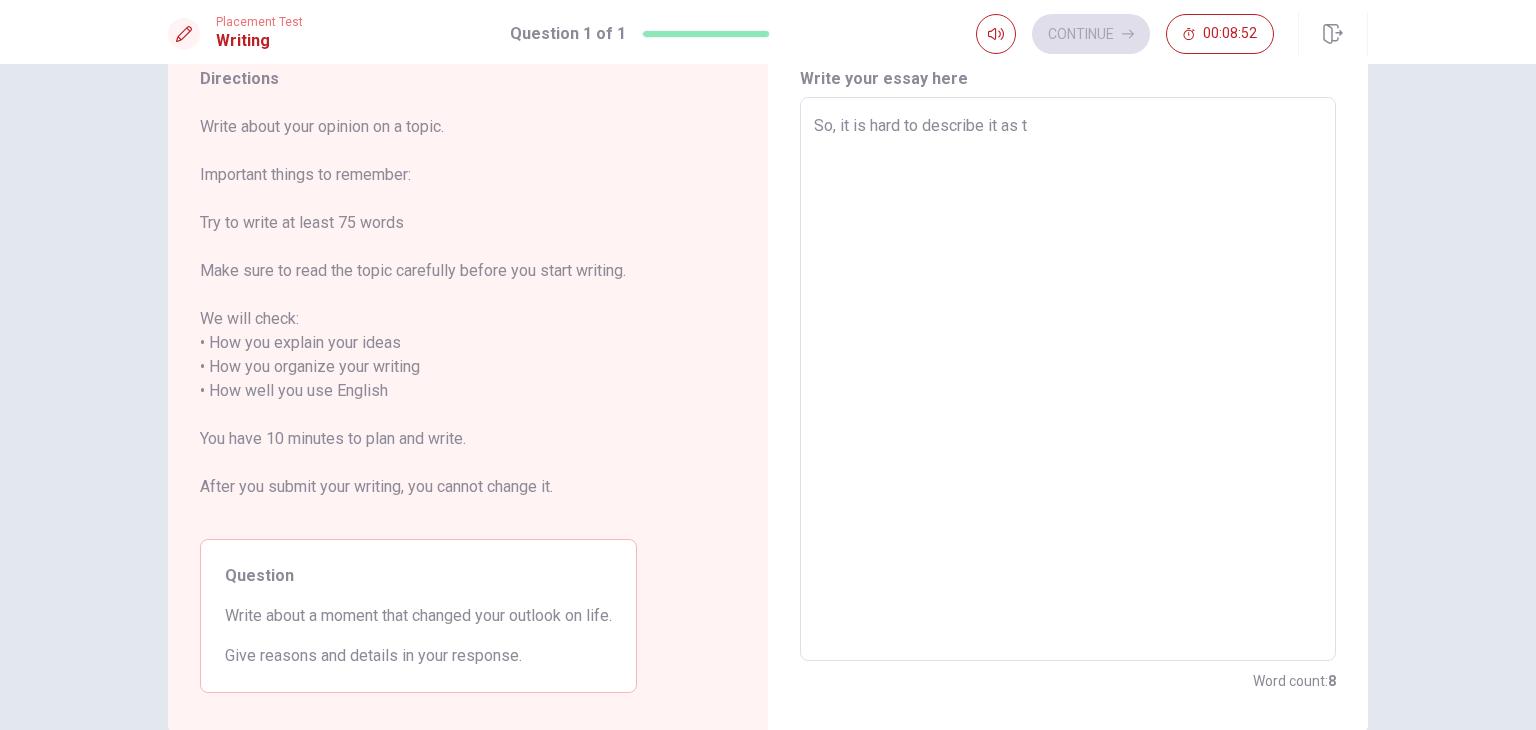 type on "x" 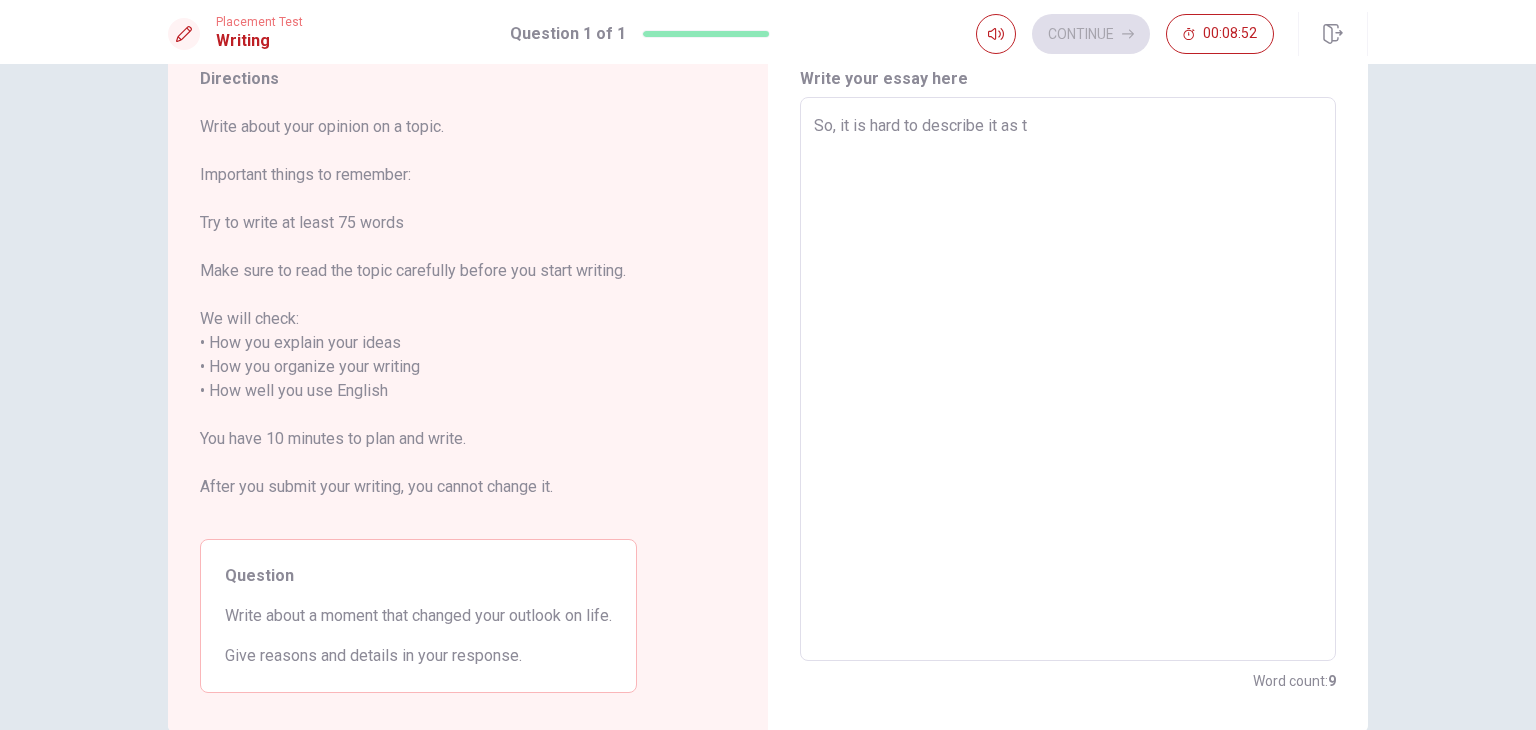 type on "So, it is hard to describe it as th" 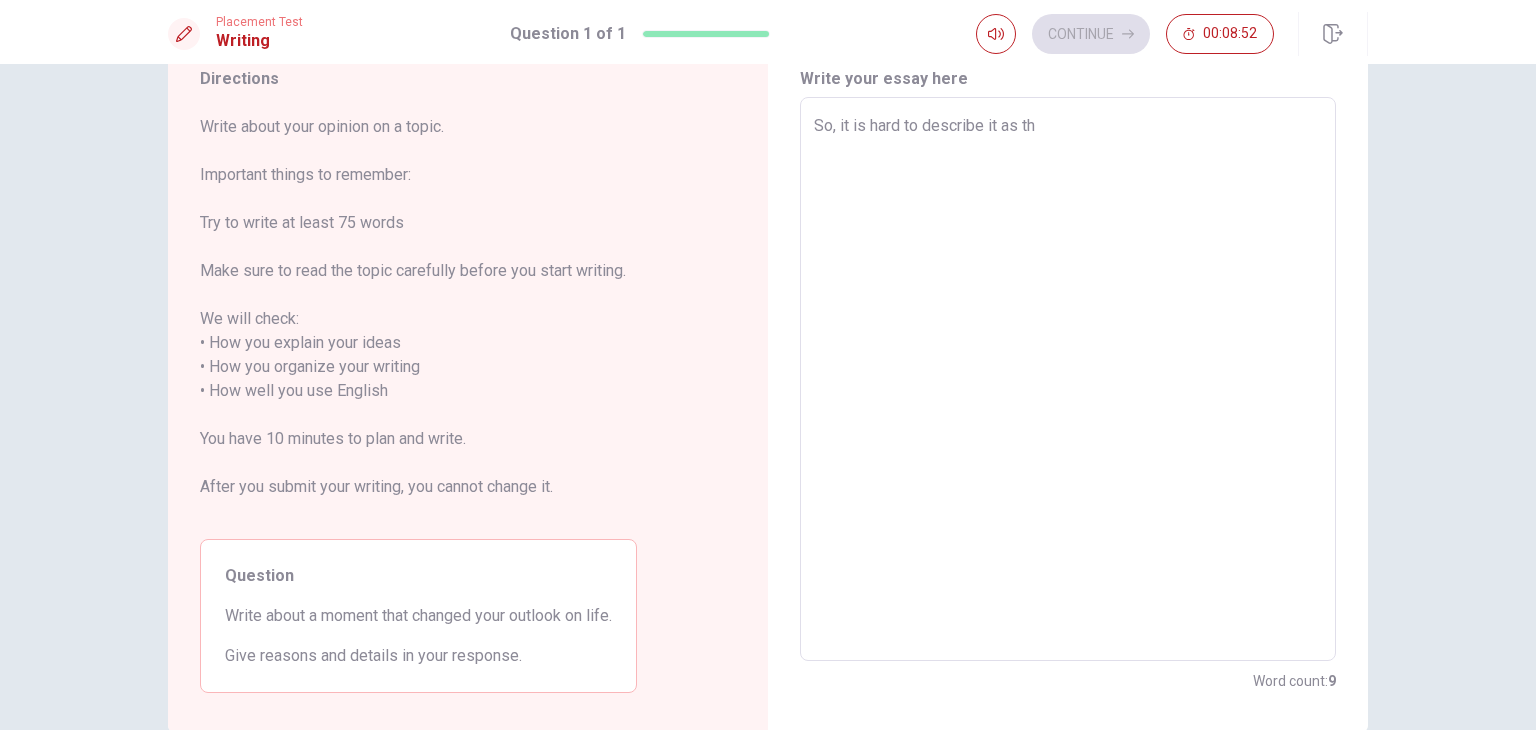 type on "x" 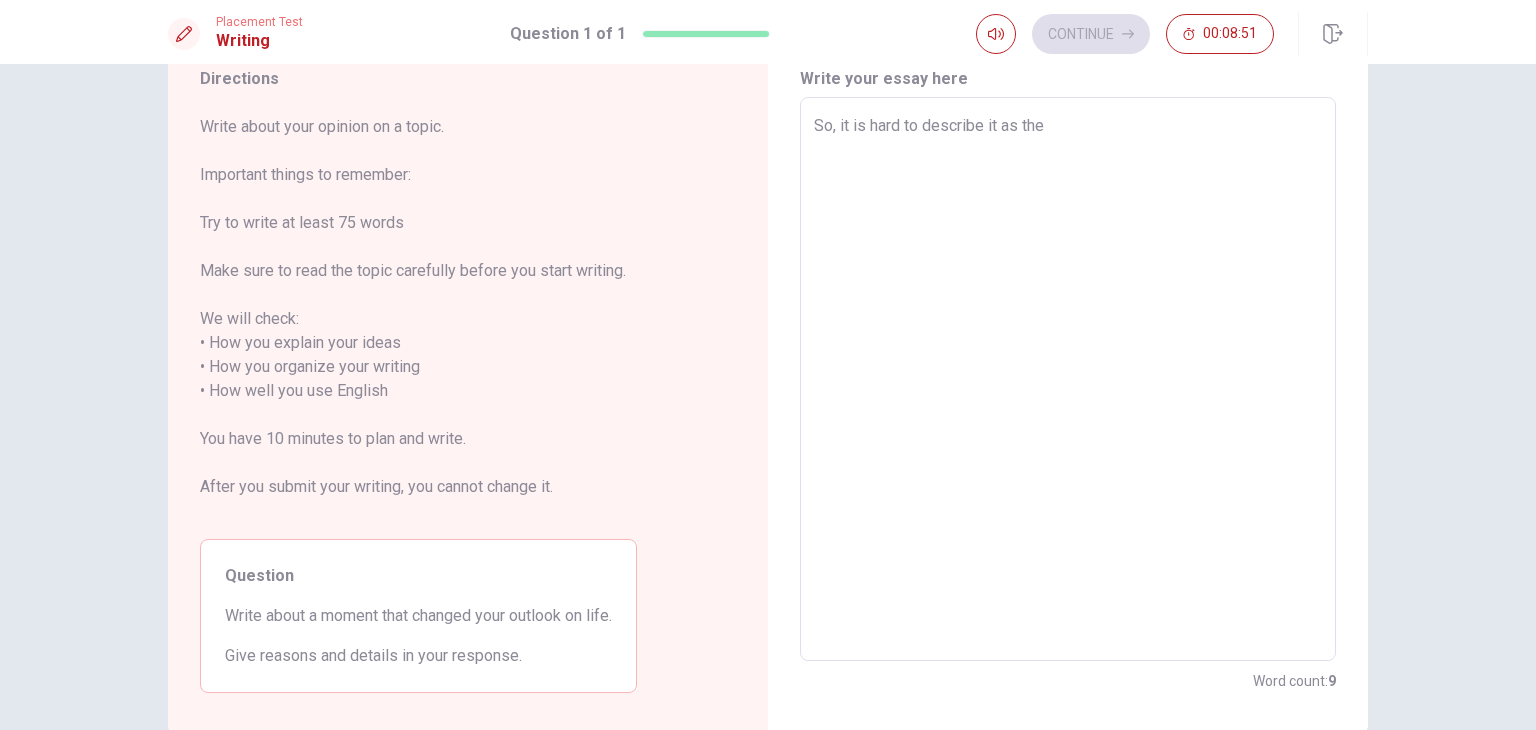 type on "x" 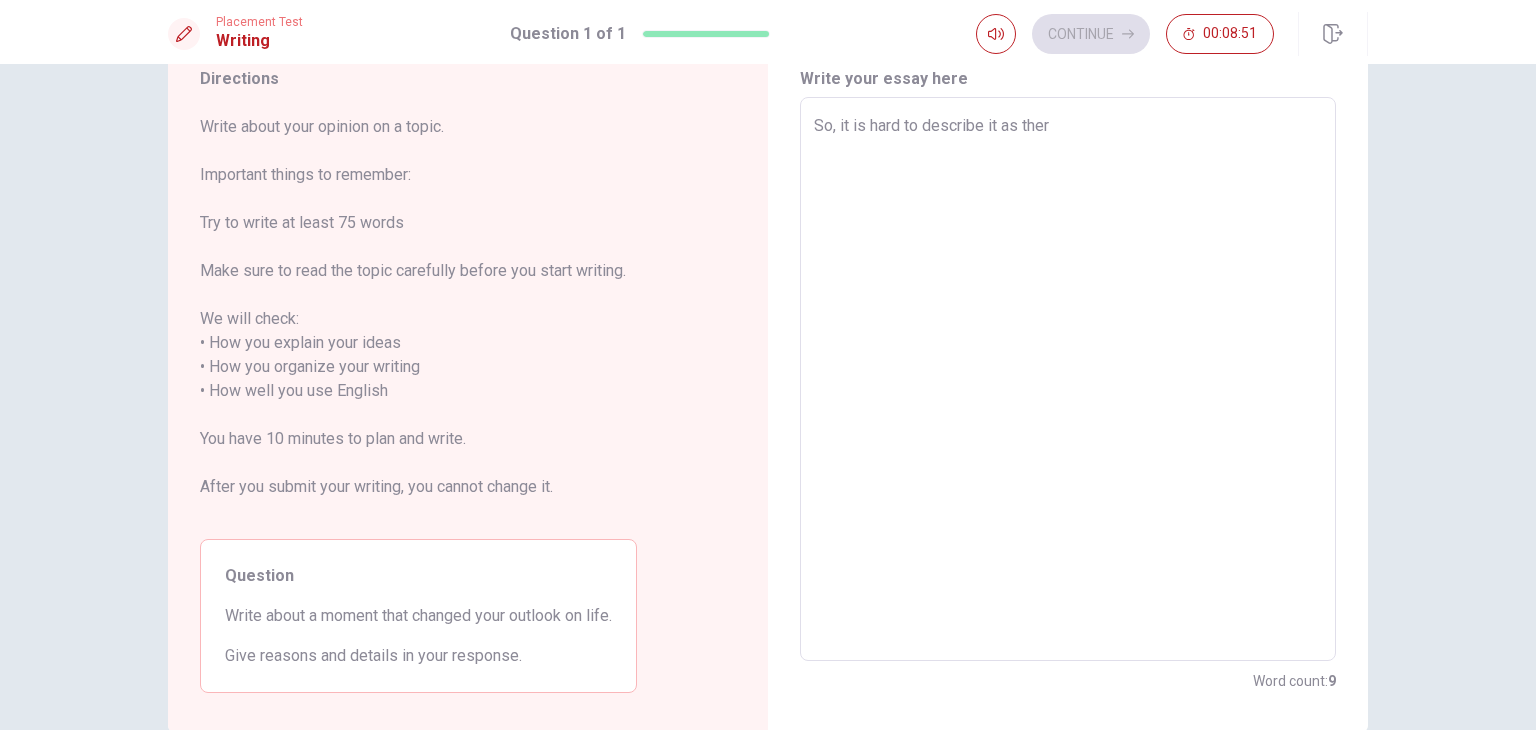 type on "x" 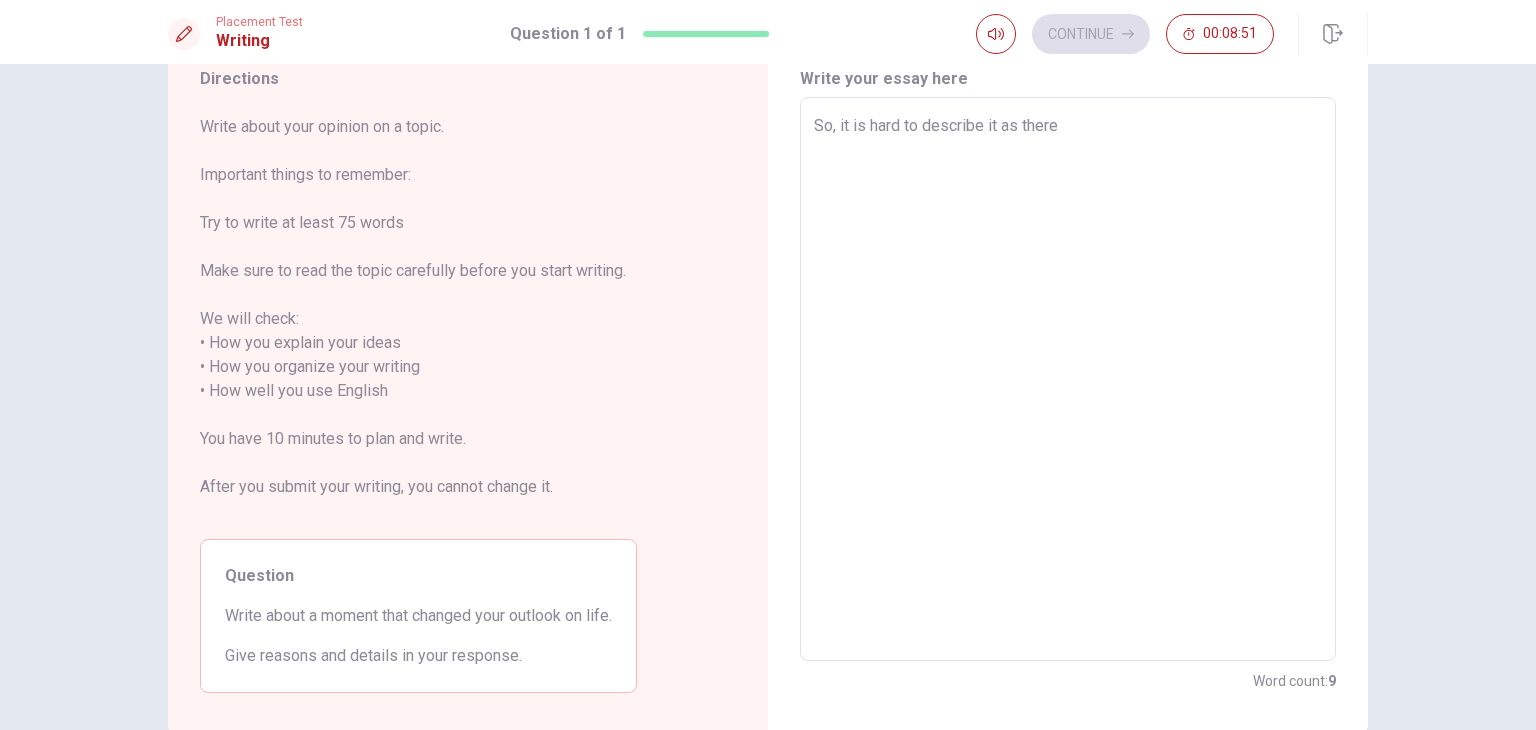 type on "x" 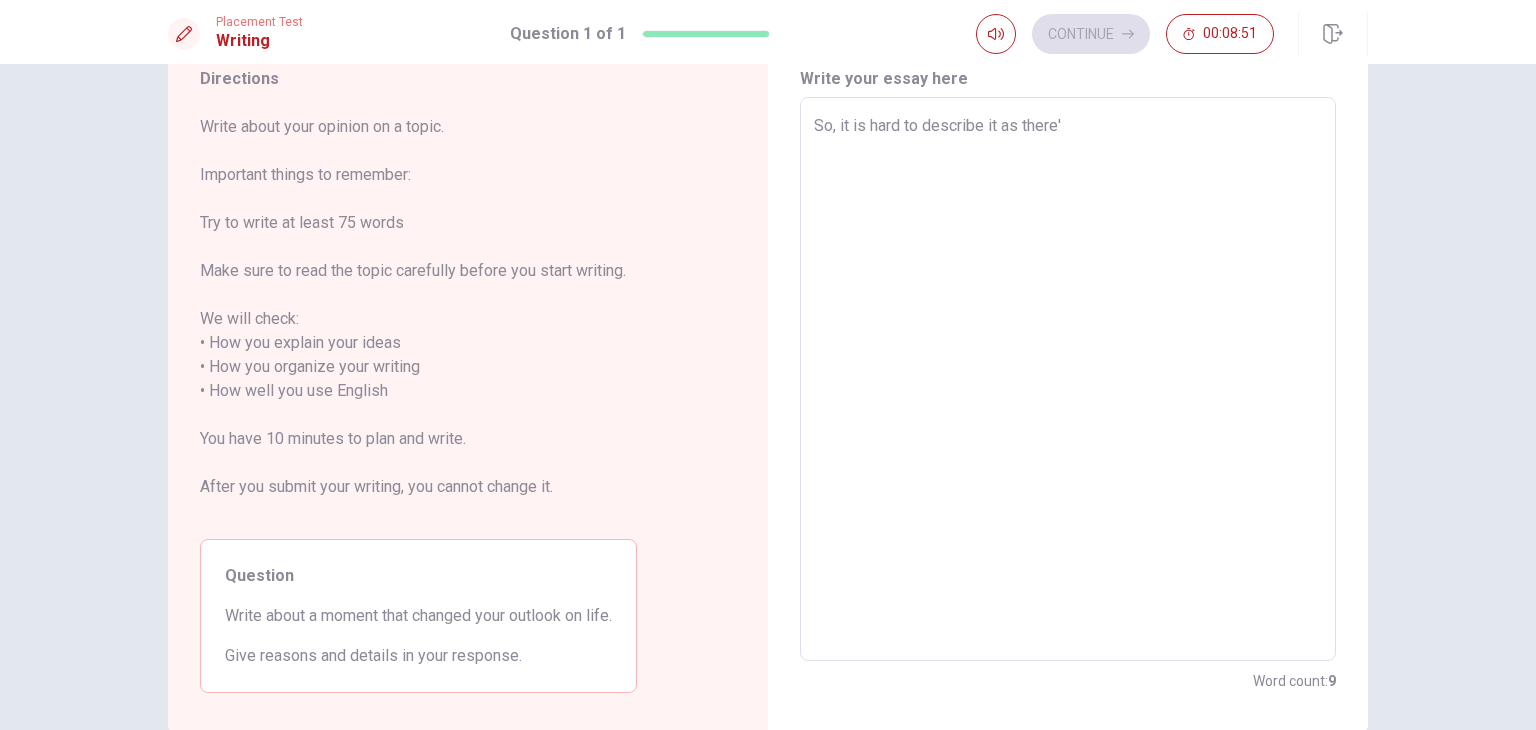 type on "x" 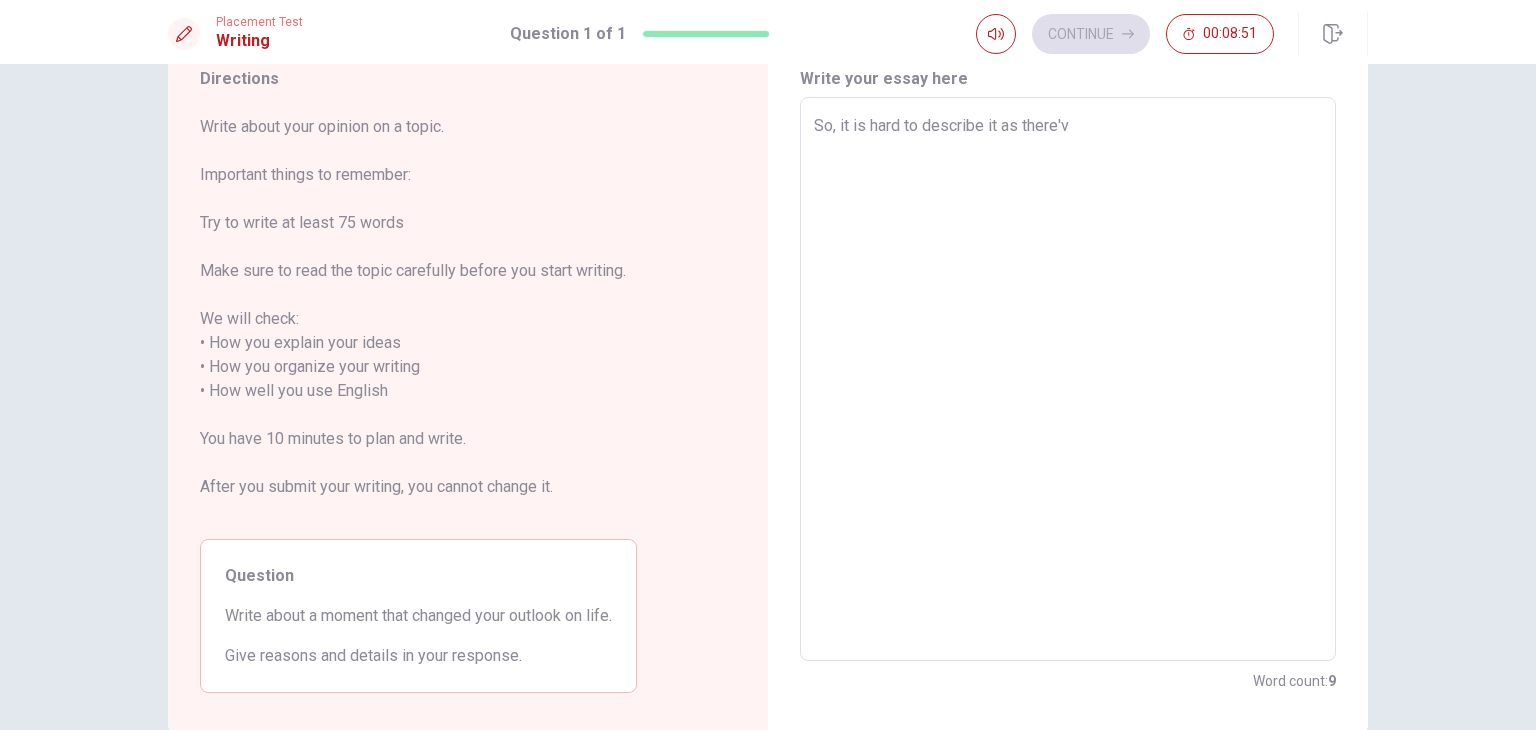 type on "x" 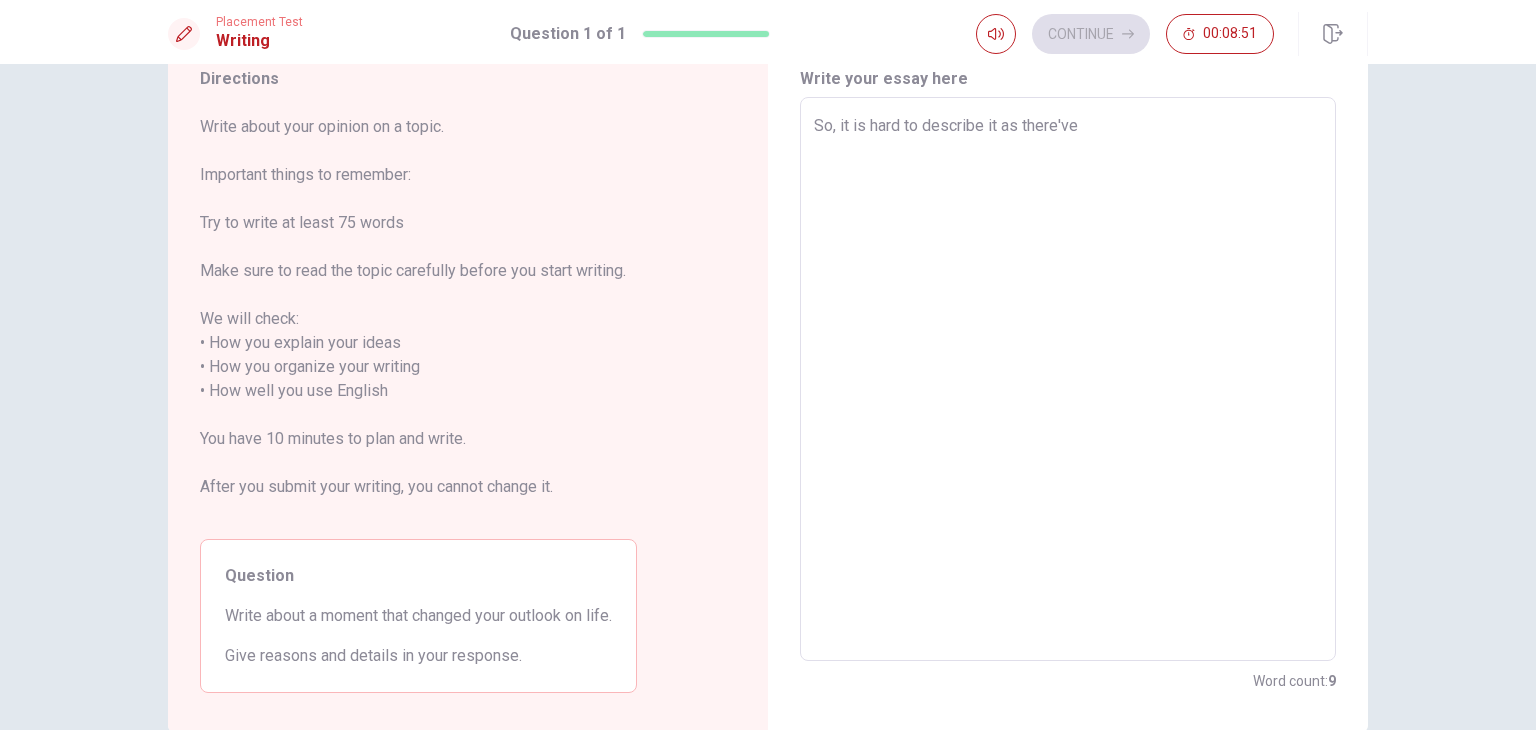 type on "x" 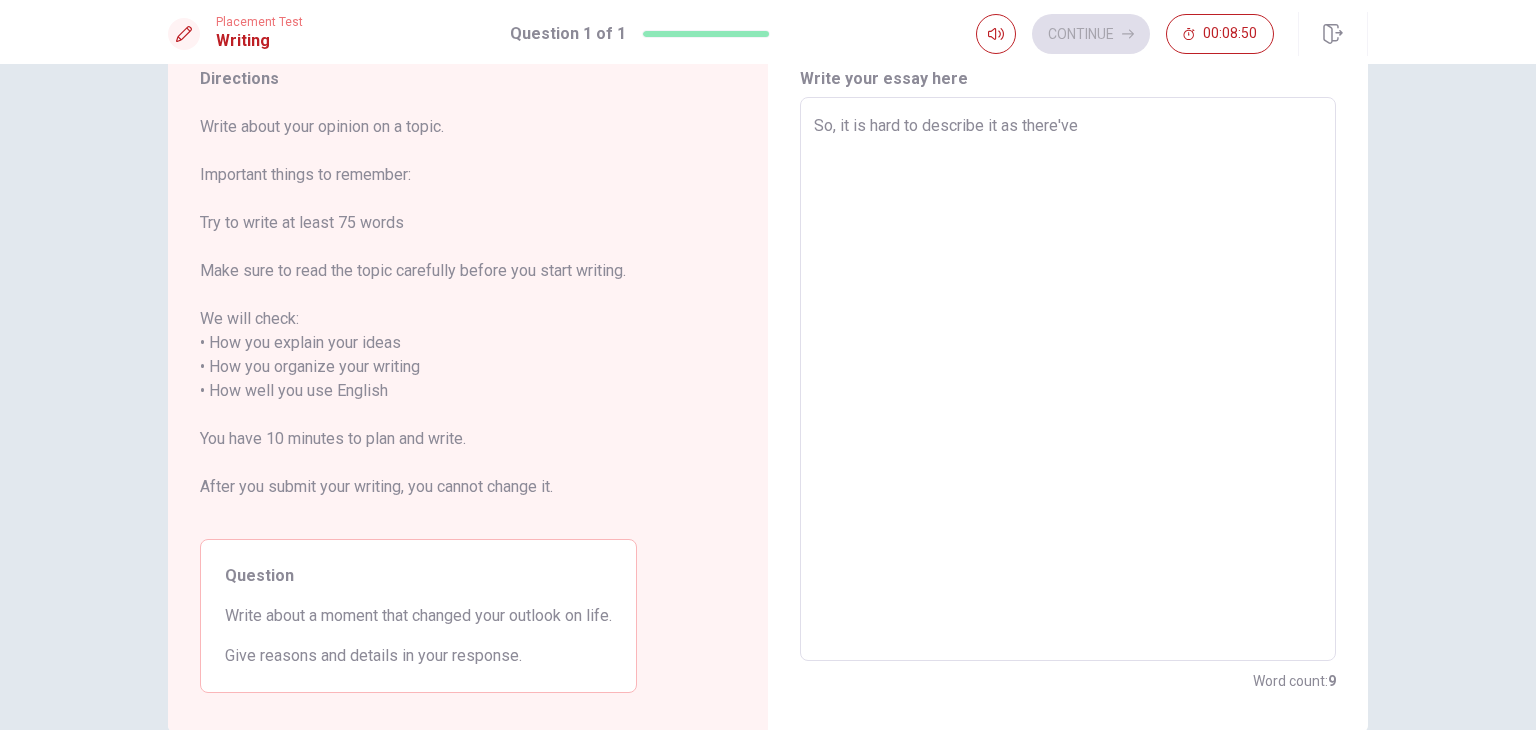 type on "So, it is hard to describe it as there've b" 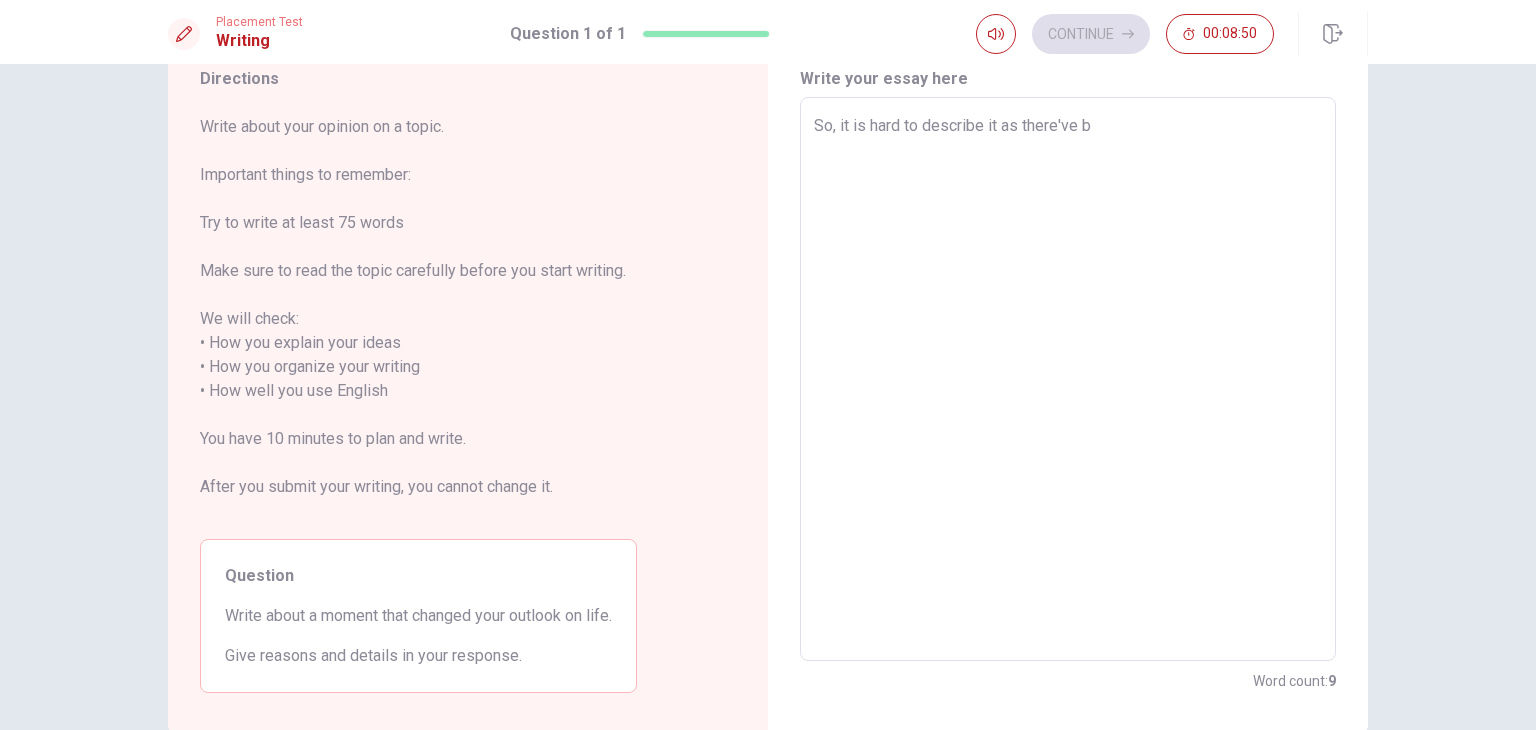 type on "x" 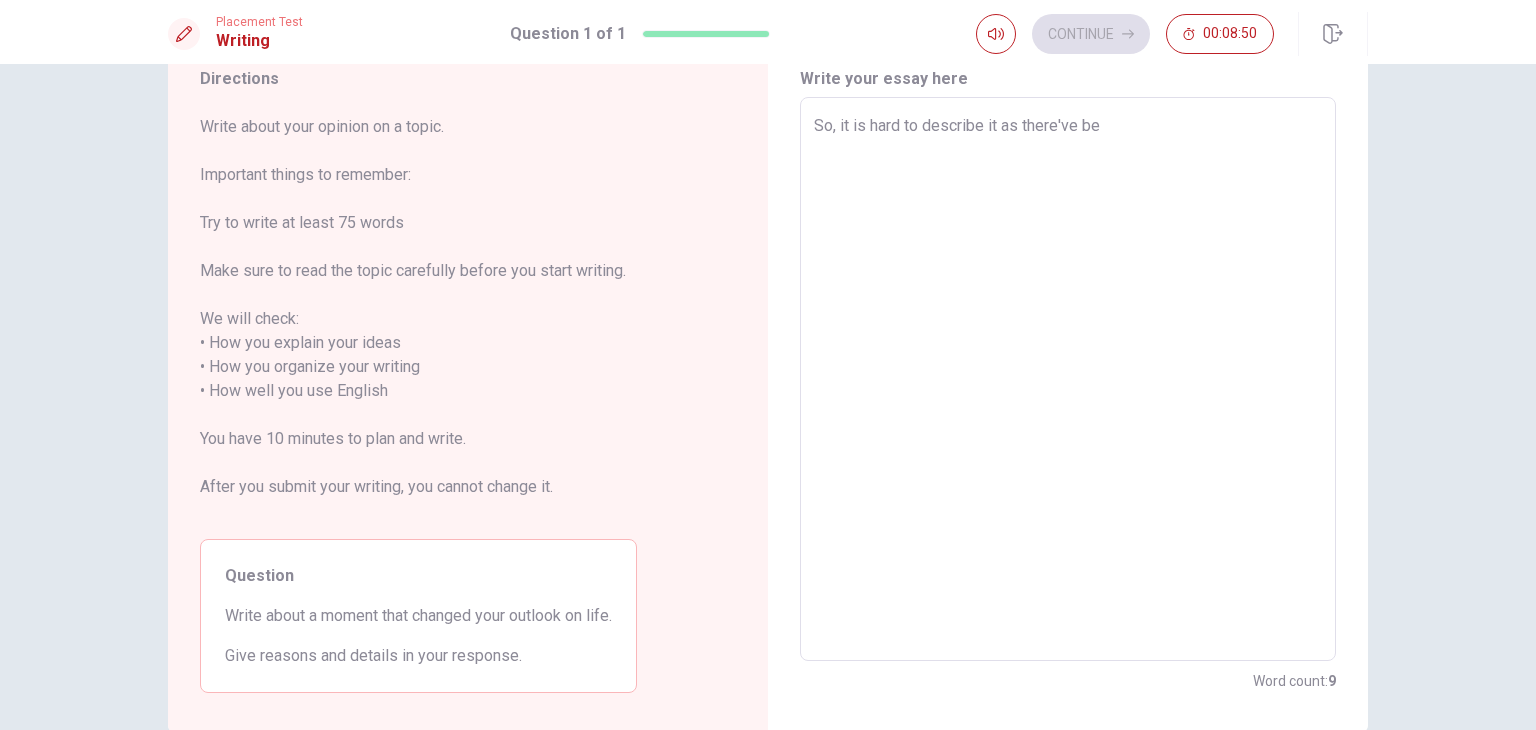 type on "x" 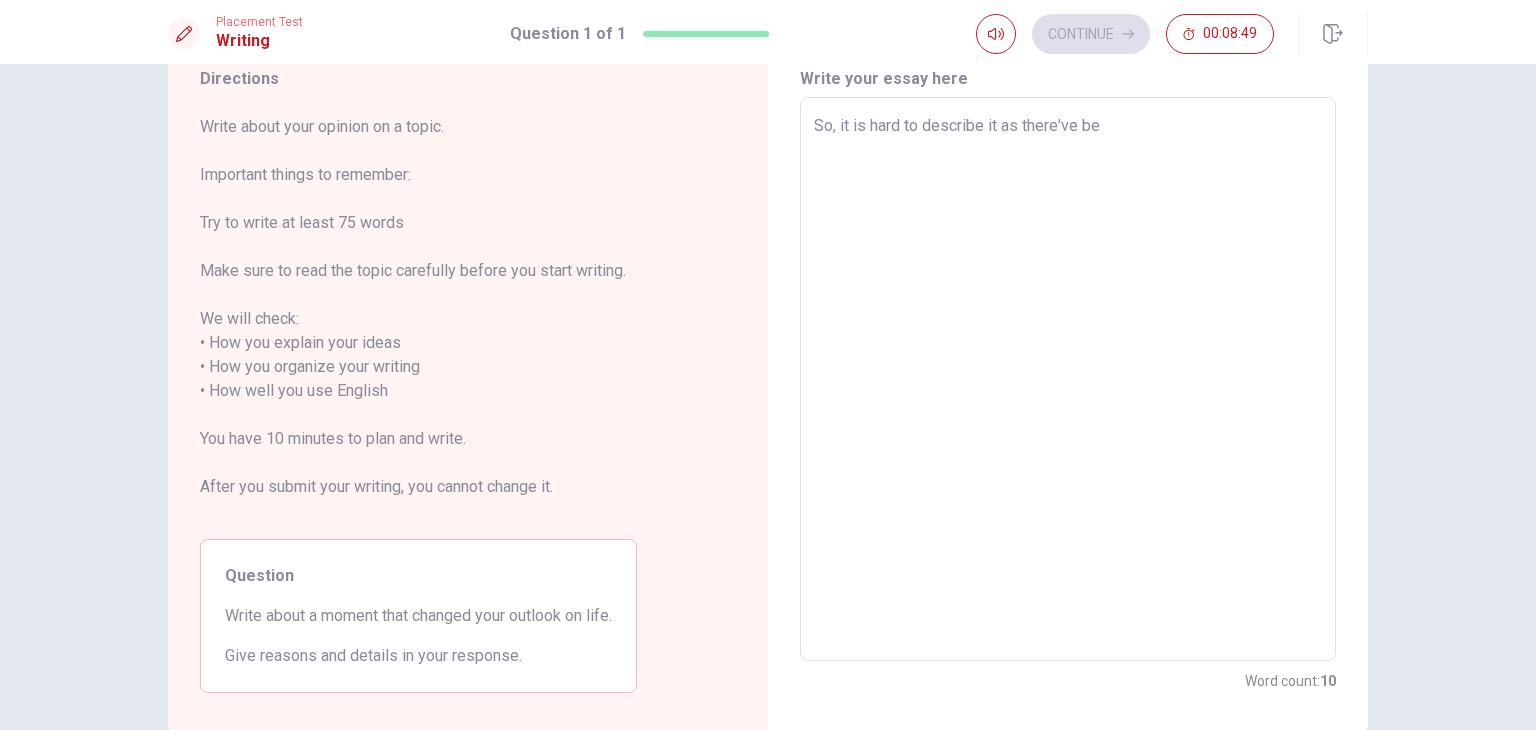 type on "So, it is hard to describe it as there've bee" 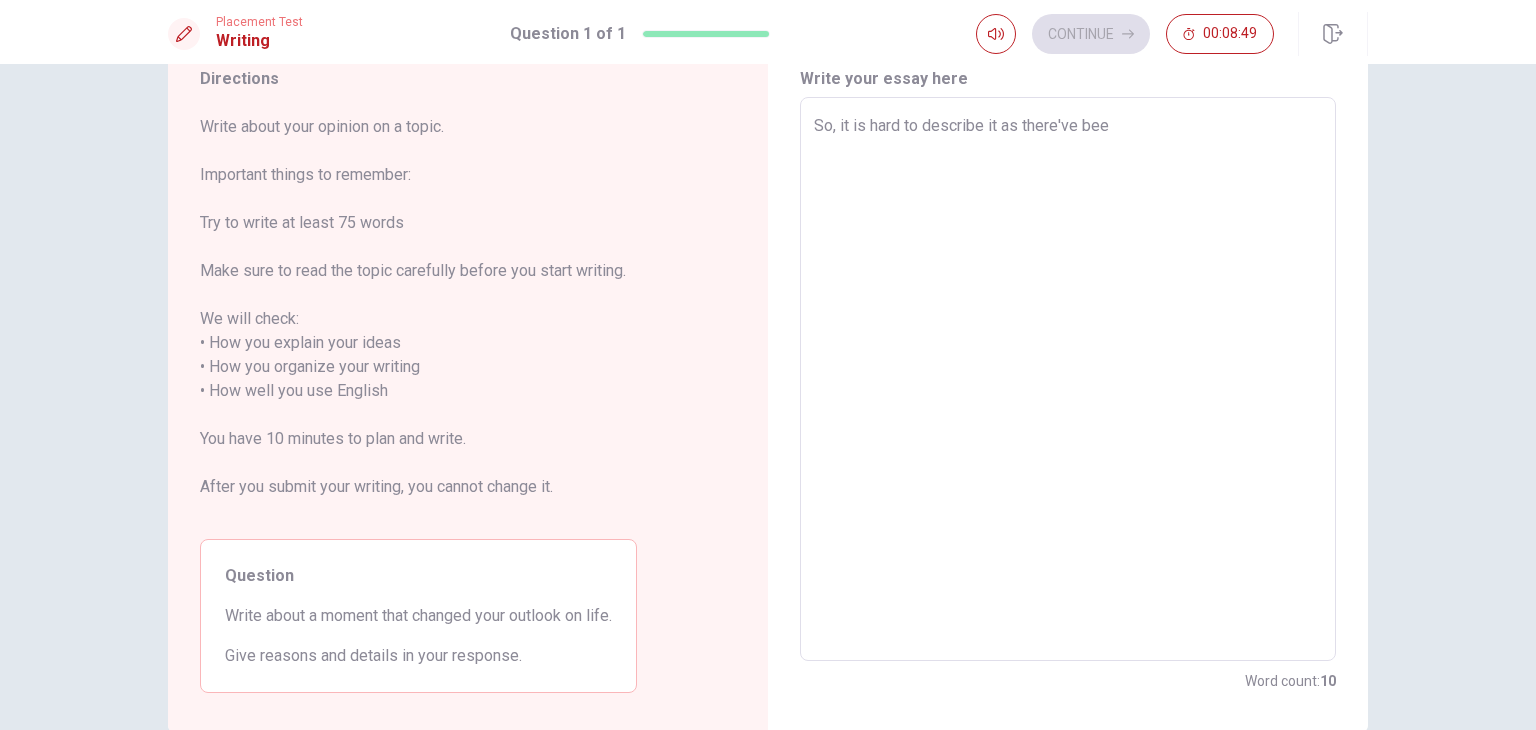 type on "x" 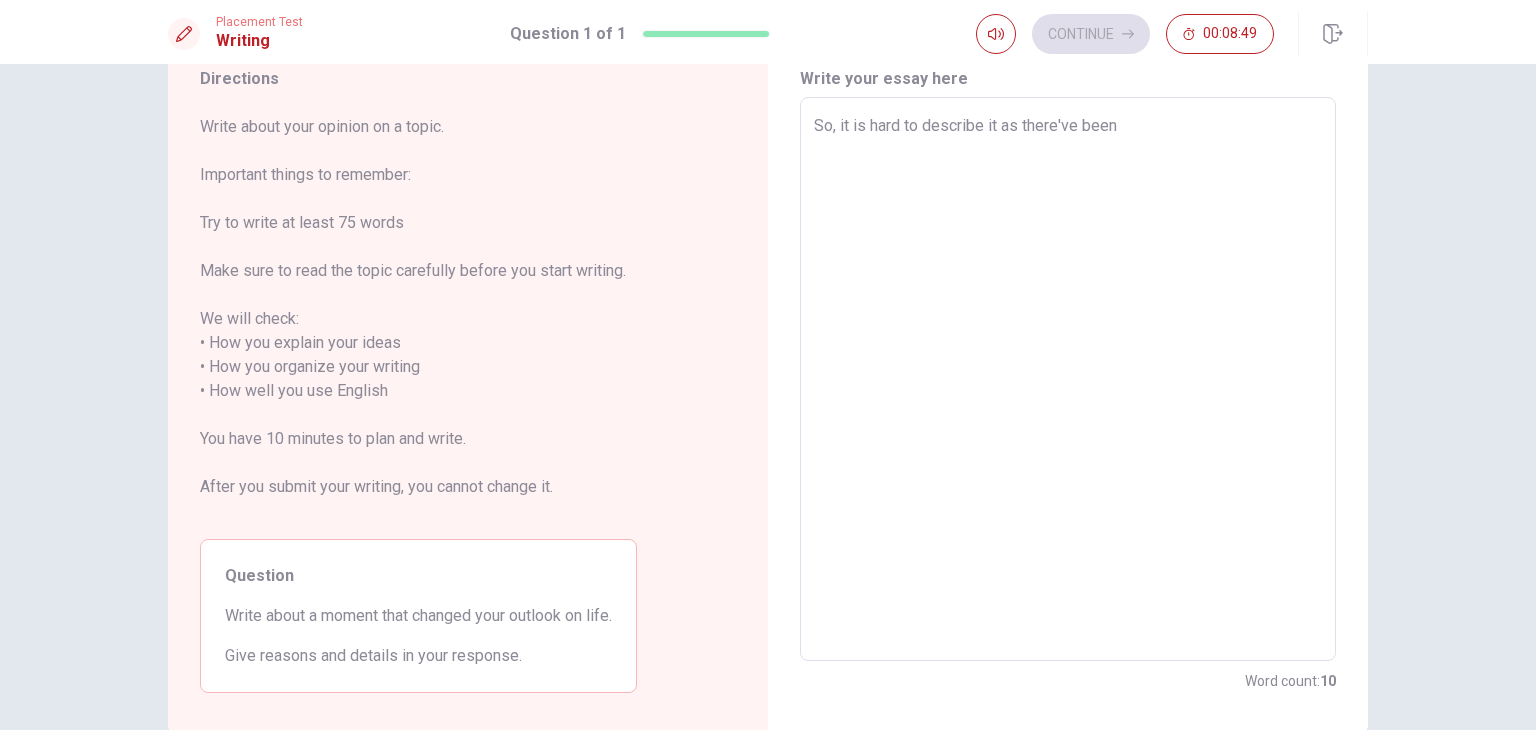 type on "x" 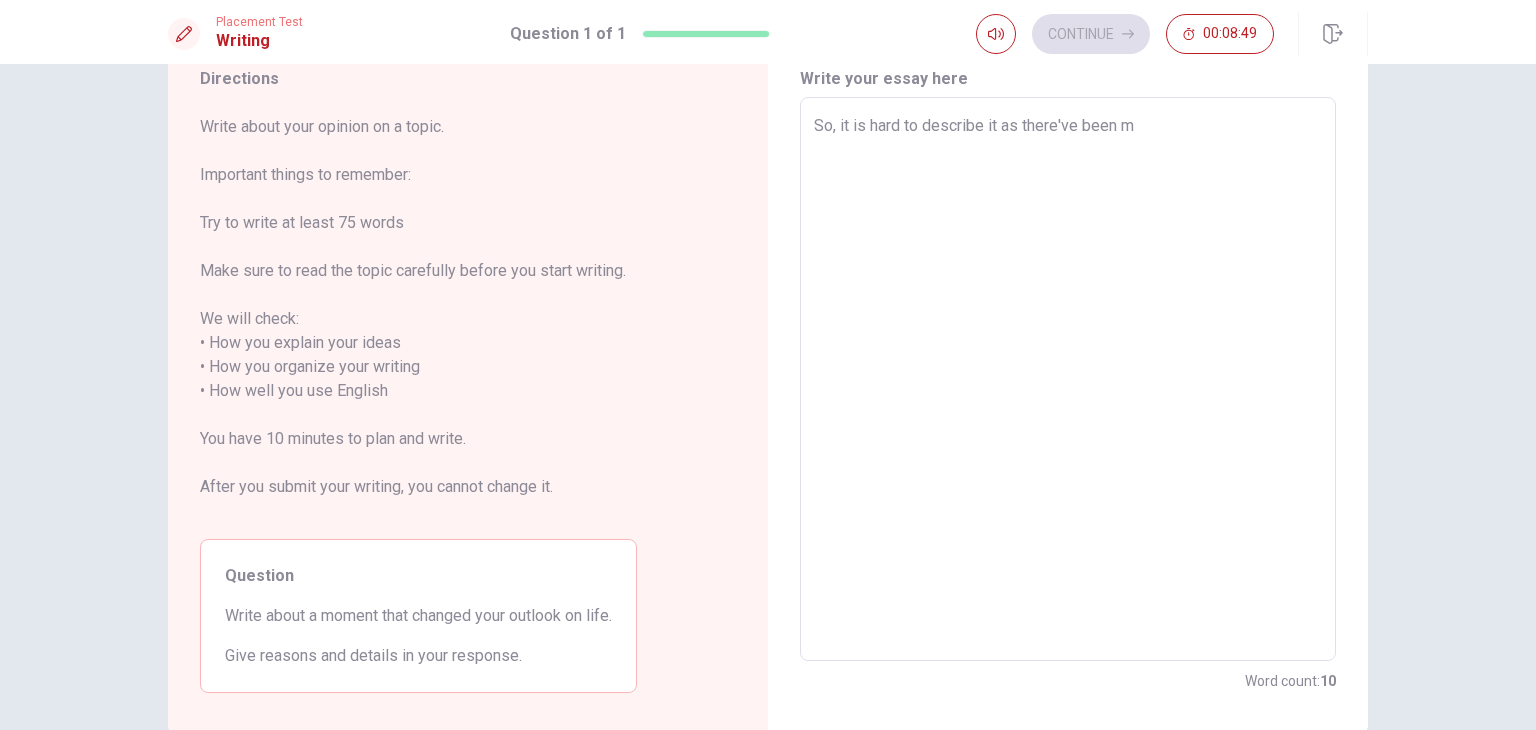 type on "x" 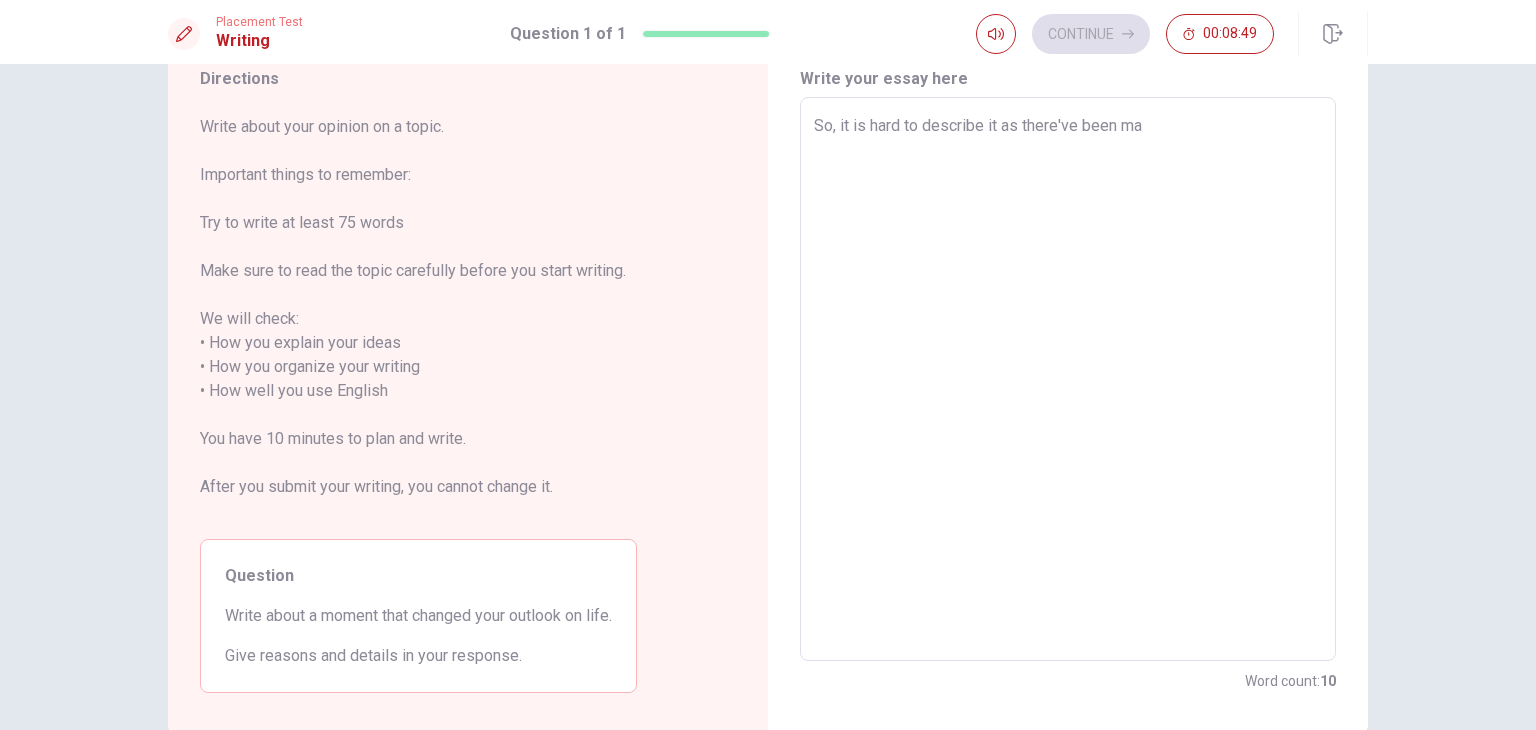 type on "x" 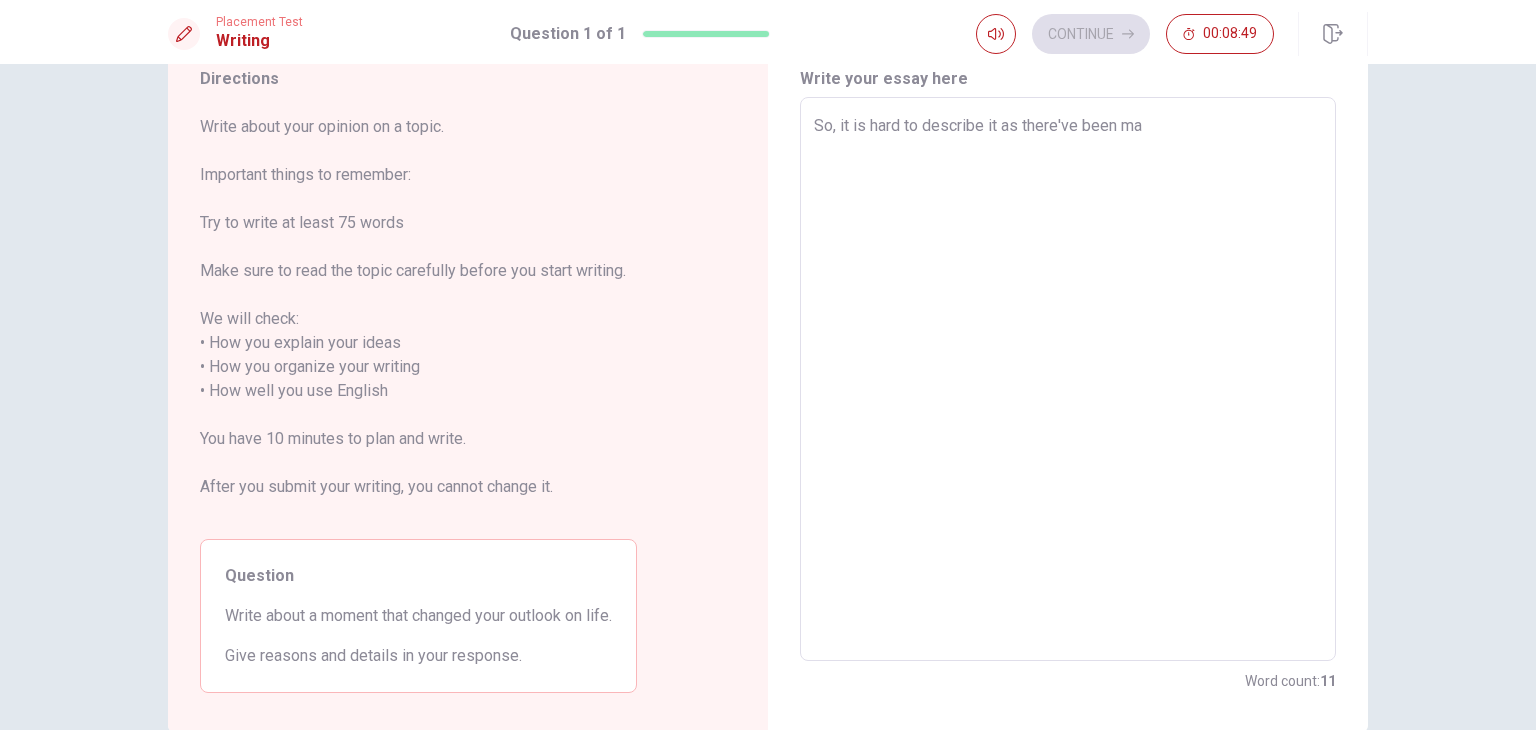 type on "So, it is hard to describe it as there've been man" 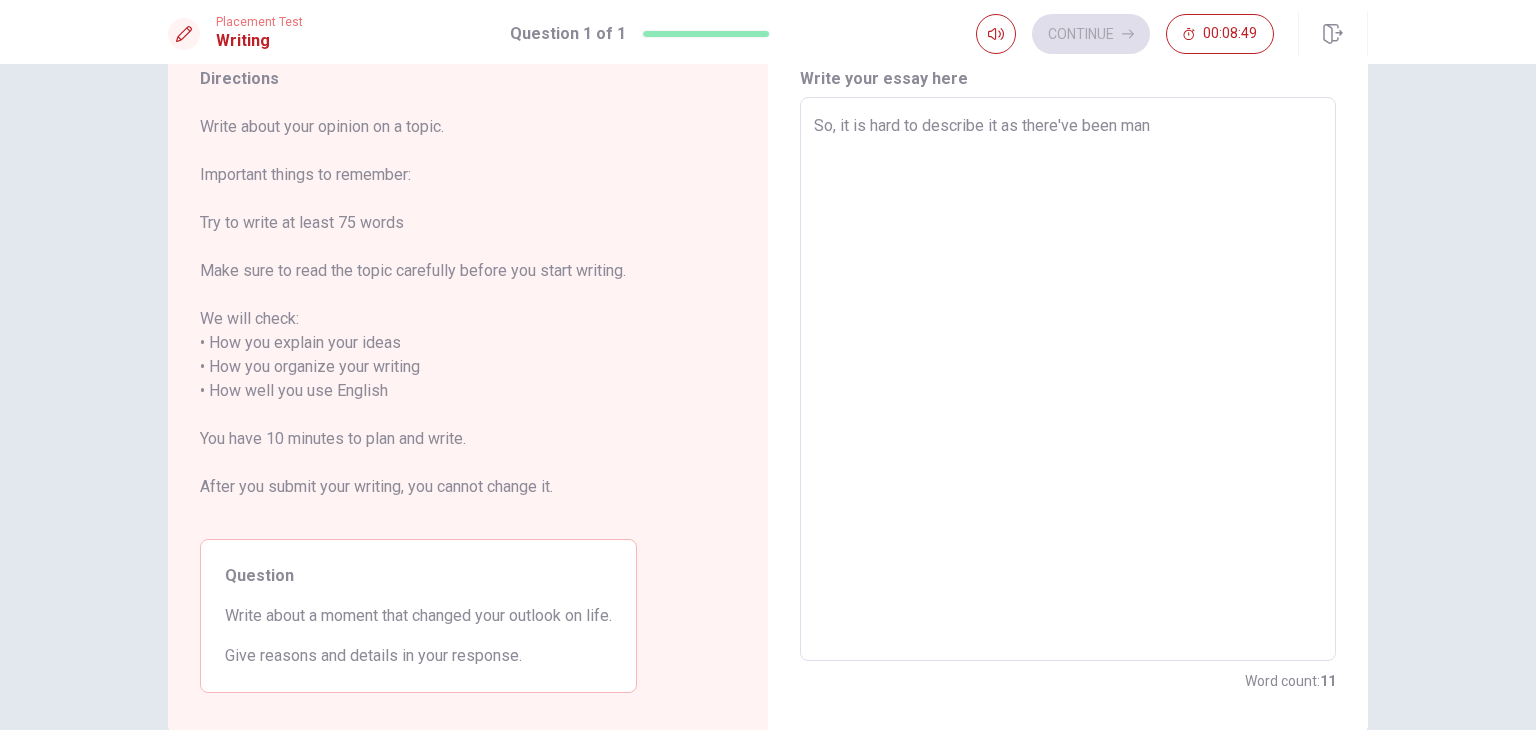 type on "x" 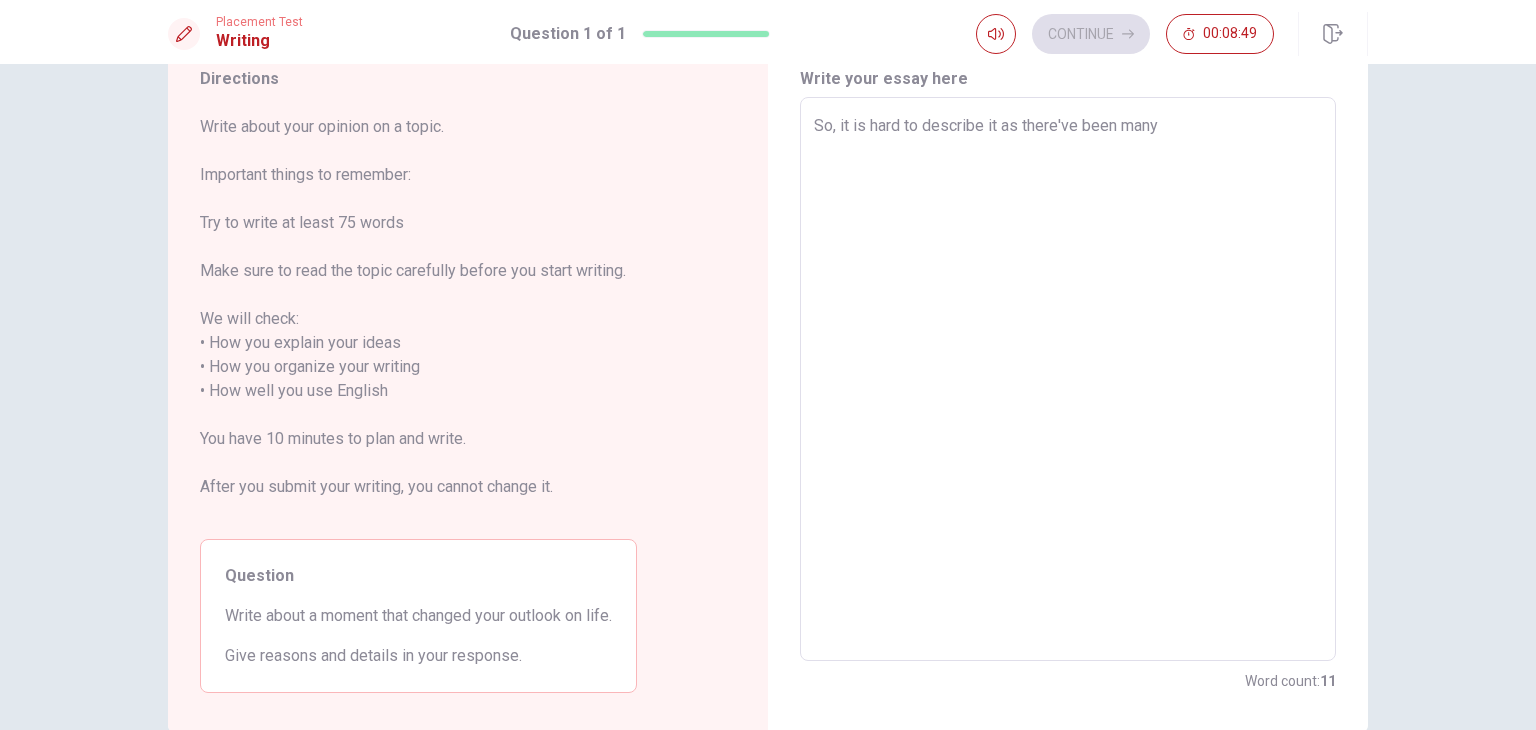 type on "x" 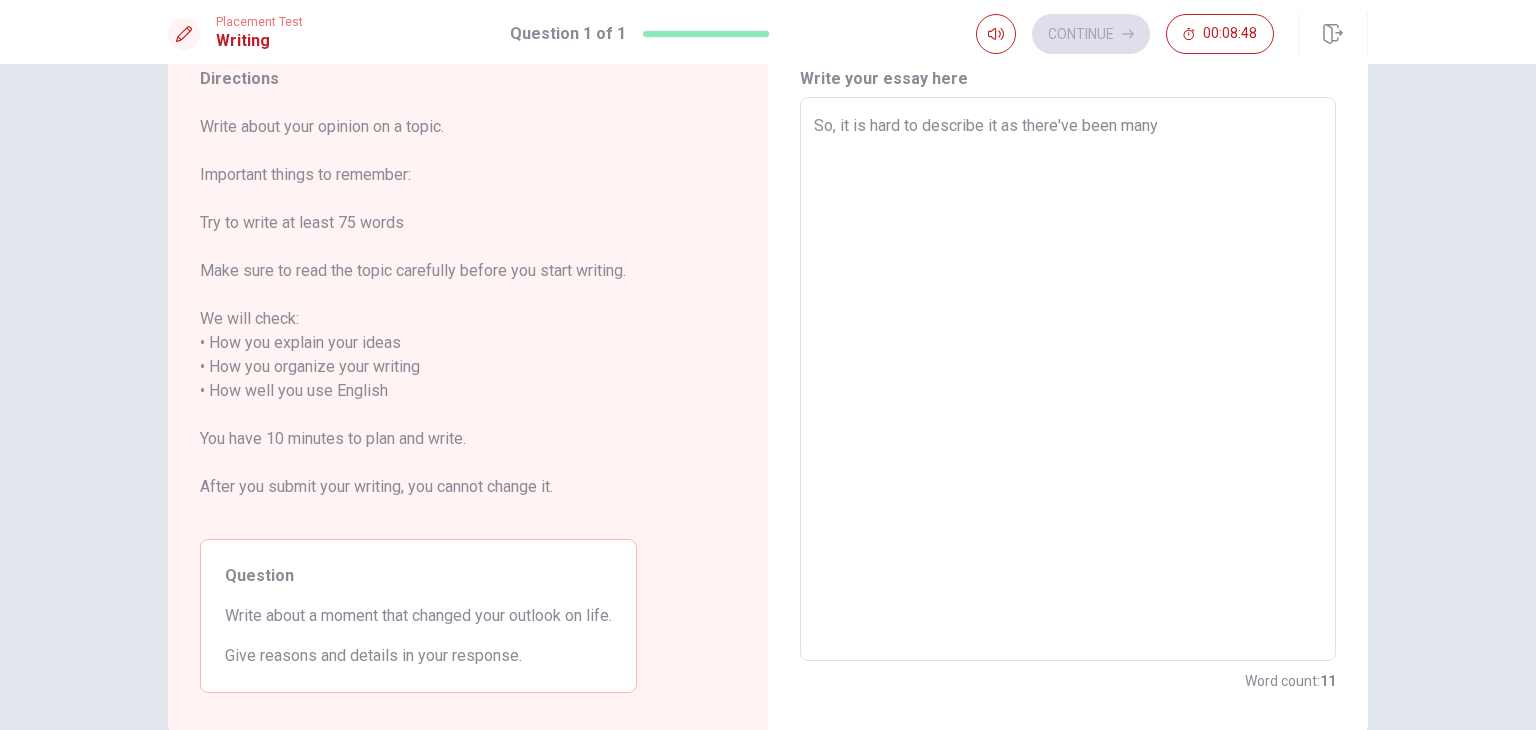 type on "So, it is hard to describe it as there've been many" 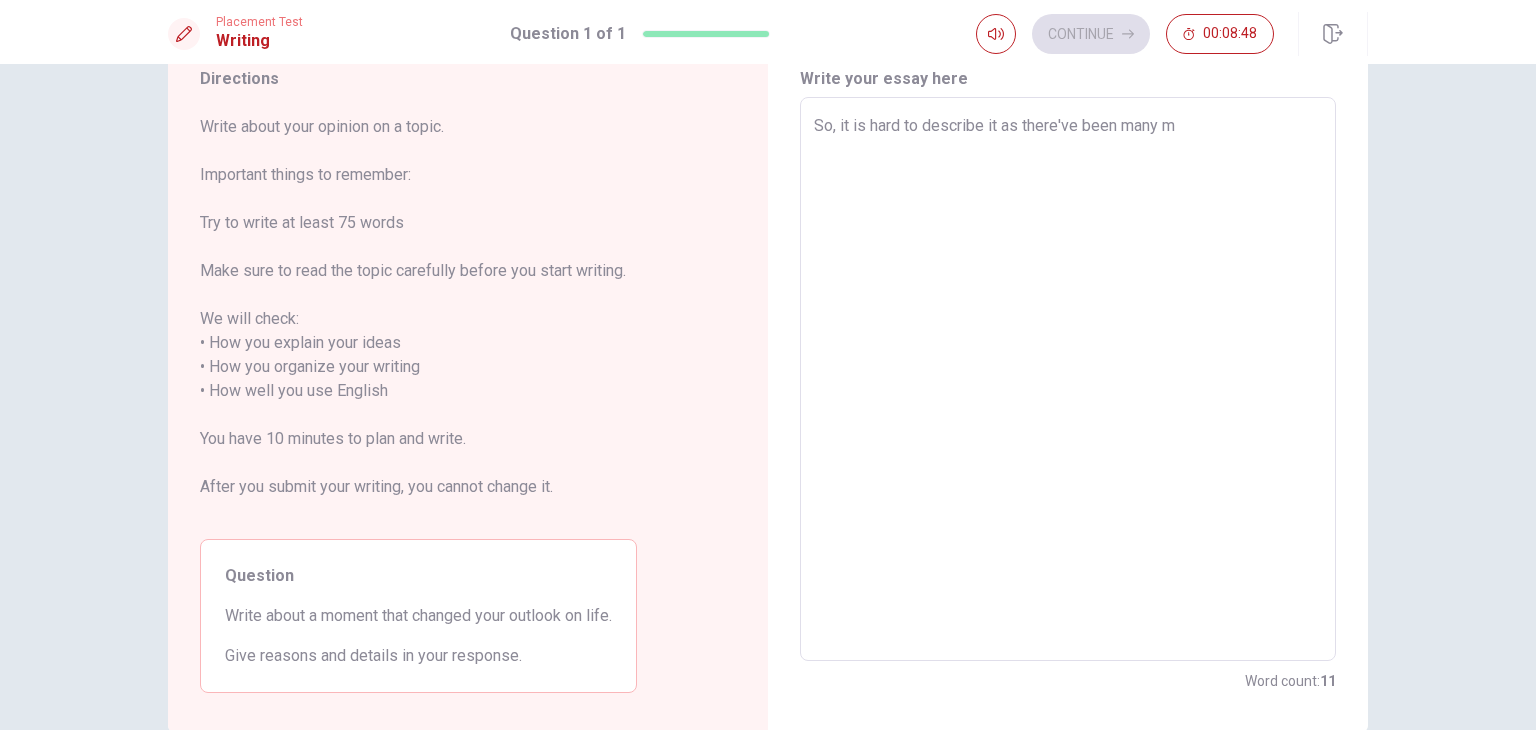 type on "x" 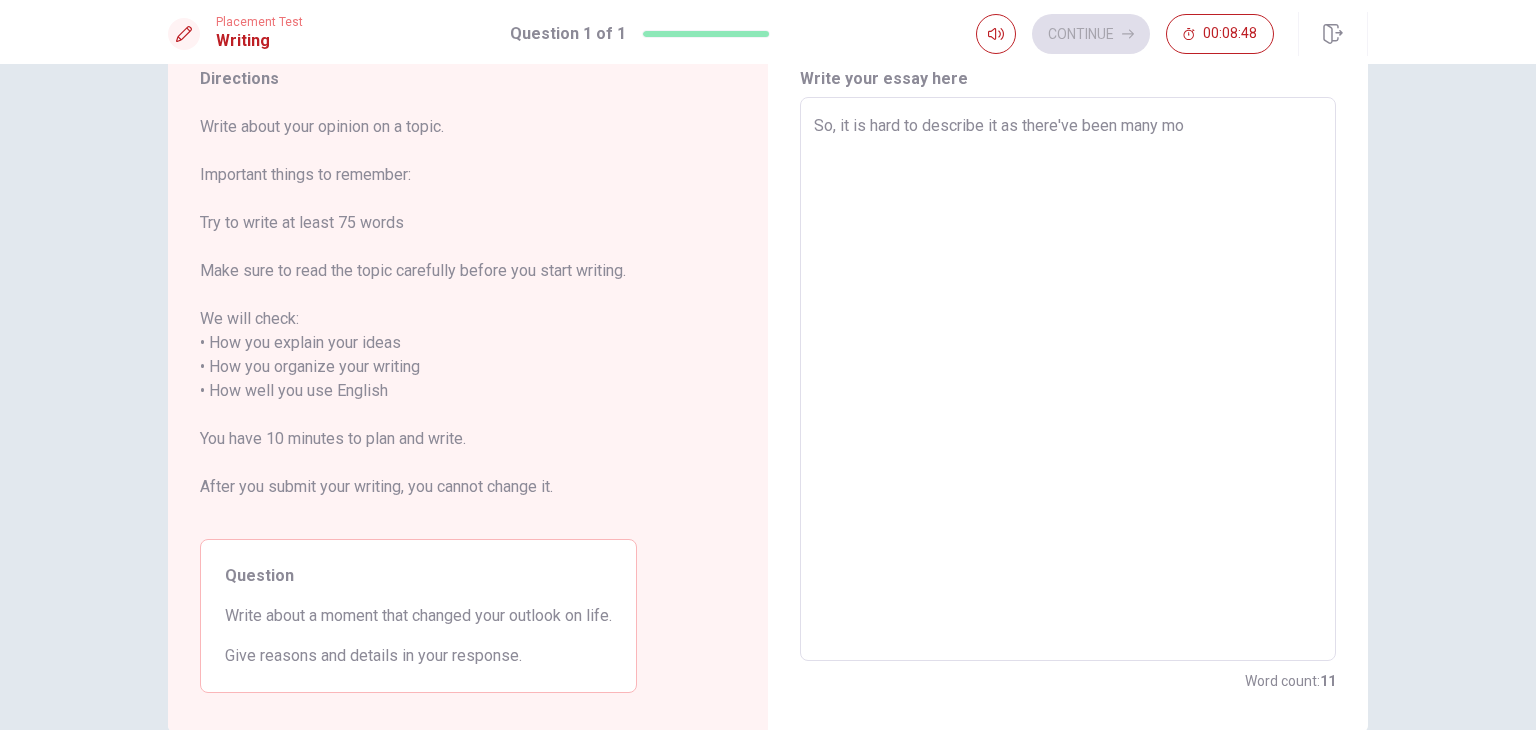 type on "x" 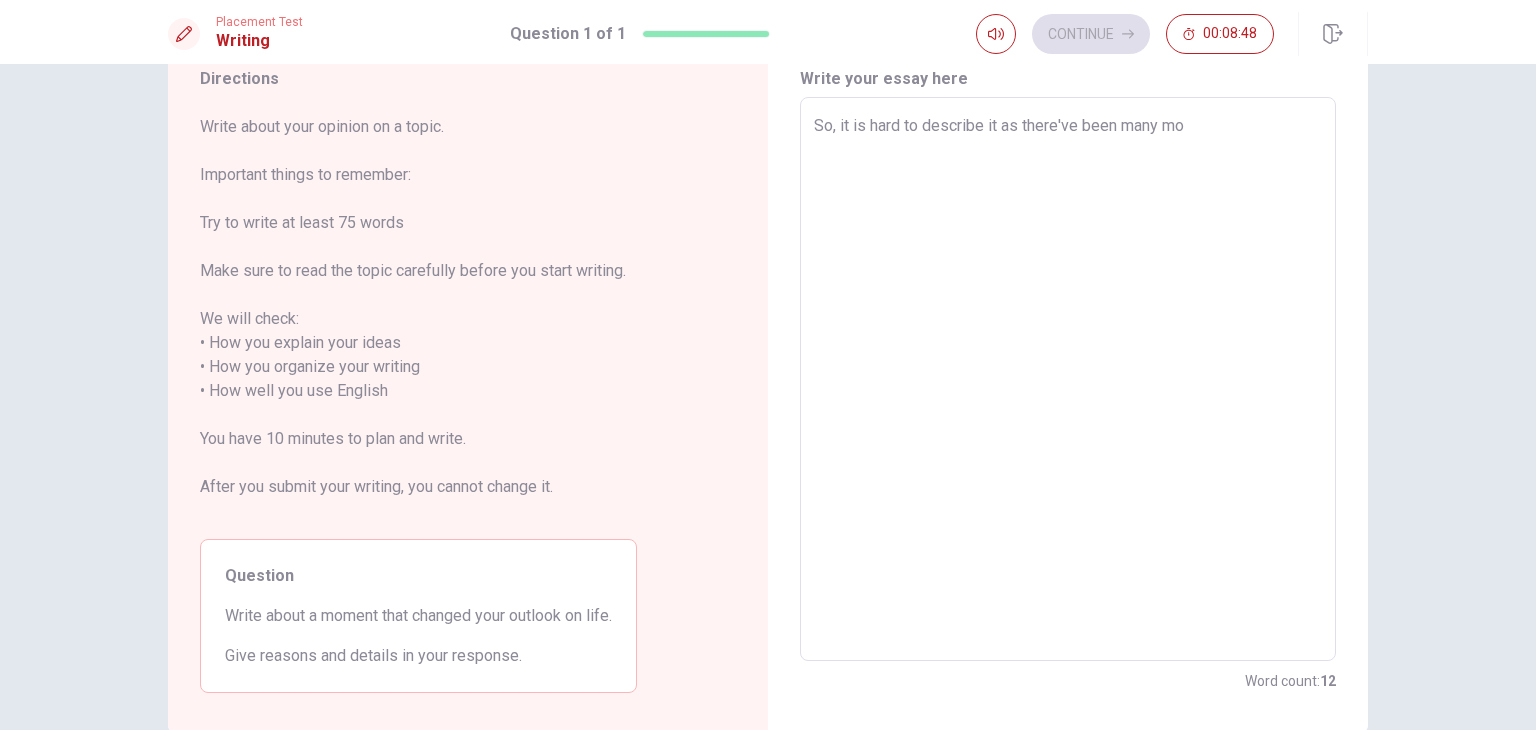 type on "So, it is hard to describe it as there've been many mom" 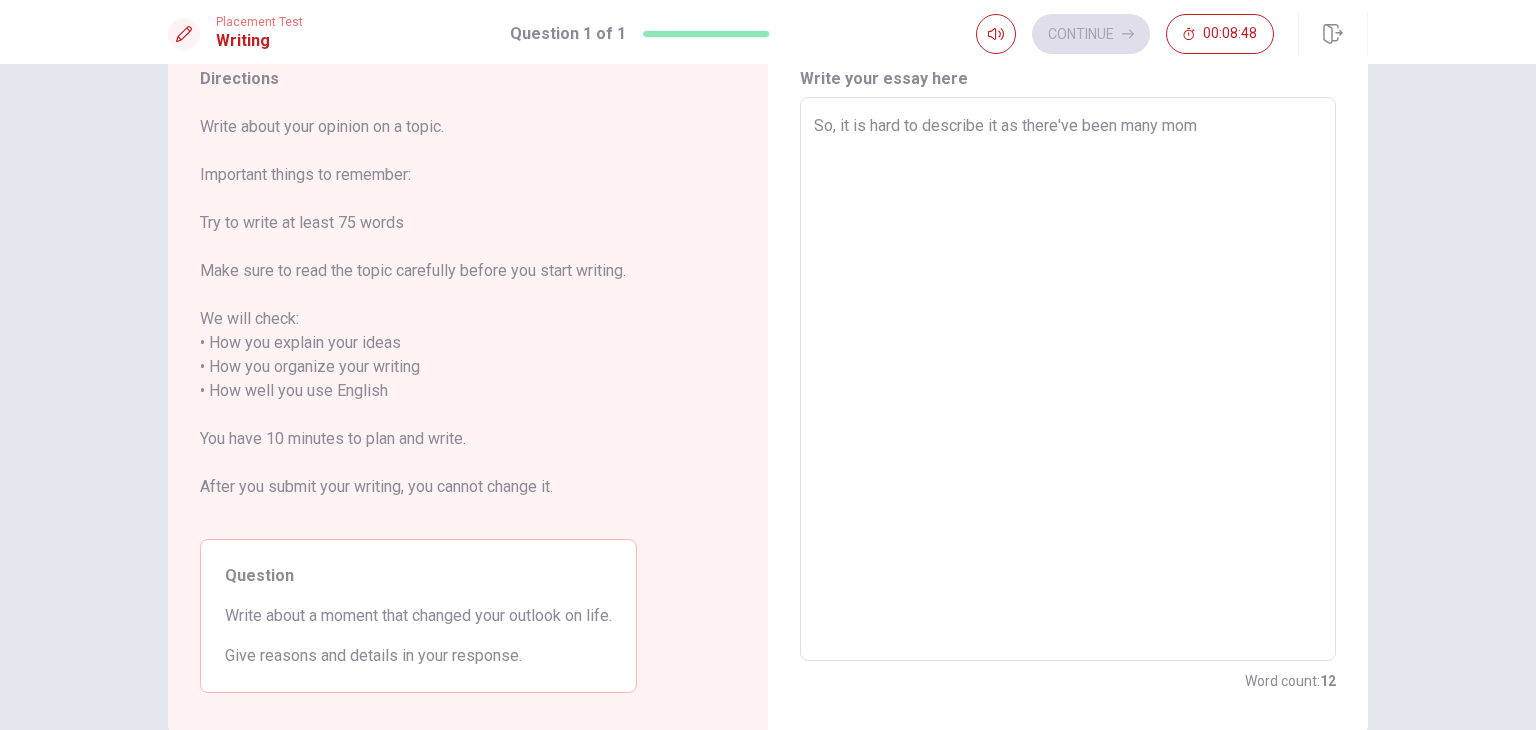 type on "x" 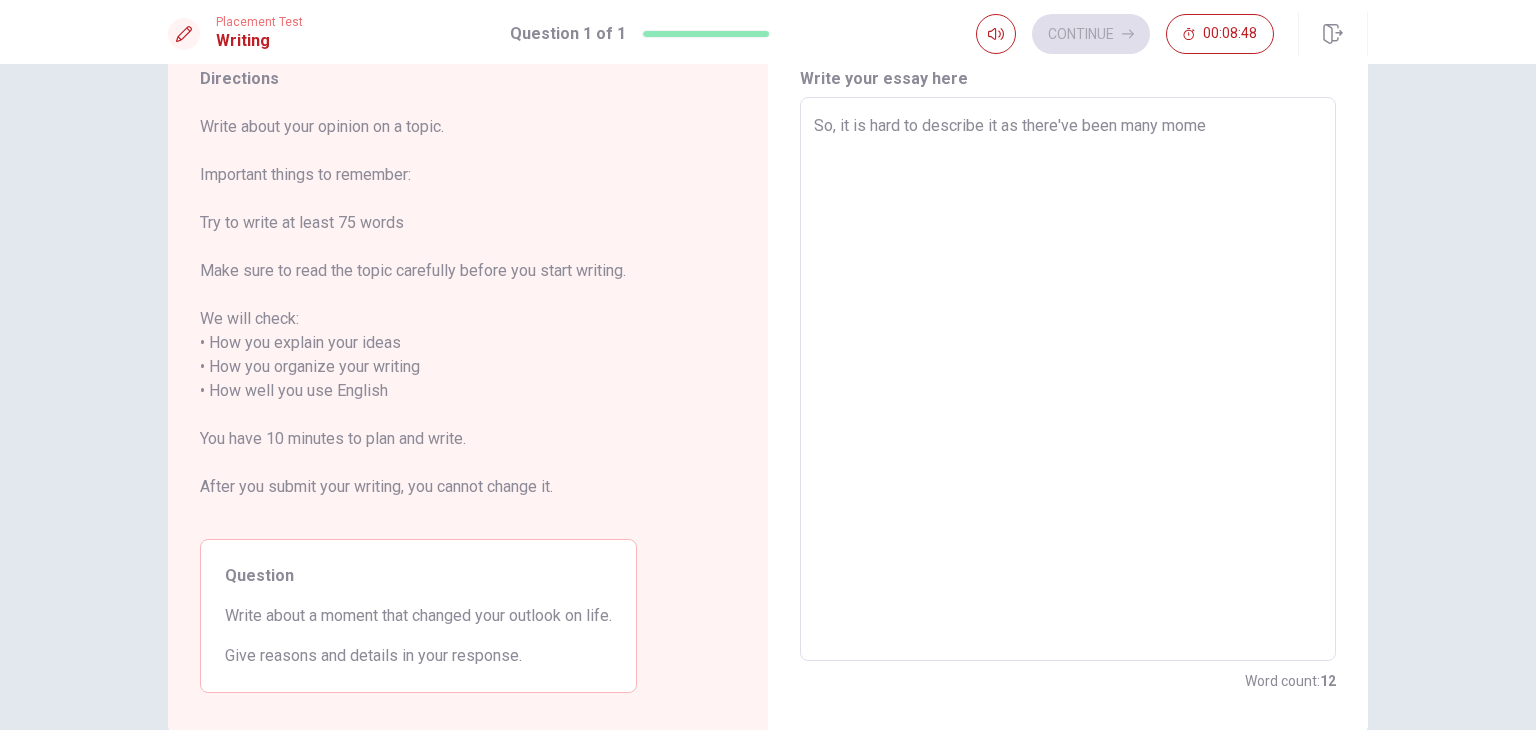 type on "x" 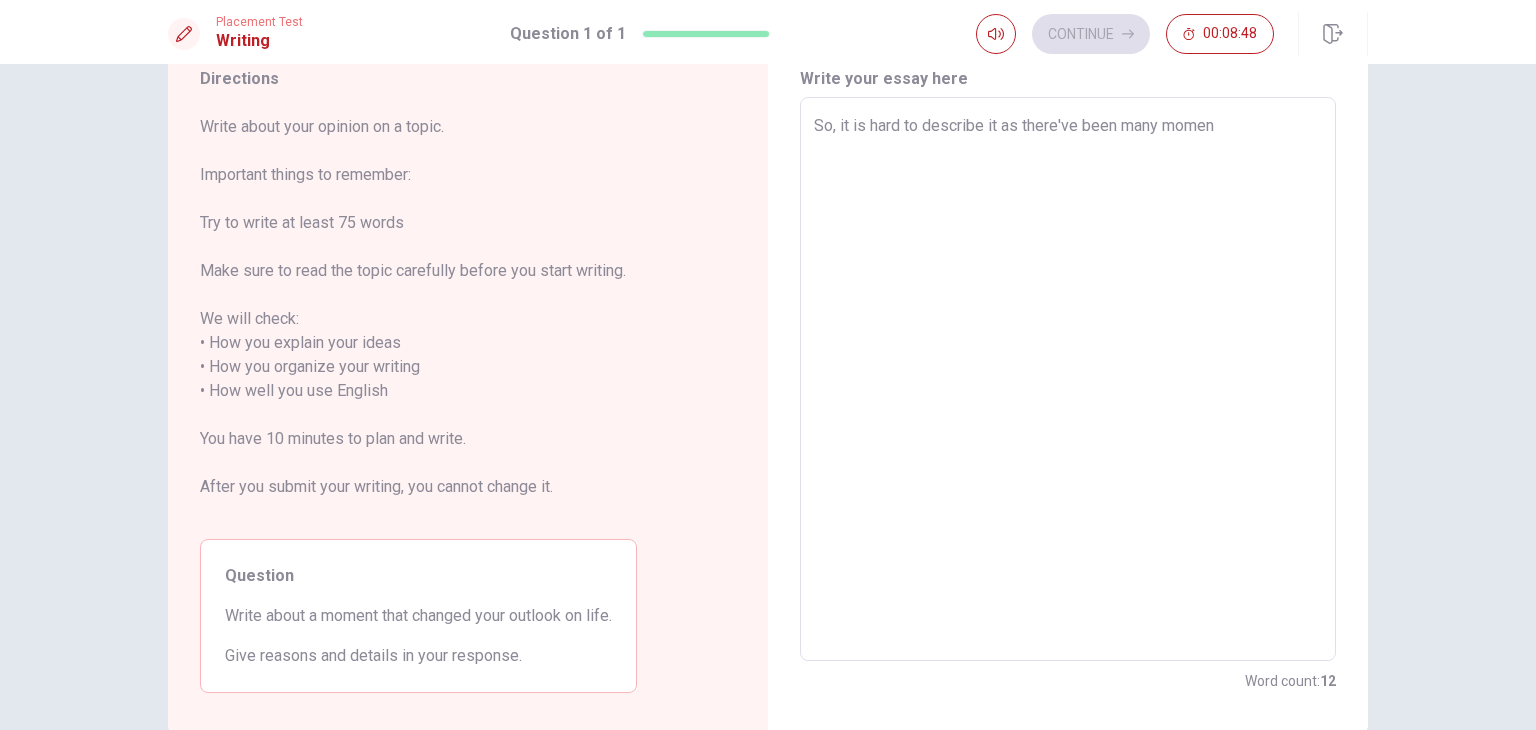 type on "x" 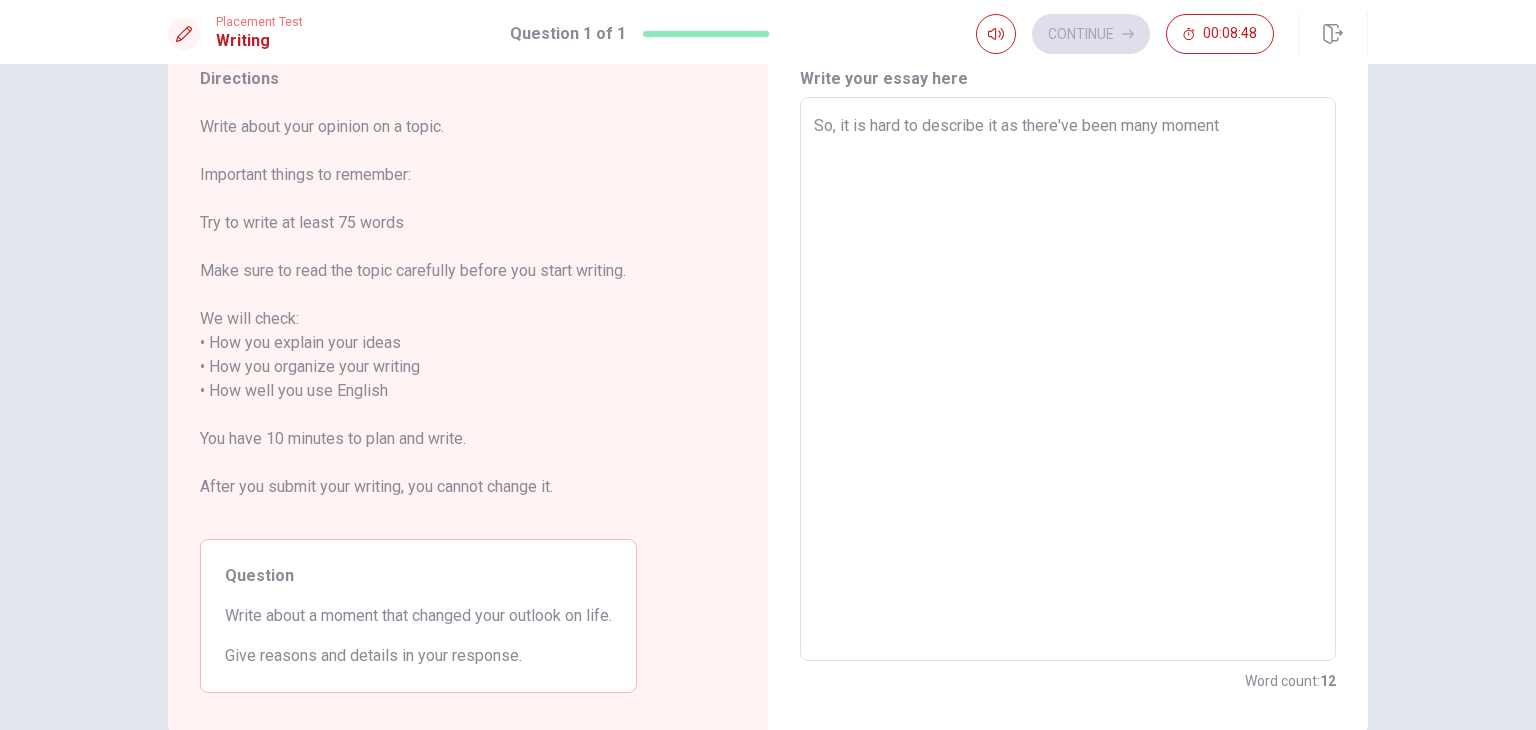 type on "x" 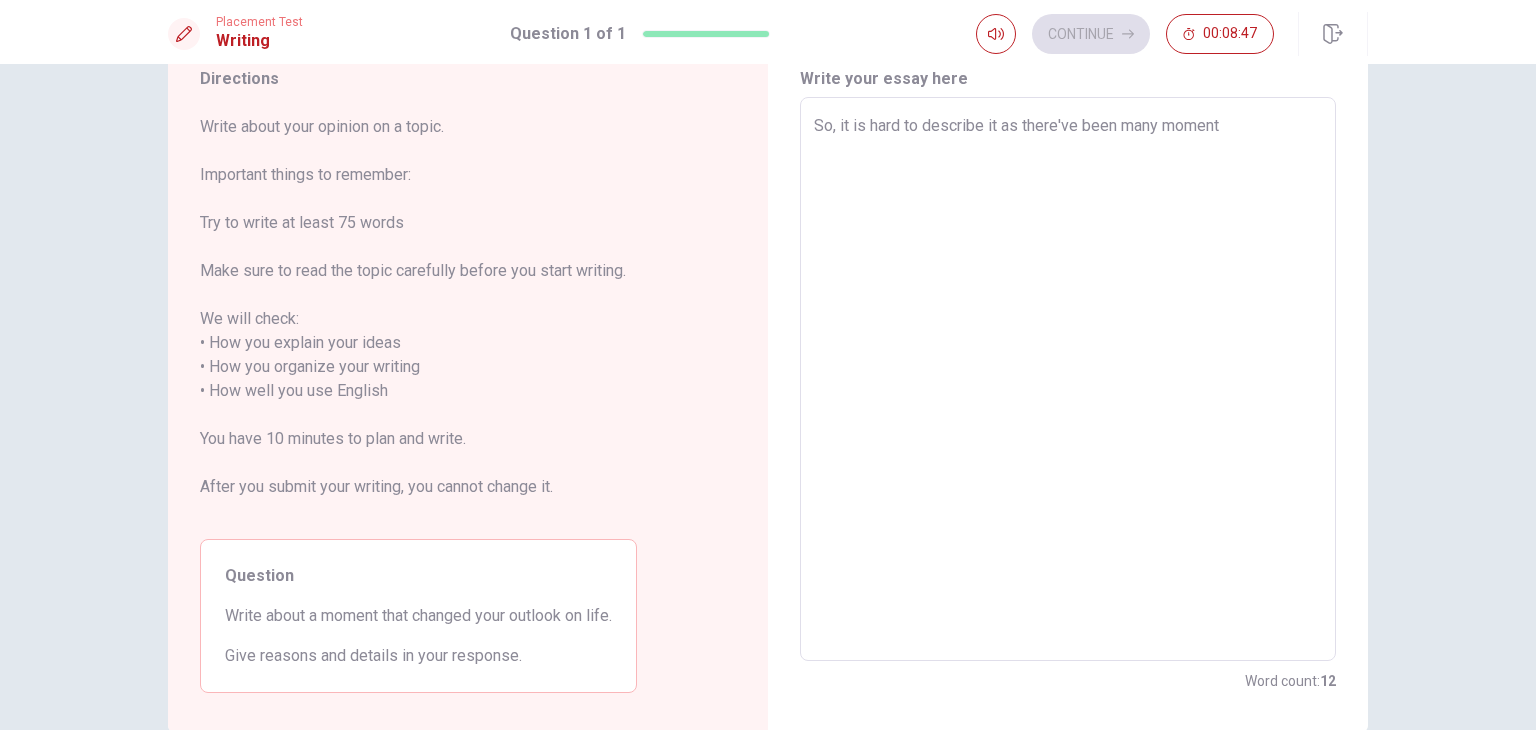type on "So, it is hard to describe it as there've been many moments" 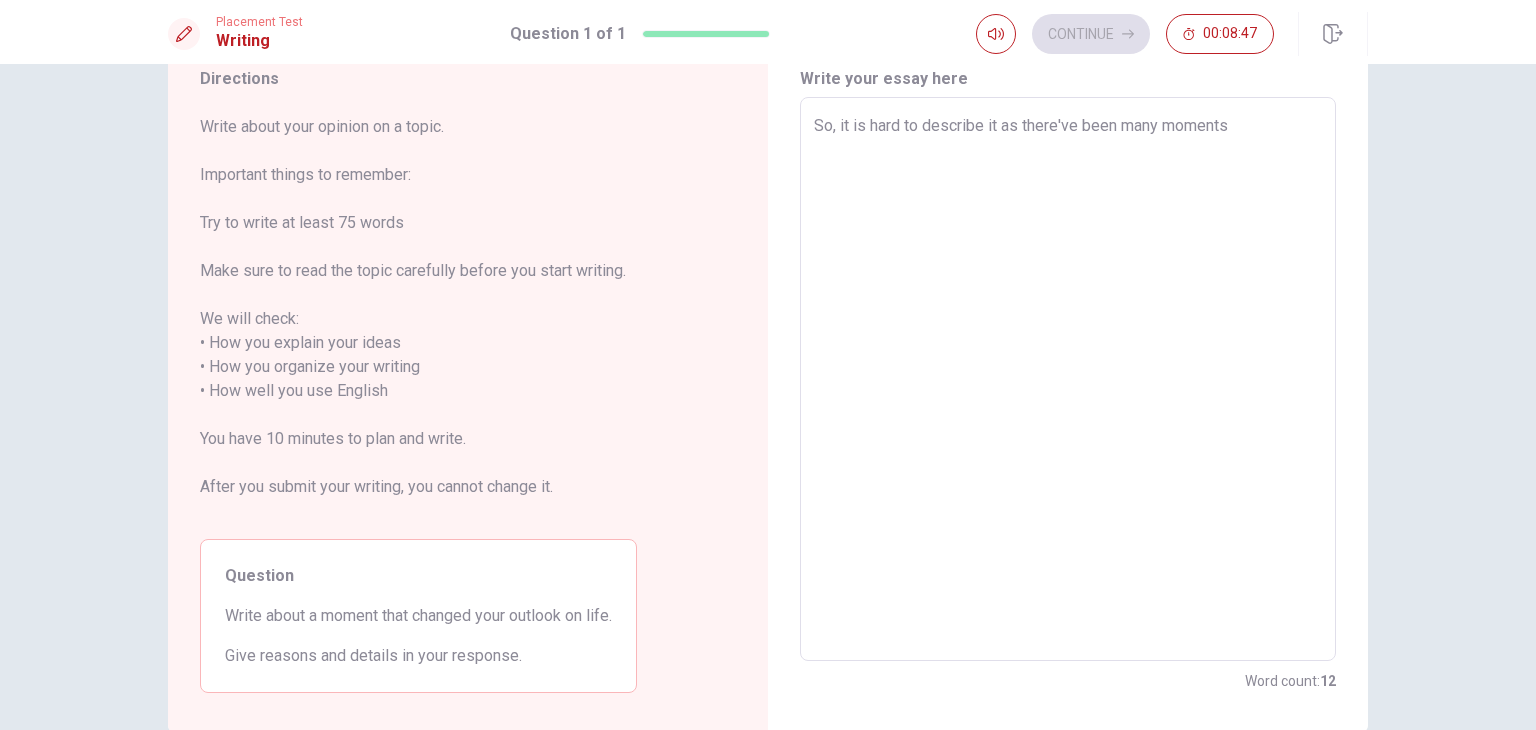 type on "x" 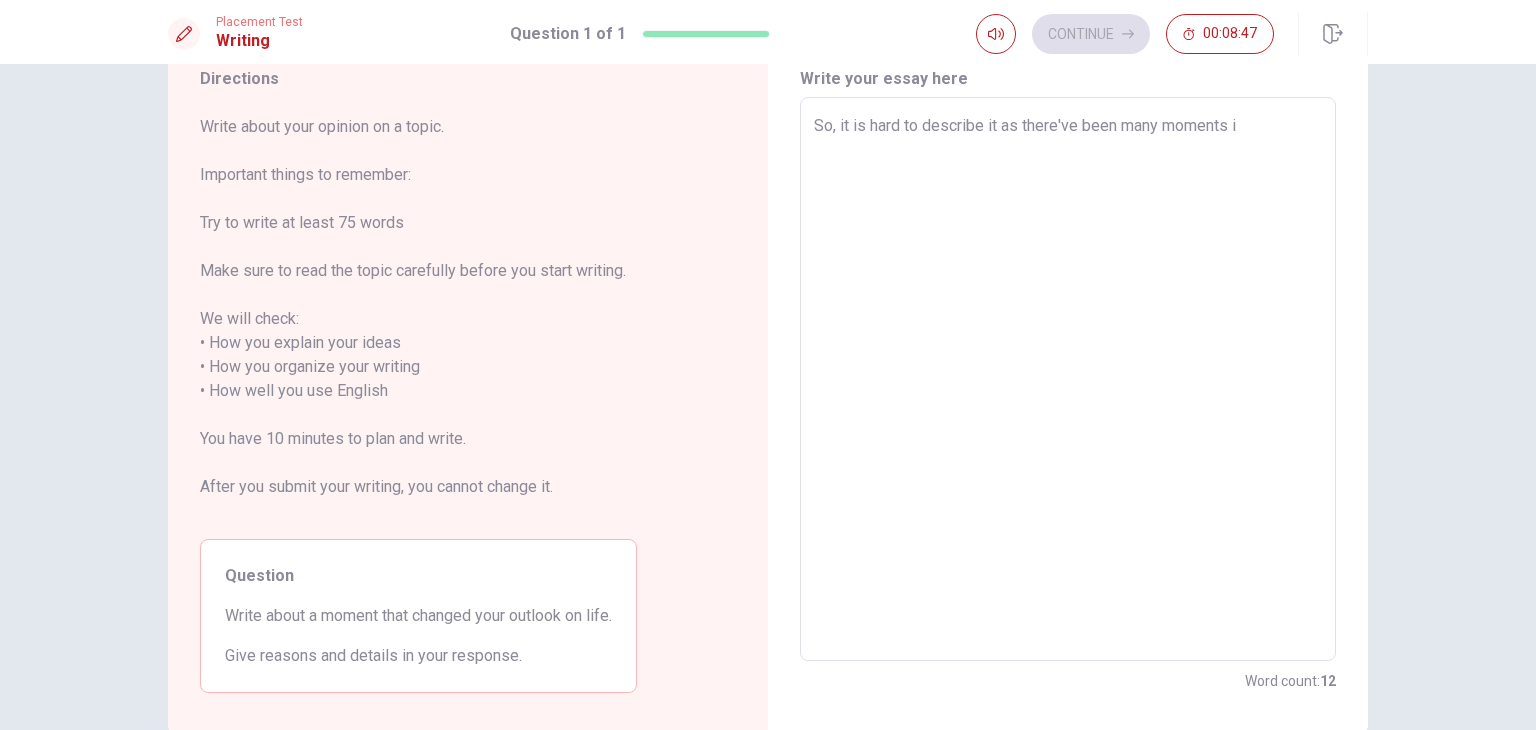 type on "x" 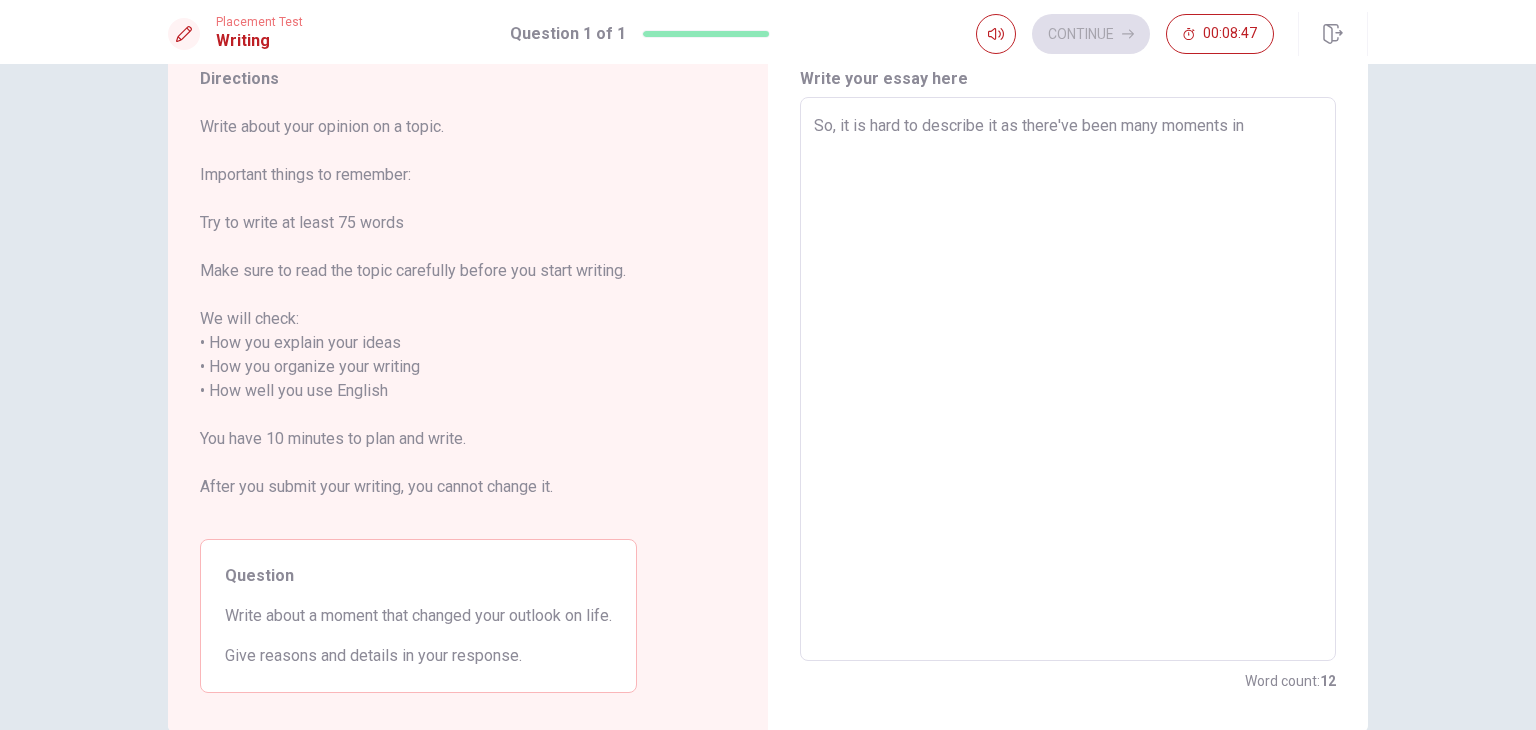 type on "x" 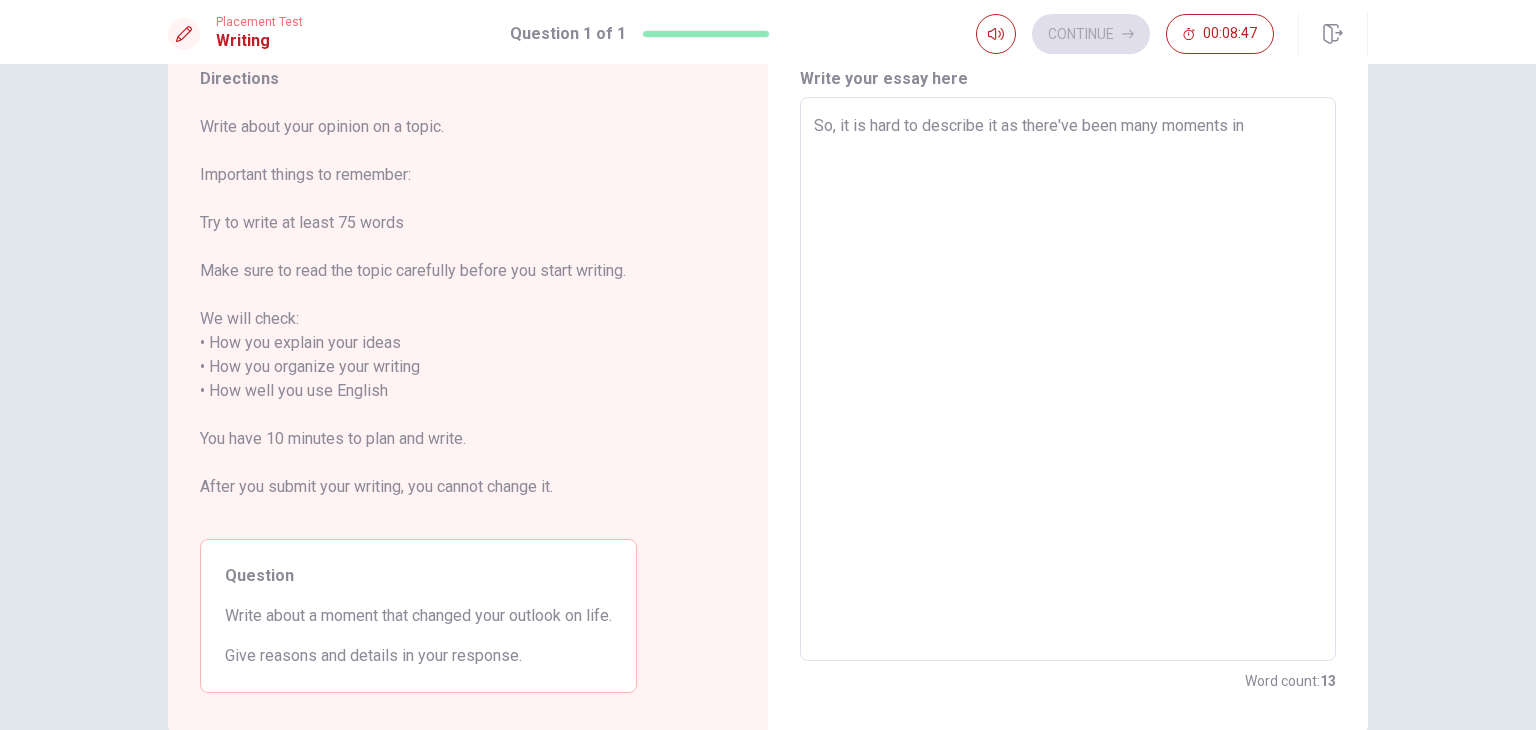 type on "So, it is hard to describe it as there've been many moments in" 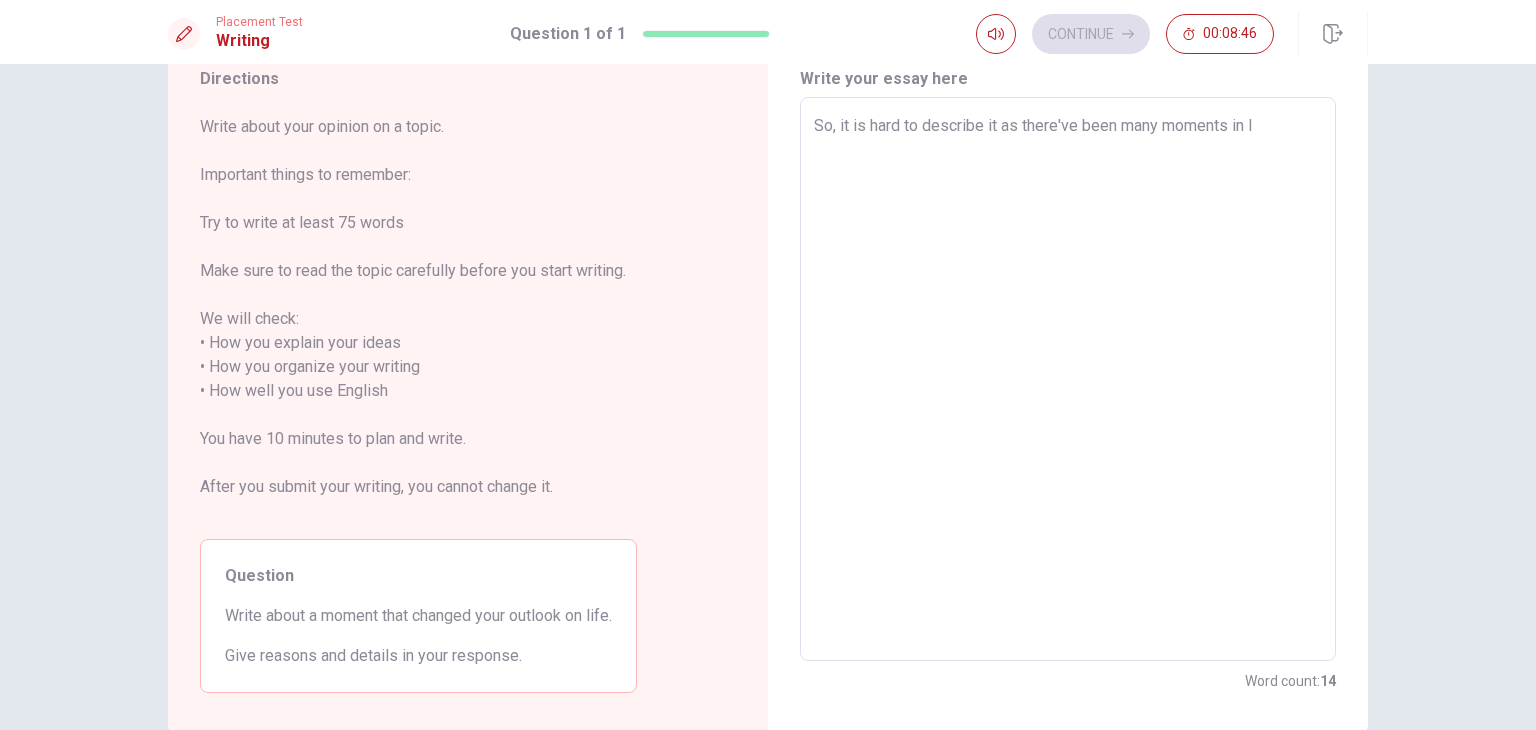 type on "x" 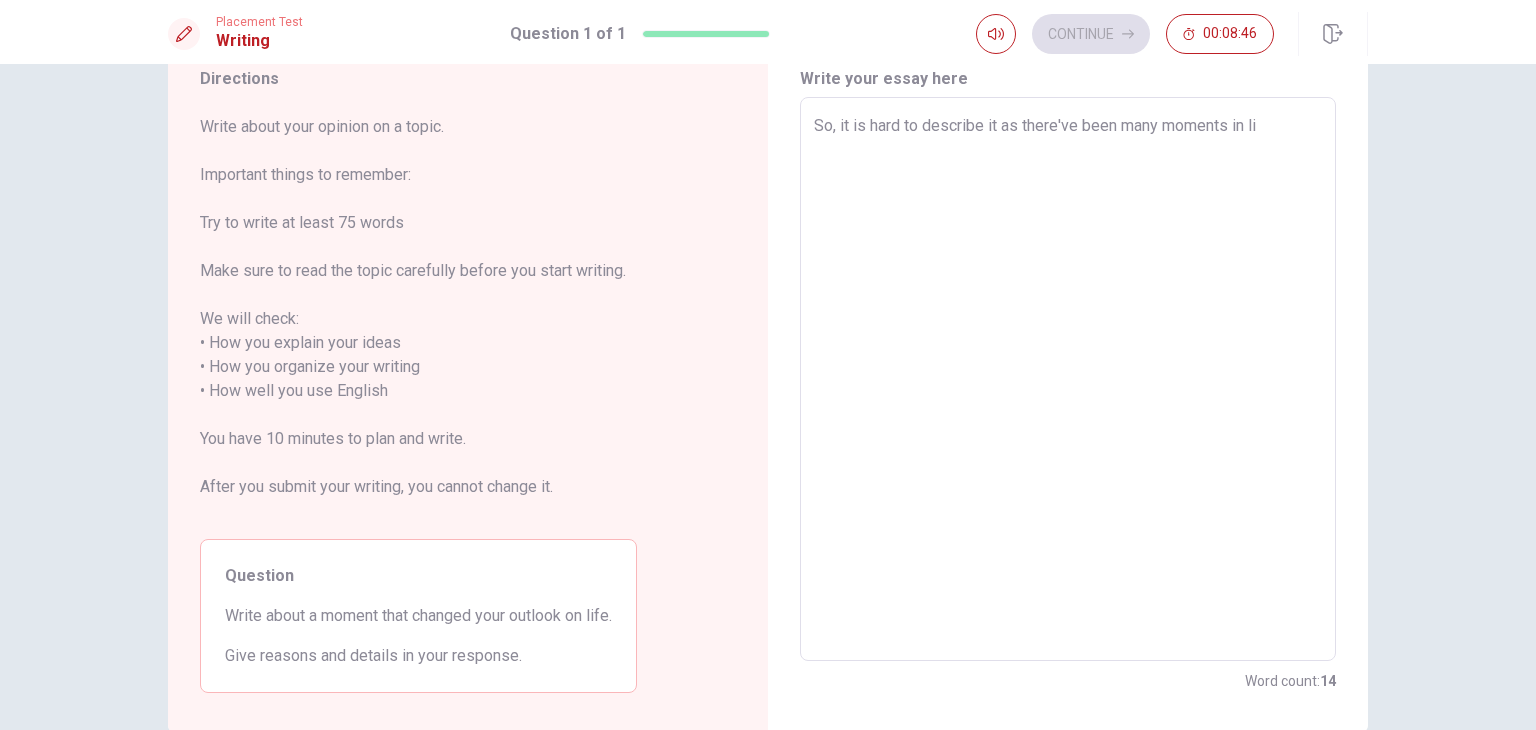 type on "x" 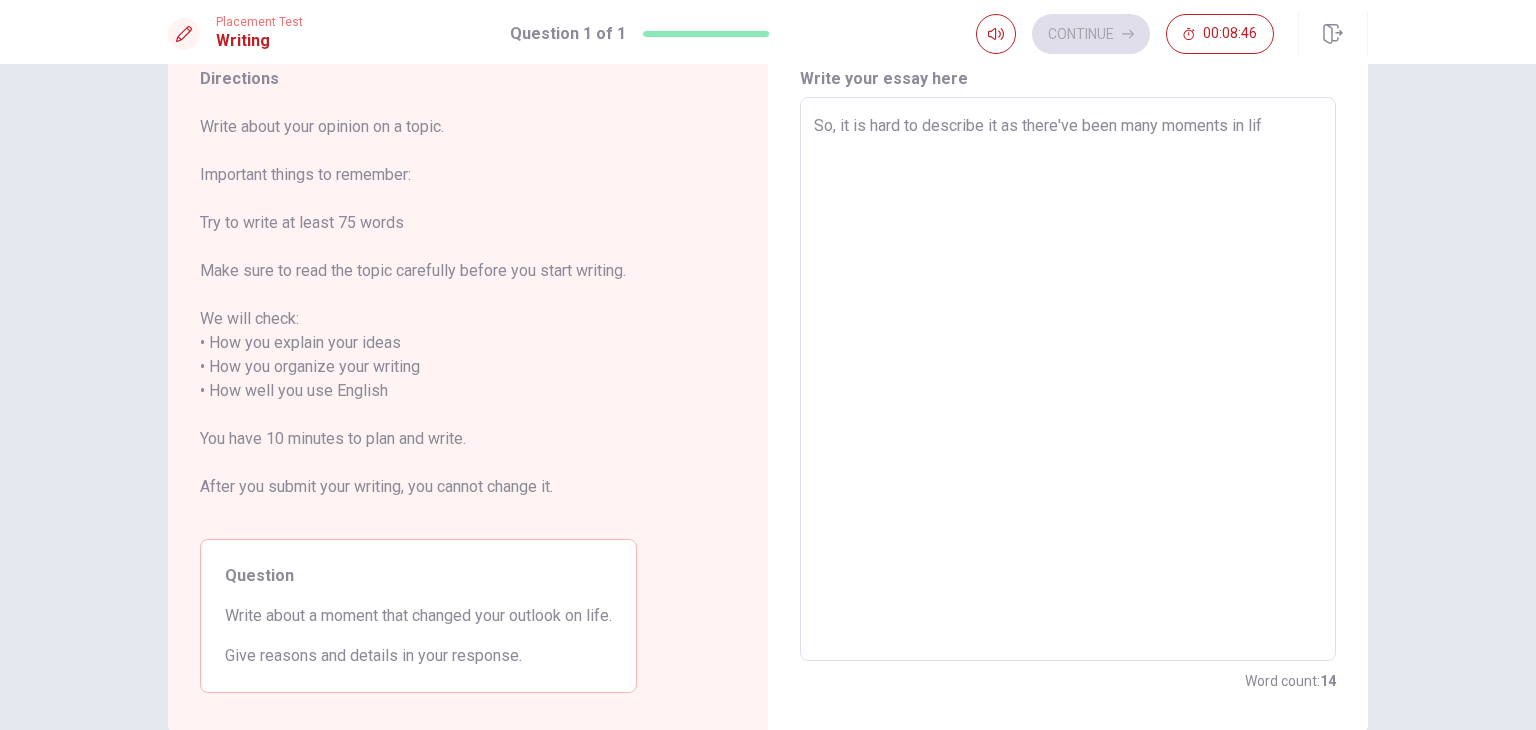 type on "x" 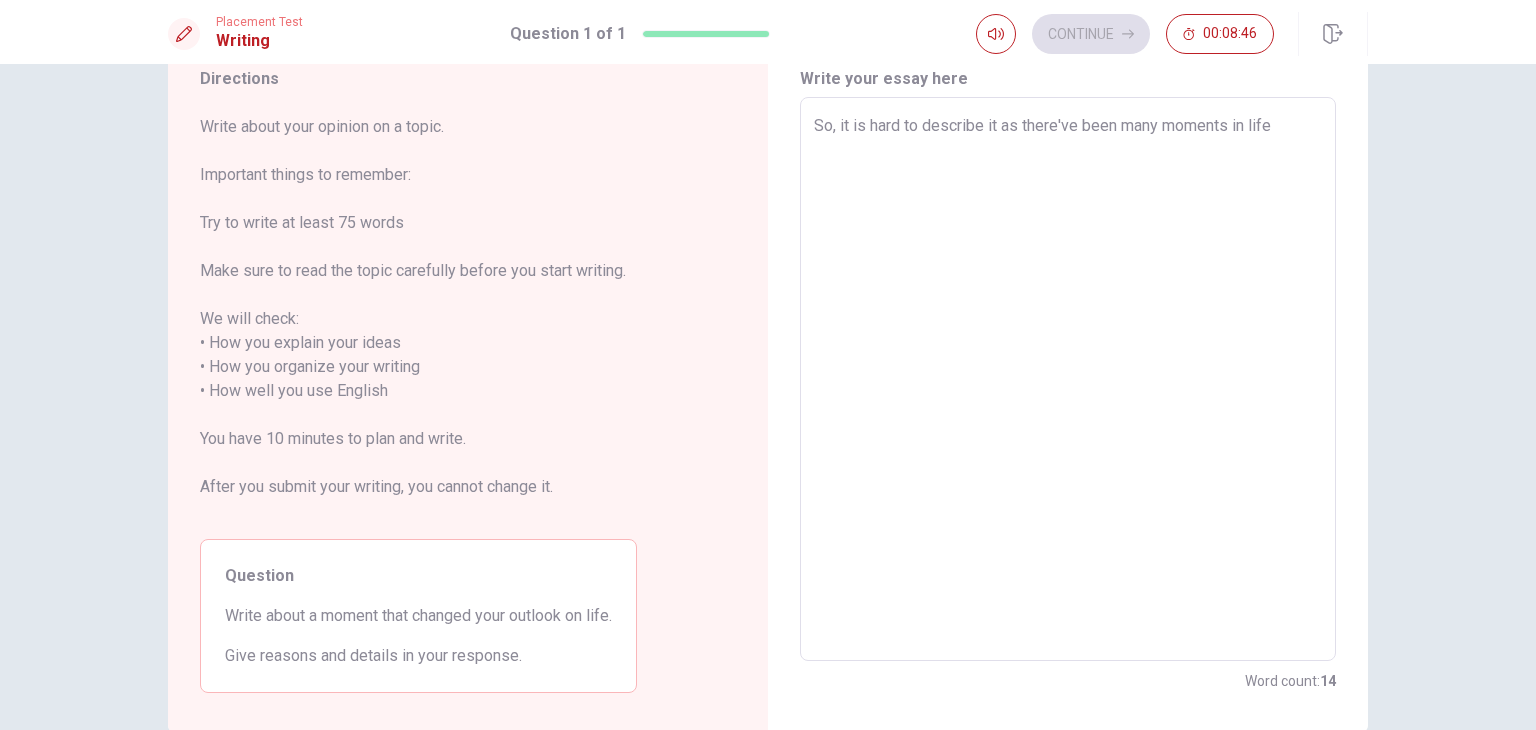 type on "x" 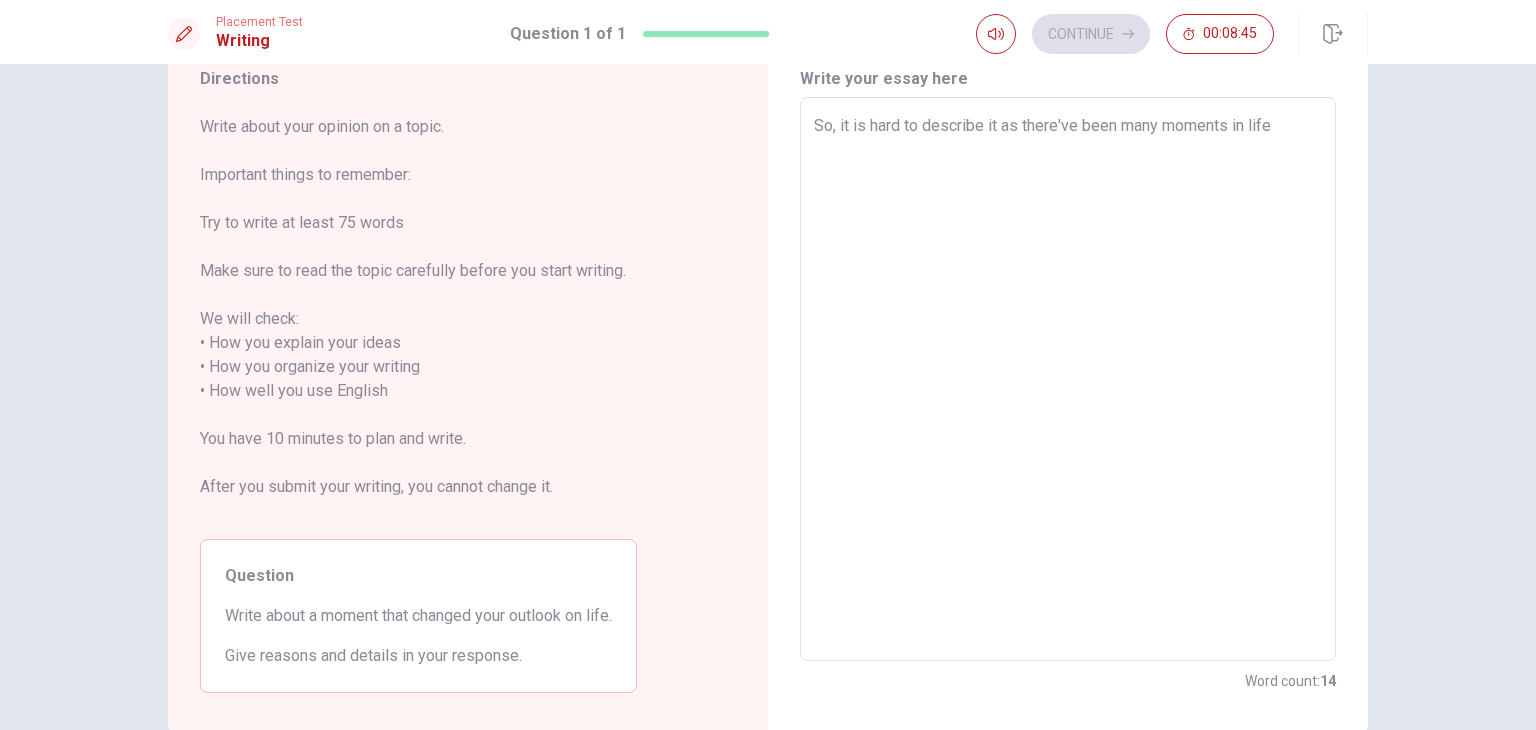 type on "So, it is hard to describe it as there've been many moments in life i" 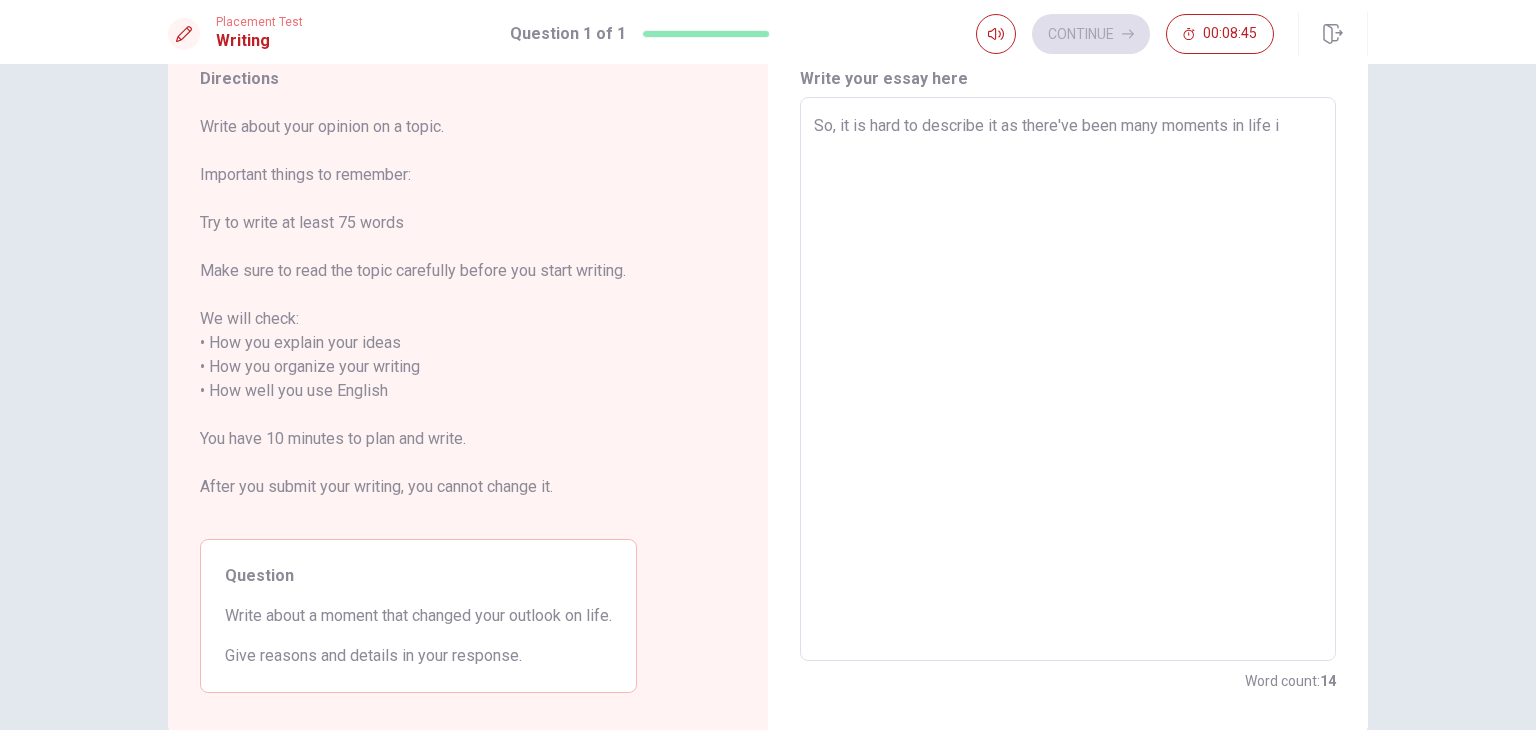 type on "x" 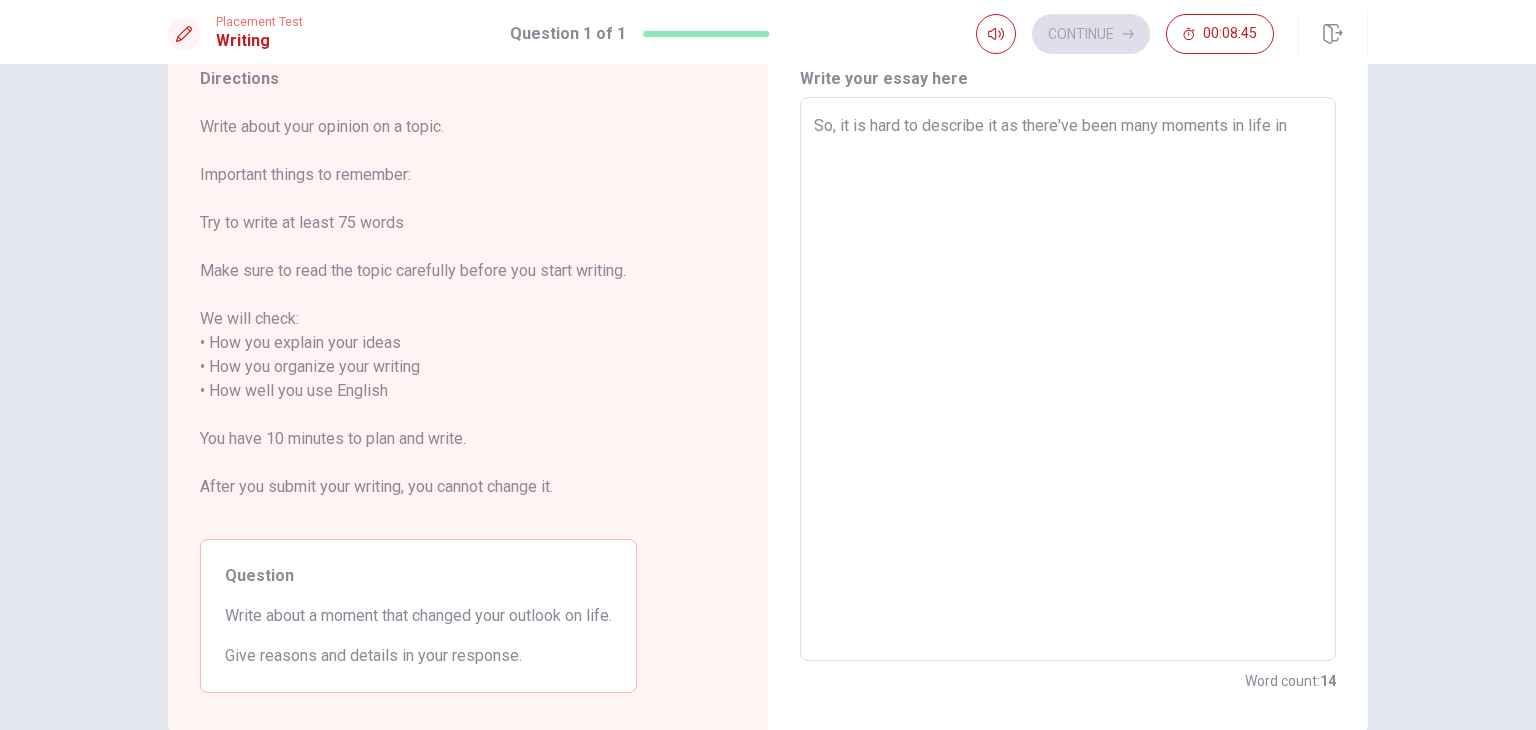 type on "x" 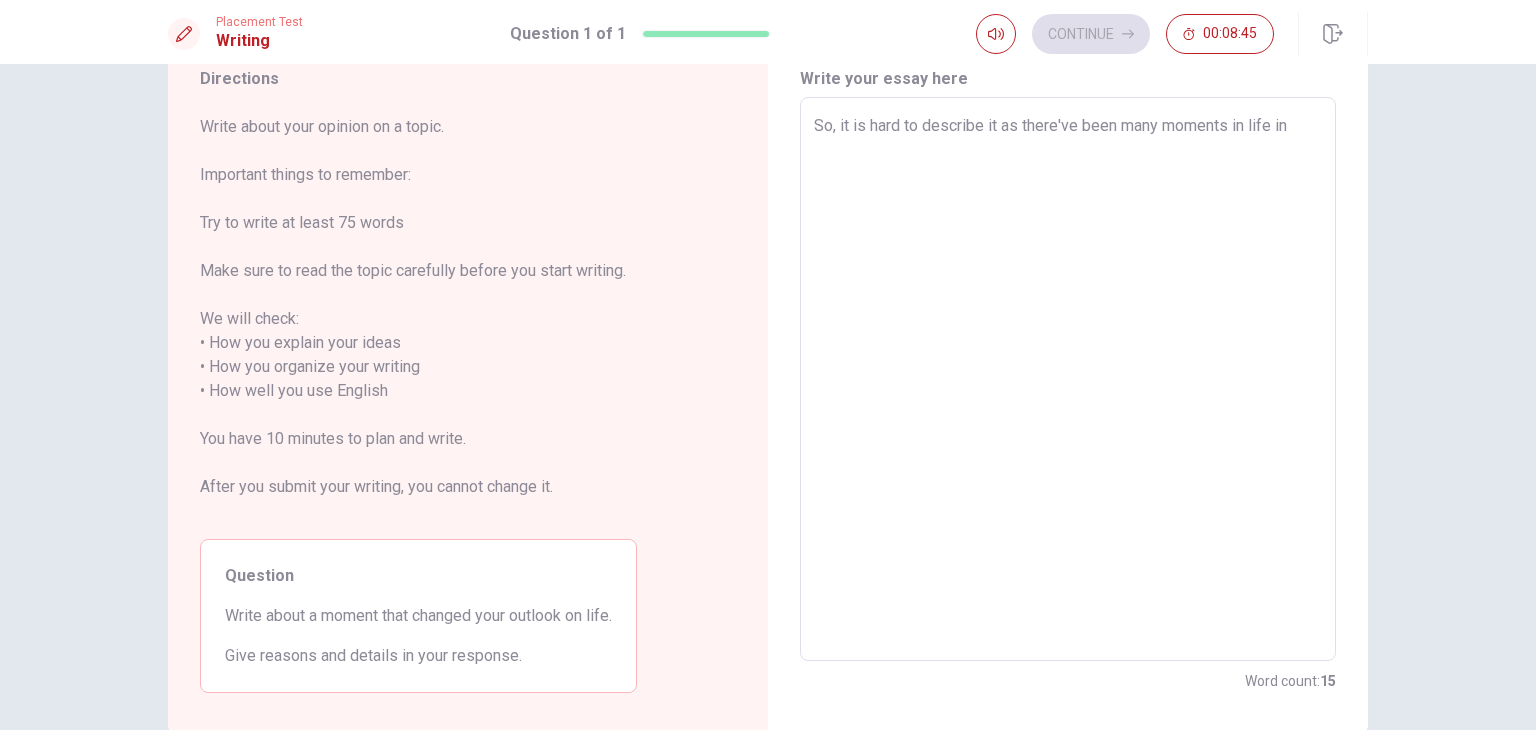 type on "So, it is hard to describe it as there've been many moments in life in" 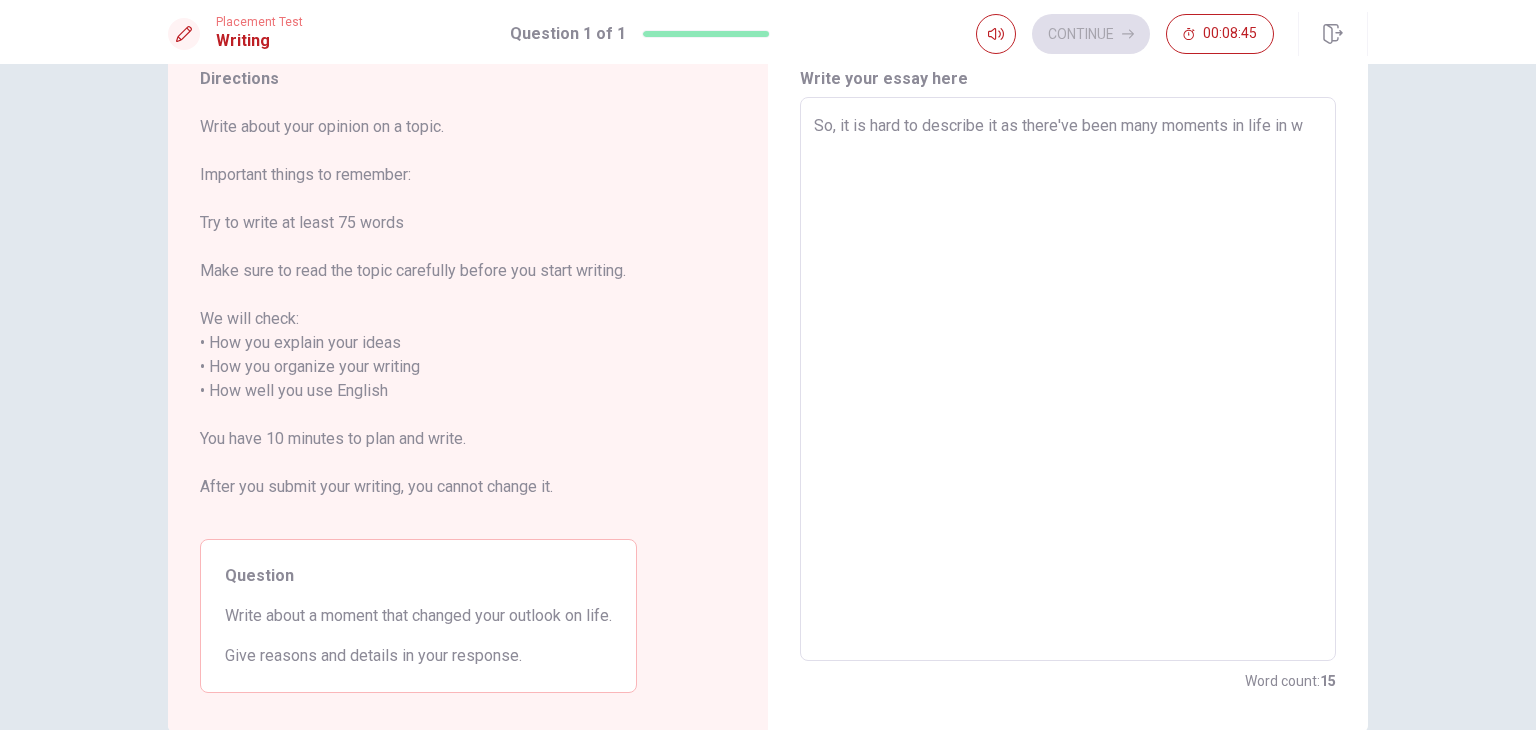 type on "x" 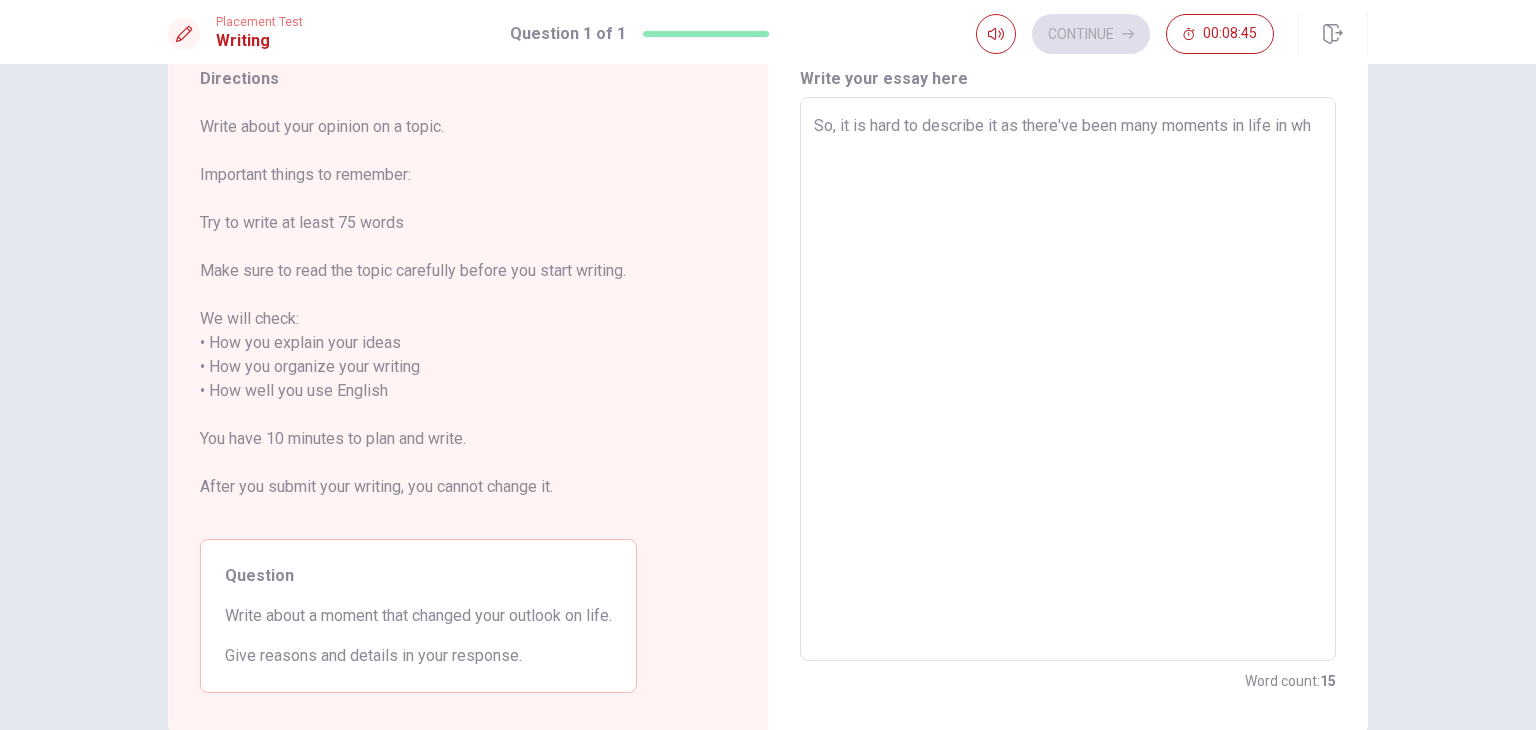 type on "x" 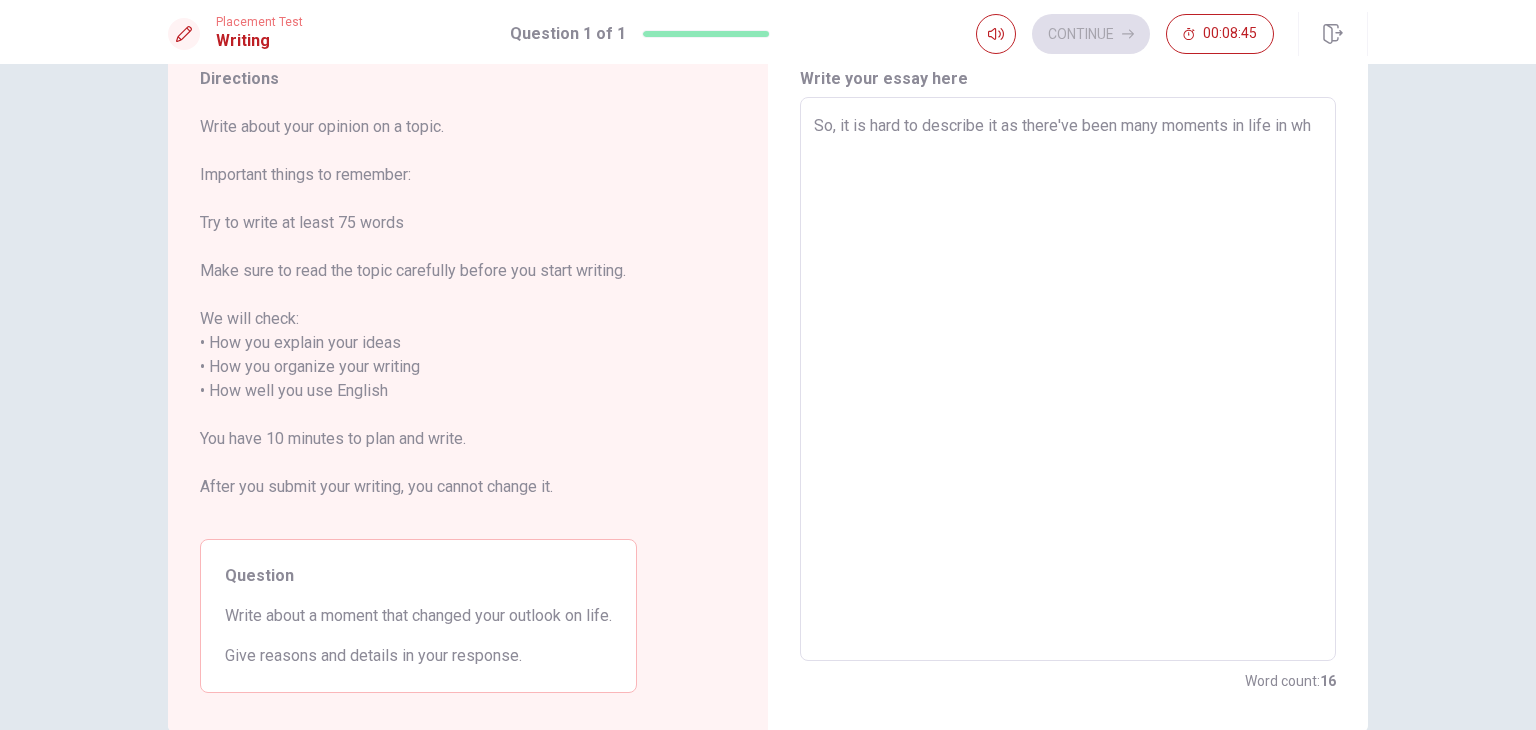 type on "So, it is hard to describe it as there've been many moments in life in whi" 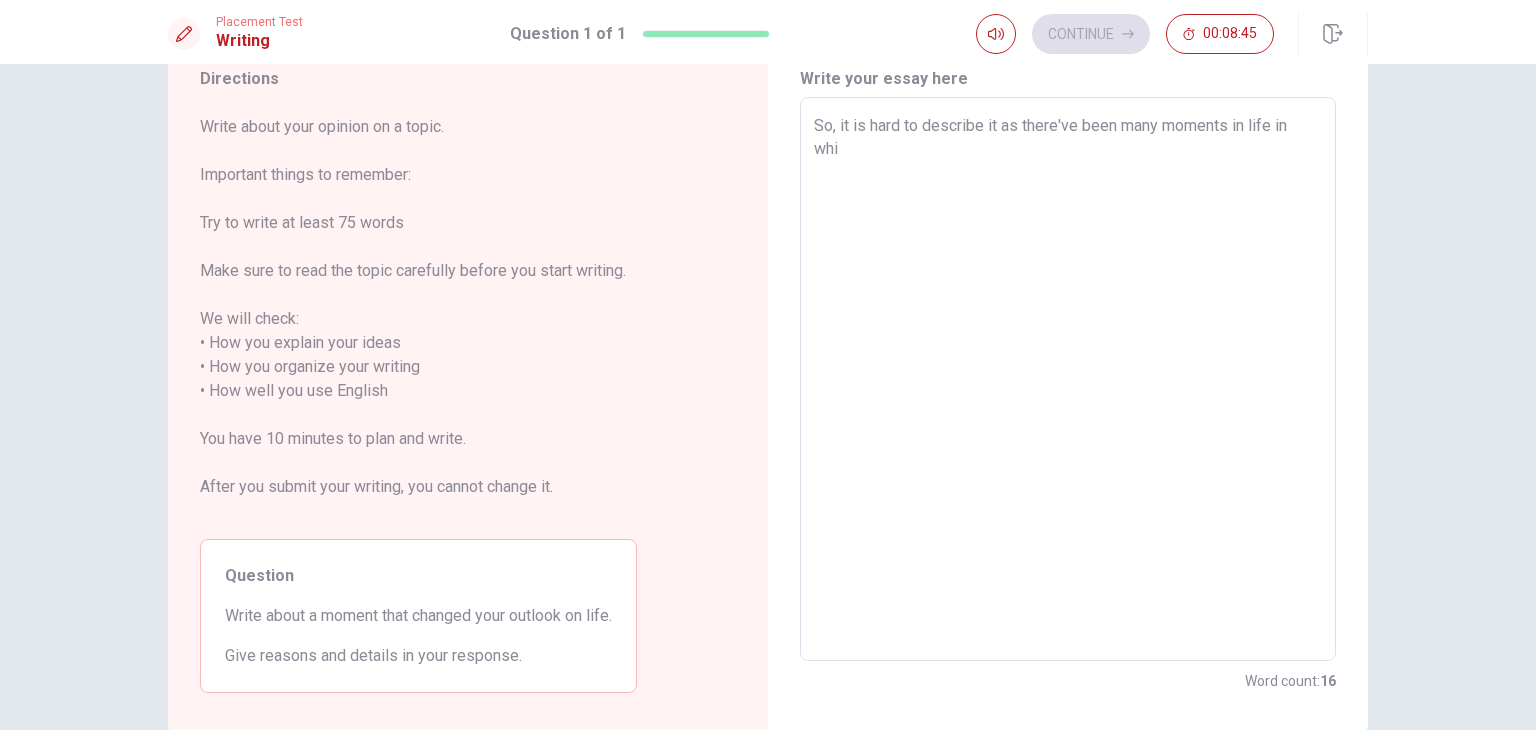 type on "x" 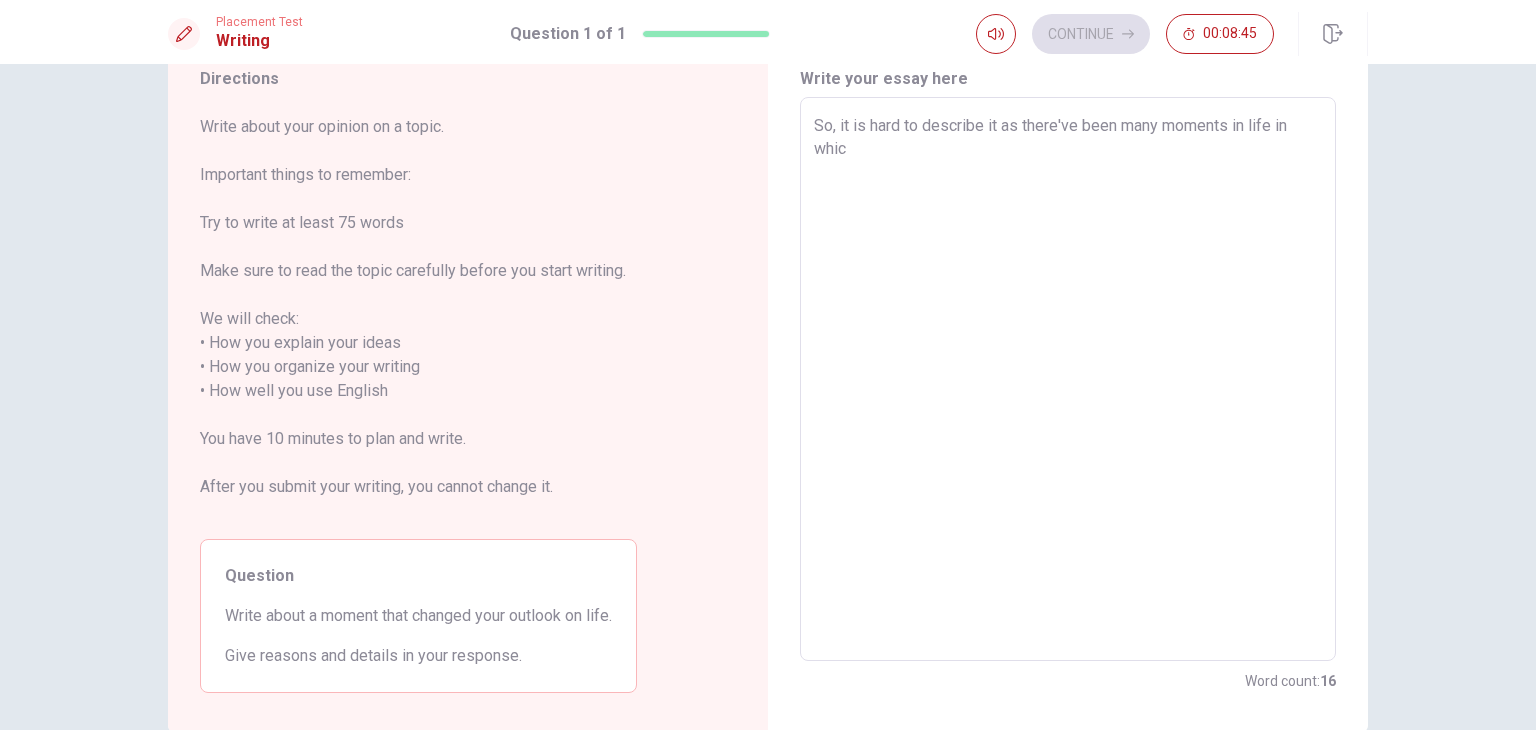 type on "x" 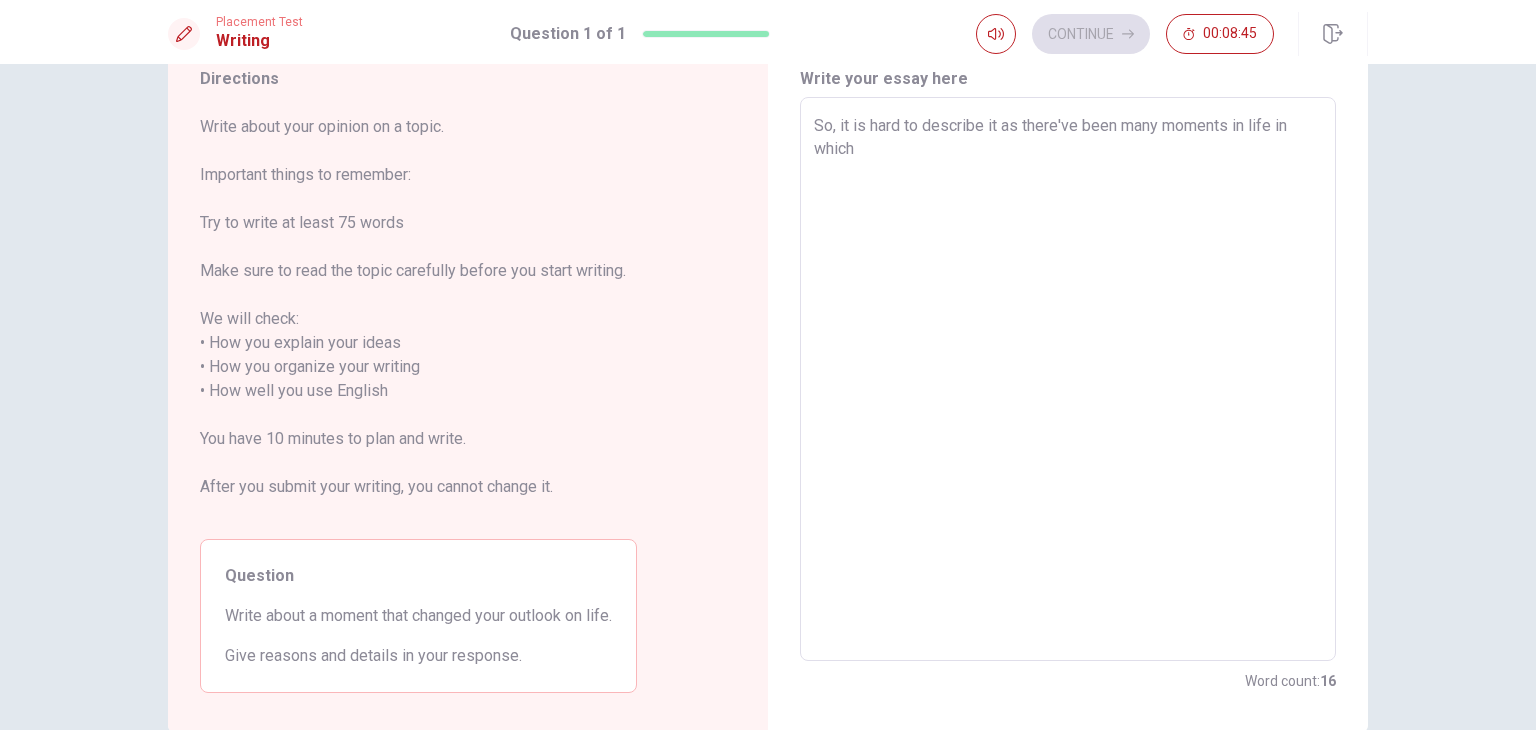 type on "x" 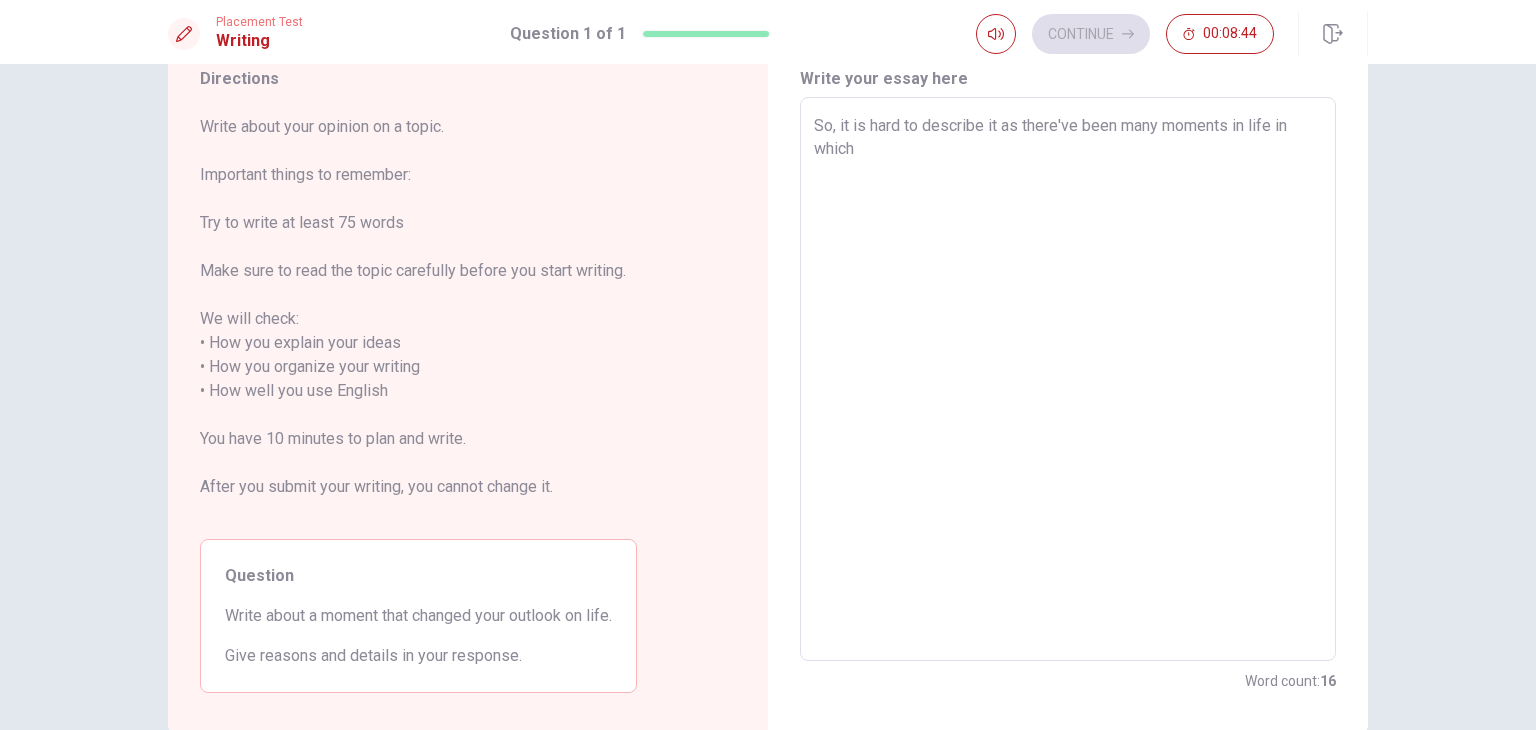 type on "x" 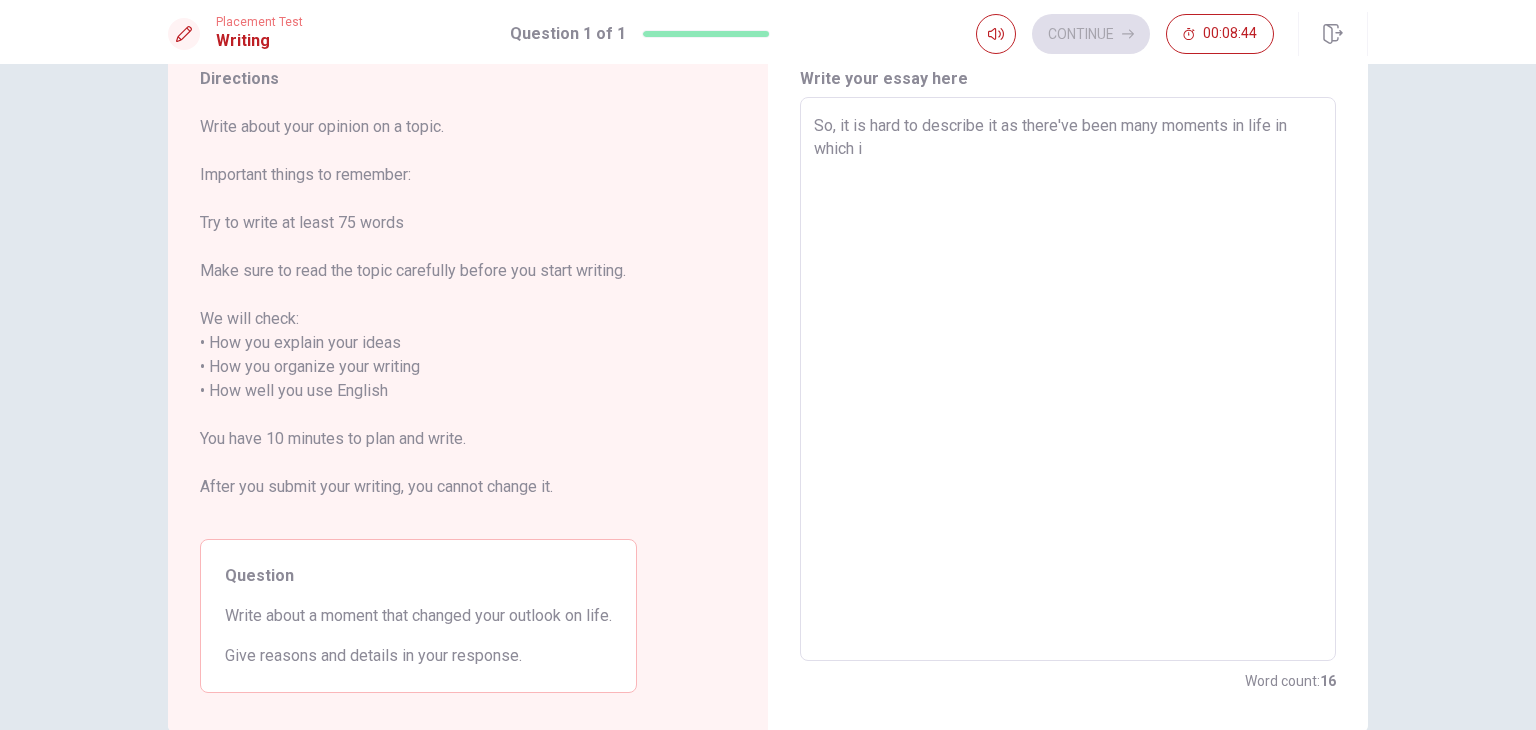 type on "x" 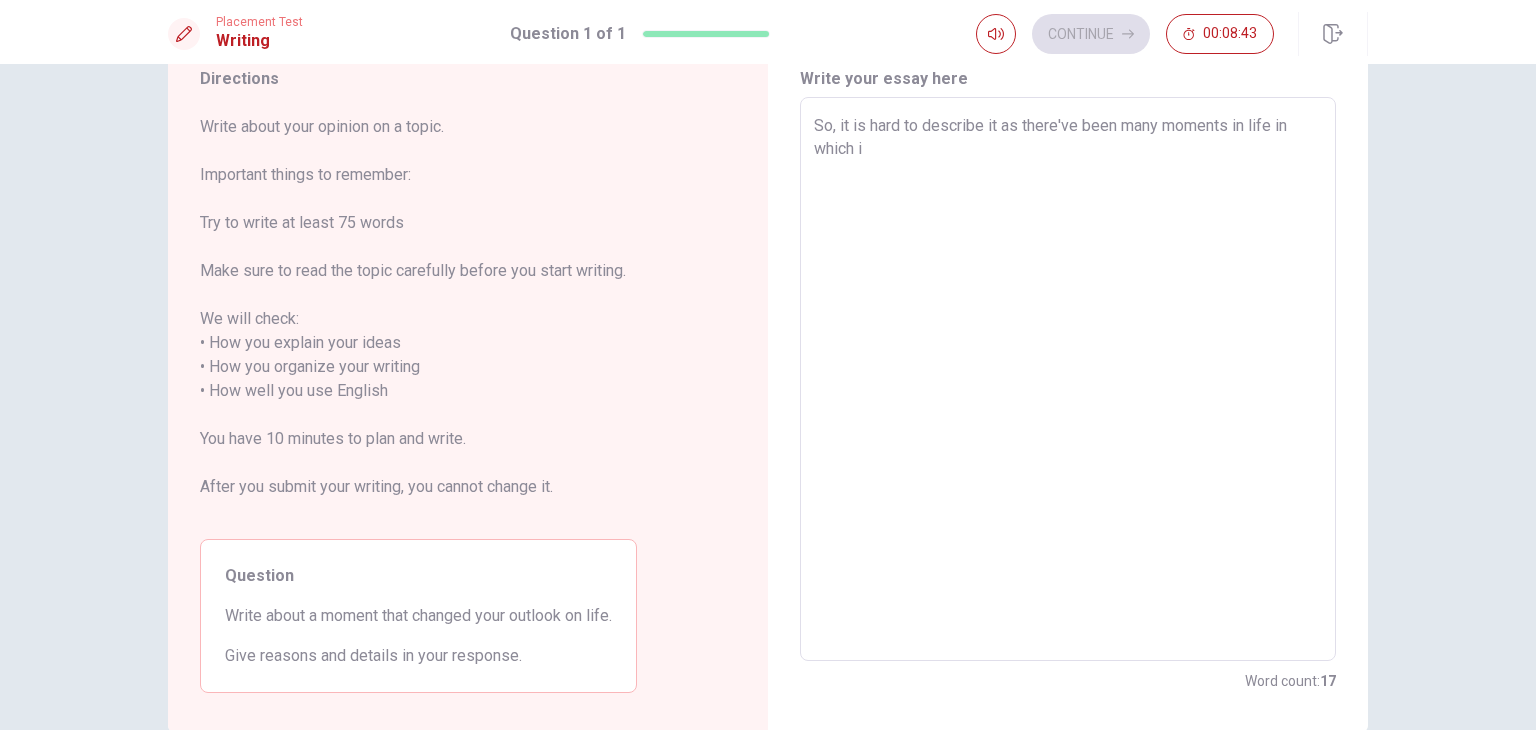 type on "So, it is hard to describe it as there've been many moments in life in which i" 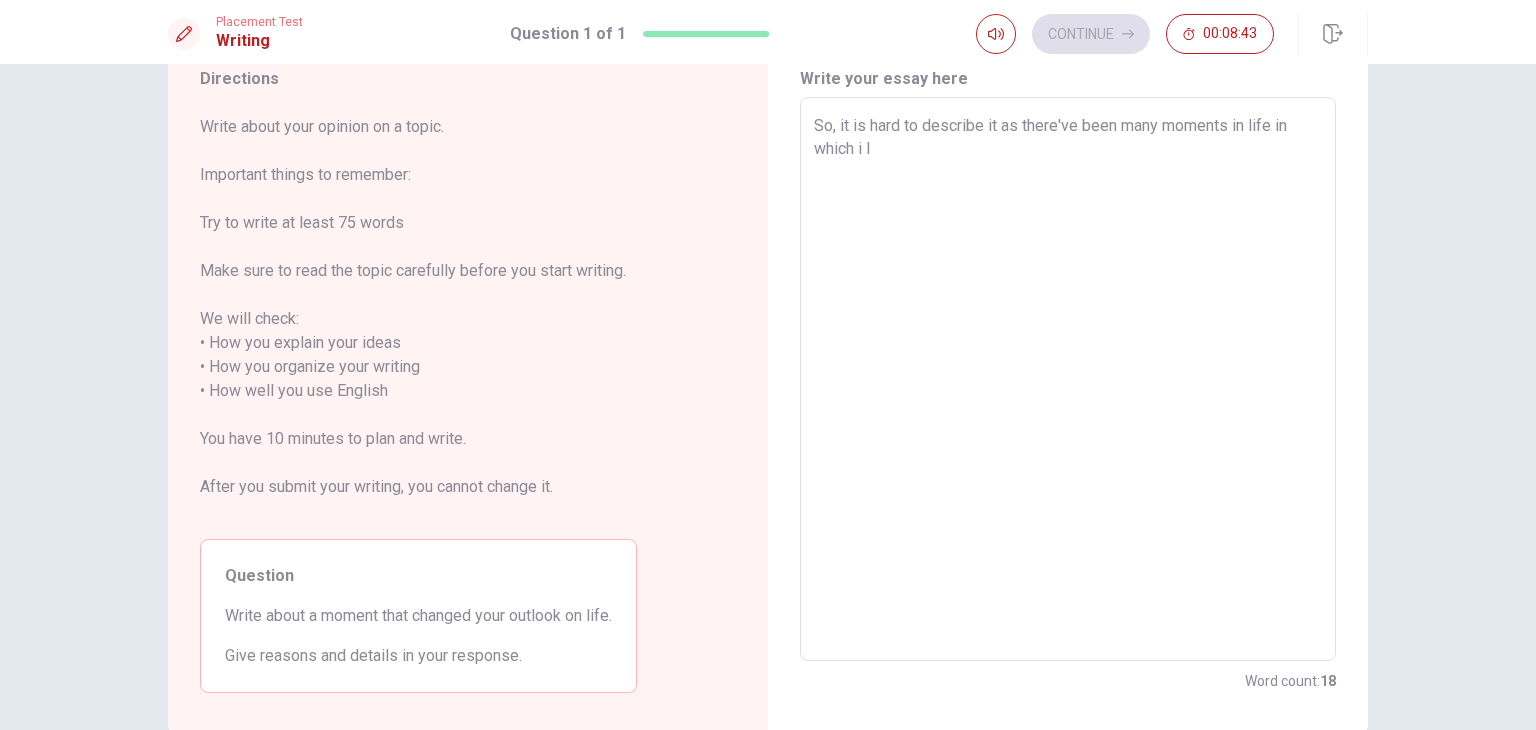 type on "x" 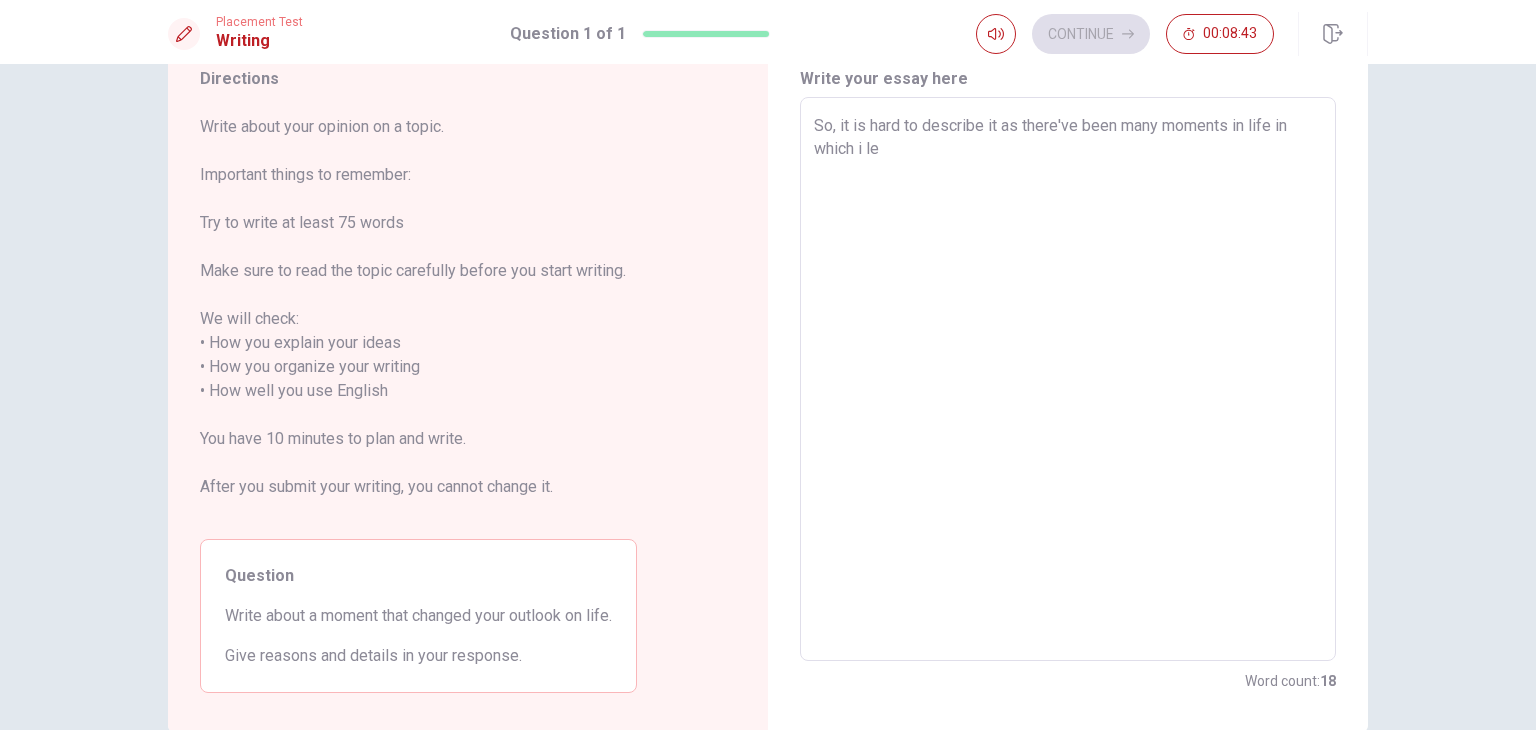 type on "x" 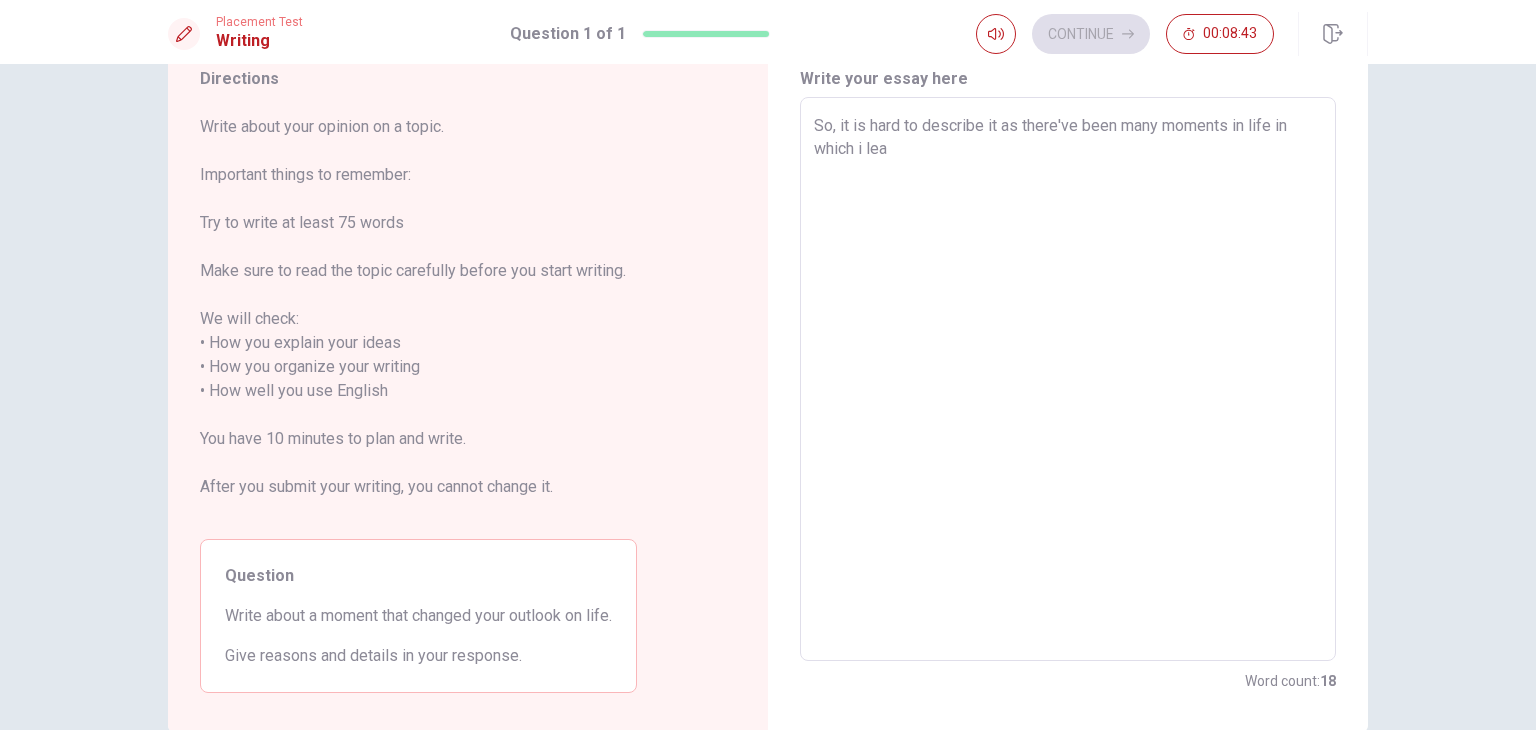 type on "x" 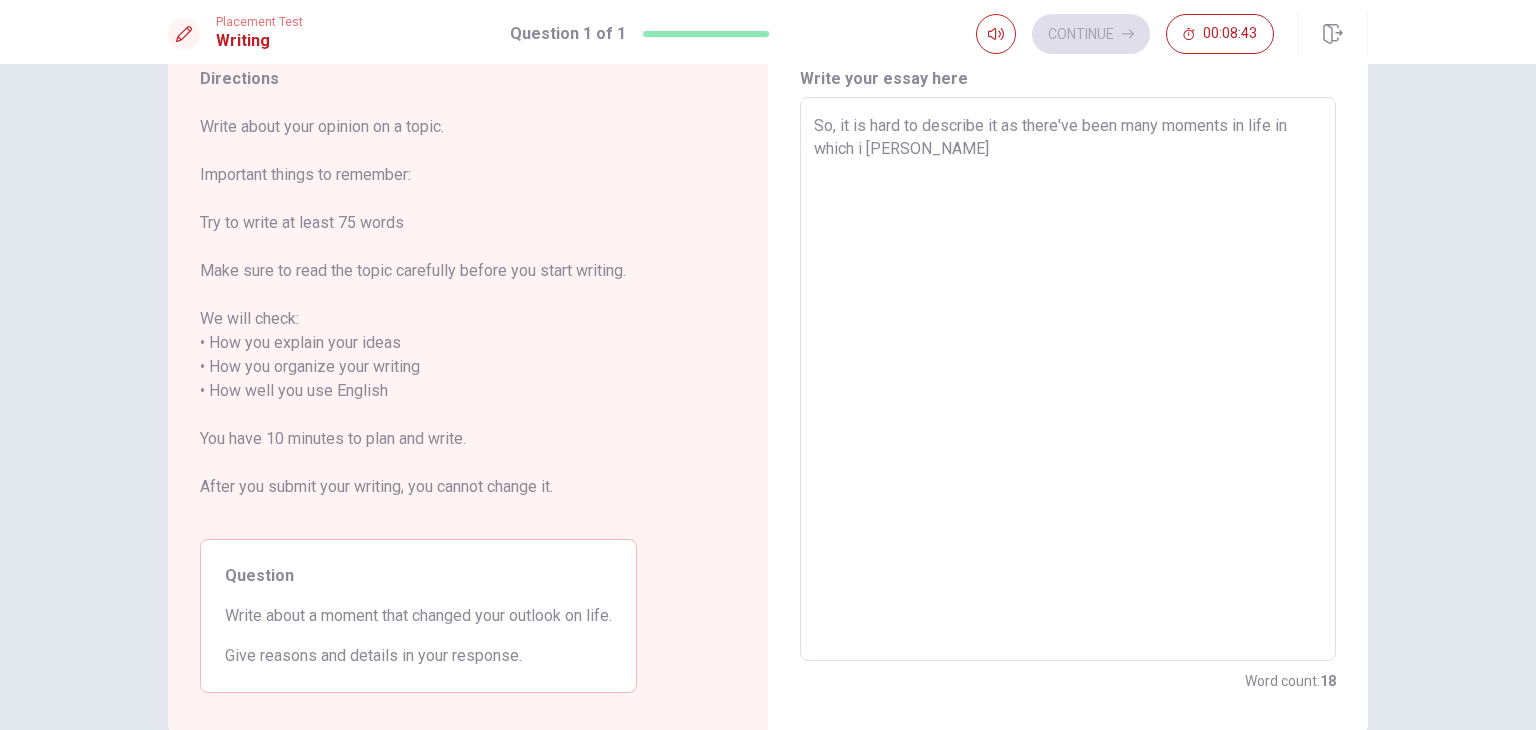type on "x" 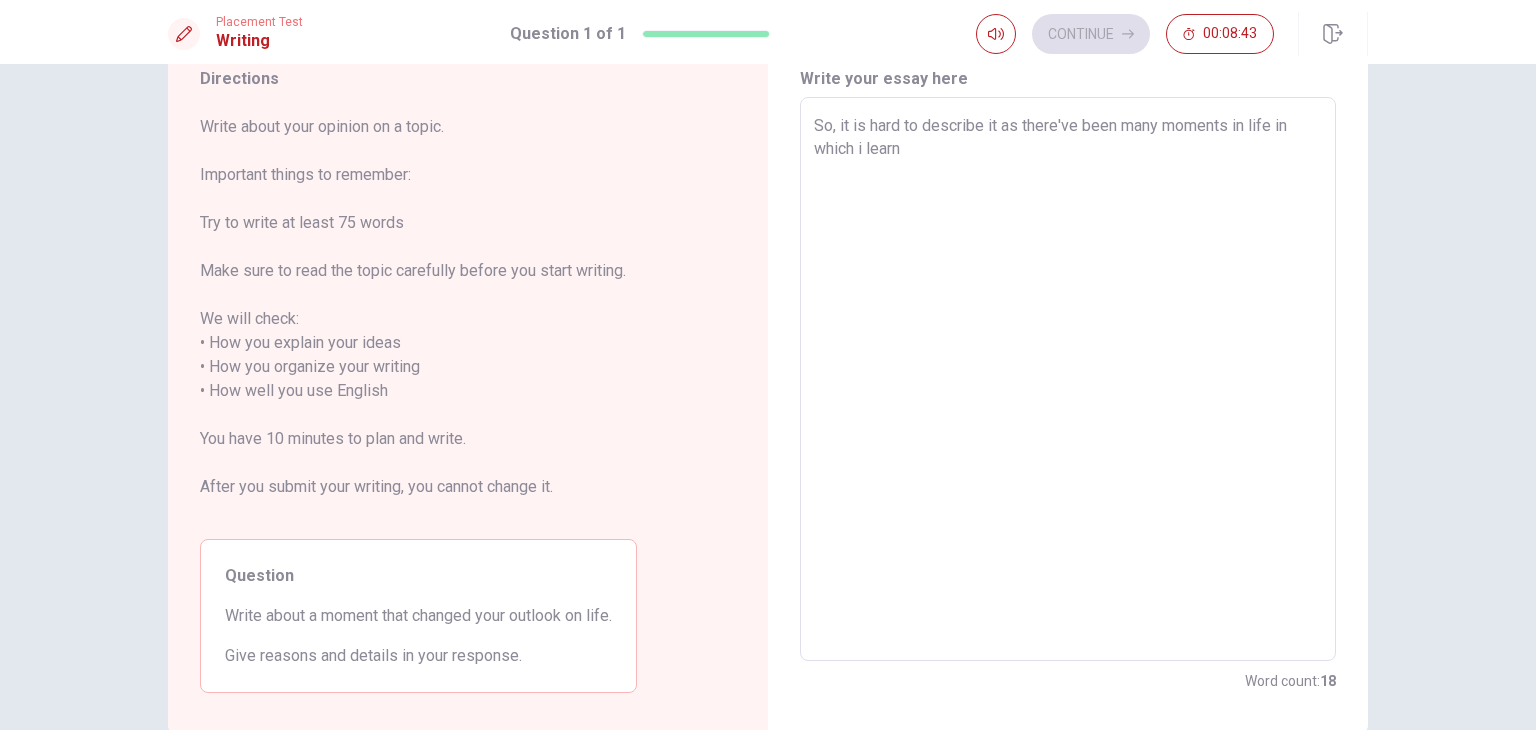 type on "x" 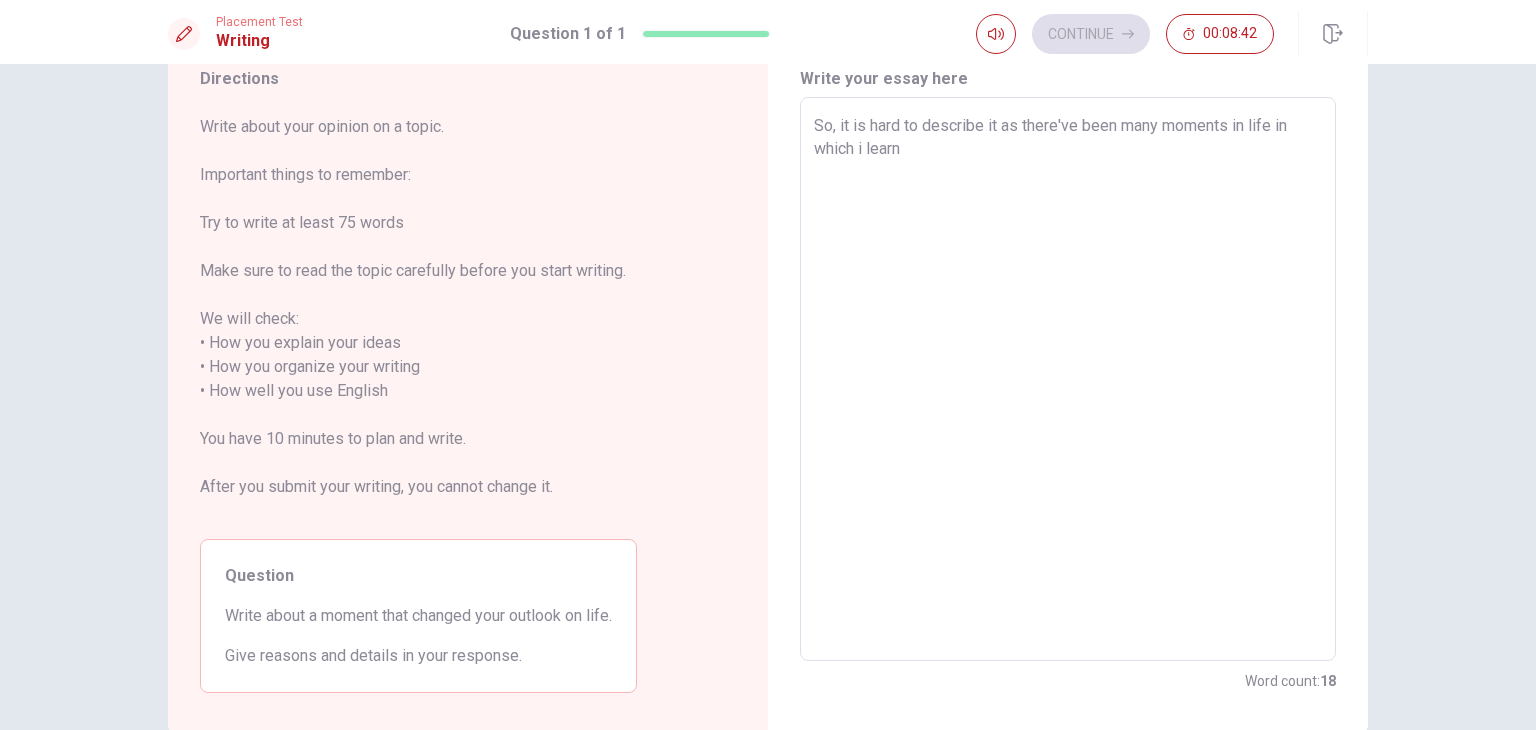 type on "So, it is hard to describe it as there've been many moments in life in which i learne" 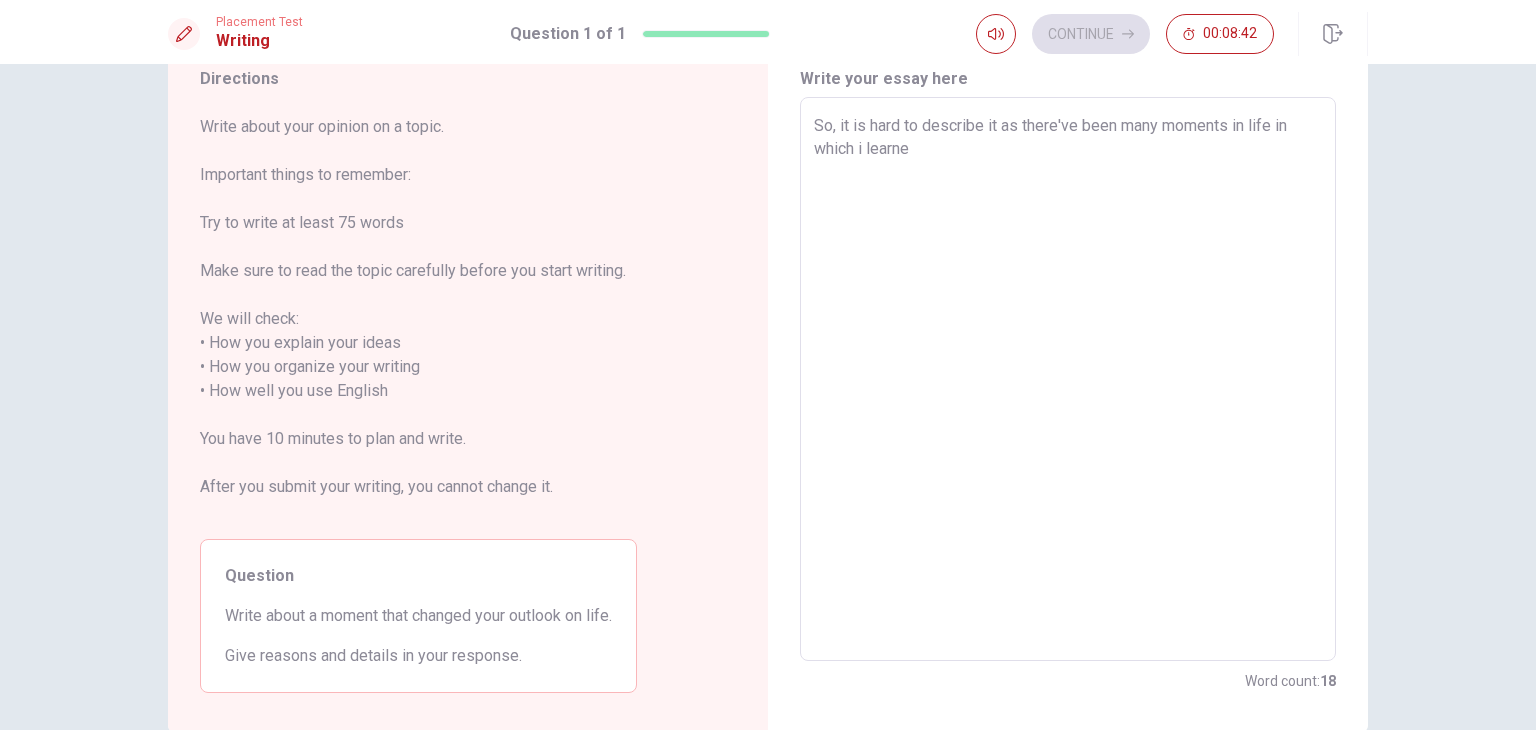 type on "x" 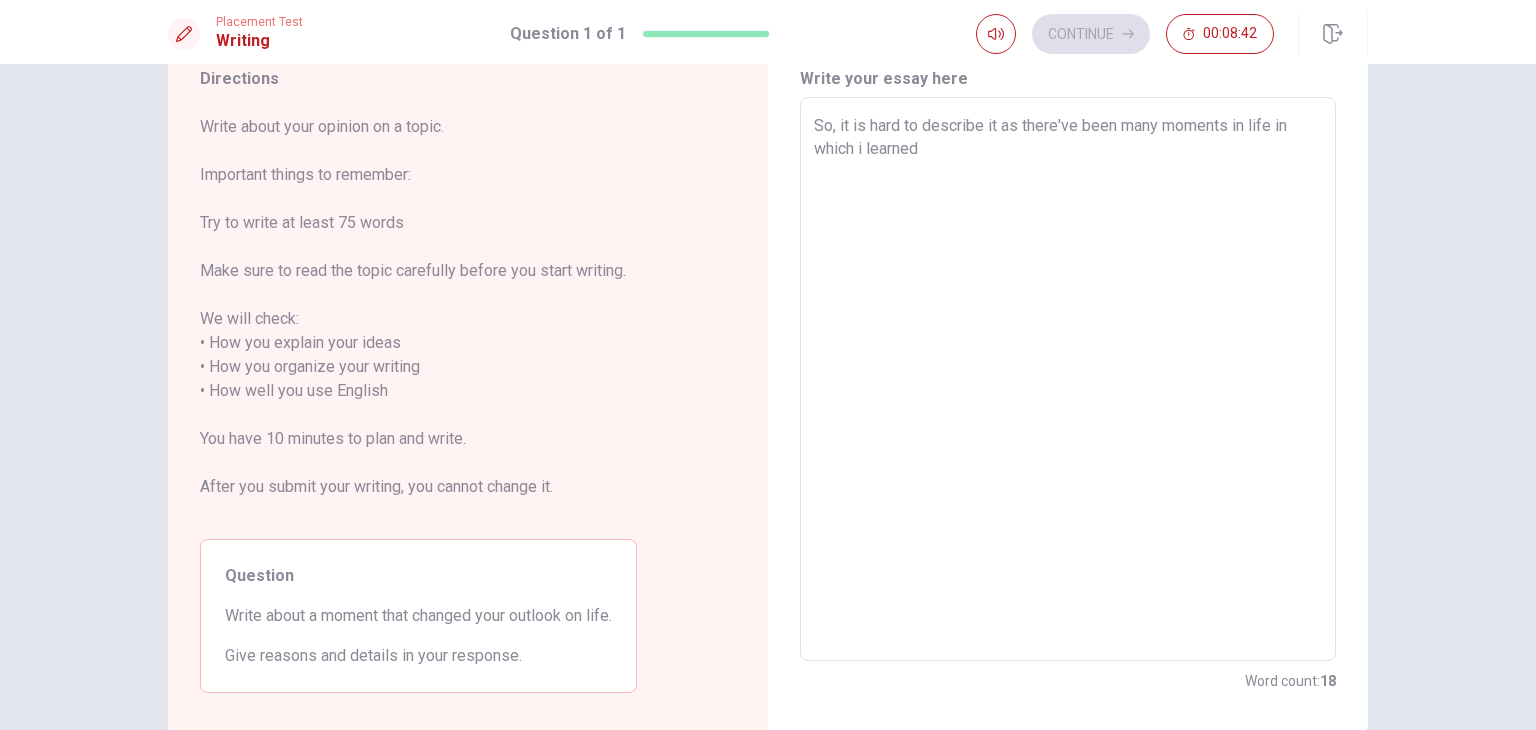 type on "x" 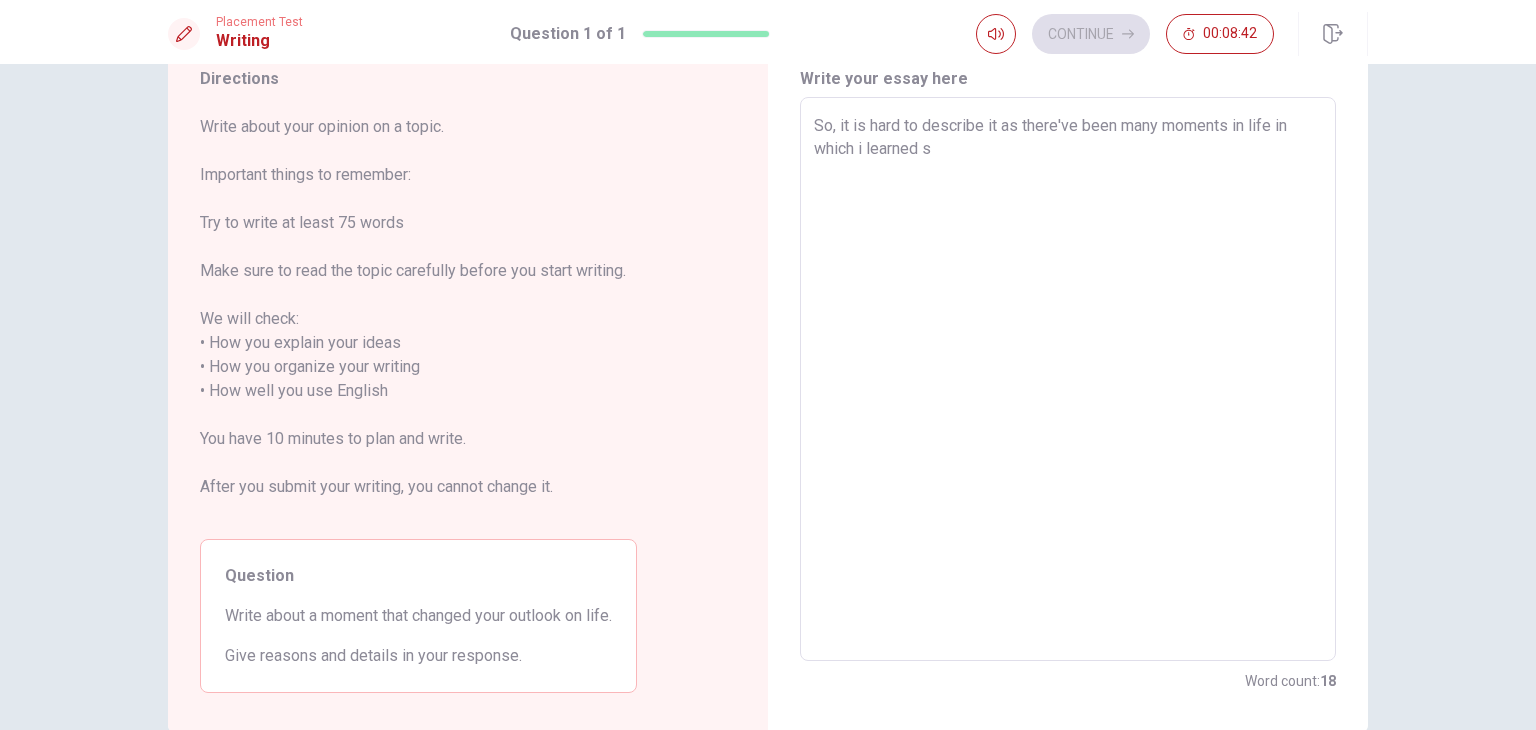 type on "x" 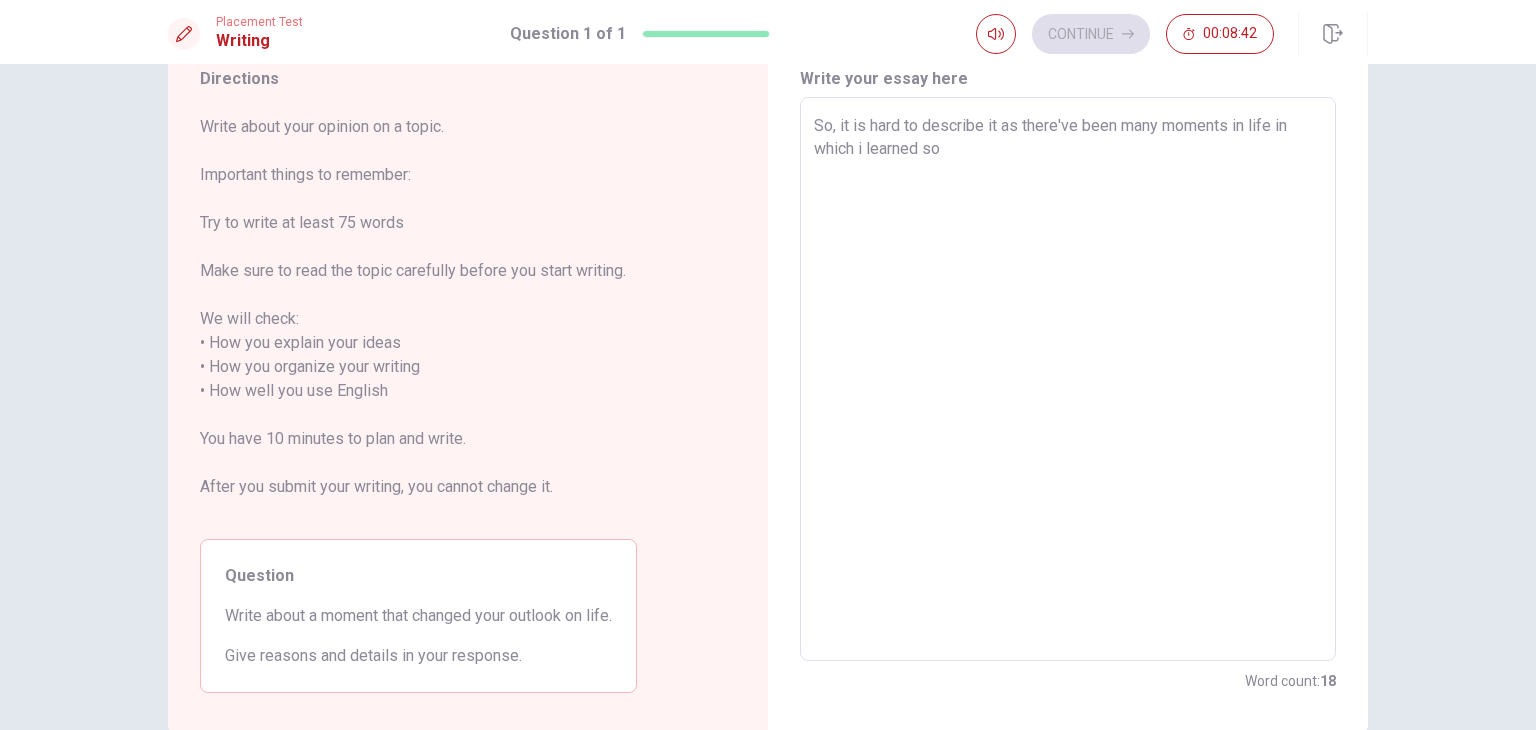 type on "x" 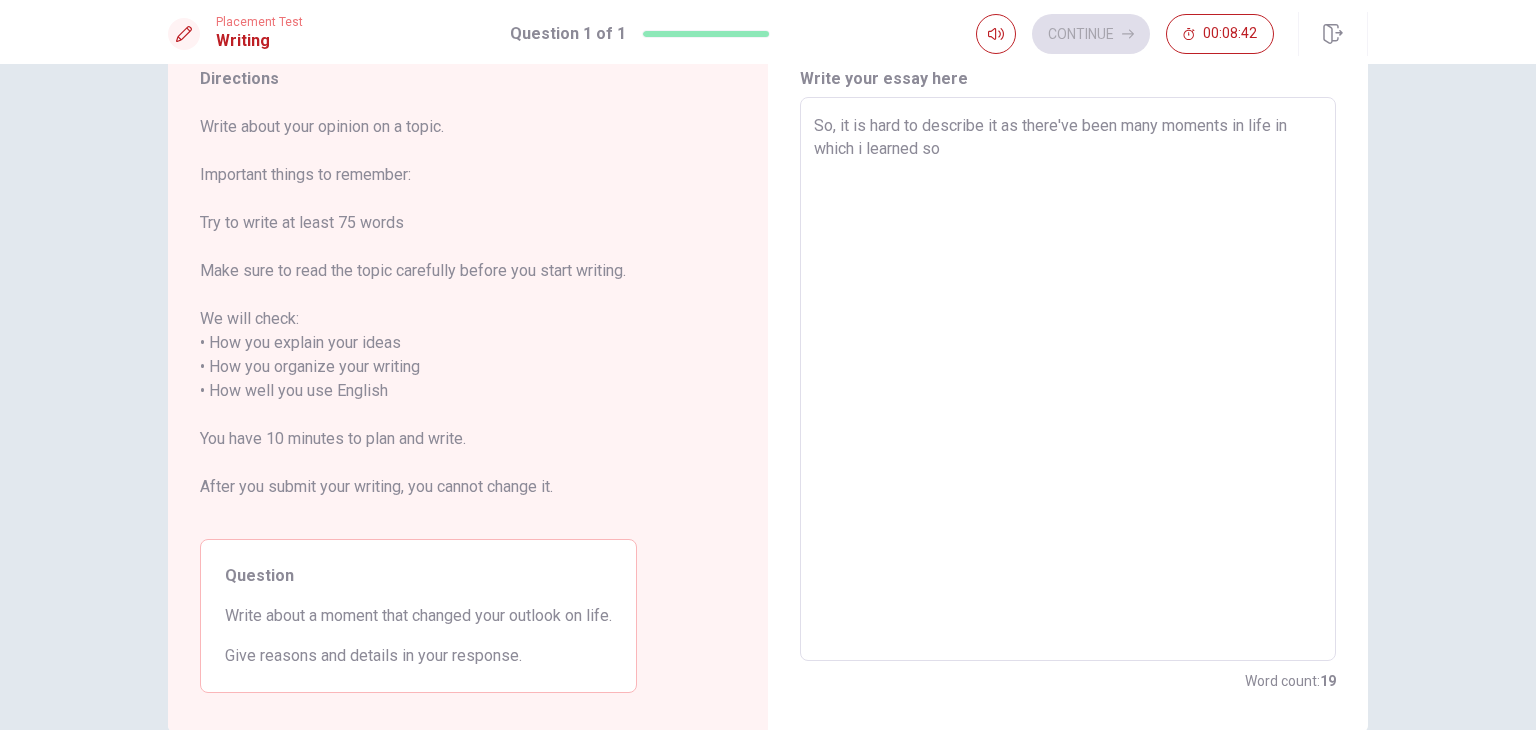 type on "So, it is hard to describe it as there've been many moments in life in which i learned som" 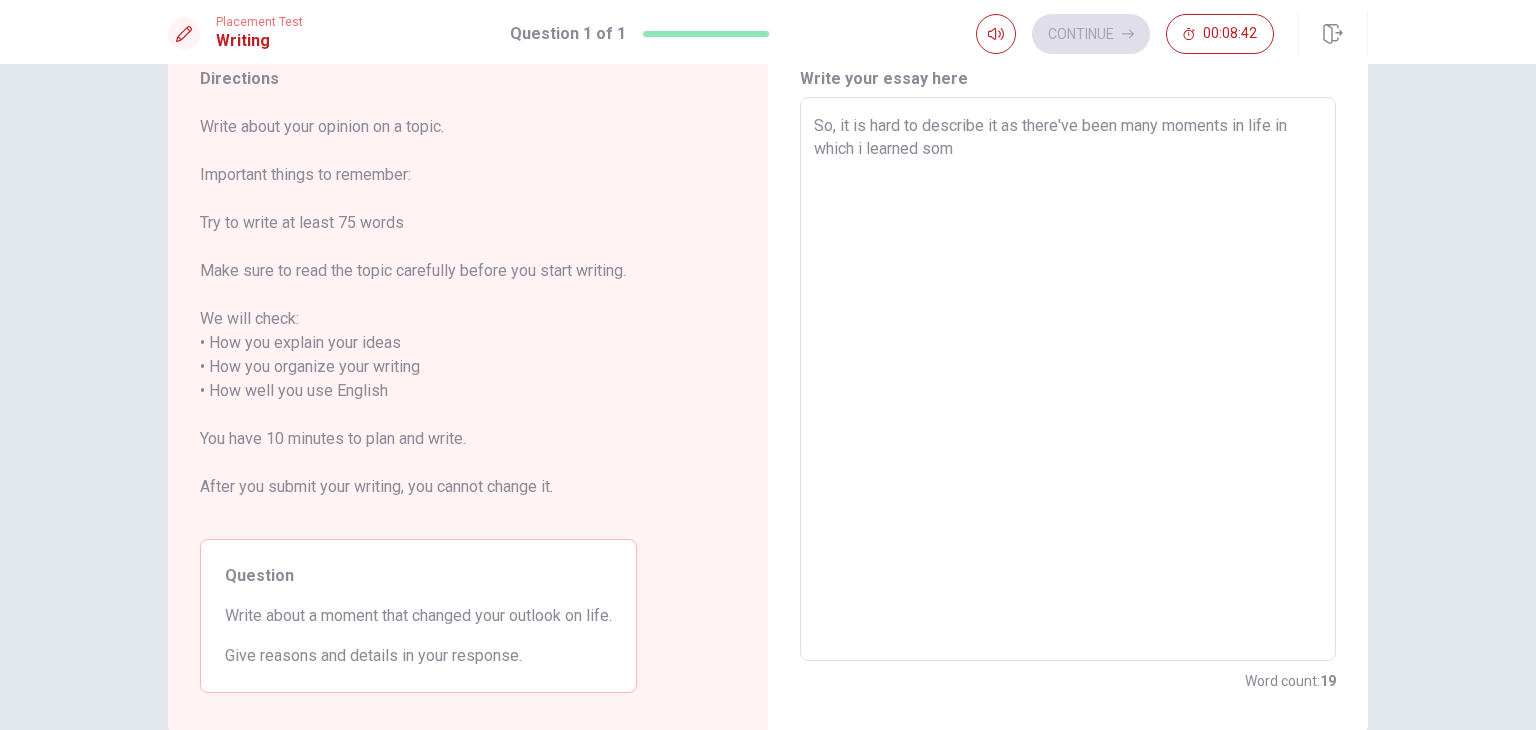 type on "x" 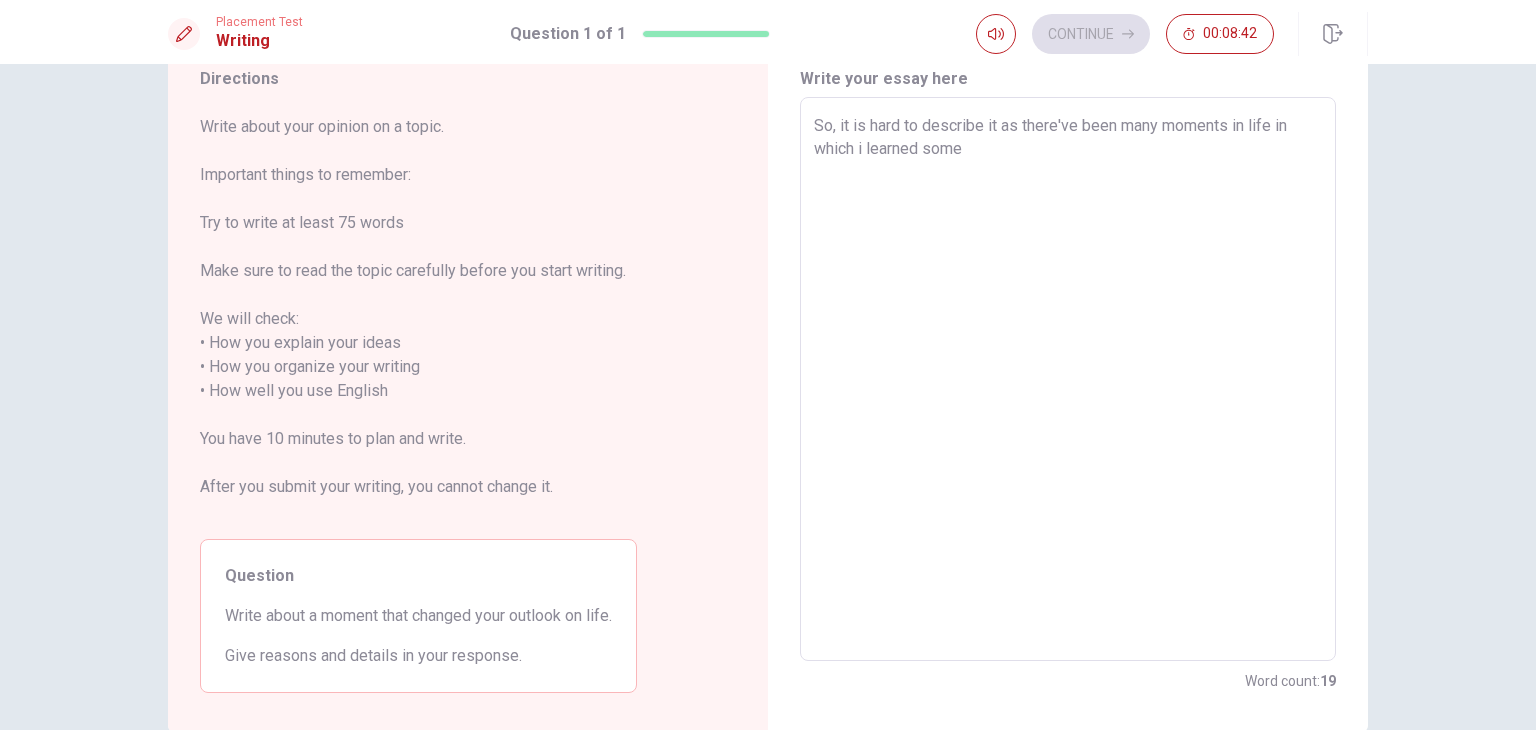 type on "x" 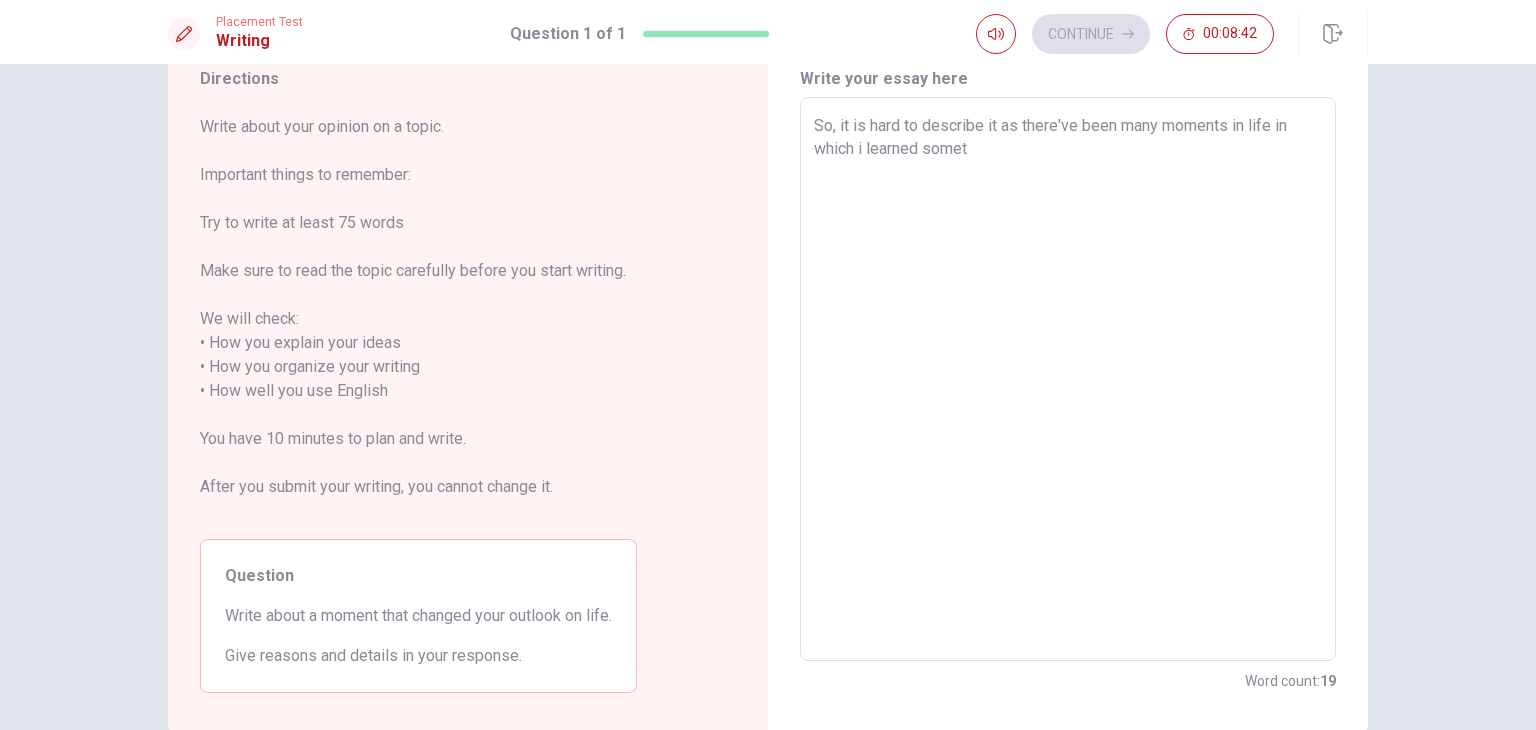 type on "x" 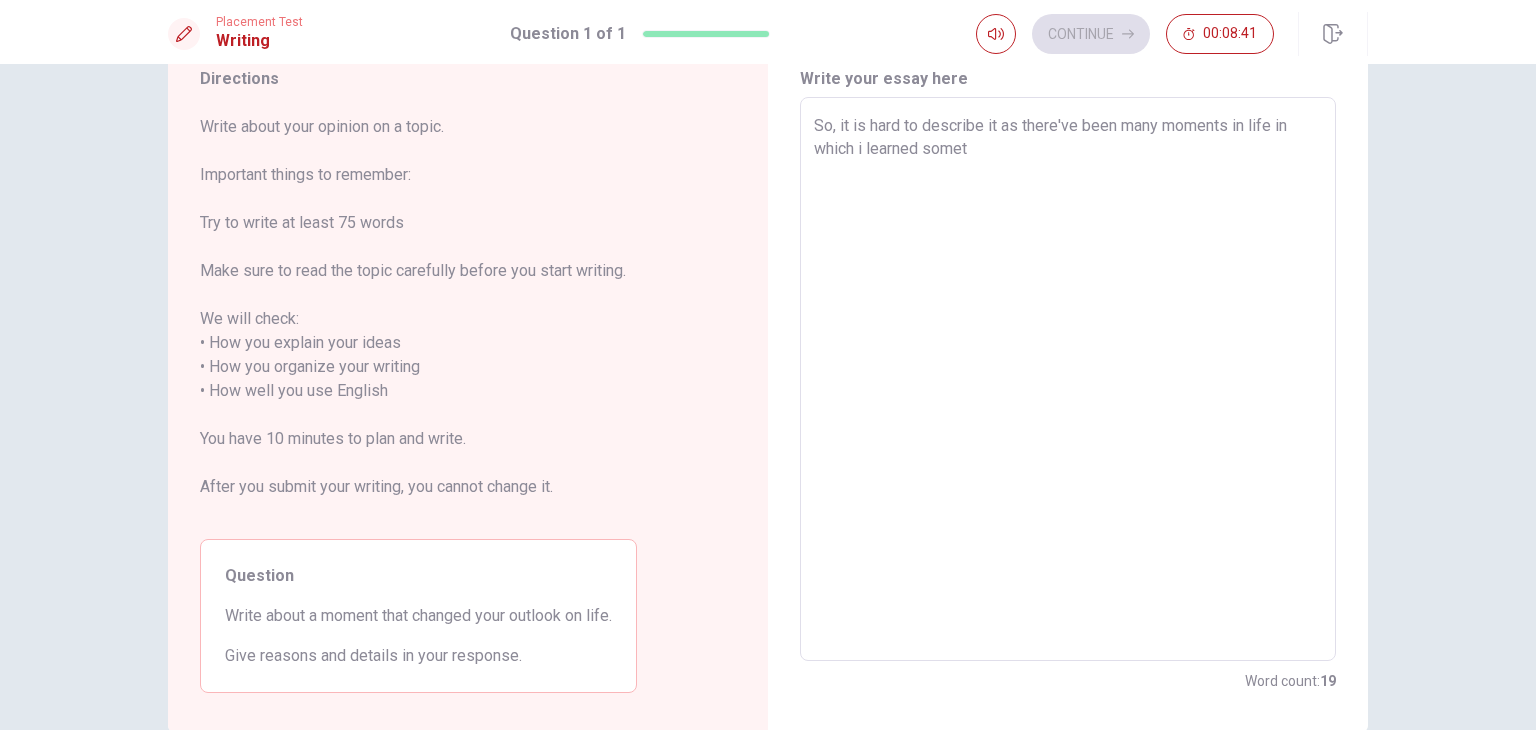 type on "So, it is hard to describe it as there've been many moments in life in which i learned someth" 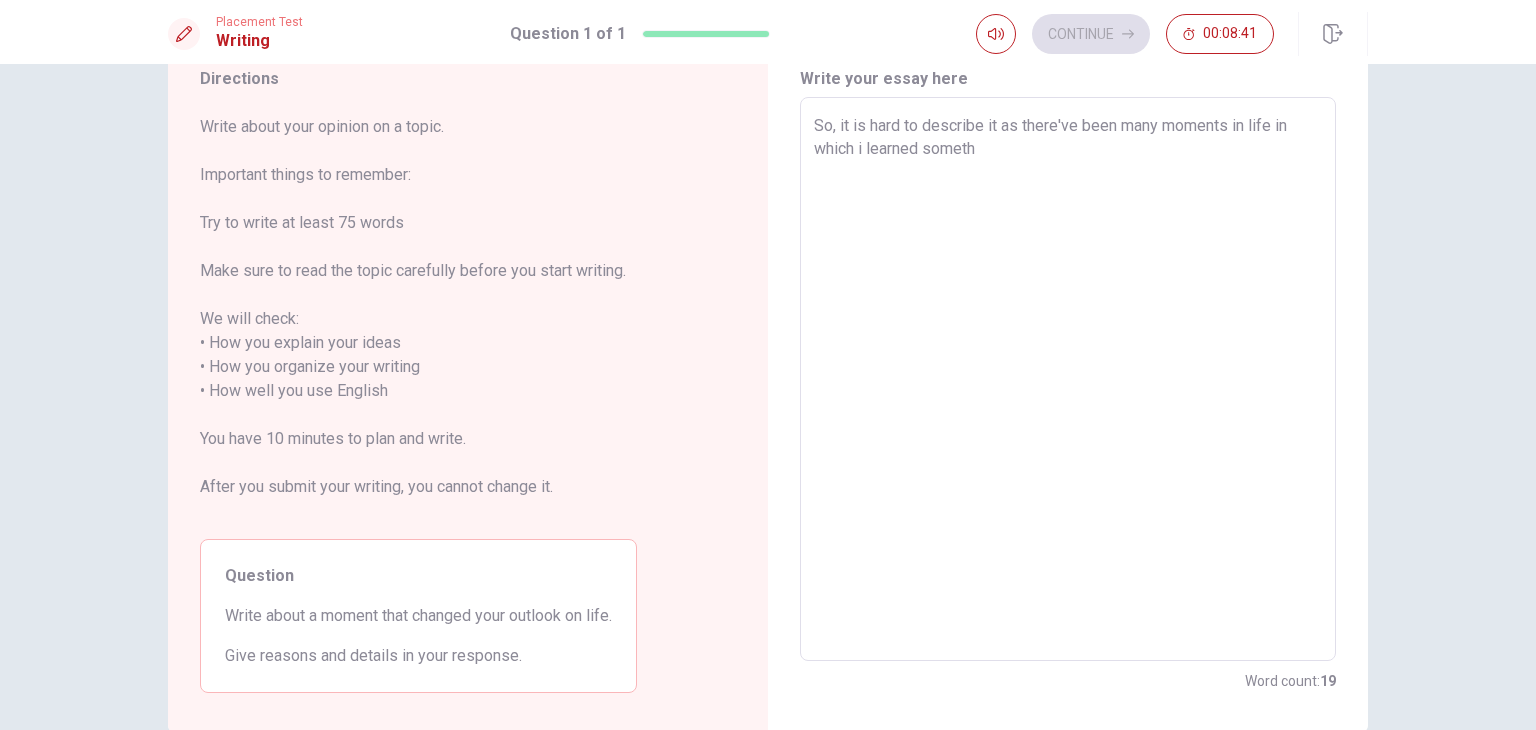 type on "x" 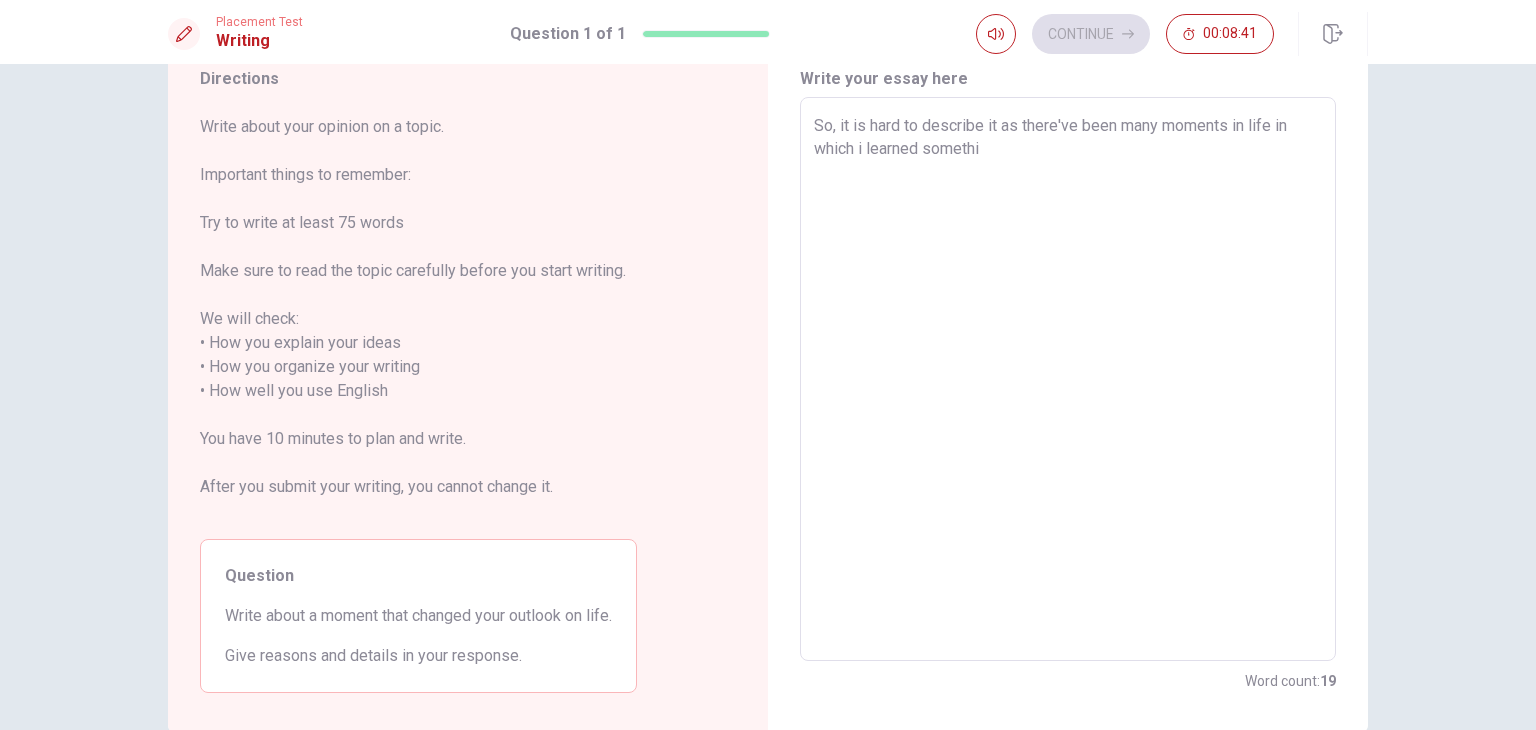 type on "x" 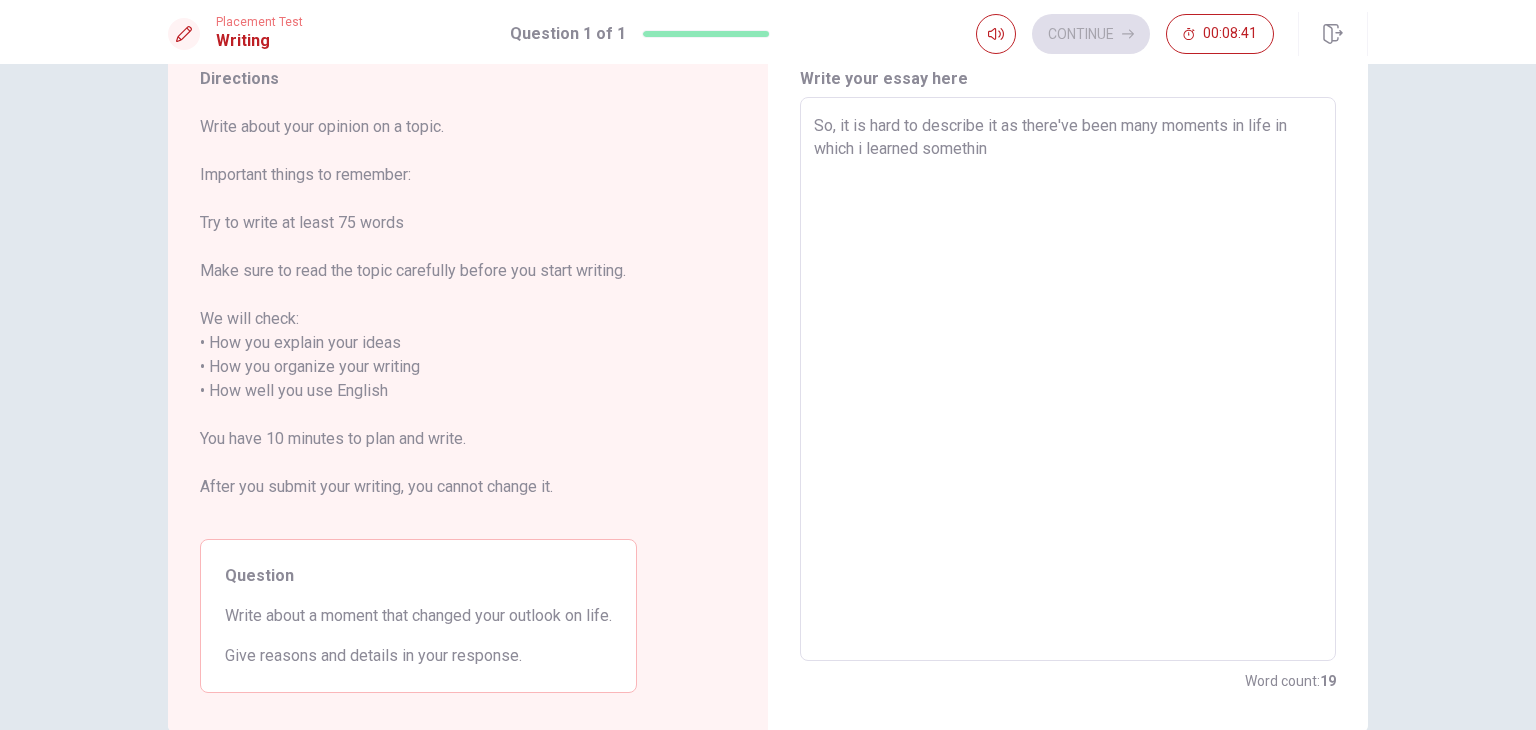 type 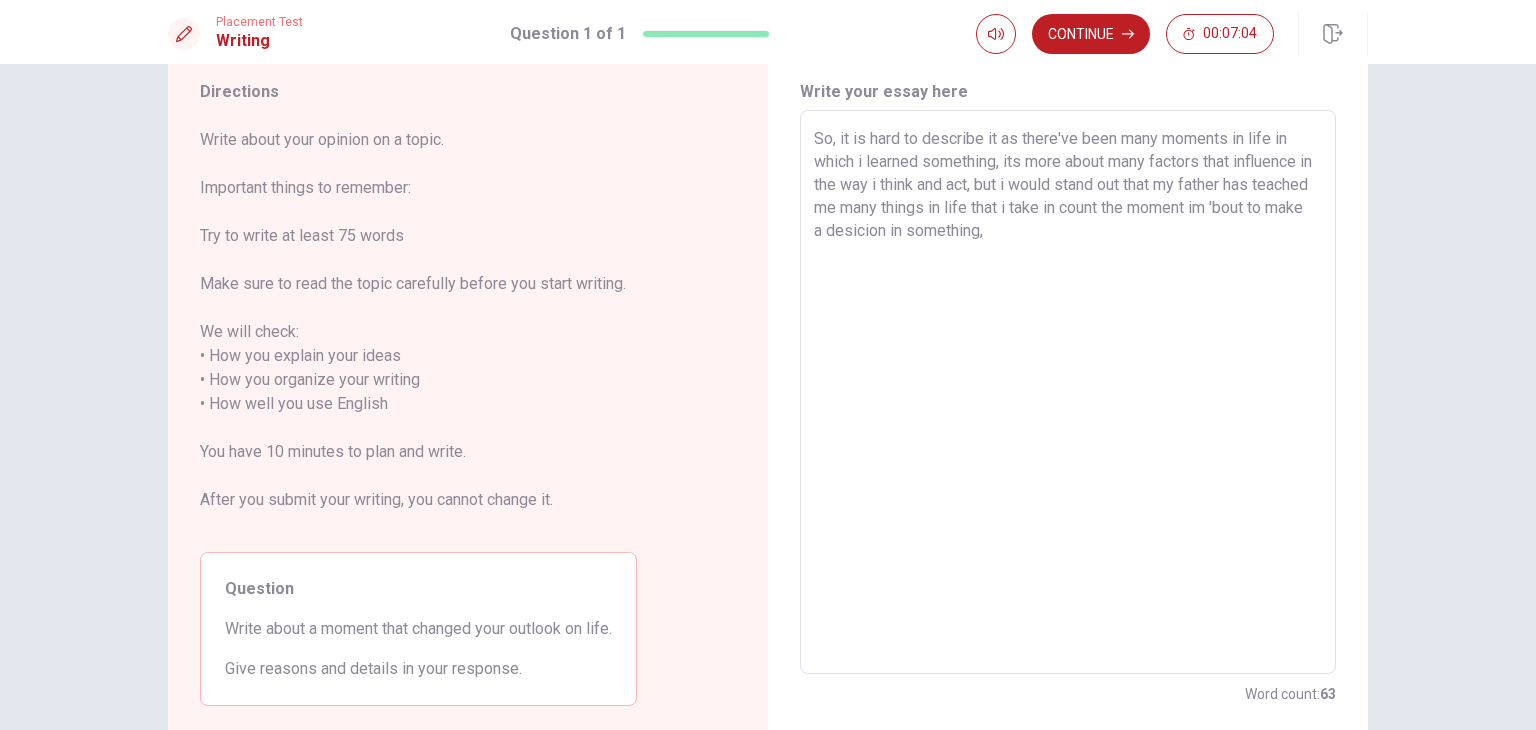 scroll, scrollTop: 66, scrollLeft: 0, axis: vertical 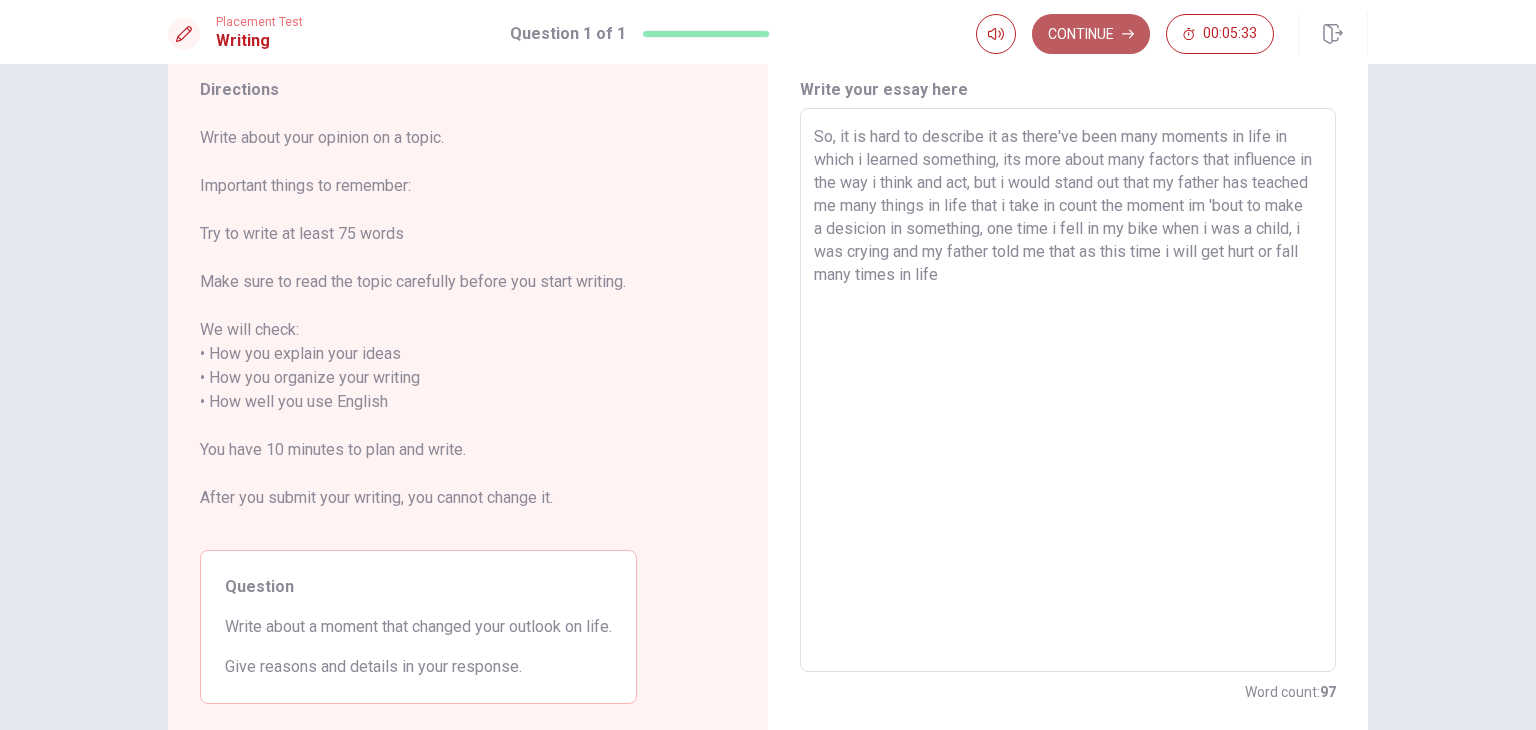 click on "Continue" at bounding box center (1091, 34) 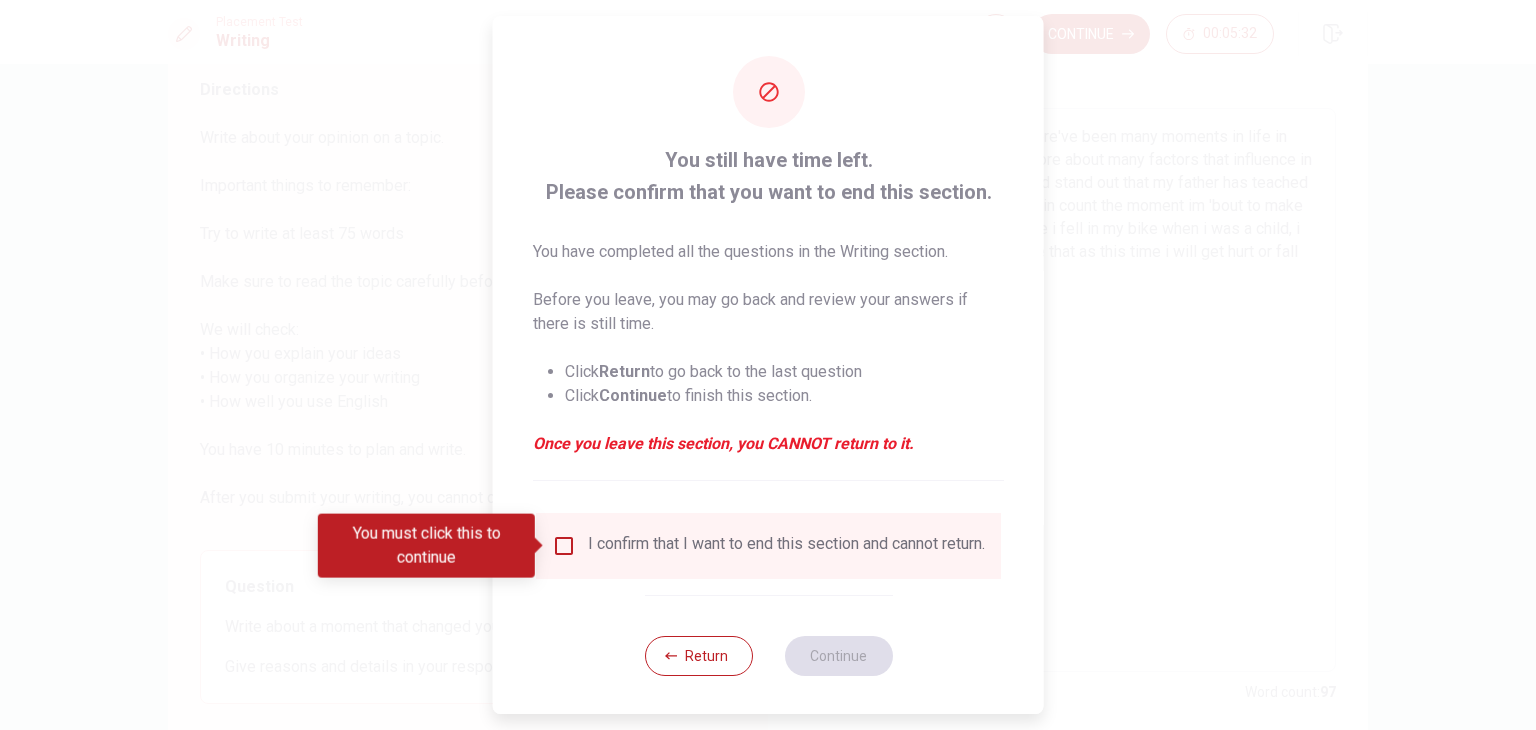 click at bounding box center [564, 546] 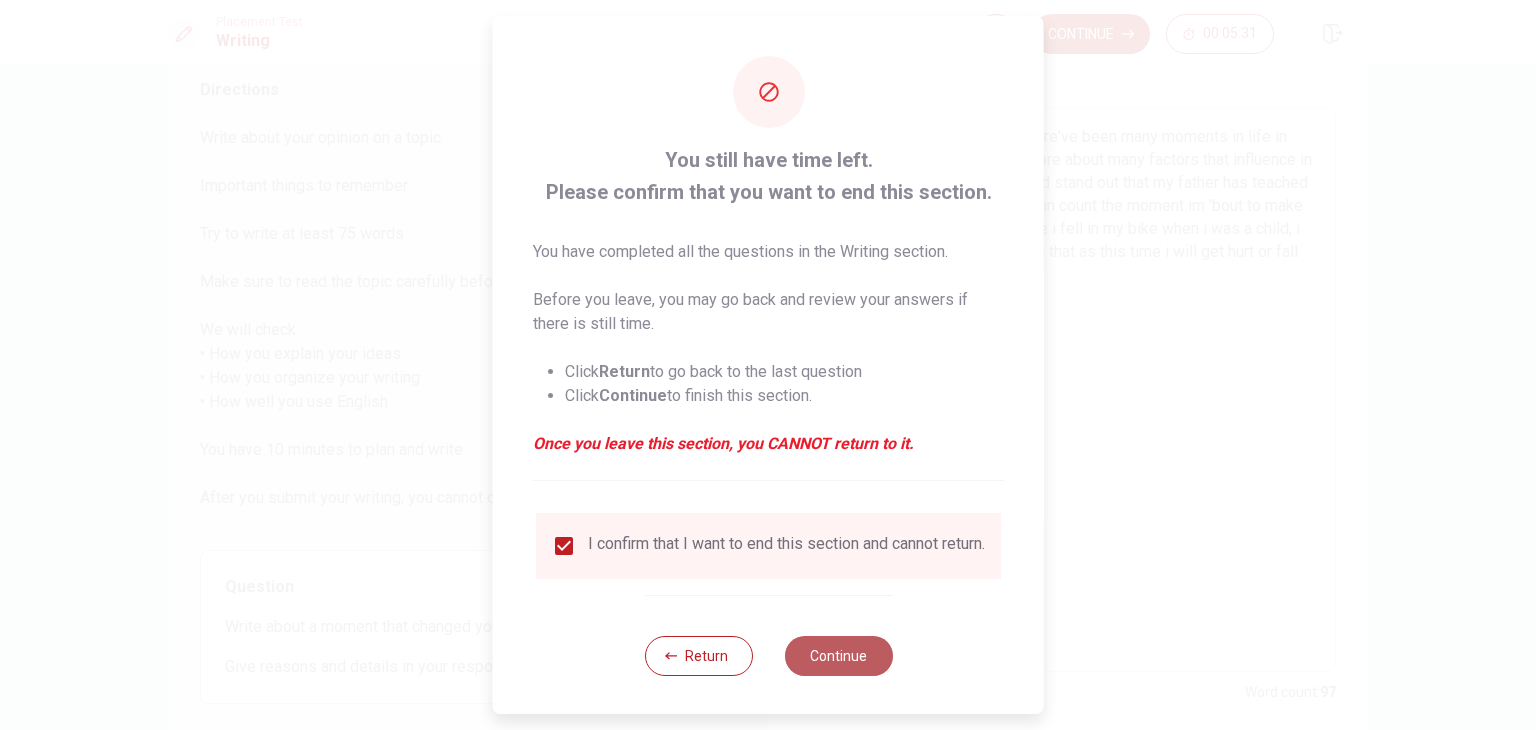 click on "Continue" at bounding box center (838, 656) 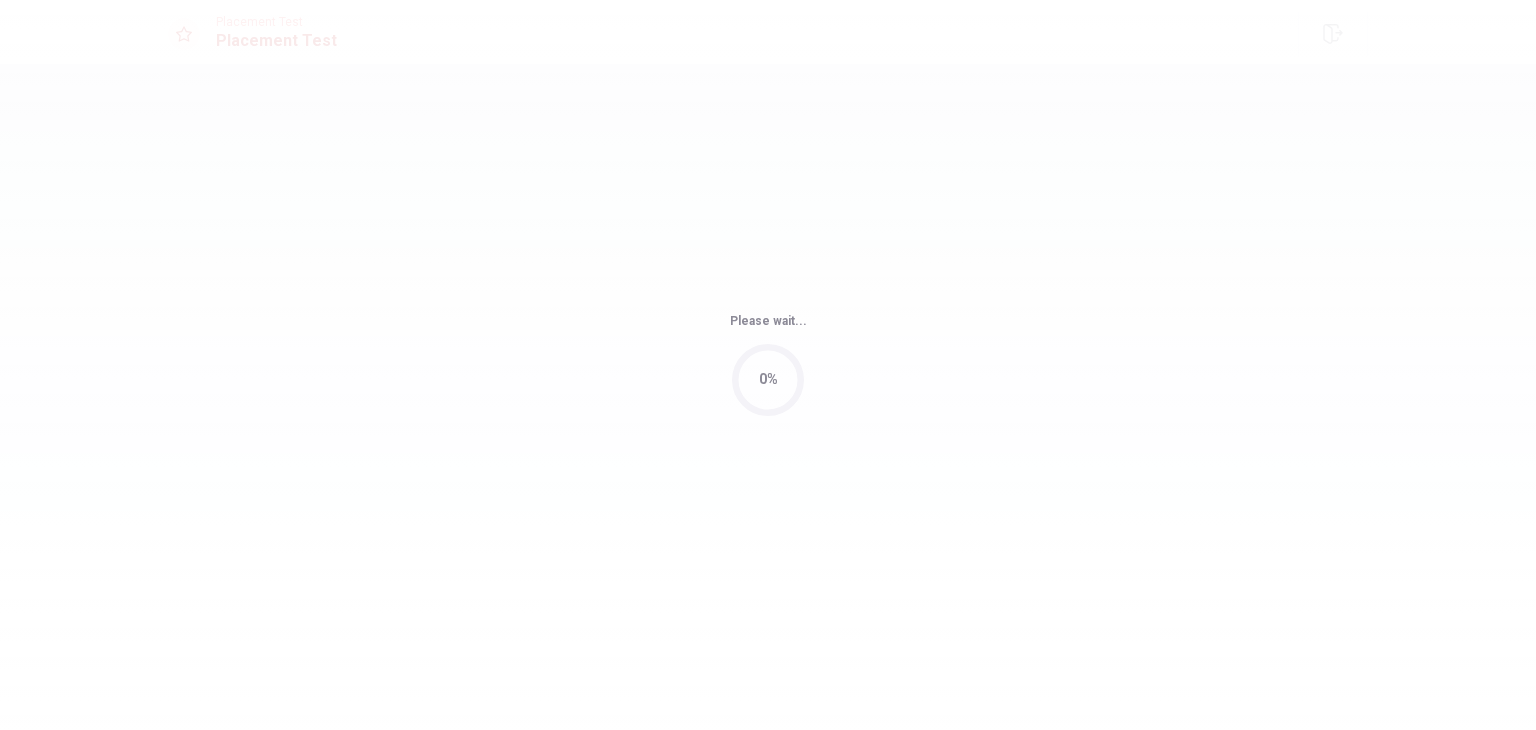 scroll, scrollTop: 0, scrollLeft: 0, axis: both 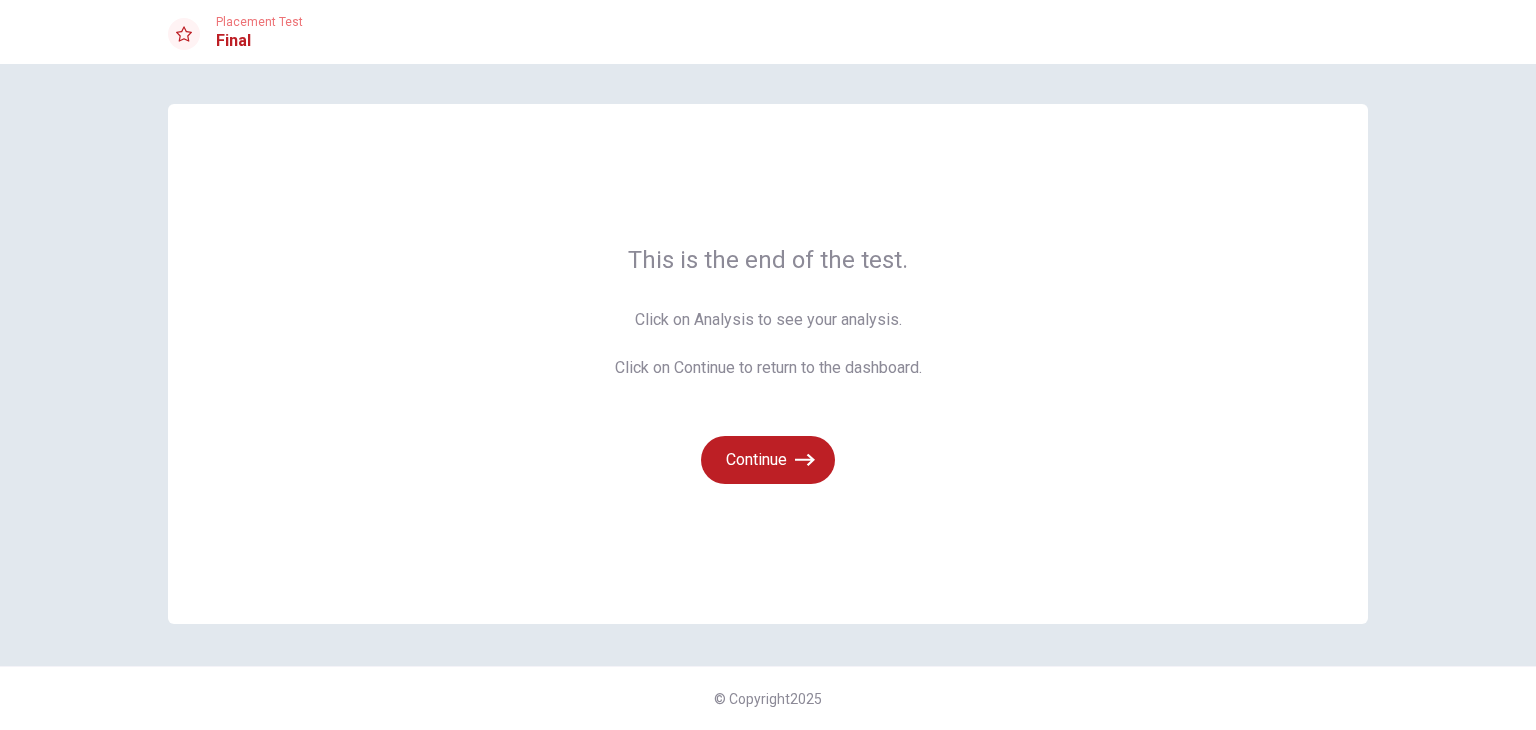 click on "Click on Analysis to see your analysis. Click on Continue to return to the dashboard." at bounding box center (768, 344) 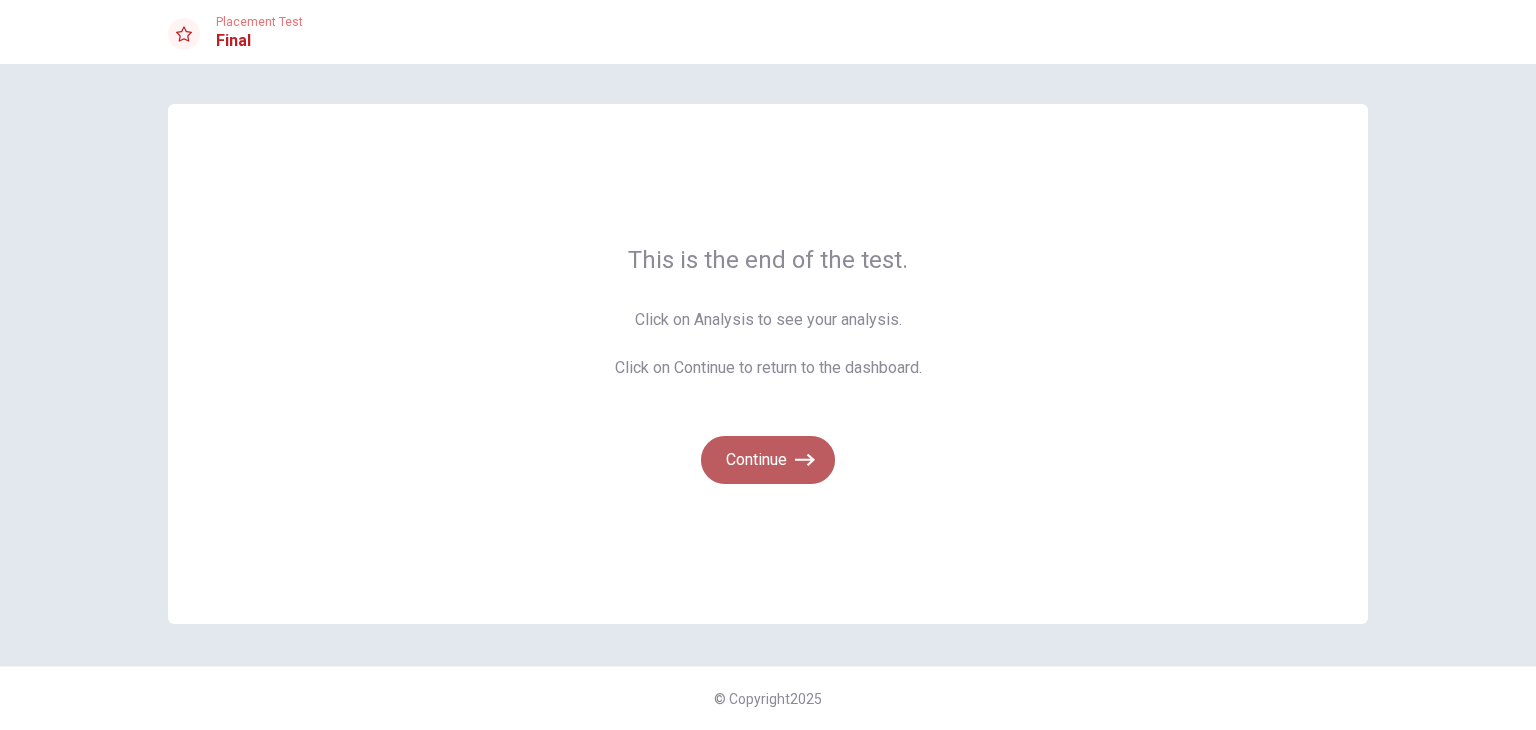 click on "Continue" at bounding box center [768, 460] 